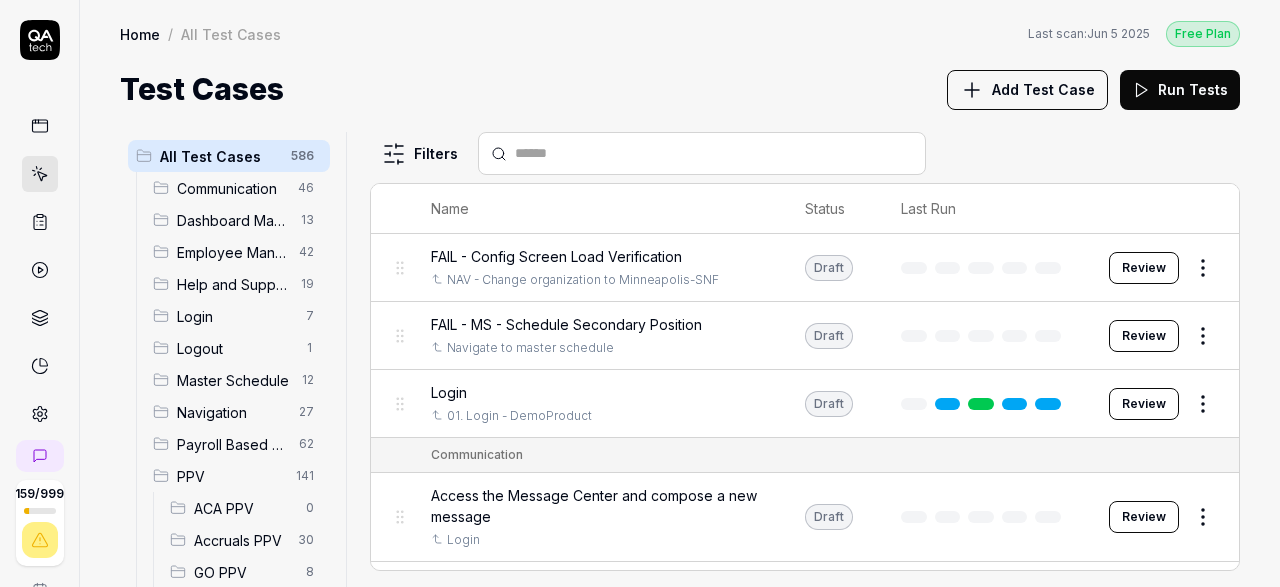 scroll, scrollTop: 0, scrollLeft: 0, axis: both 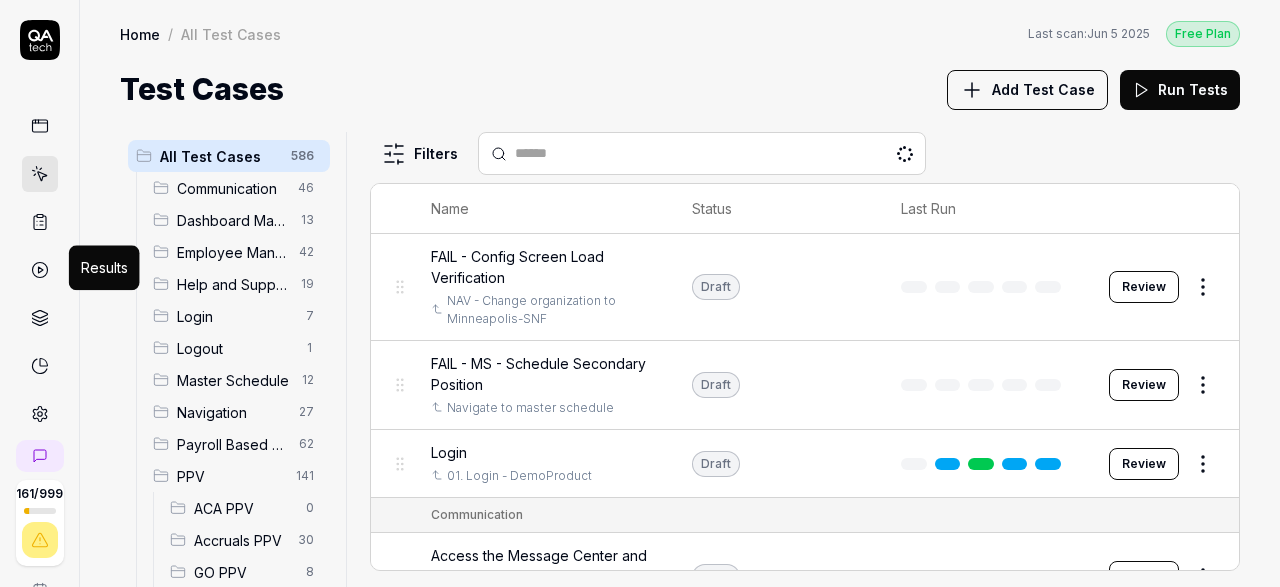 click 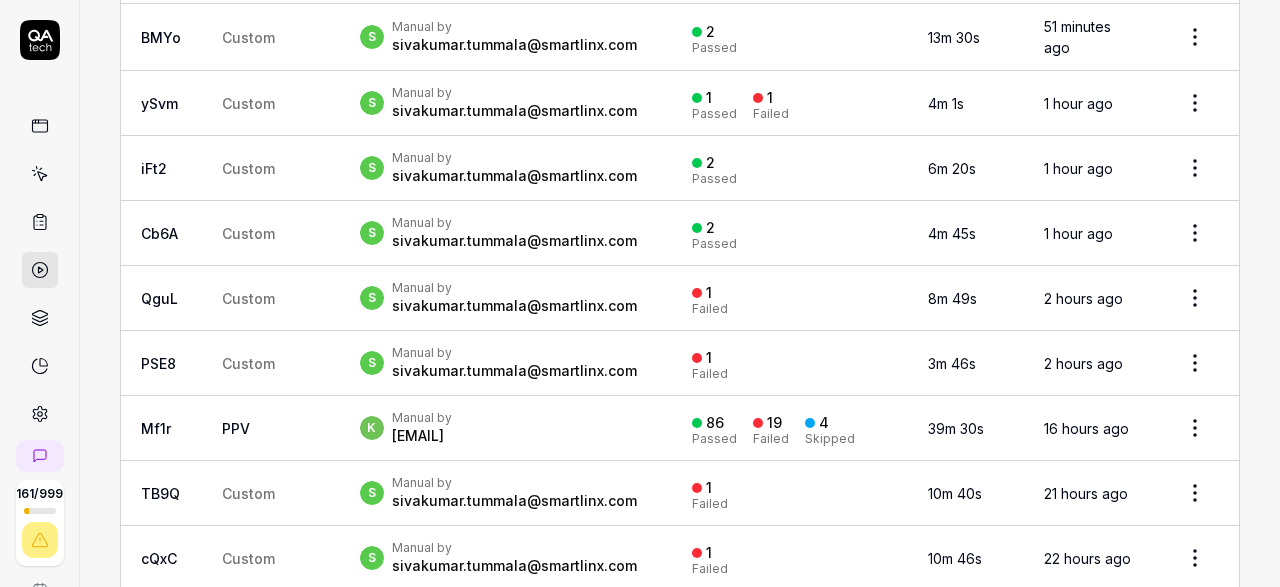 scroll, scrollTop: 464, scrollLeft: 0, axis: vertical 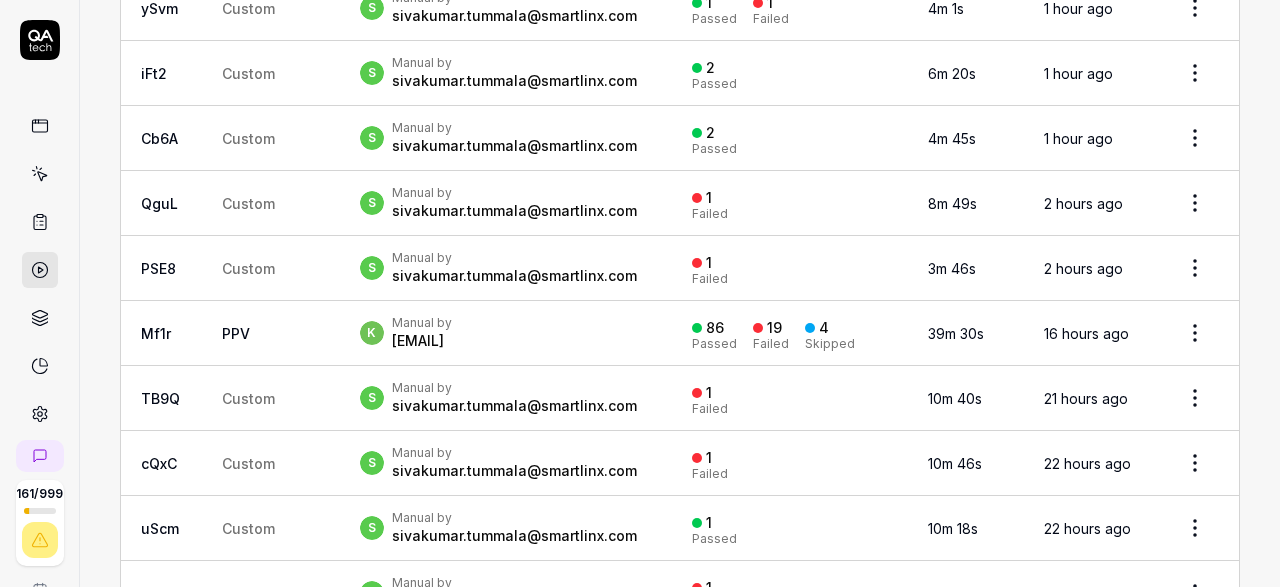 click on "19" at bounding box center [774, 328] 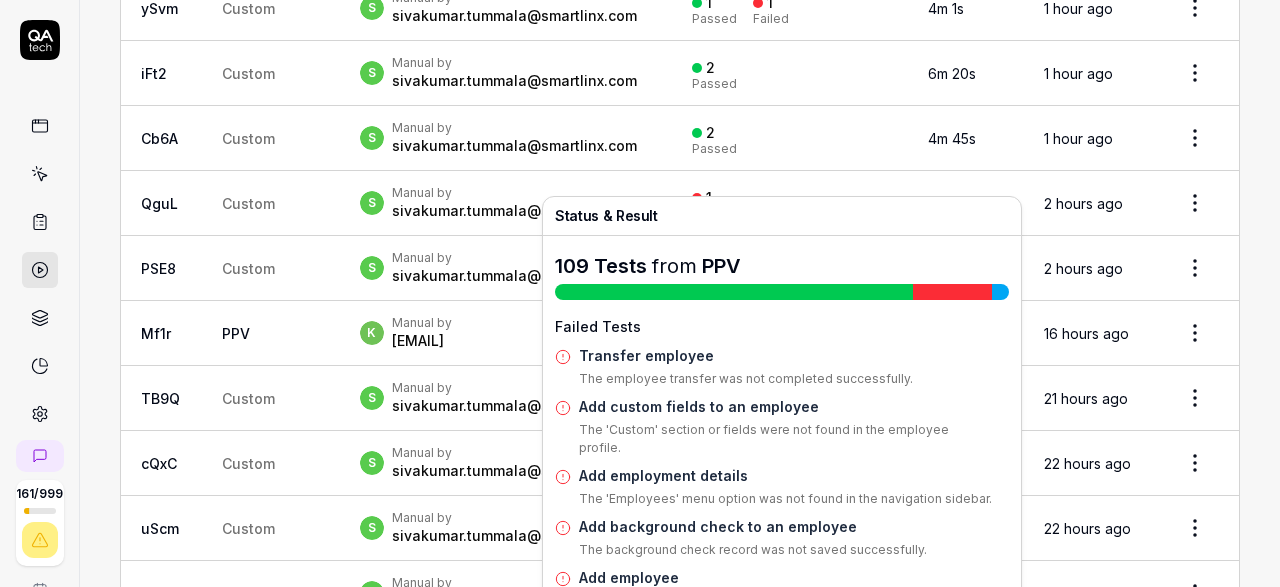 scroll, scrollTop: 0, scrollLeft: 0, axis: both 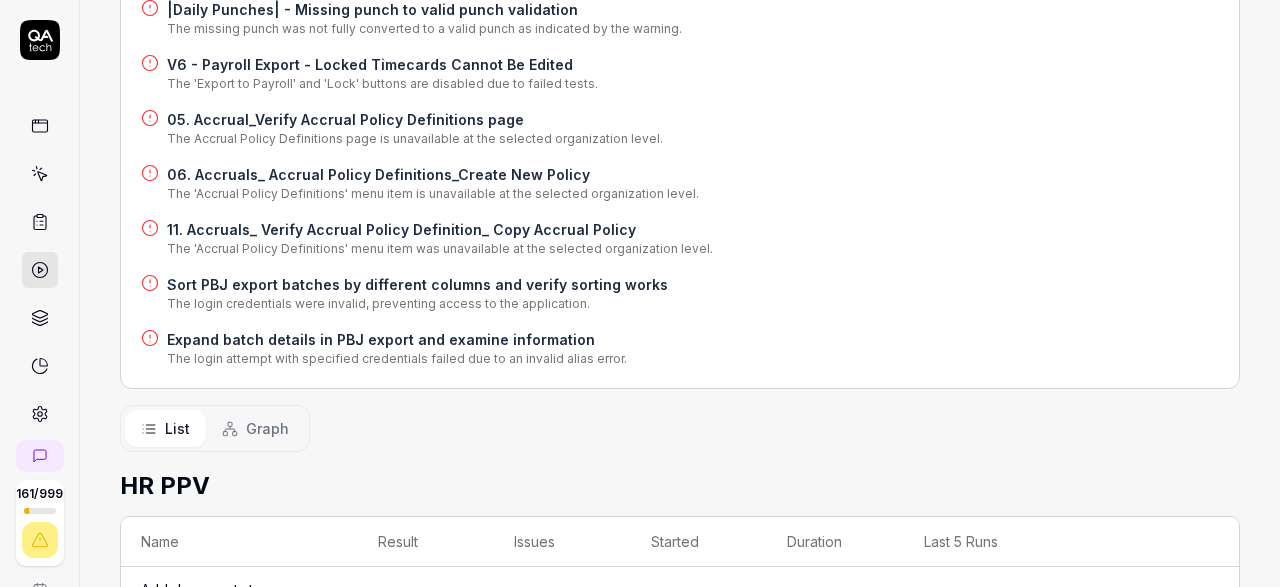 click on "11. Accruals_ Verify Accrual Policy Definition_ Copy Accrual Policy" at bounding box center (440, 229) 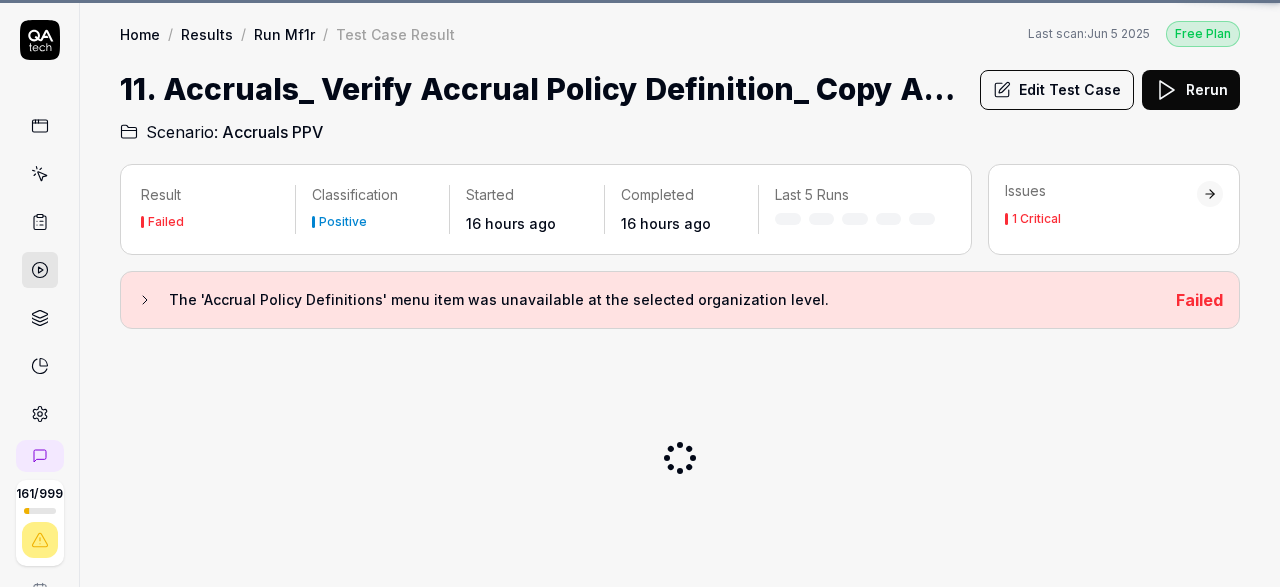scroll, scrollTop: 0, scrollLeft: 0, axis: both 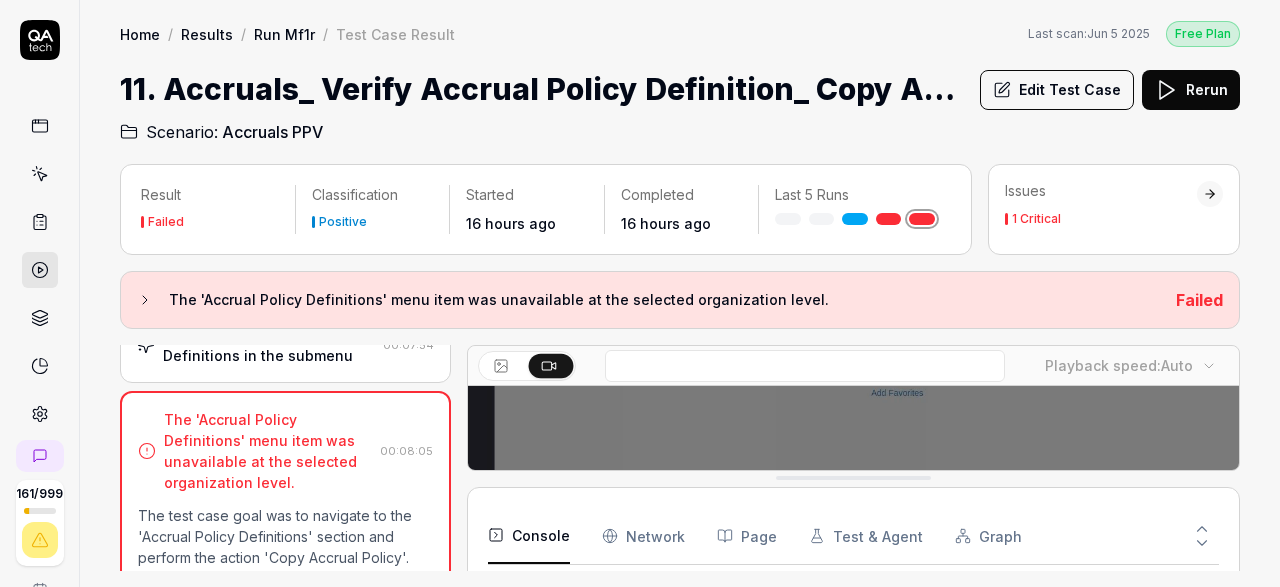 click on "The 'Accrual Policy Definitions' menu item was unavailable at the selected organization level. 00:08:05 The test case goal was to navigate to the 'Accrual Policy Definitions' section and perform the action 'Copy Accrual Policy'. However, upon attempting to access 'Accrual Policy Definitions', a tooltip indicated that 'This menu item is unavailable at the selected organization level.' This means the test could not proceed to the expected result of copying an accrual policy, as the necessary menu item was inaccessible. Therefore, the test did not fulfill its expected result." at bounding box center (285, 585) 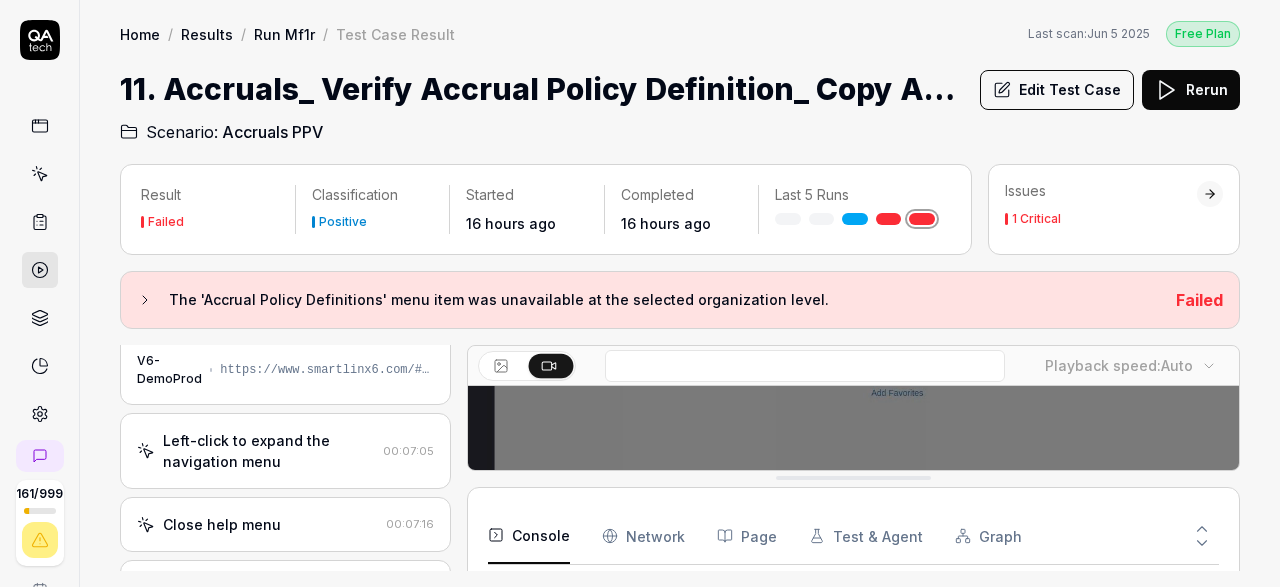 scroll, scrollTop: 0, scrollLeft: 0, axis: both 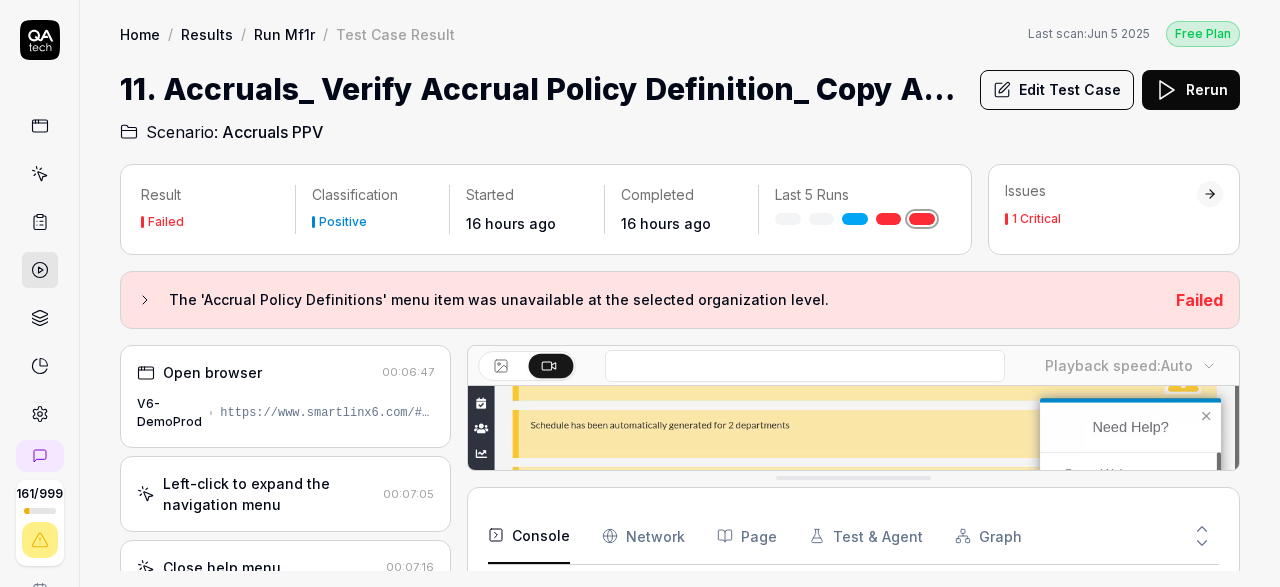 click on "Open browser 00:06:47 V6-DemoProd https://www.smartlinx6.com/#/apps?orgLevelId=100008" at bounding box center (285, 396) 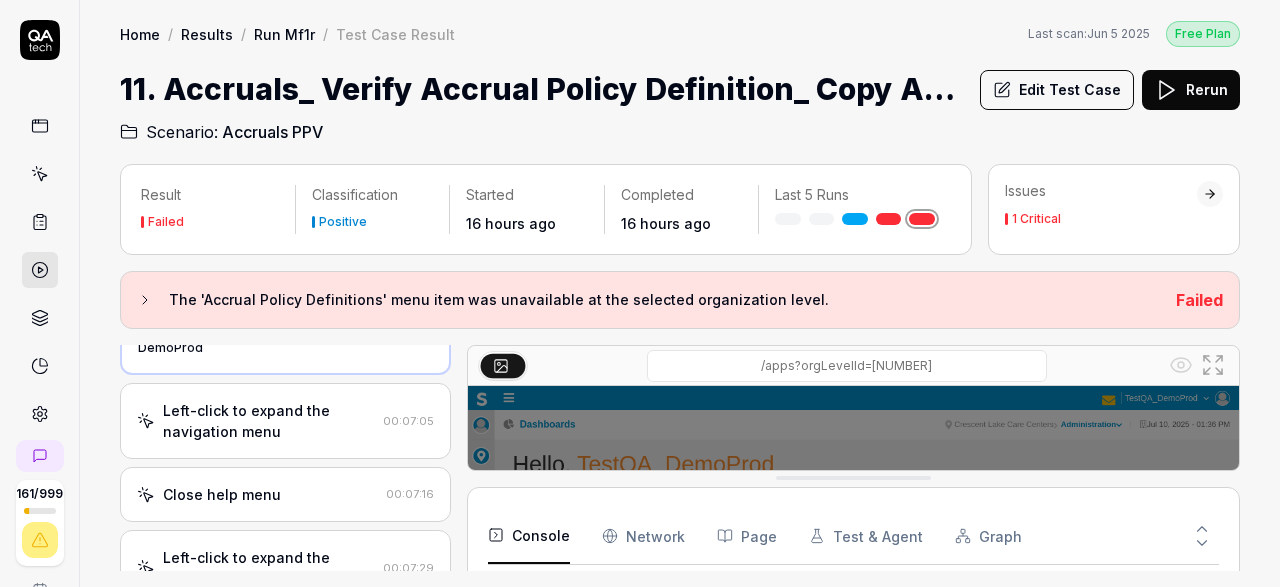 scroll, scrollTop: 116, scrollLeft: 0, axis: vertical 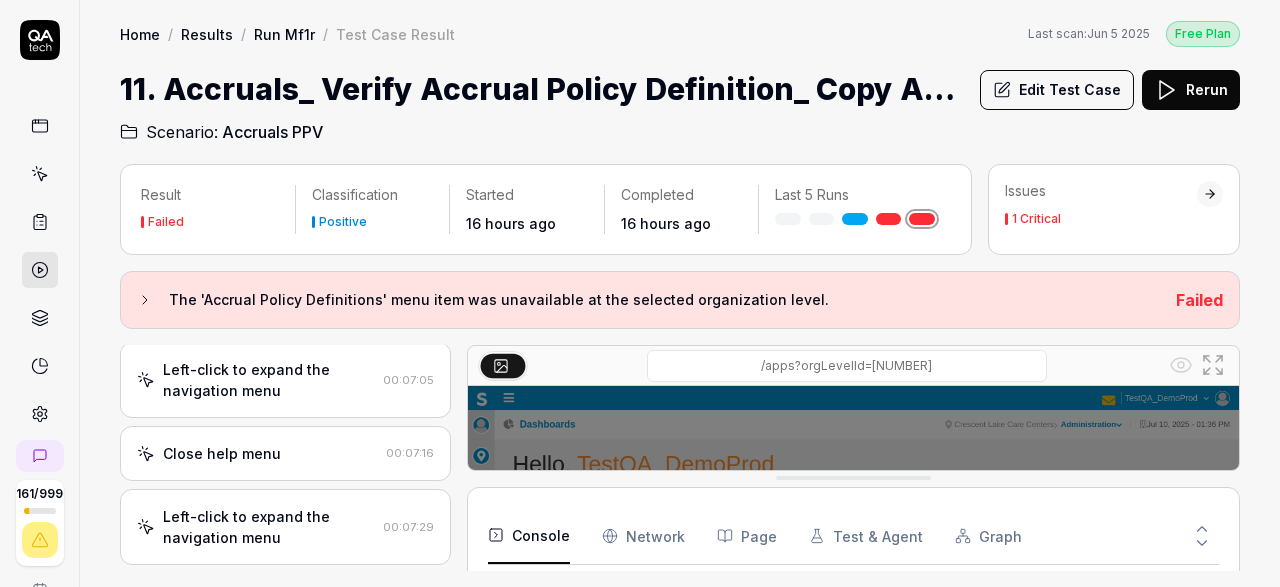 click on "Close help menu 00:07:16" at bounding box center (285, 453) 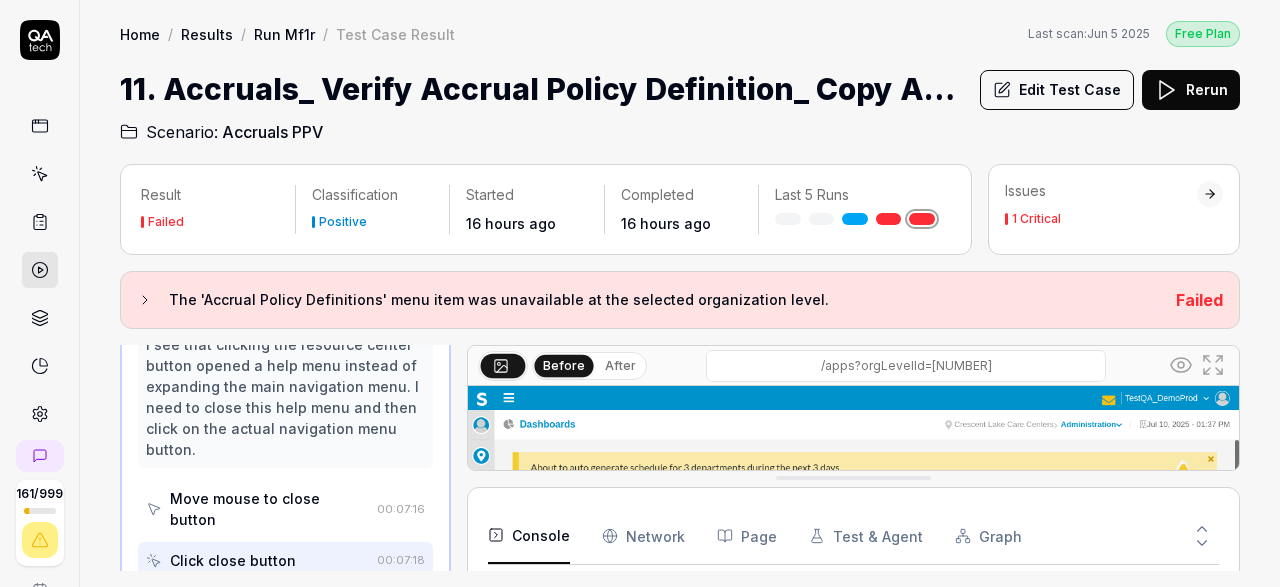 scroll, scrollTop: 265, scrollLeft: 0, axis: vertical 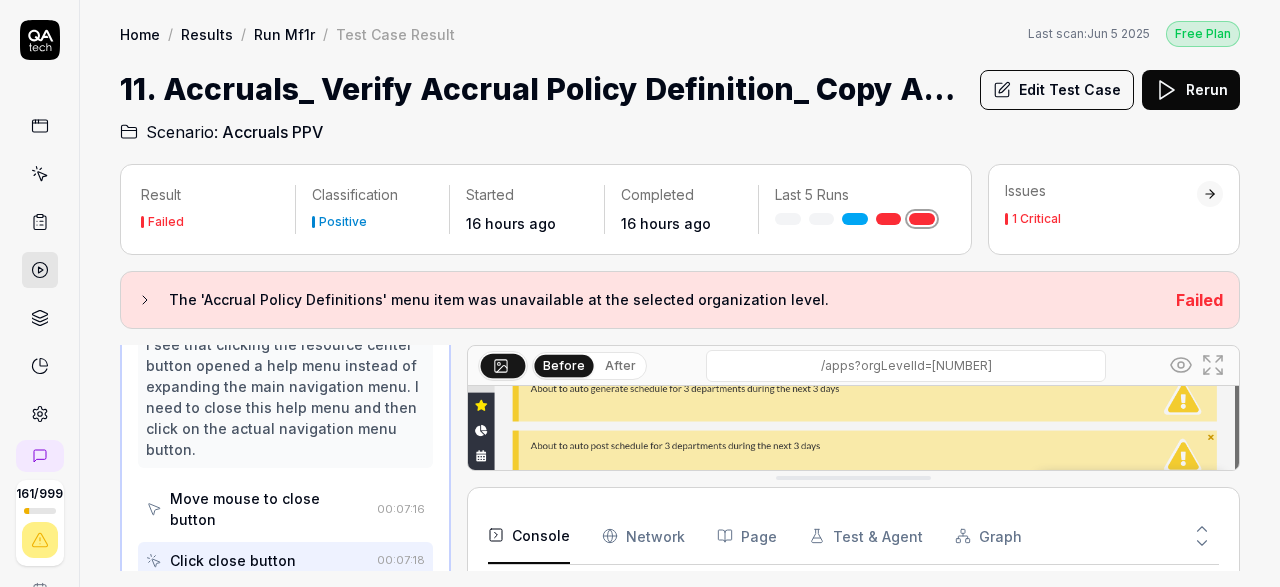 click on "Move mouse to close button" at bounding box center [269, 509] 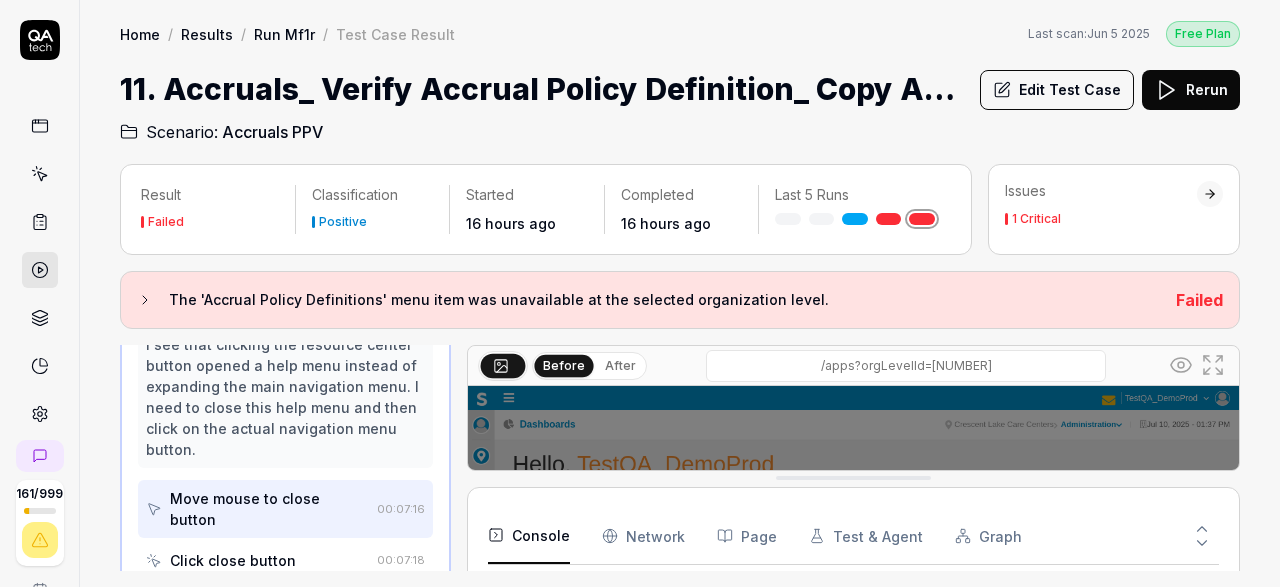 click on "Click close button" at bounding box center [233, 560] 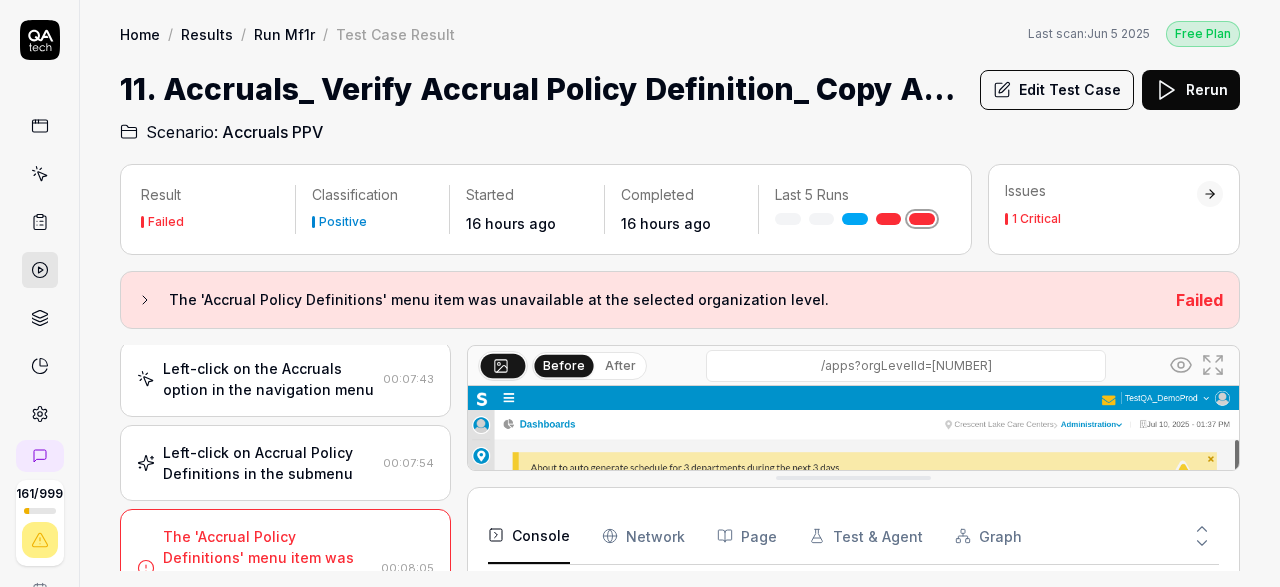 click on "Left-click on Accrual Policy Definitions in the submenu" at bounding box center (269, 463) 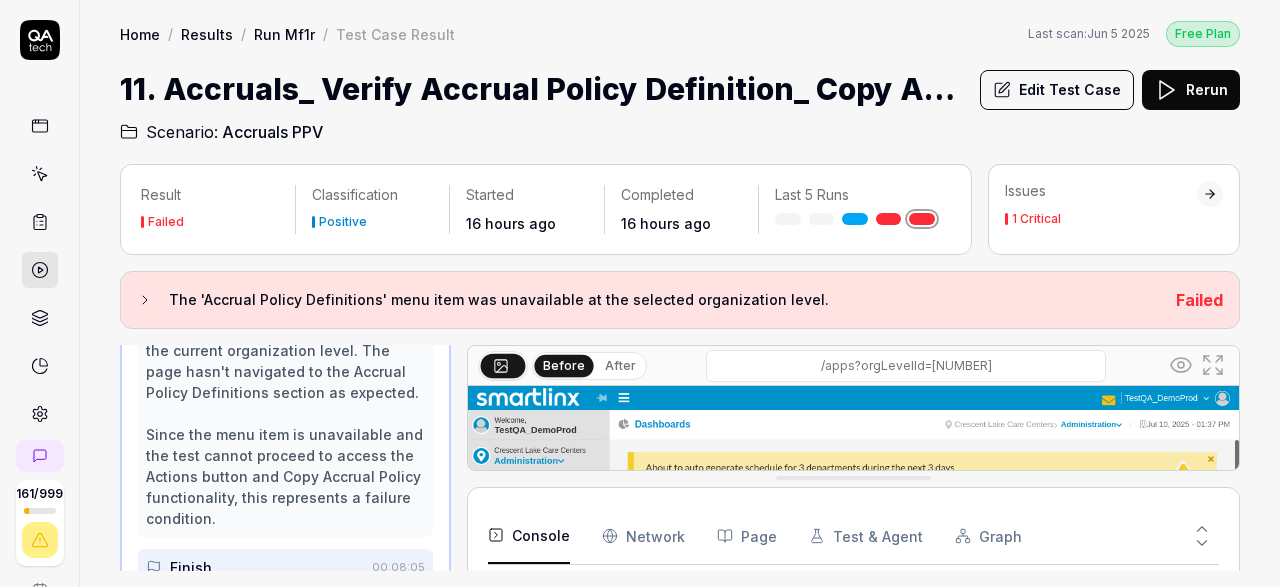 scroll, scrollTop: 908, scrollLeft: 0, axis: vertical 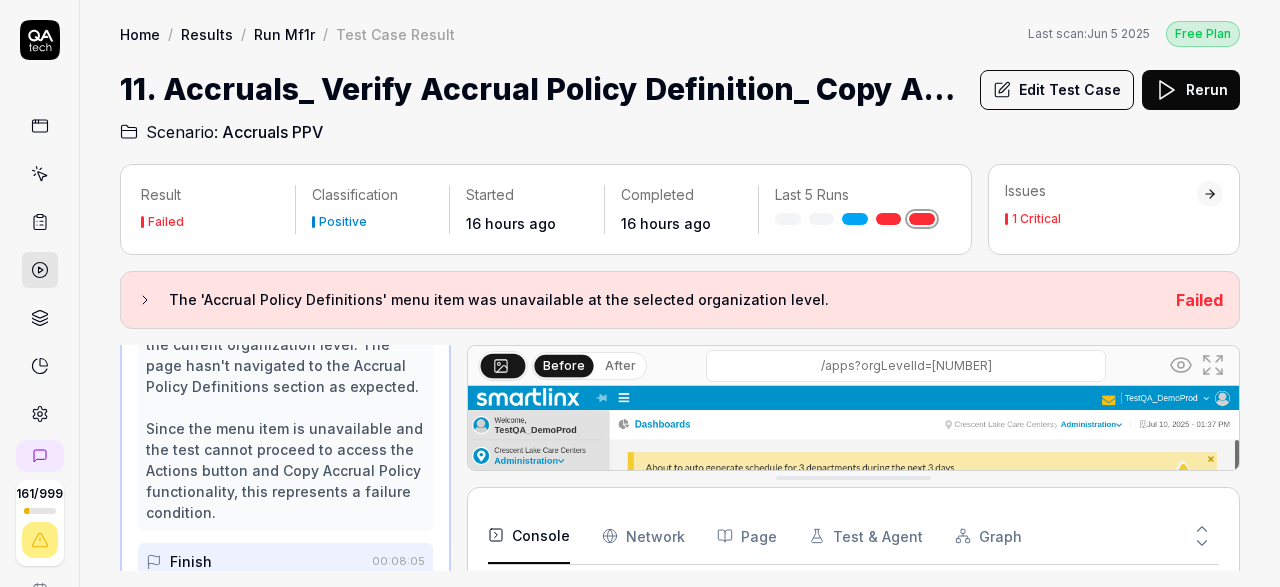 click on "Edit Test Case" at bounding box center [1057, 90] 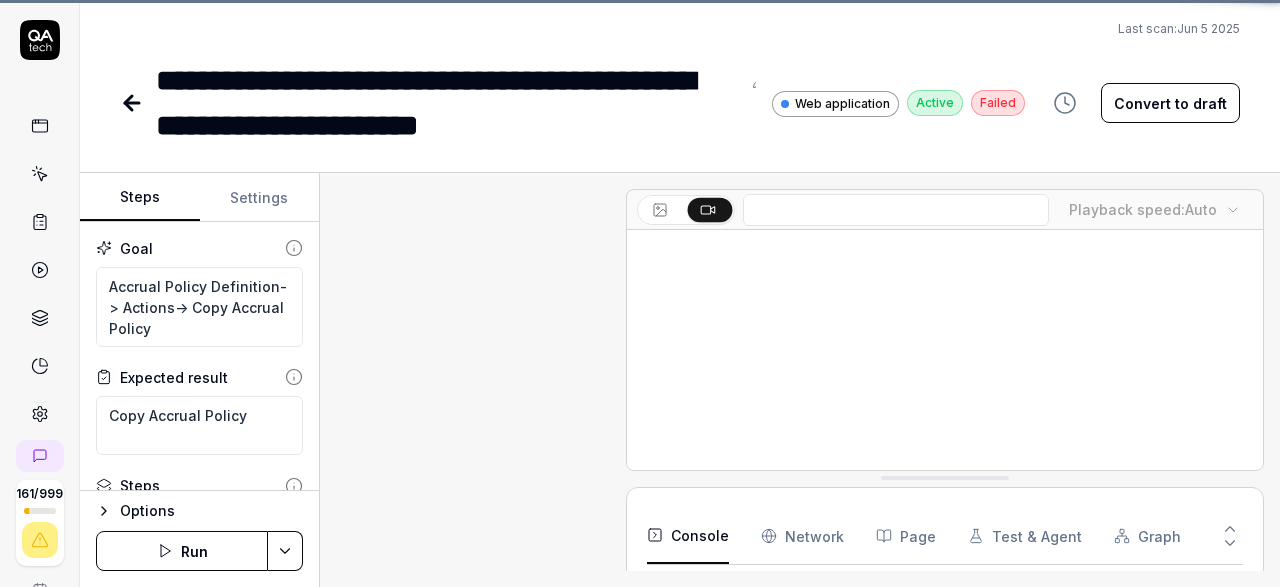 scroll, scrollTop: 33, scrollLeft: 0, axis: vertical 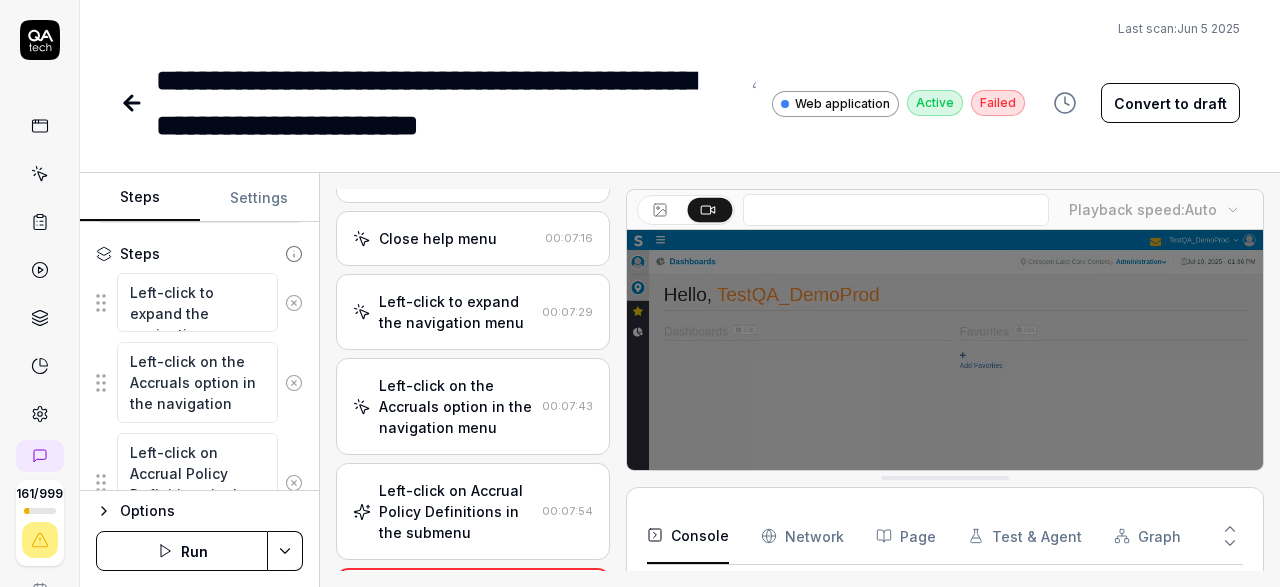 type on "*" 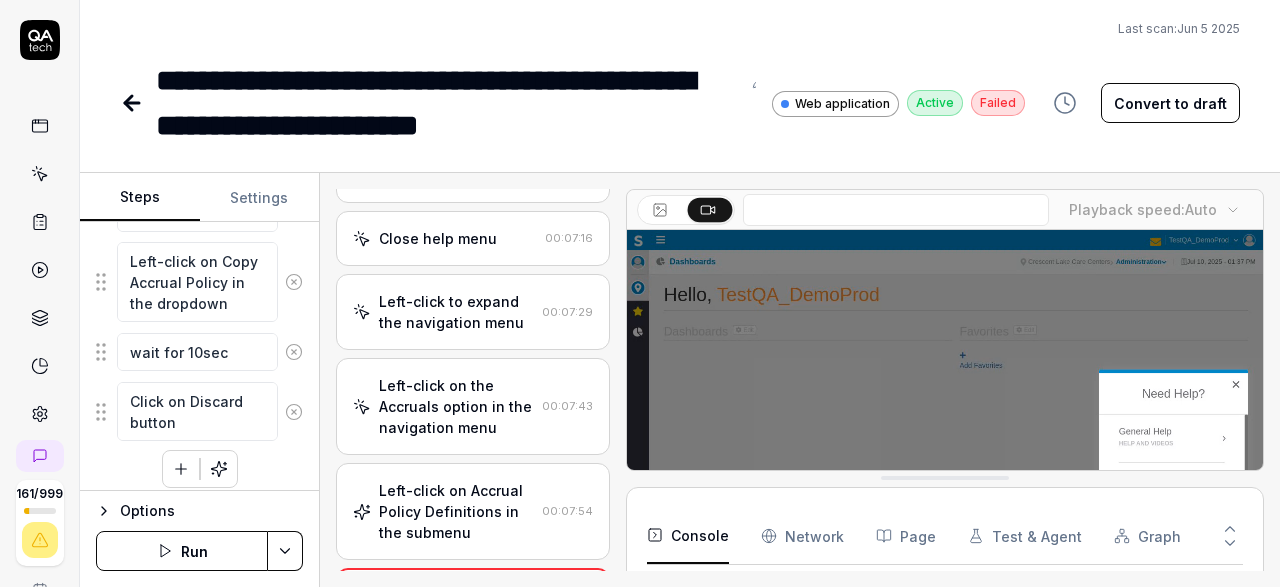 scroll, scrollTop: 680, scrollLeft: 0, axis: vertical 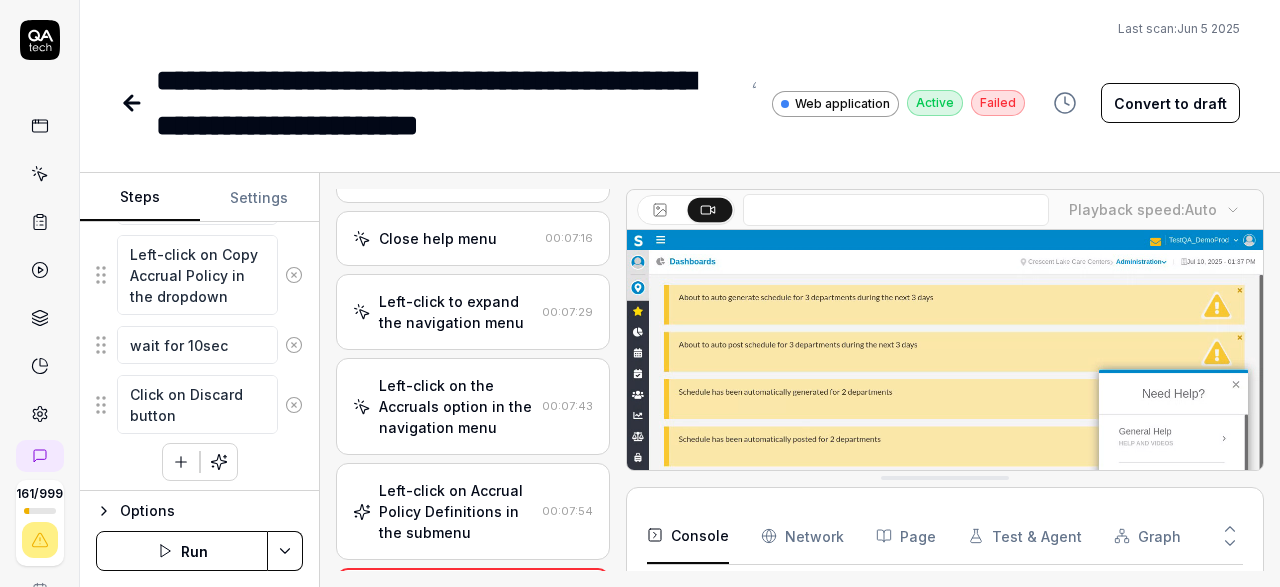 click 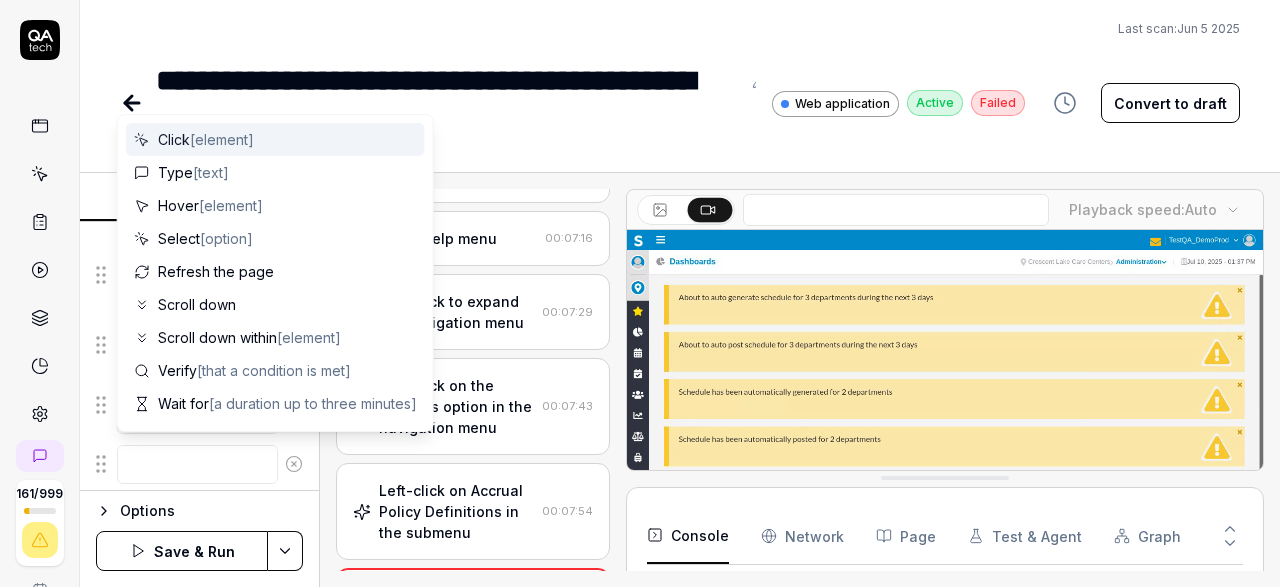 click at bounding box center [197, 464] 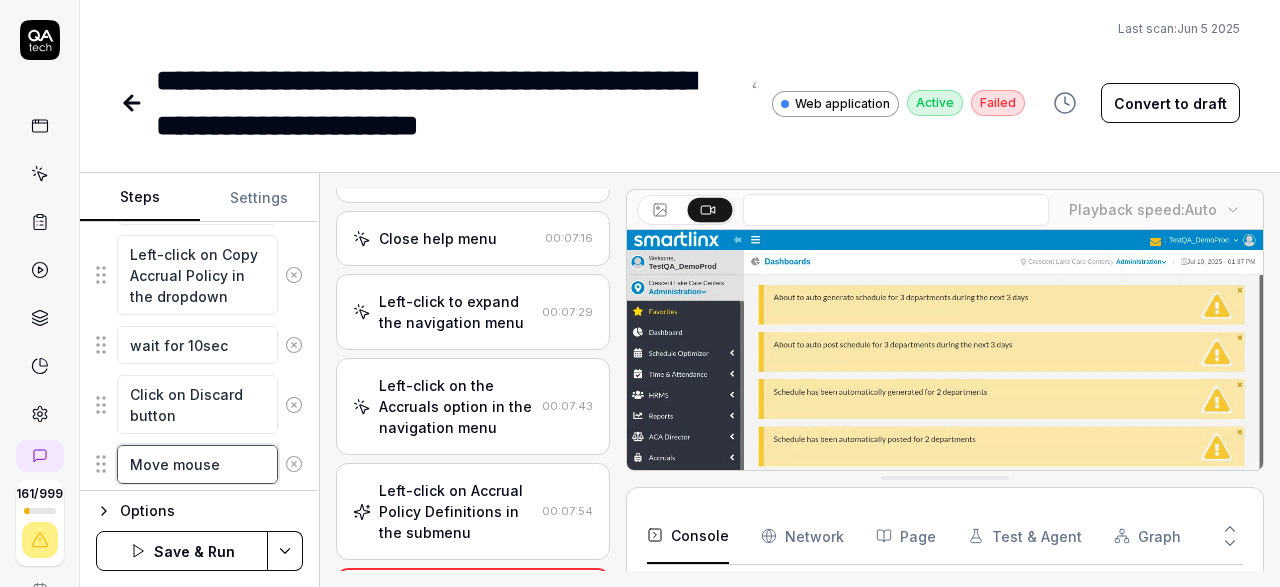 drag, startPoint x: 238, startPoint y: 457, endPoint x: 67, endPoint y: 452, distance: 171.07309 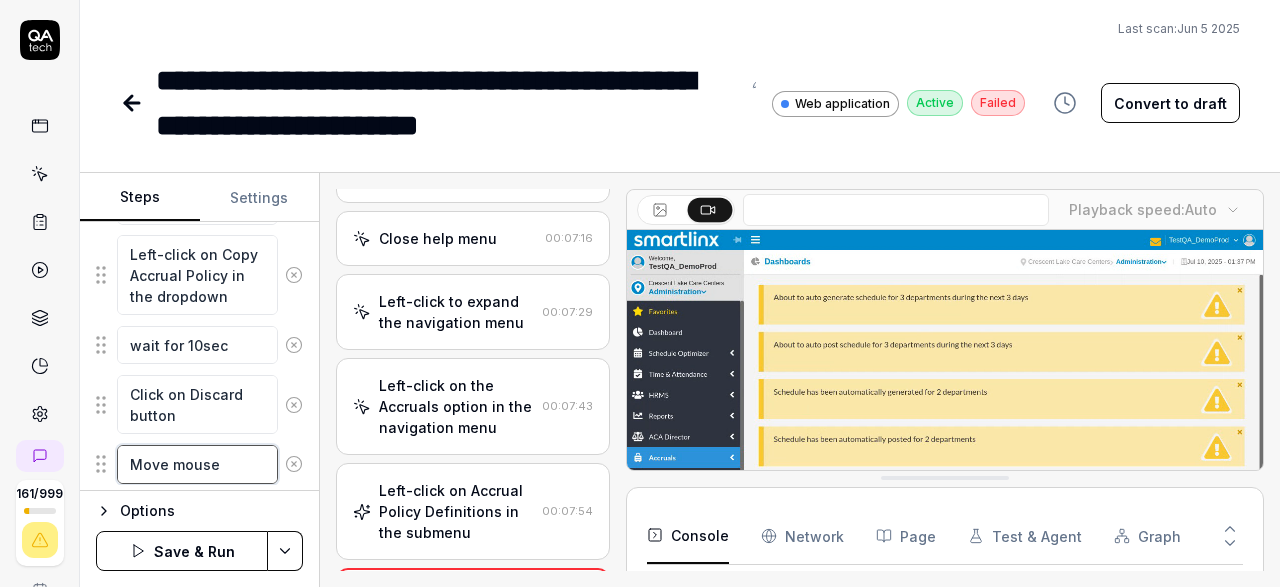 click on "Move mouse" at bounding box center [197, 464] 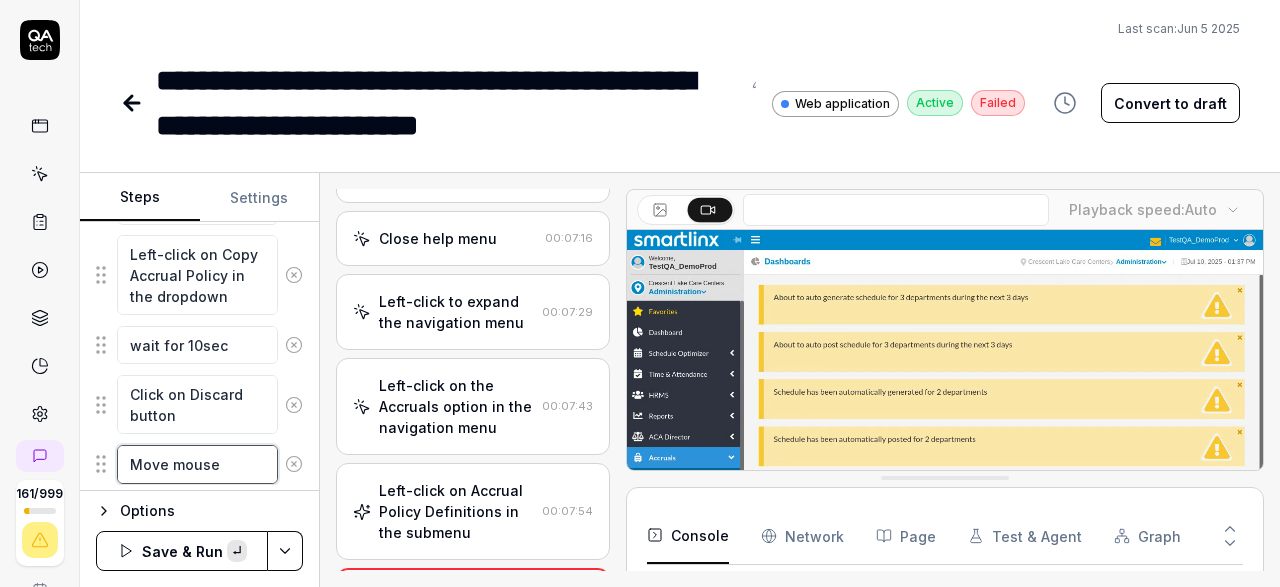 paste on "move mouse to Orglevel breadcrum" 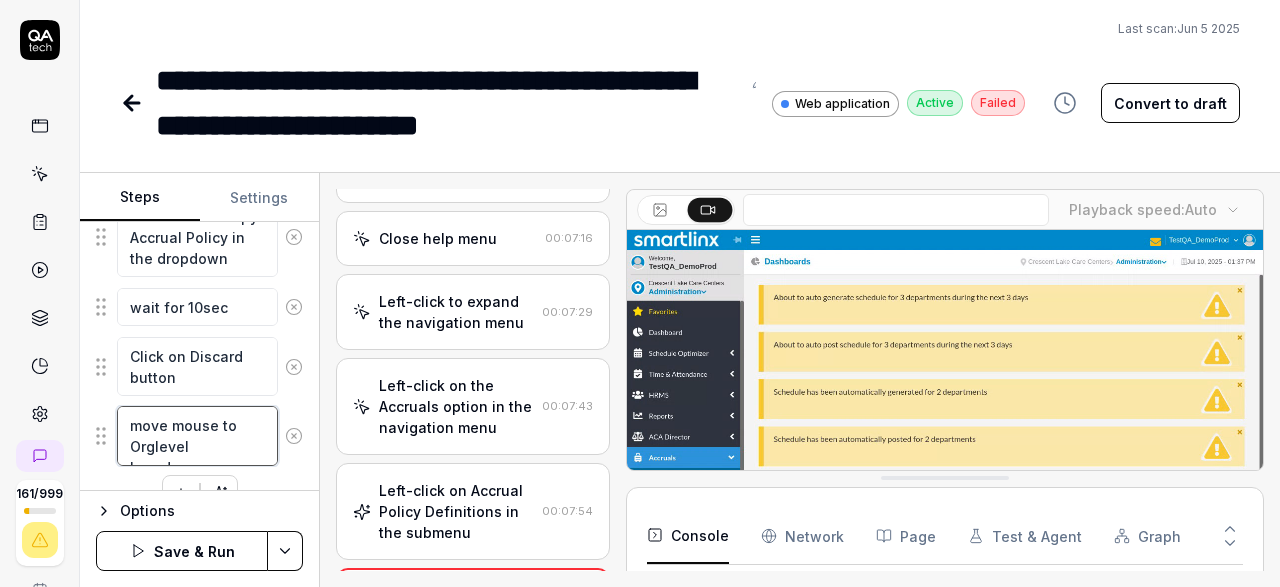scroll, scrollTop: 749, scrollLeft: 0, axis: vertical 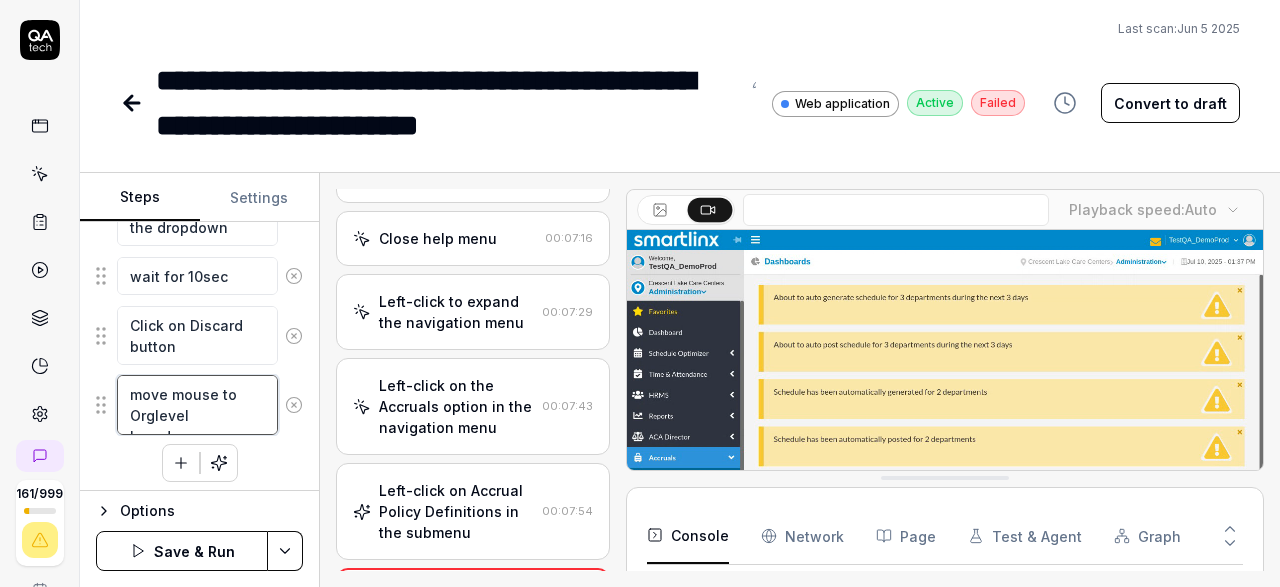 type on "move mouse to Orglevel breadcrum" 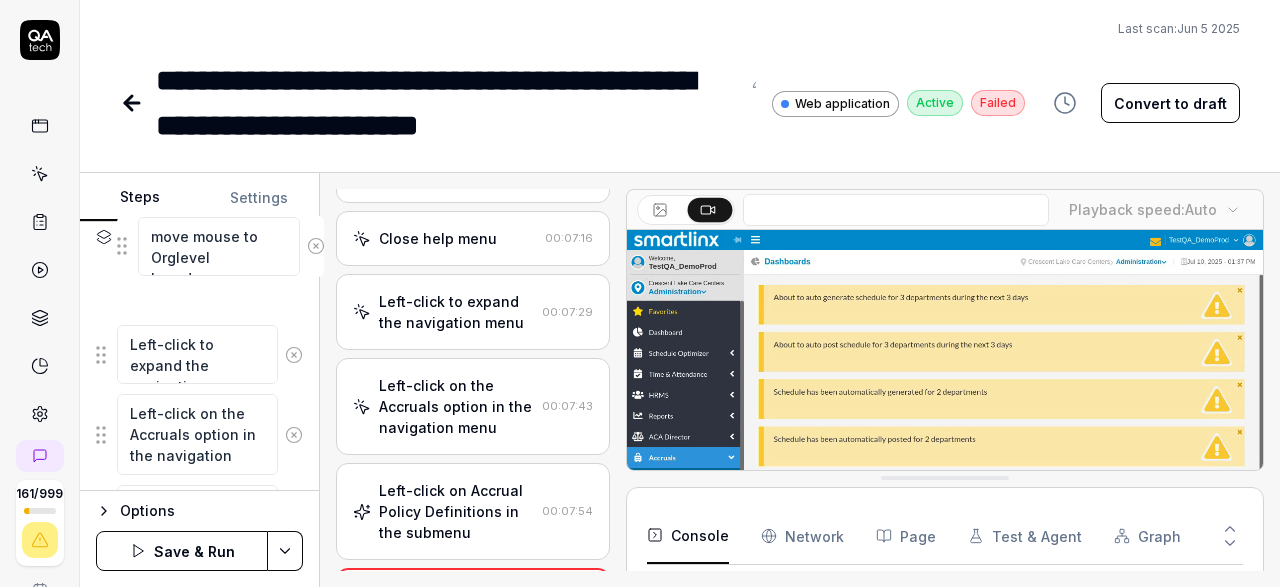 scroll, scrollTop: 237, scrollLeft: 0, axis: vertical 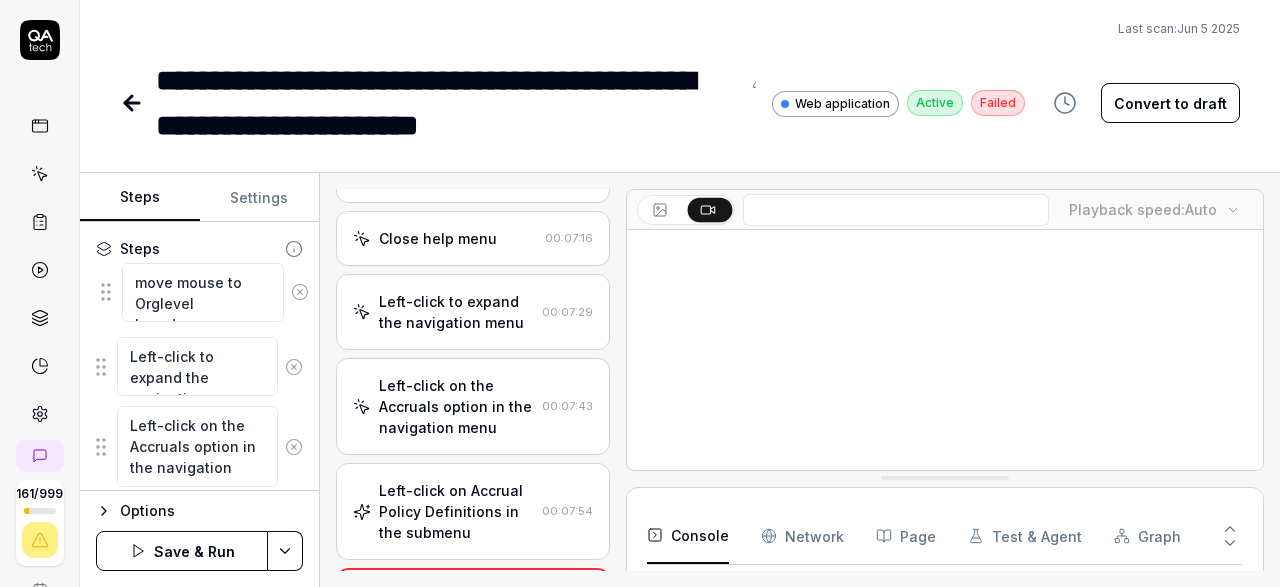 drag, startPoint x: 98, startPoint y: 407, endPoint x: 103, endPoint y: 300, distance: 107.11676 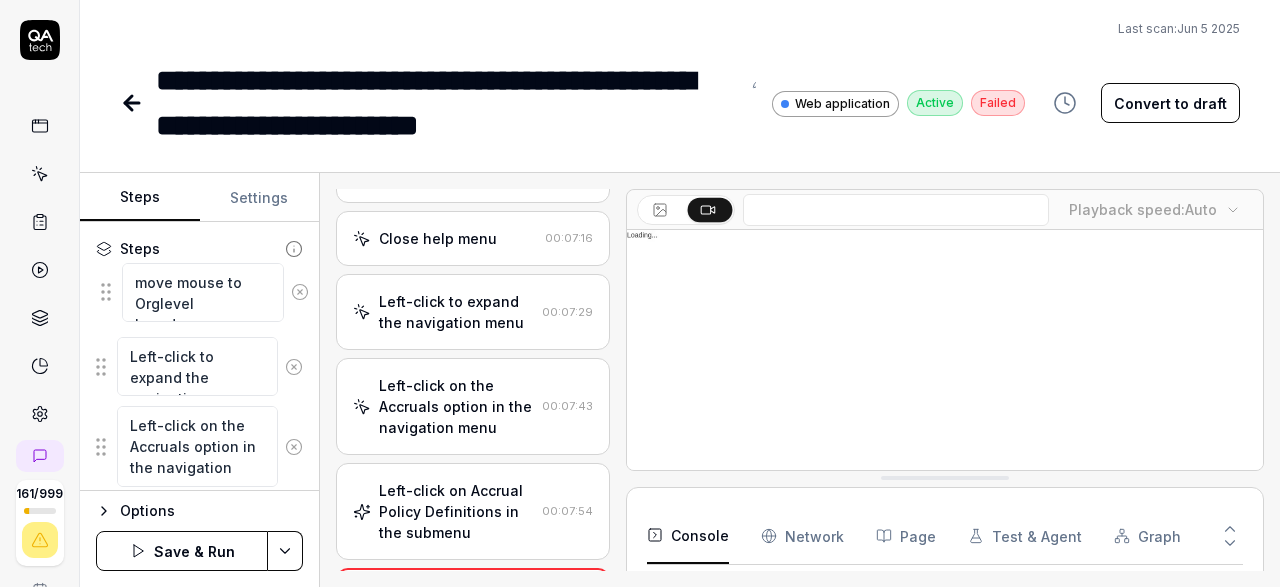 click on "Left-click to expand the navigation menu Left-click on the Accruals option in the navigation menu Left-click on Accrual Policy Definitions in the submenu Wait for the page to fully load Left-click on the Actions button Left-click on Copy Accrual Policy in the dropdown menu wait for 10sec Click on Discard button move mouse to Orglevel breadcrum move mouse to Orglevel breadcrum
To pick up a draggable item, press the space bar.
While dragging, use the arrow keys to move the item.
Press space again to drop the item in its new position, or press escape to cancel.
Draggable item 50f0b68f-c804-4fdb-ade7-65a5f3e9c98d was moved over droppable area b1253790-becd-4f27-8dda-e7a32a3e8137." at bounding box center (199, 607) 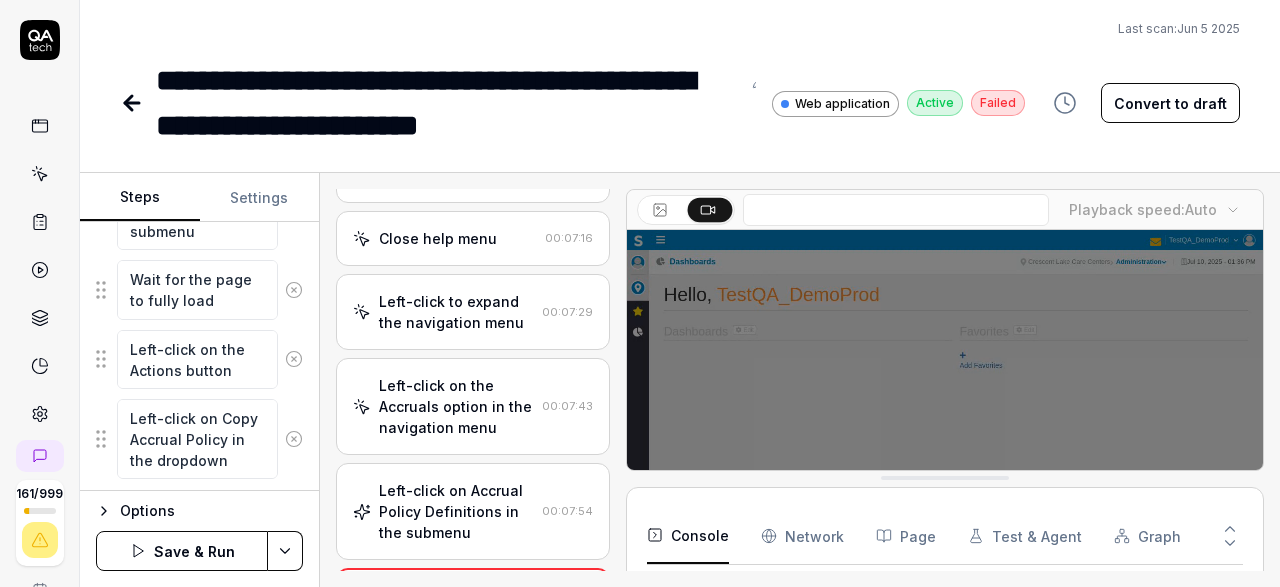 scroll, scrollTop: 749, scrollLeft: 0, axis: vertical 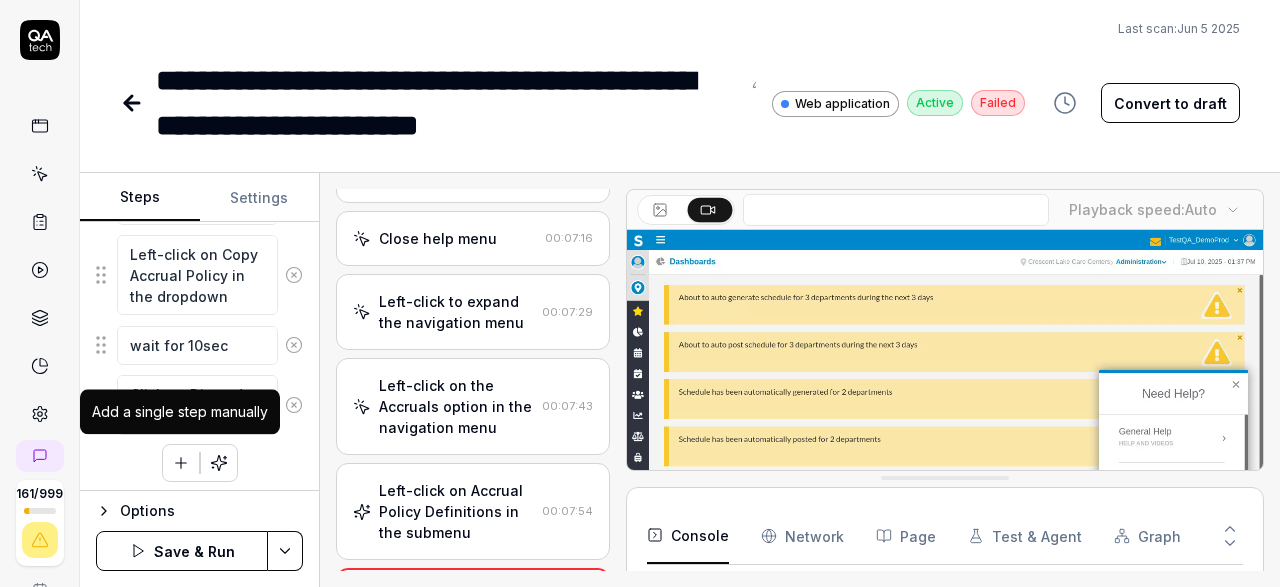 click 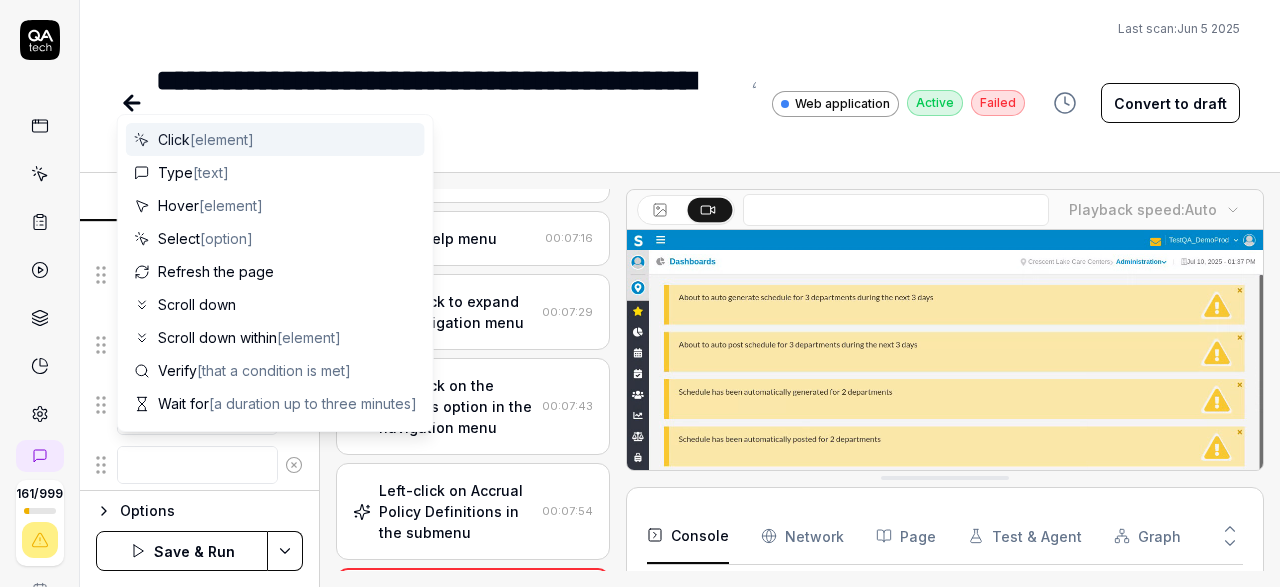 click at bounding box center [197, 465] 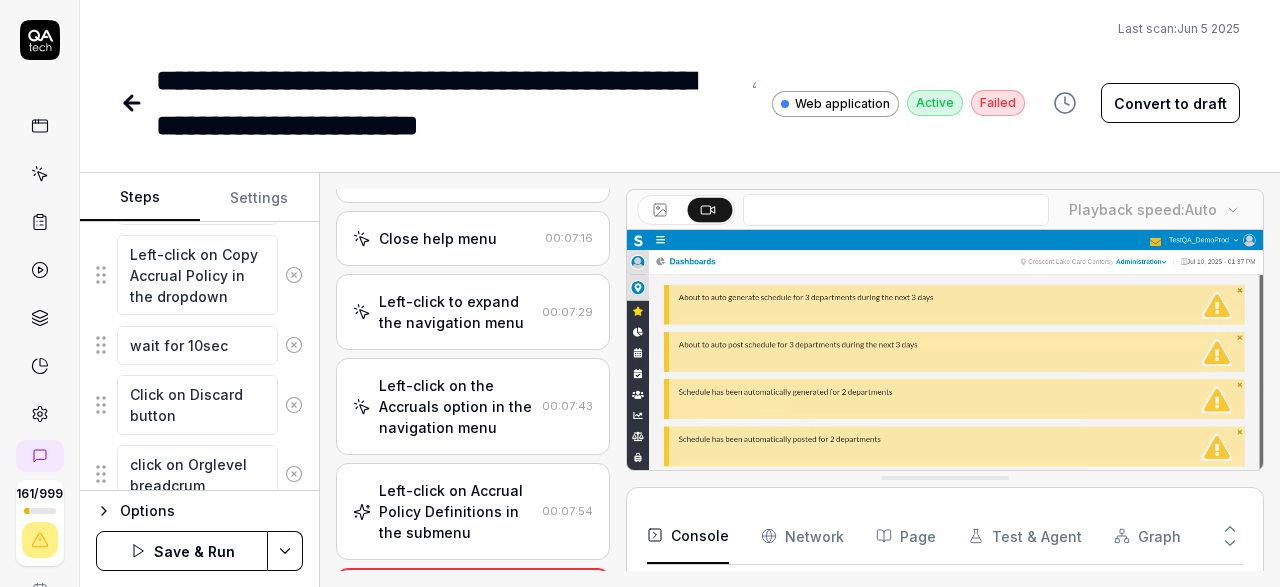 type on "click on Orglevel breadcrum" 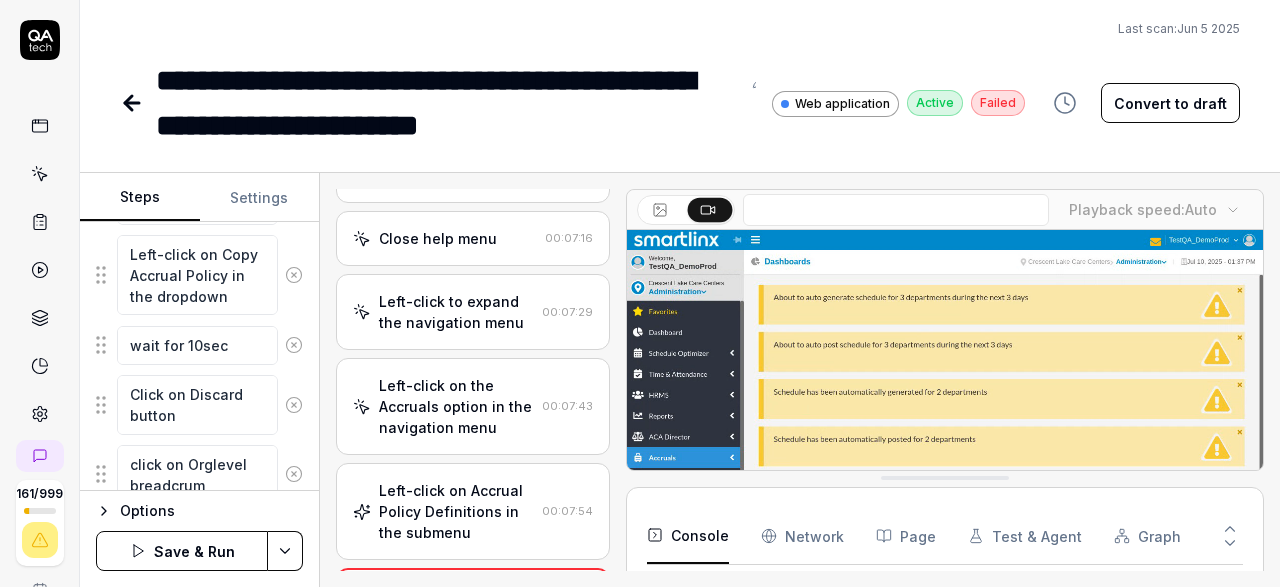 click on "move mouse to Orglevel breadcrum Left-click to expand the navigation menu Left-click on the Accruals option in the navigation menu Left-click on Accrual Policy Definitions in the submenu Wait for the page to fully load Left-click on the Actions button Left-click on Copy Accrual Policy in the dropdown menu wait for 10sec Click on Discard button click on Orglevel breadcrum
To pick up a draggable item, press the space bar.
While dragging, use the arrow keys to move the item.
Press space again to drop the item in its new position, or press escape to cancel.
Draggable item 50f0b68f-c804-4fdb-ade7-65a5f3e9c98d was dropped over droppable area b1253790-becd-4f27-8dda-e7a32a3e8137" at bounding box center [199, 130] 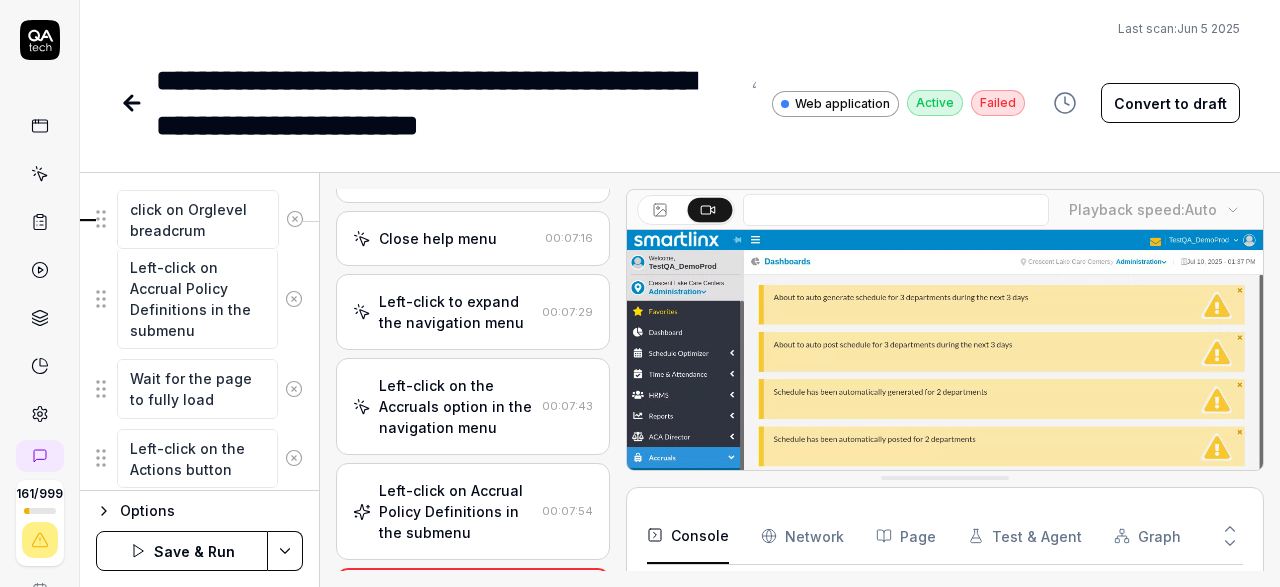 scroll, scrollTop: 261, scrollLeft: 0, axis: vertical 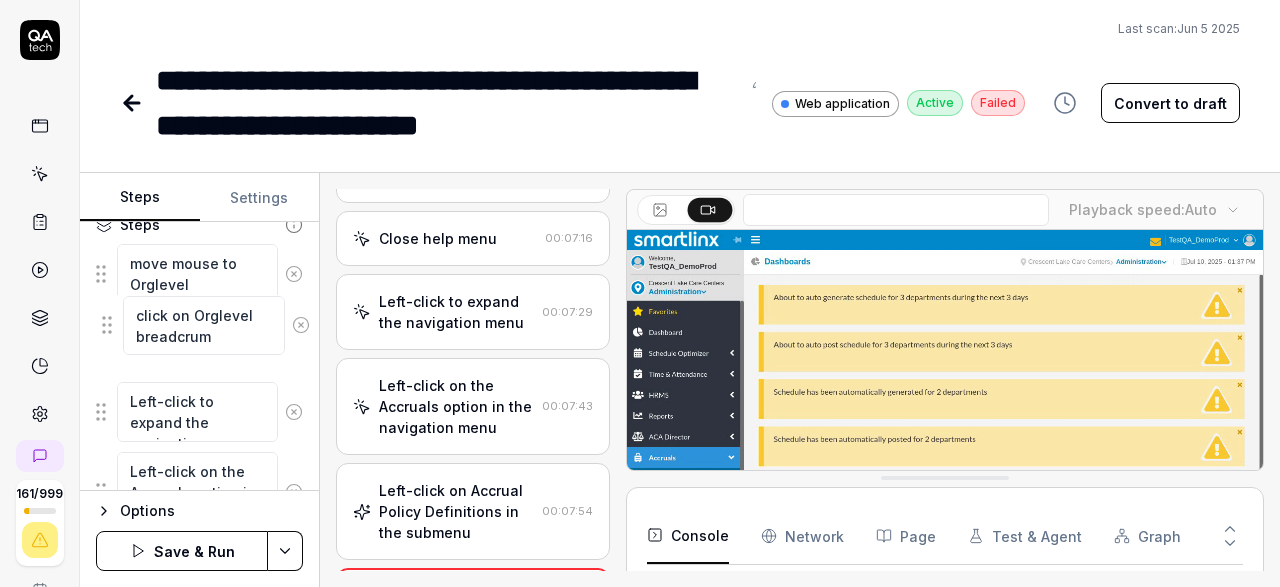 drag, startPoint x: 100, startPoint y: 466, endPoint x: 106, endPoint y: 323, distance: 143.12582 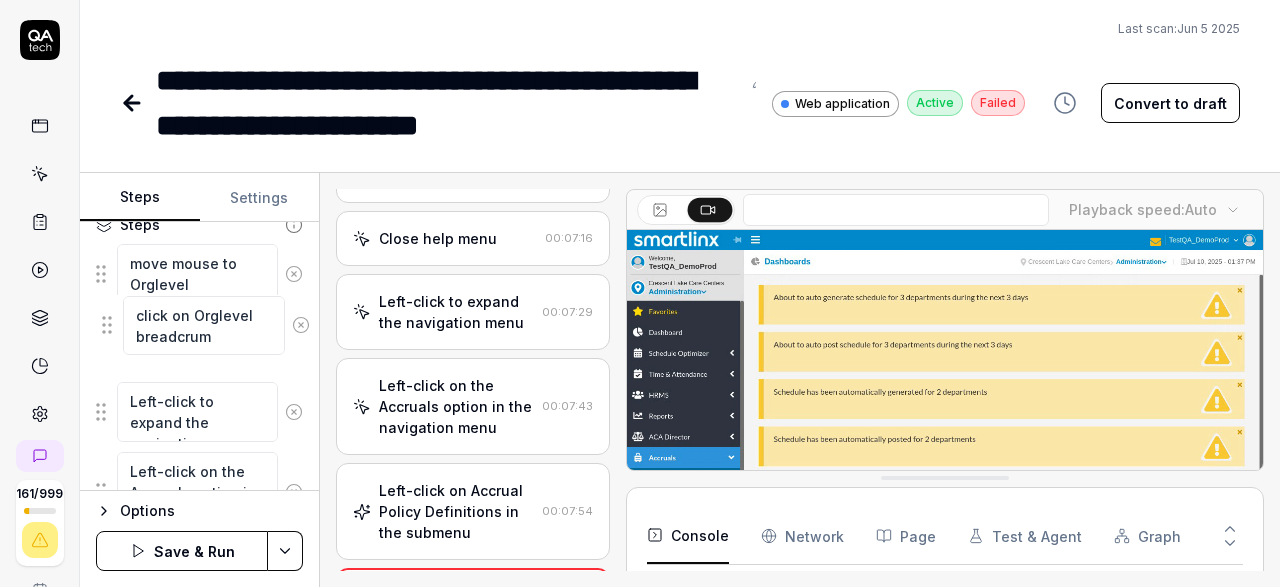 click on "click on Orglevel breadcrum" at bounding box center [199, 348] 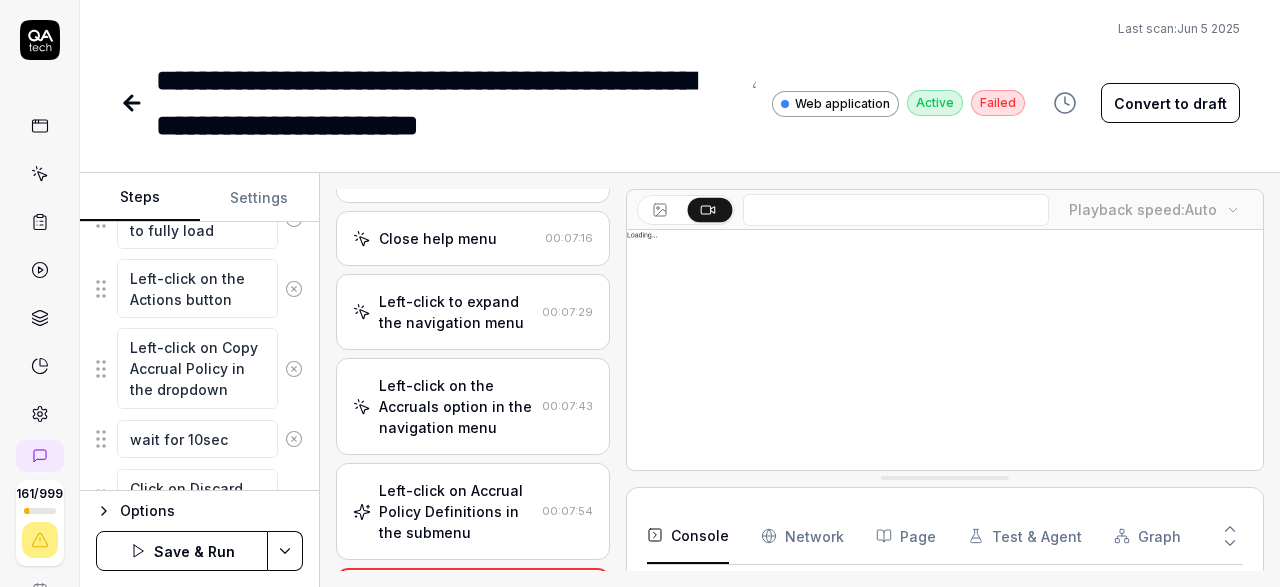 scroll, scrollTop: 817, scrollLeft: 0, axis: vertical 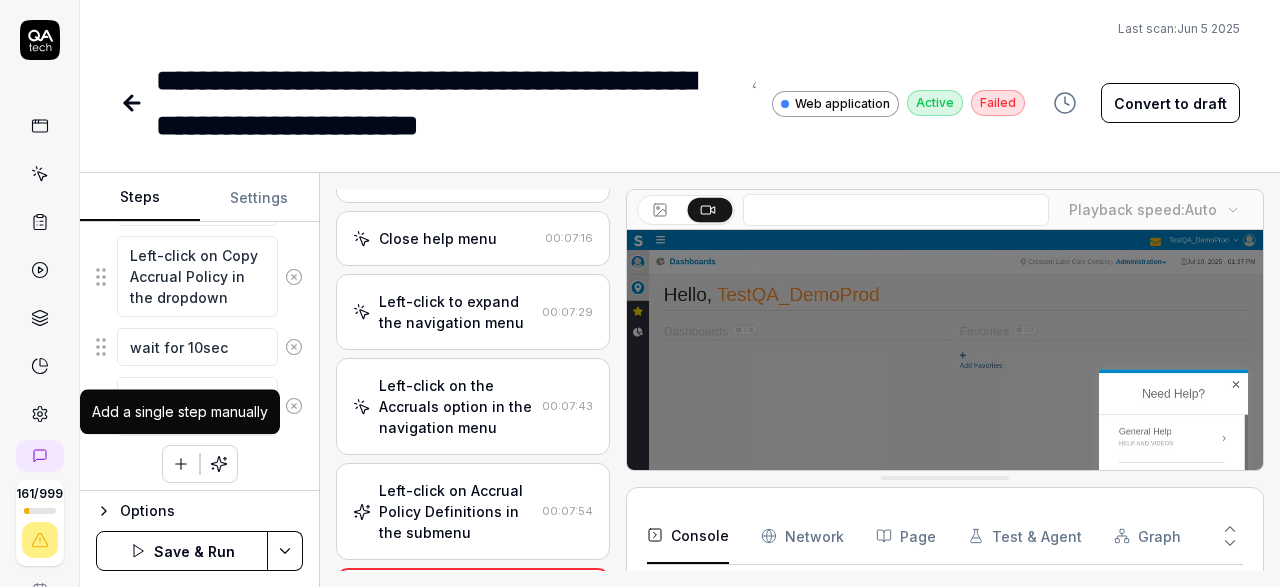 click 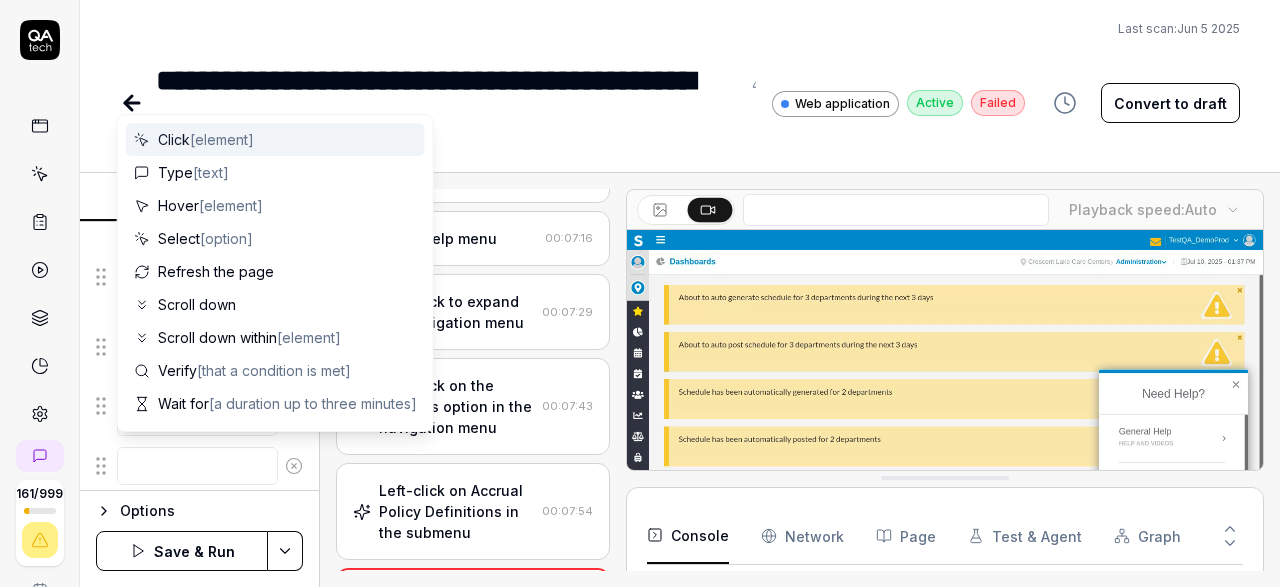 click at bounding box center (197, 466) 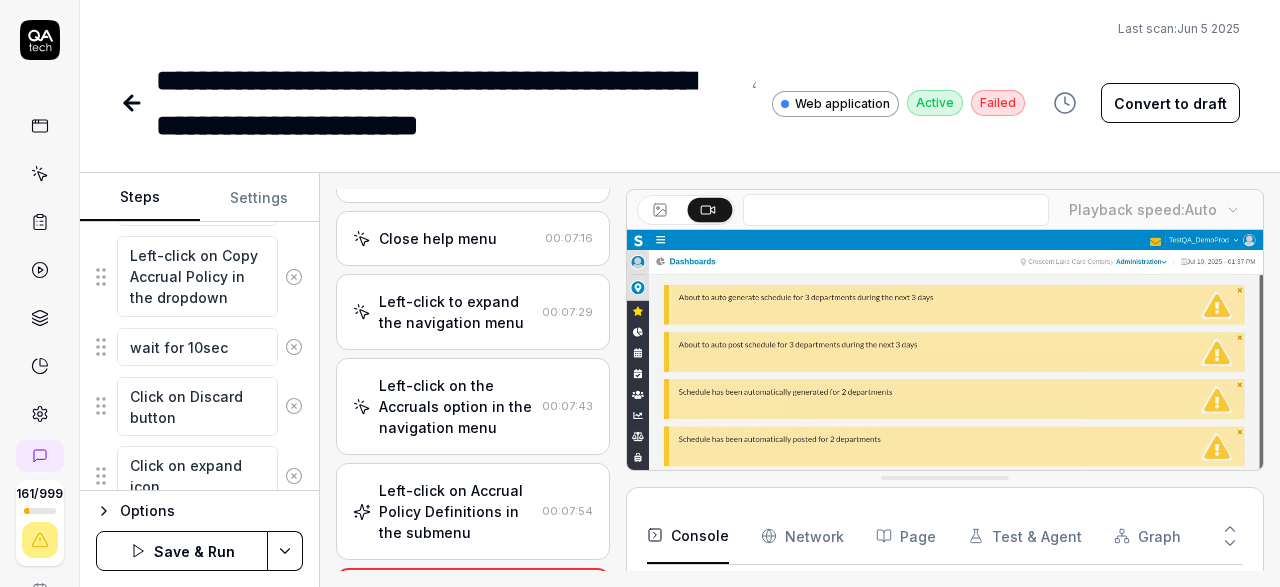 type on "Click on expand icon" 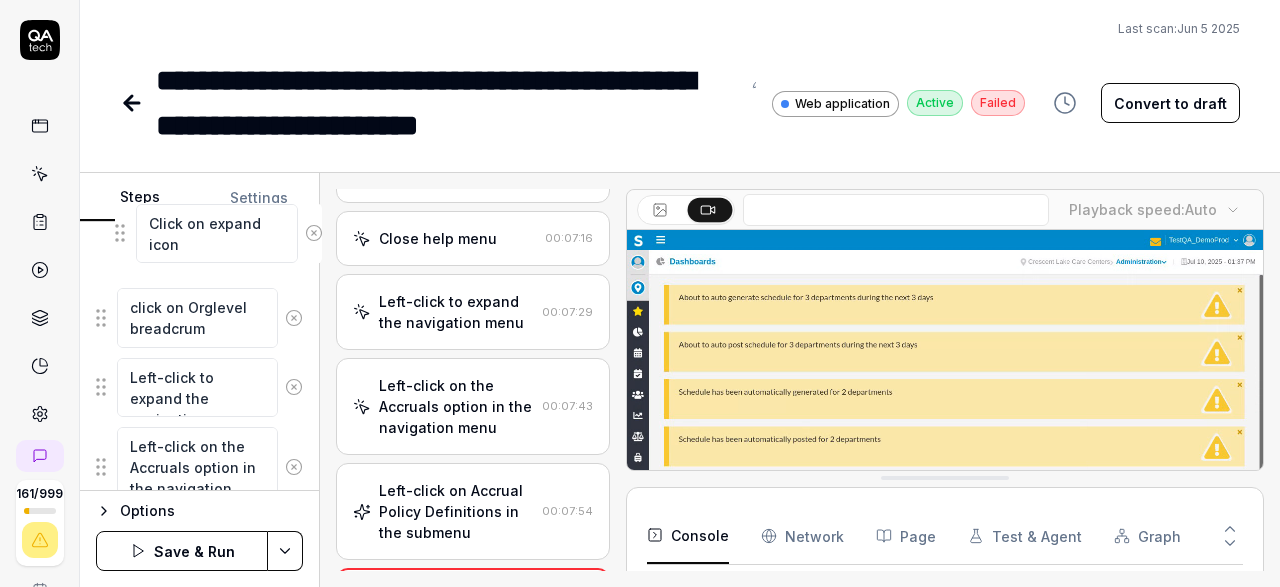 scroll, scrollTop: 332, scrollLeft: 0, axis: vertical 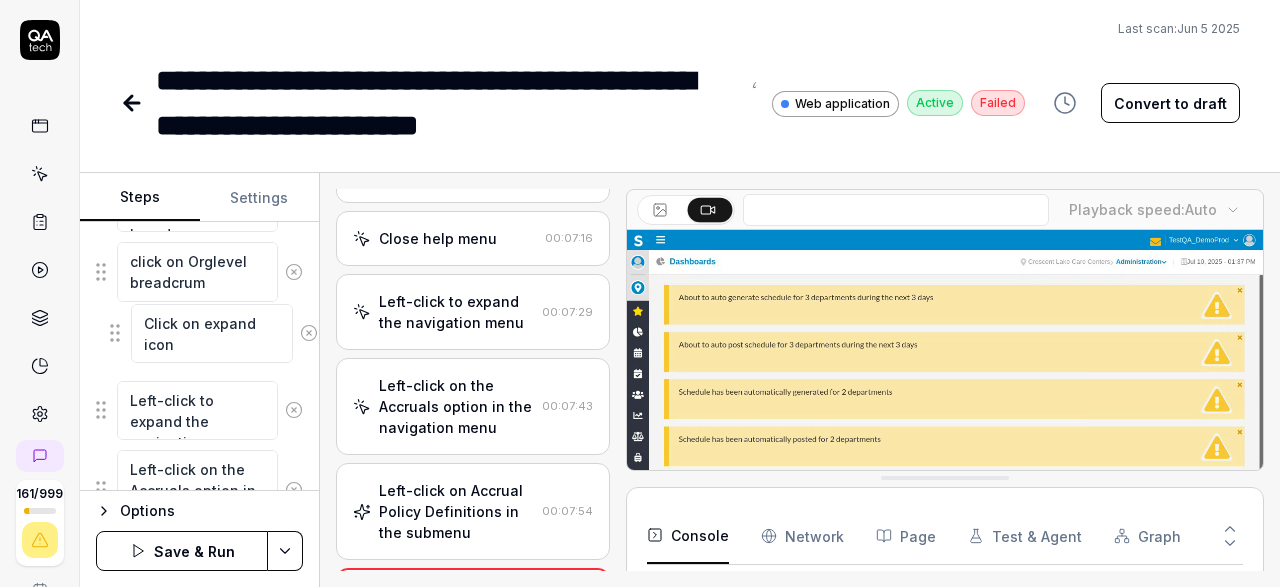drag, startPoint x: 97, startPoint y: 476, endPoint x: 111, endPoint y: 341, distance: 135.72398 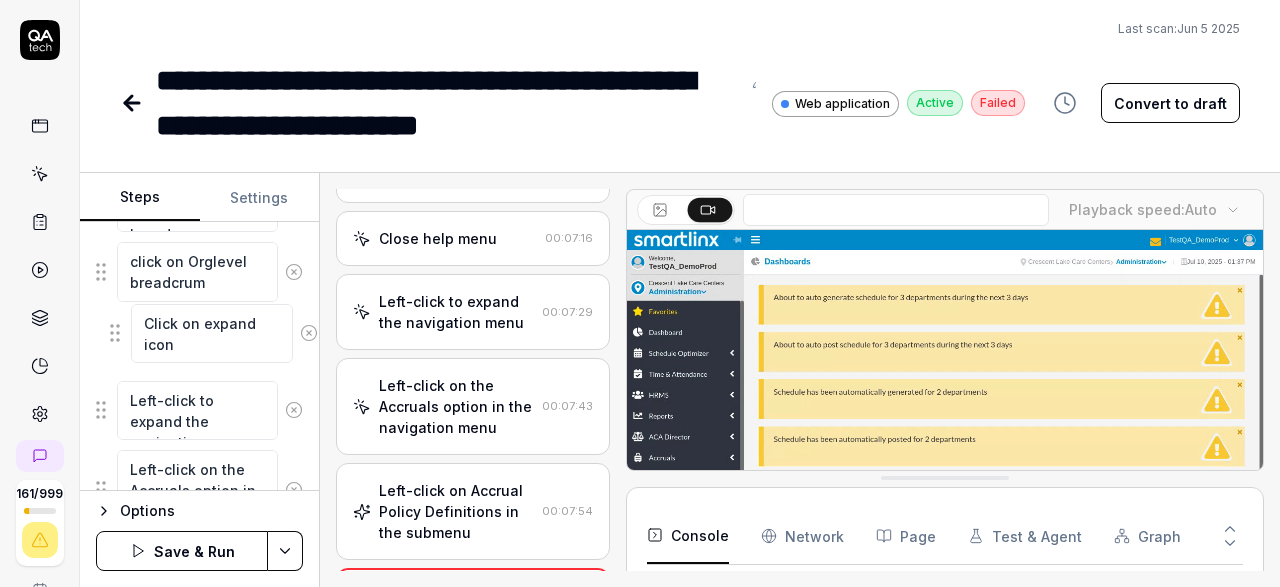 click on "move mouse to Orglevel breadcrum click on Orglevel breadcrum Left-click to expand the navigation menu Left-click on the Accruals option in the navigation menu Left-click on Accrual Policy Definitions in the submenu Wait for the page to fully load Left-click on the Actions button Left-click on Copy Accrual Policy in the dropdown menu wait for 10sec Click on Discard button Click on expand icon Click on expand icon
To pick up a draggable item, press the space bar.
While dragging, use the arrow keys to move the item.
Press space again to drop the item in its new position, or press escape to cancel.
Draggable item 8bd632c2-e876-4abe-b692-63b06b9dfcf5 was moved over droppable area b1253790-becd-4f27-8dda-e7a32a3e8137." at bounding box center [199, 581] 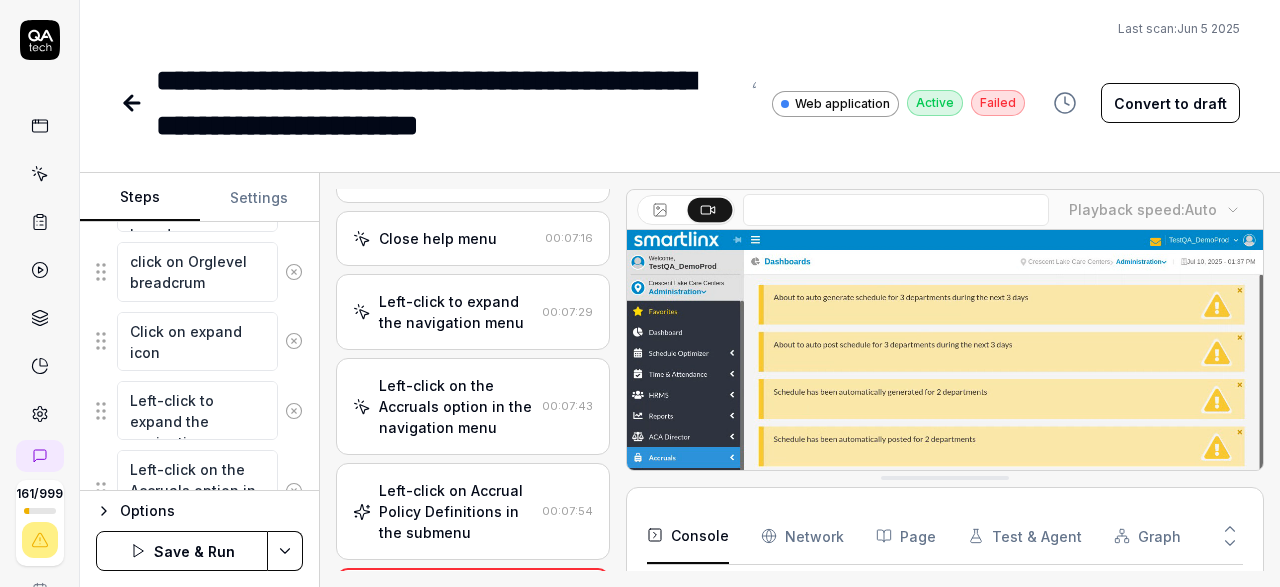 scroll, scrollTop: 886, scrollLeft: 0, axis: vertical 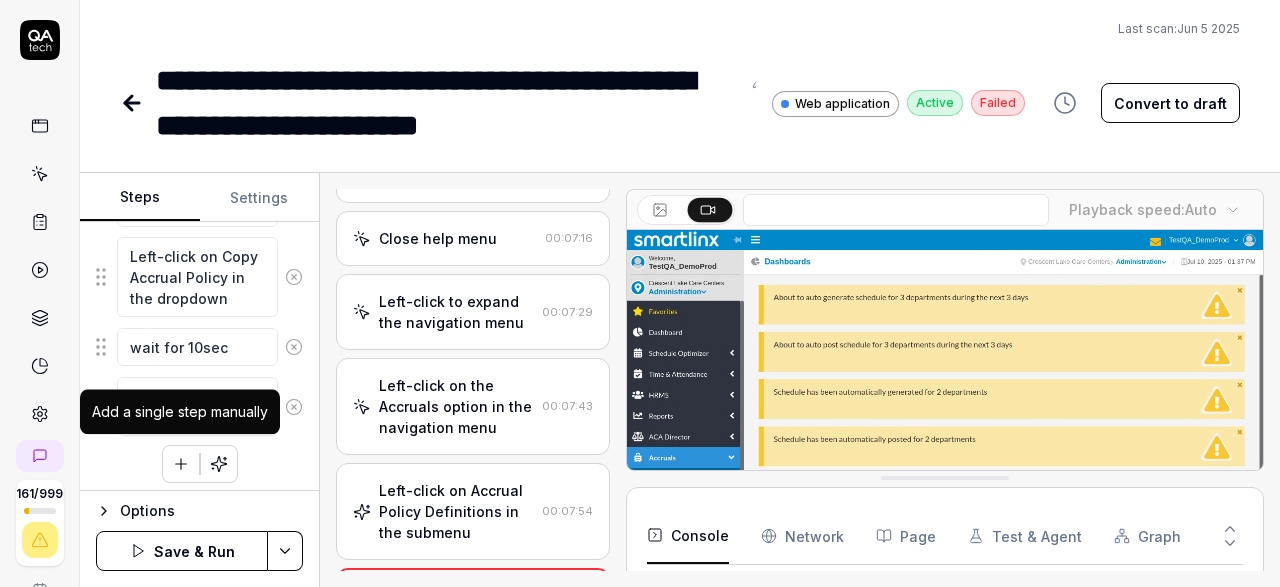 click 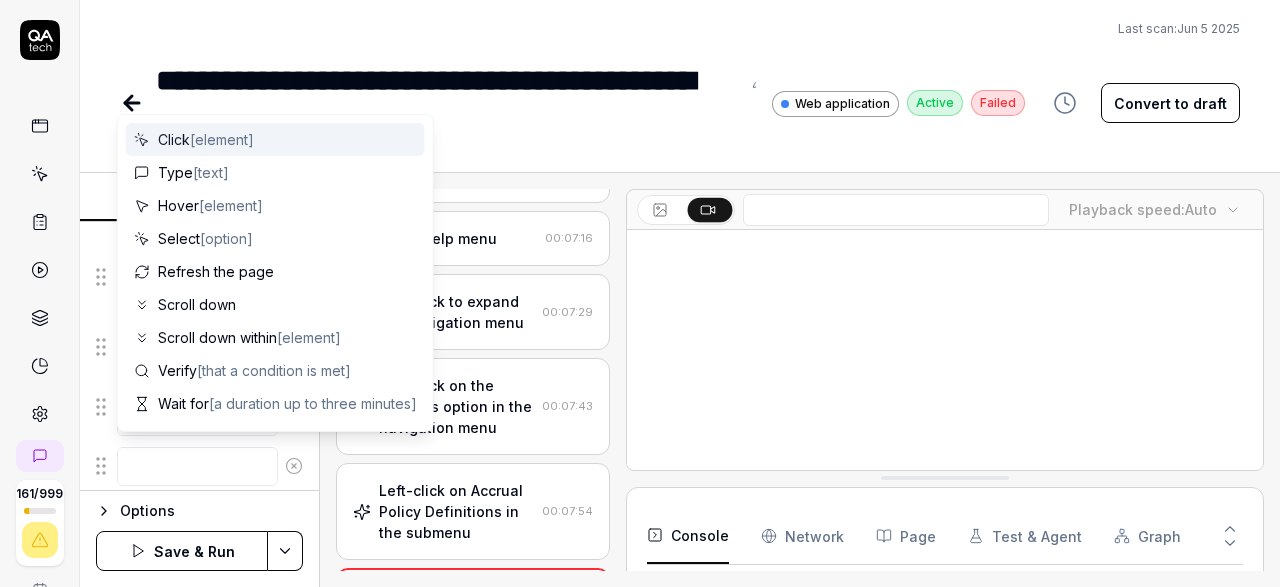 click at bounding box center (197, 466) 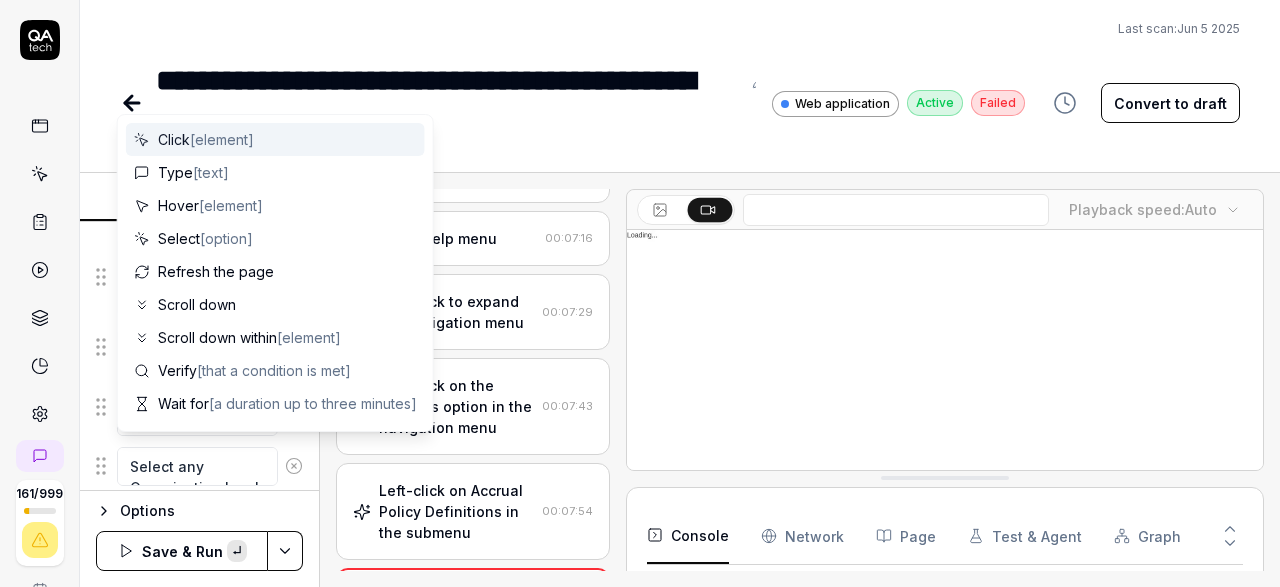 scroll, scrollTop: 924, scrollLeft: 0, axis: vertical 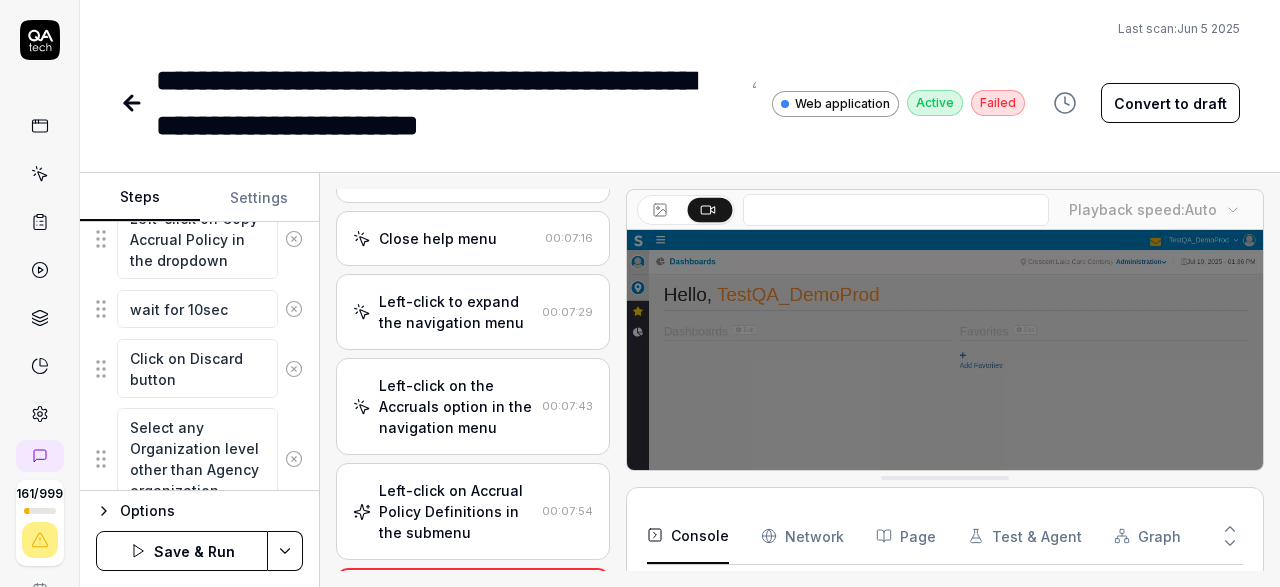 type on "Select any Organization level other than Agency organization" 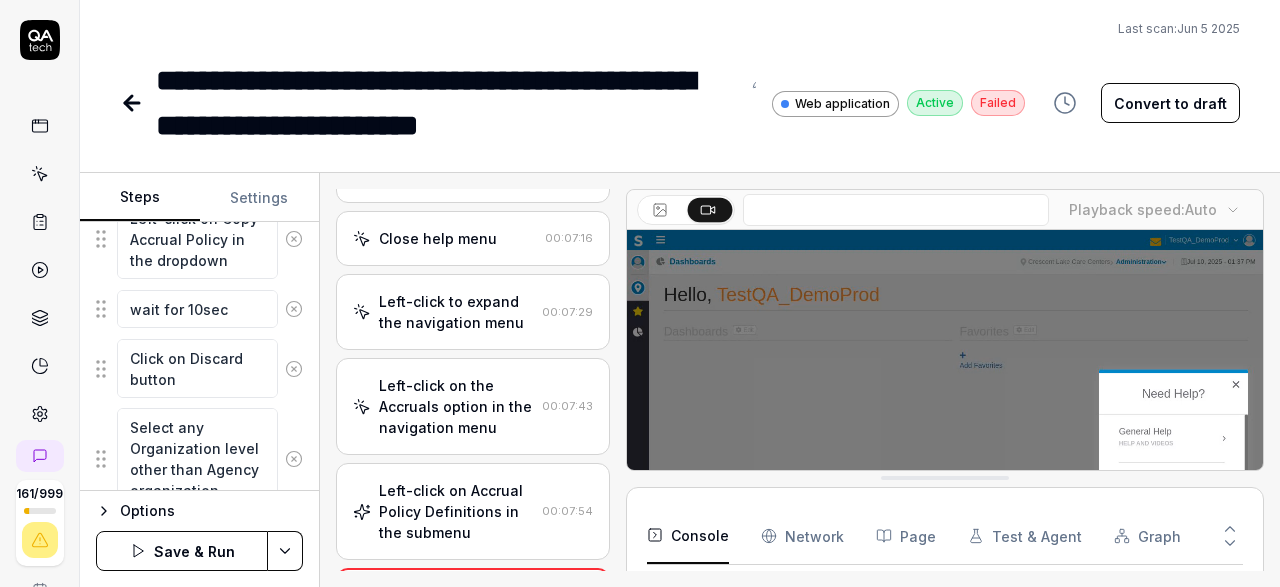 click on "Select any Organization level other than Agency organization" at bounding box center [199, 458] 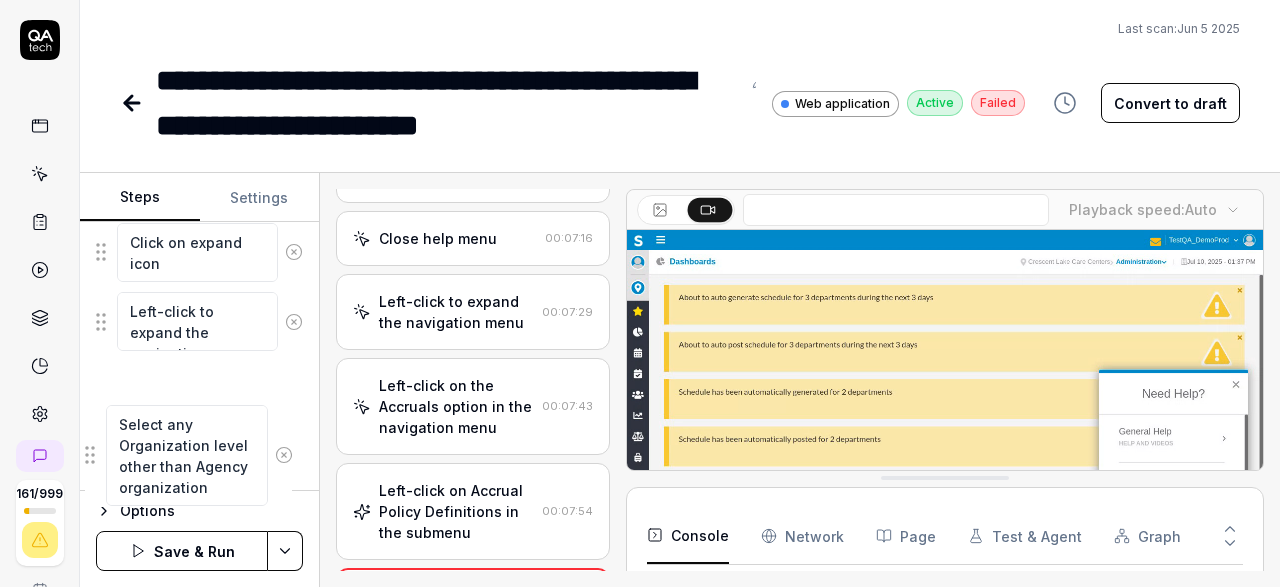 scroll, scrollTop: 427, scrollLeft: 0, axis: vertical 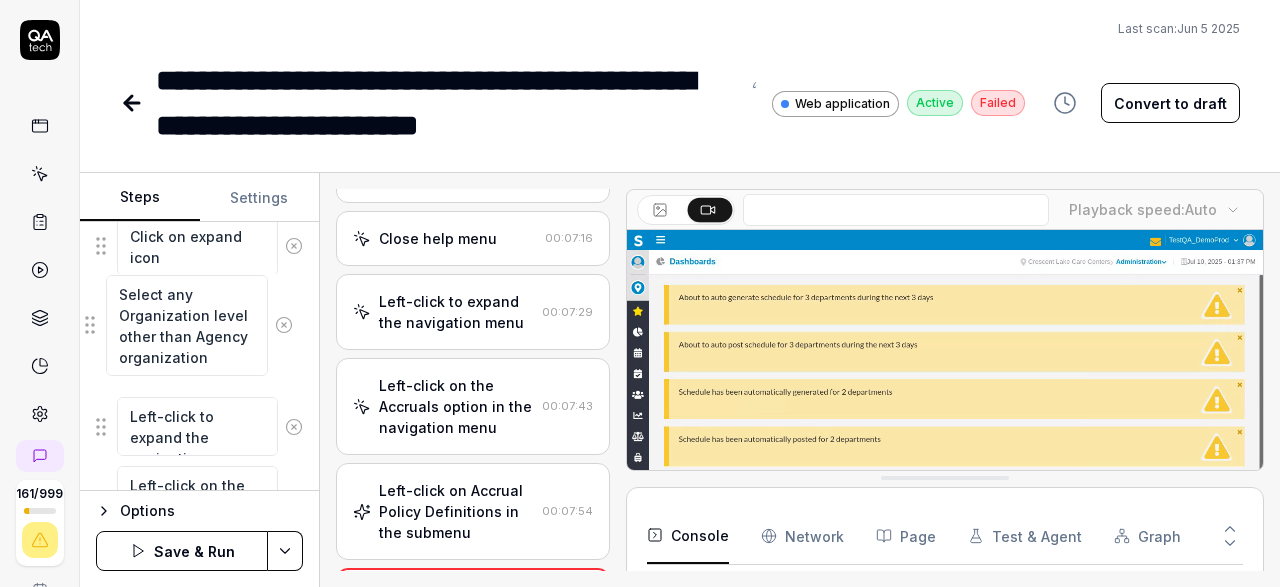 drag, startPoint x: 99, startPoint y: 451, endPoint x: 89, endPoint y: 325, distance: 126.3962 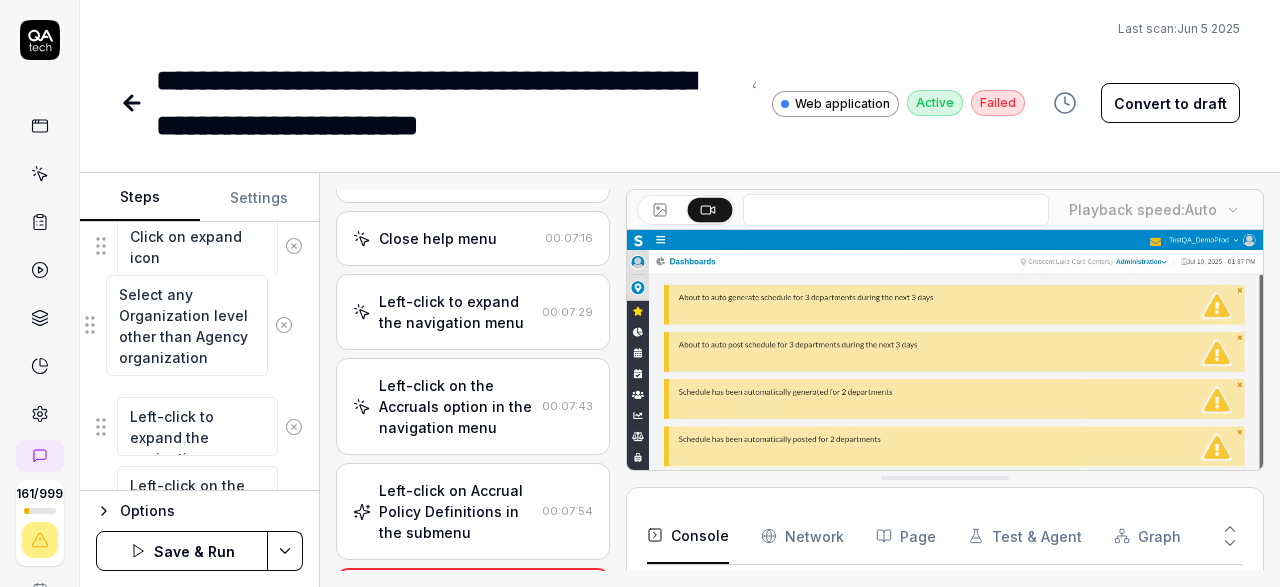 click on "move mouse to Orglevel breadcrum click on Orglevel breadcrum Click on expand icon Left-click to expand the navigation menu Left-click on the Accruals option in the navigation menu Left-click on Accrual Policy Definitions in the submenu Wait for the page to fully load Left-click on the Actions button Left-click on Copy Accrual Policy in the dropdown menu wait for 10sec Click on Discard button Select any Organization level other than Agency organization Select any Organization level other than Agency organization
To pick up a draggable item, press the space bar.
While dragging, use the arrow keys to move the item.
Press space again to drop the item in its new position, or press escape to cancel.
Draggable item ae98bc09-01c9-4b8a-b3d8-97d5bfa0113d was moved over droppable area b1253790-becd-4f27-8dda-e7a32a3e8137." at bounding box center (199, 542) 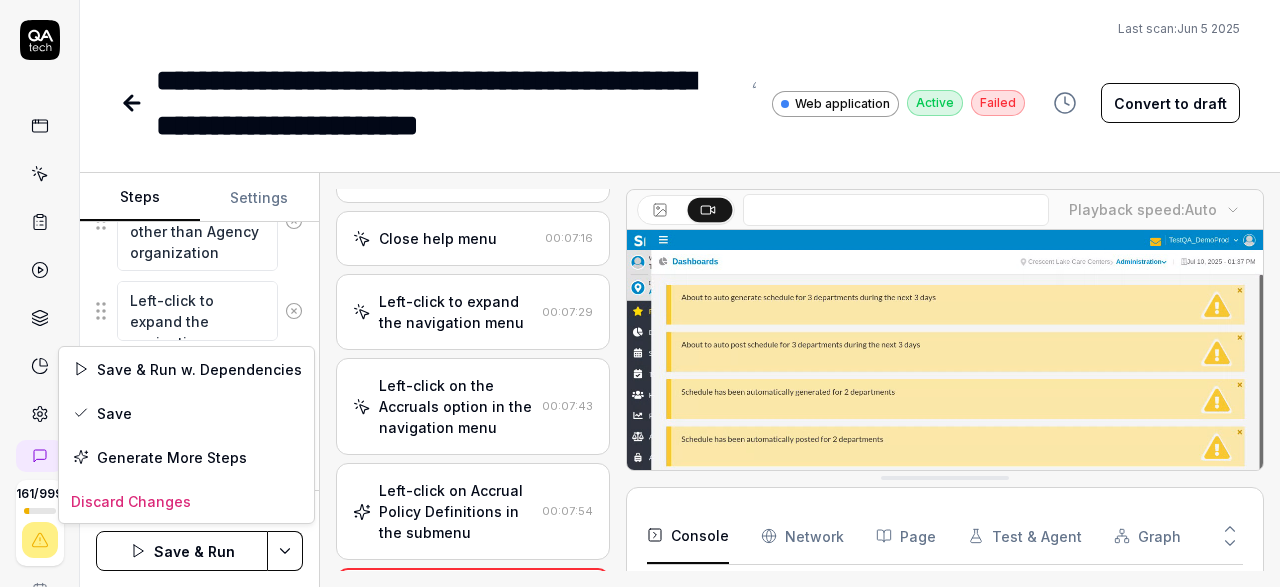 scroll, scrollTop: 543, scrollLeft: 0, axis: vertical 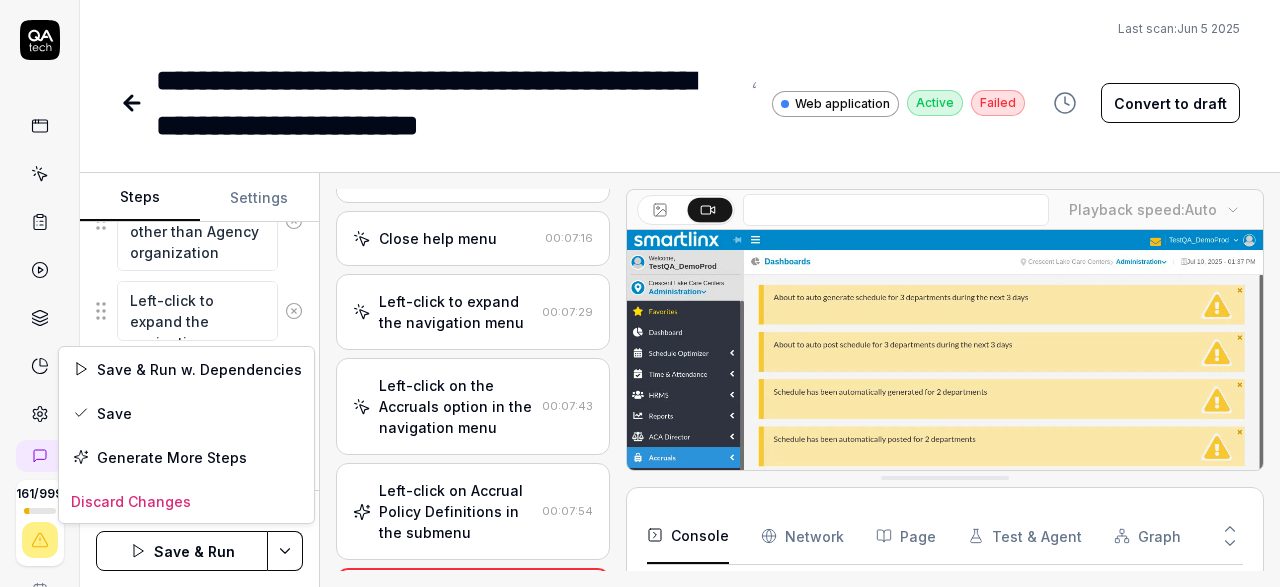 click on "**********" at bounding box center [640, 293] 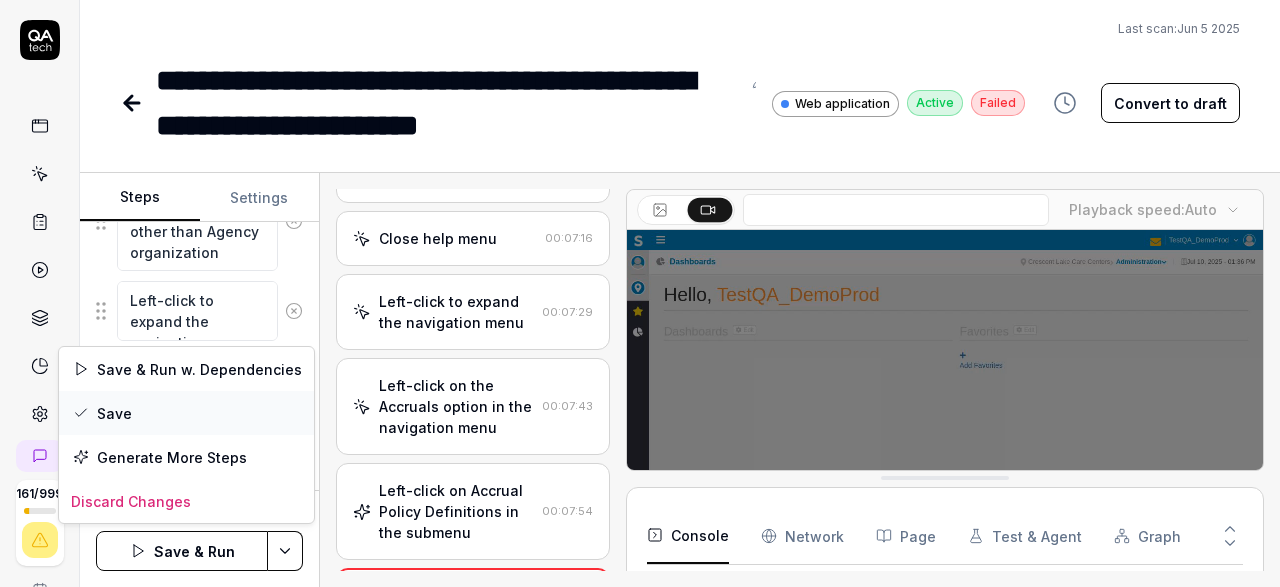 click on "Save" at bounding box center [186, 413] 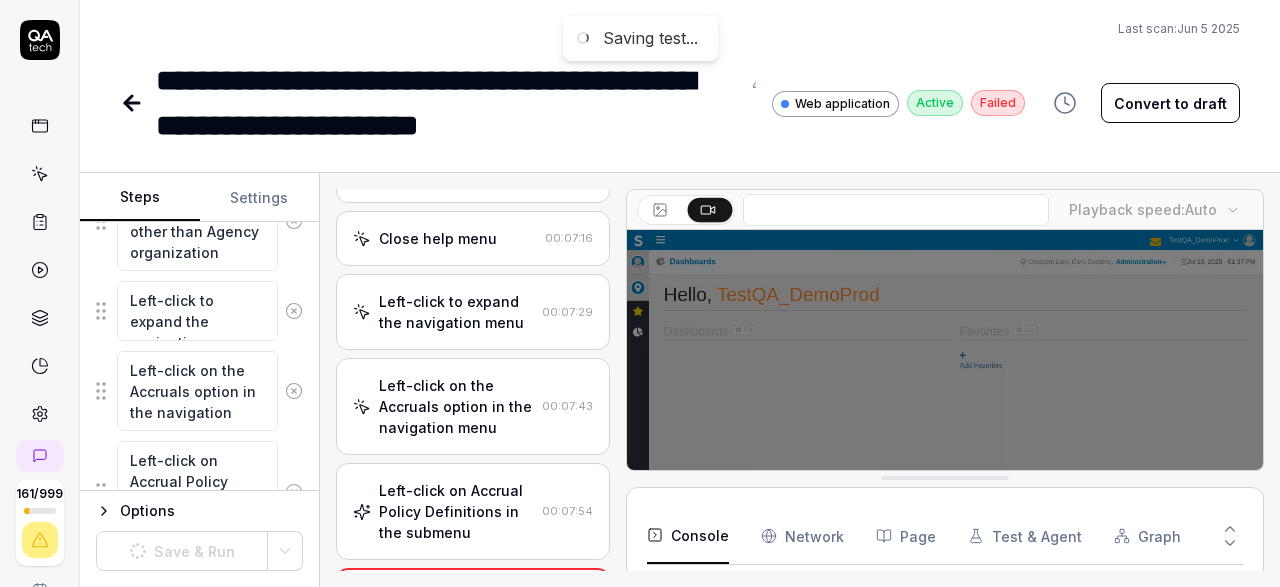 scroll, scrollTop: 543, scrollLeft: 0, axis: vertical 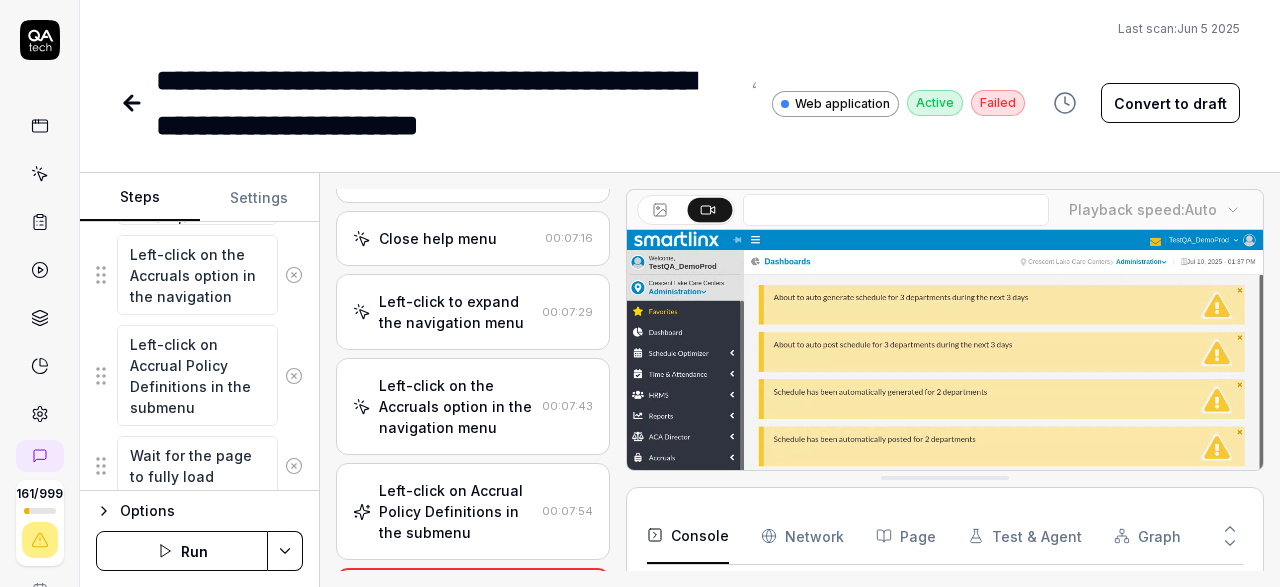 click on "Run" at bounding box center (182, 551) 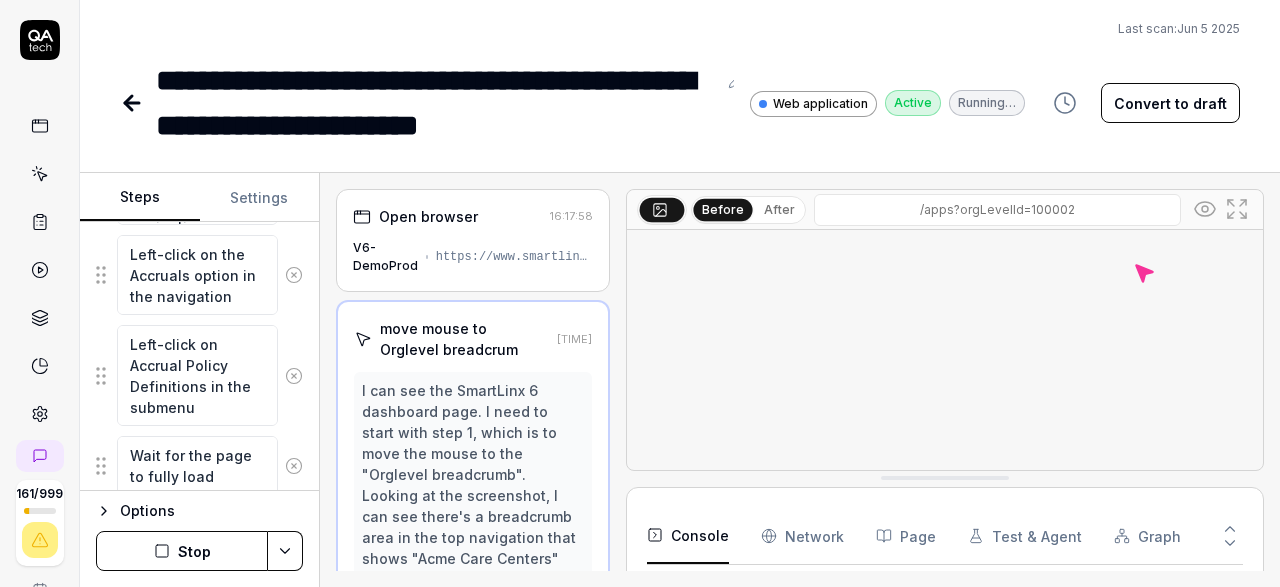 scroll, scrollTop: 156, scrollLeft: 0, axis: vertical 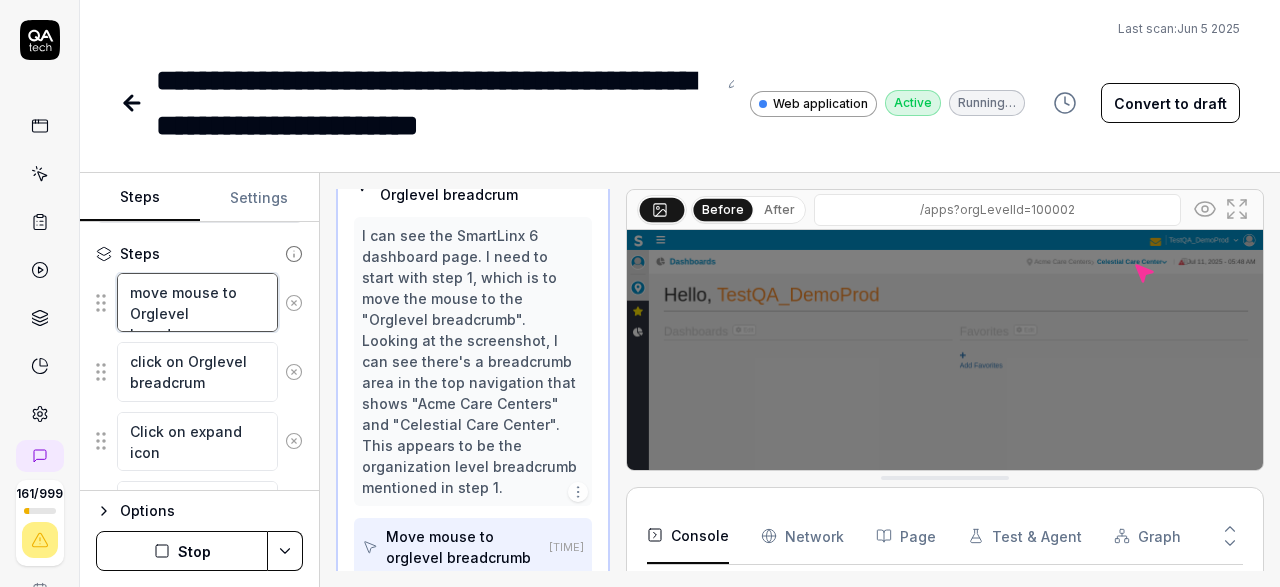 drag, startPoint x: 131, startPoint y: 293, endPoint x: 262, endPoint y: 307, distance: 131.74597 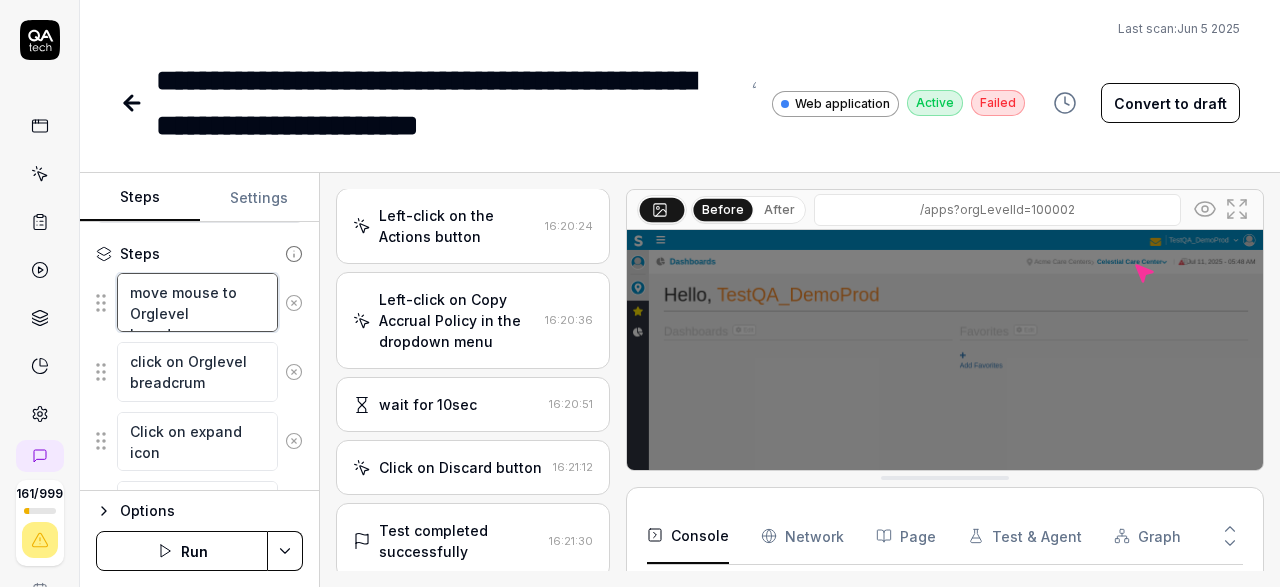 scroll, scrollTop: 1365, scrollLeft: 0, axis: vertical 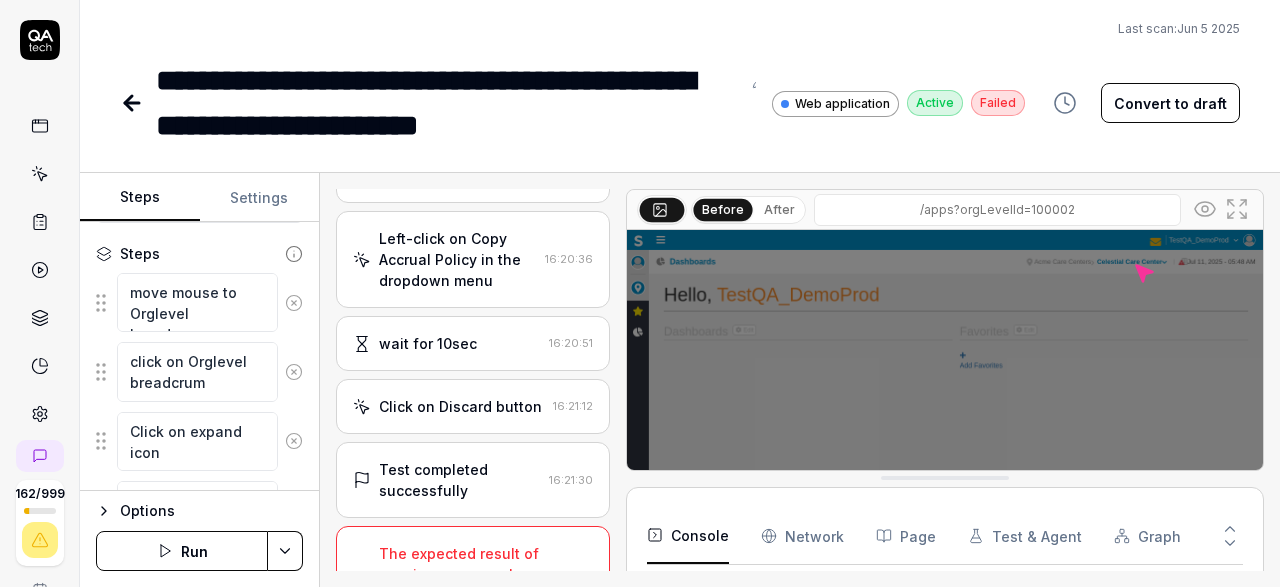 click on "Options Run" at bounding box center [199, 538] 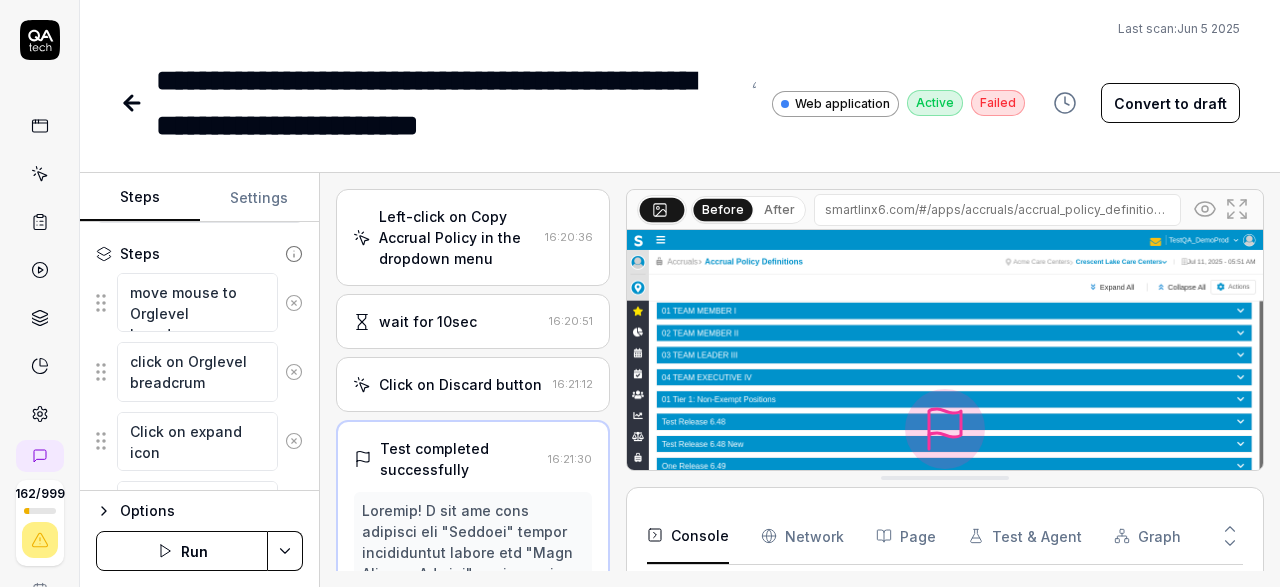 scroll, scrollTop: 961, scrollLeft: 0, axis: vertical 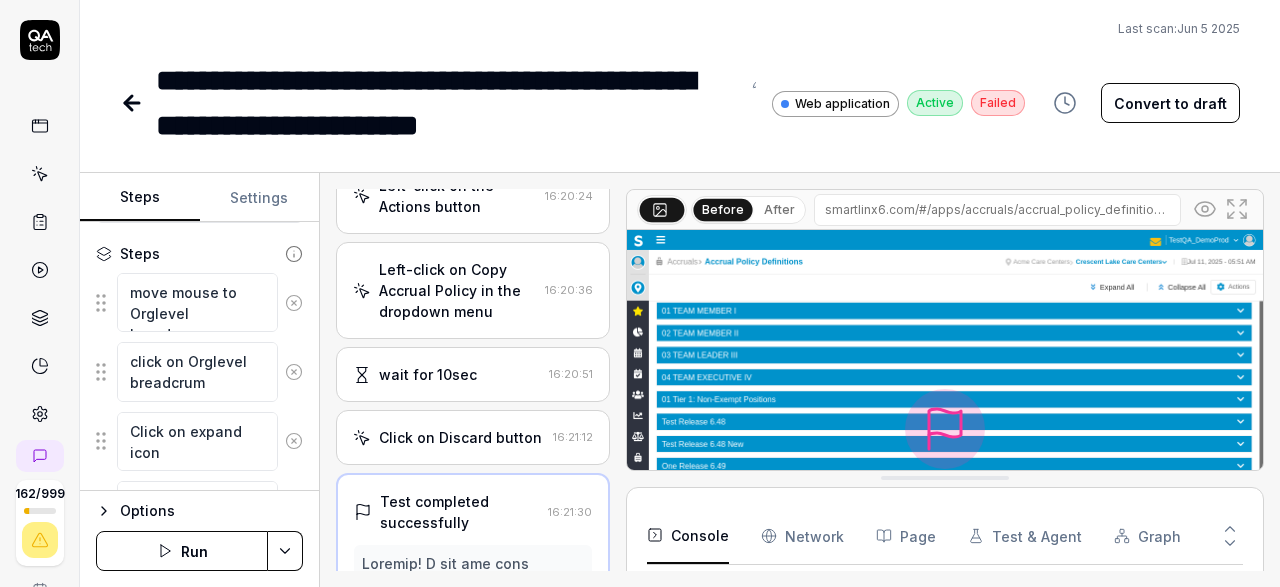 click on "Click on Discard button" at bounding box center [460, 437] 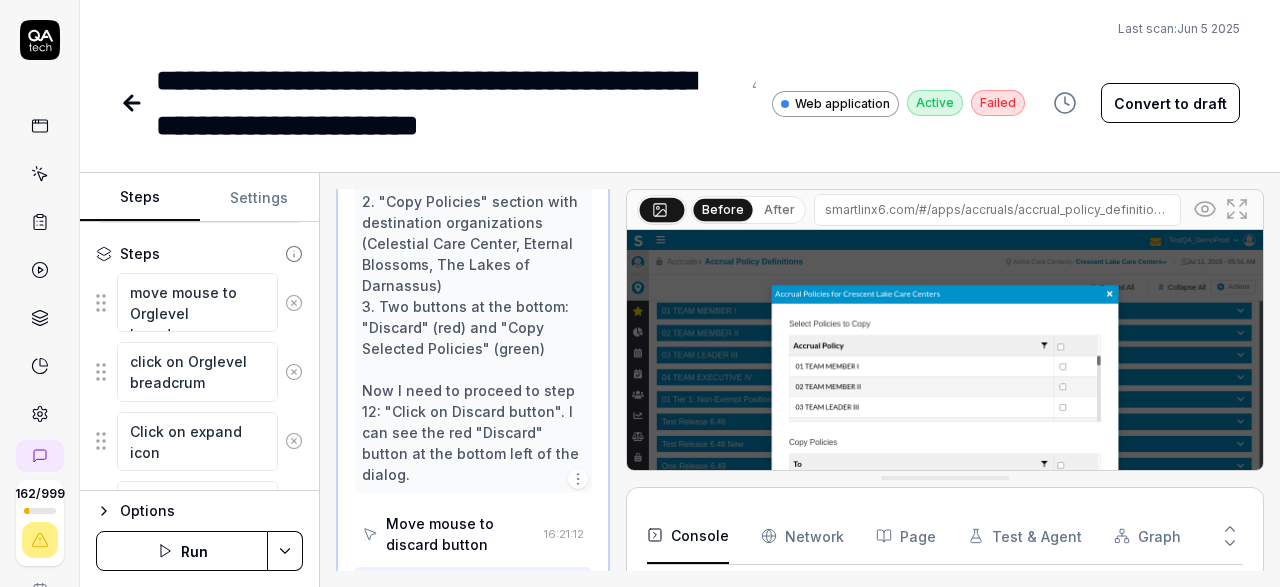 scroll, scrollTop: 1449, scrollLeft: 0, axis: vertical 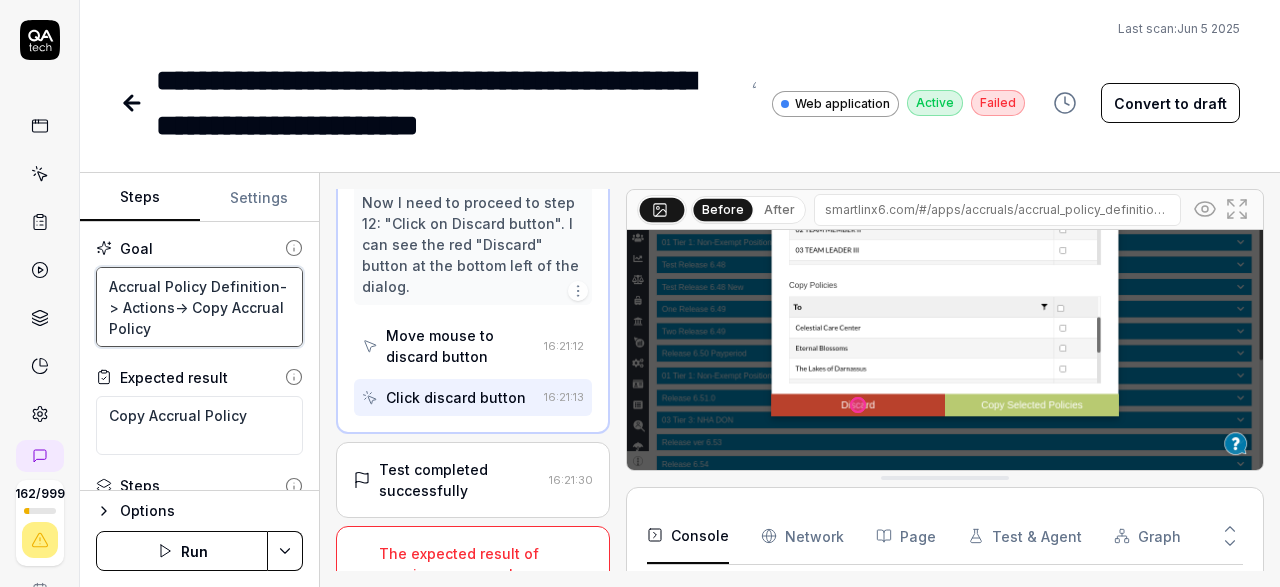 click on "Accrual Policy Definition-> Actions-> Copy Accrual Policy" at bounding box center (199, 307) 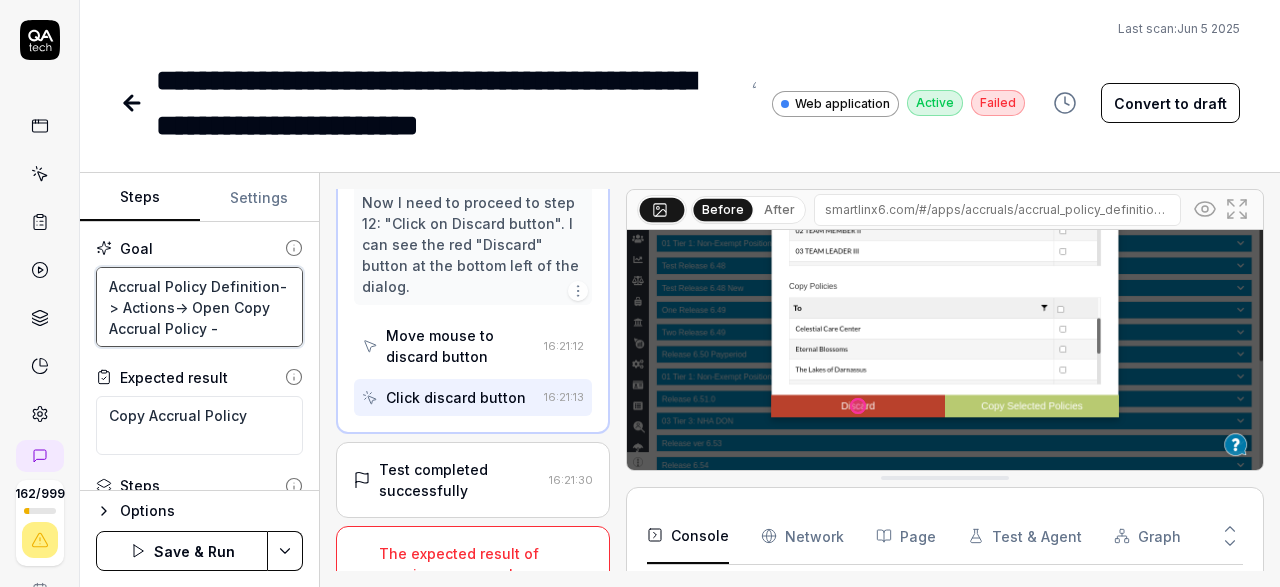 scroll, scrollTop: 157, scrollLeft: 0, axis: vertical 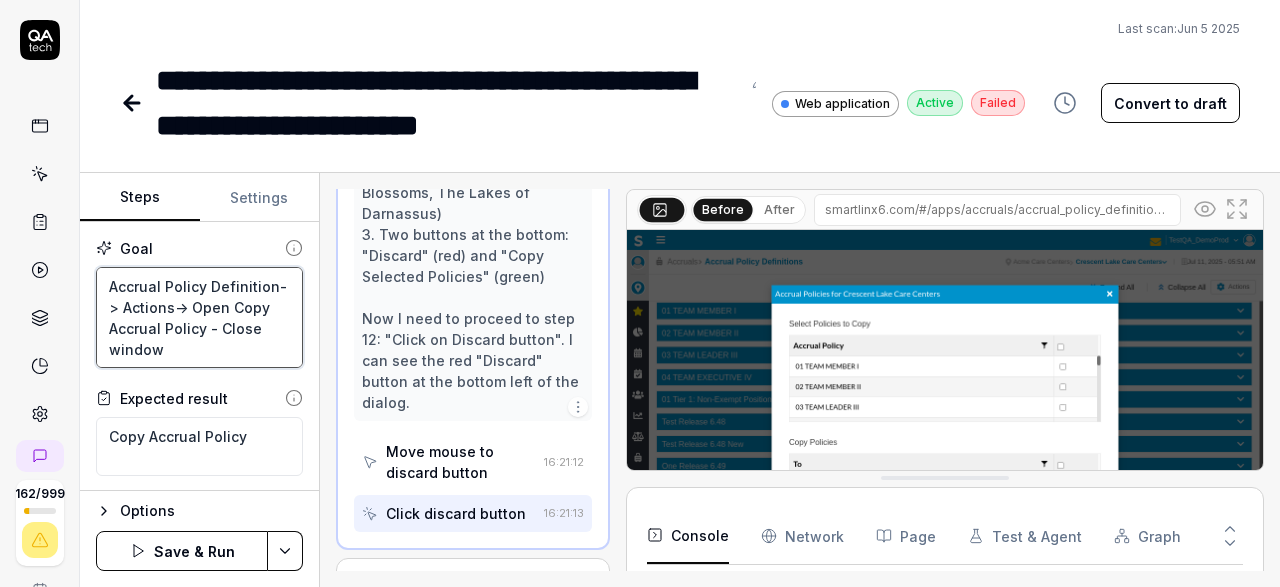 click on "Accrual Policy Definition-> Actions-> Open Copy Accrual Policy - Close window" at bounding box center [199, 317] 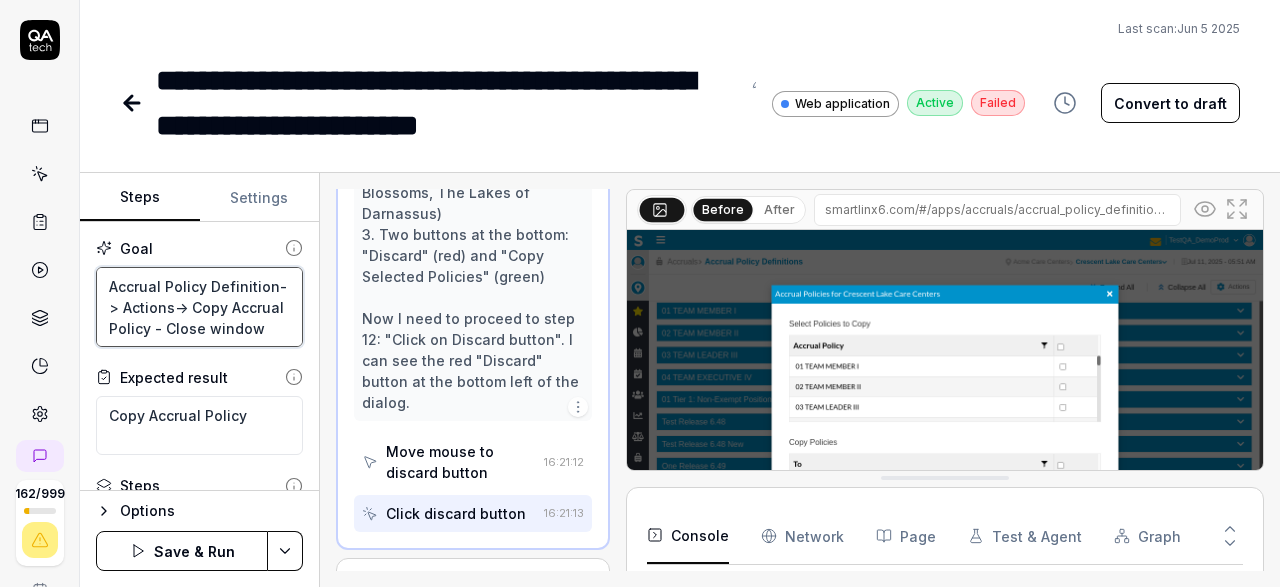click on "Accrual Policy Definition-> Actions-> Copy Accrual Policy - Close window" at bounding box center (199, 307) 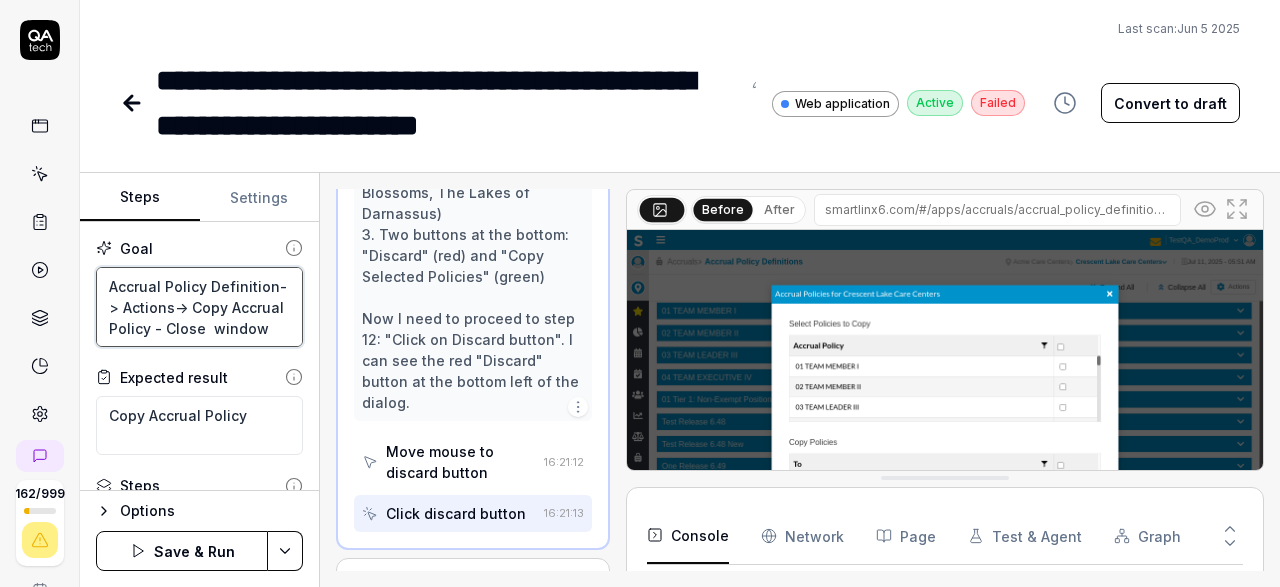 type on "Accrual Policy Definition-> Actions-> Copy Accrual Policy - Close  window" 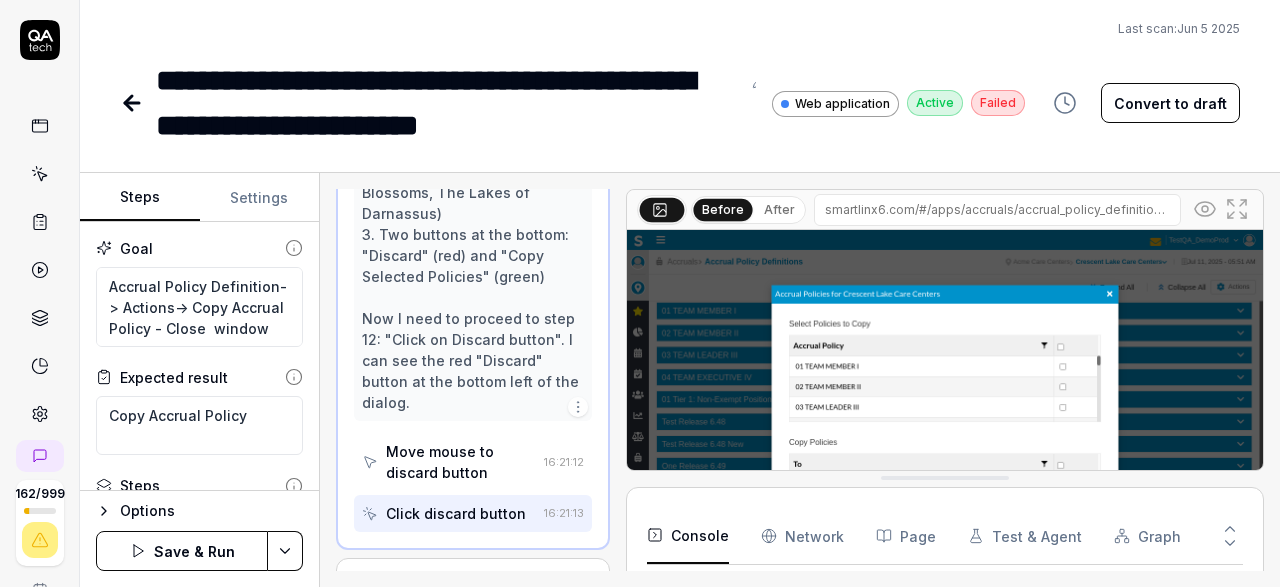 click on "**********" at bounding box center (640, 293) 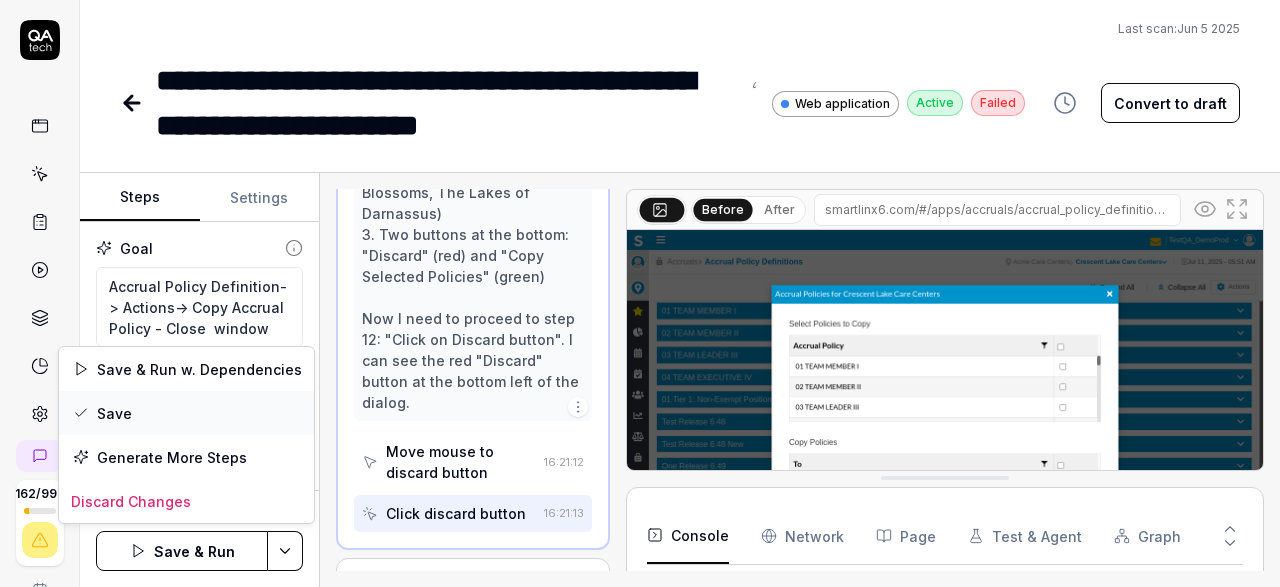 click on "Save" at bounding box center [186, 413] 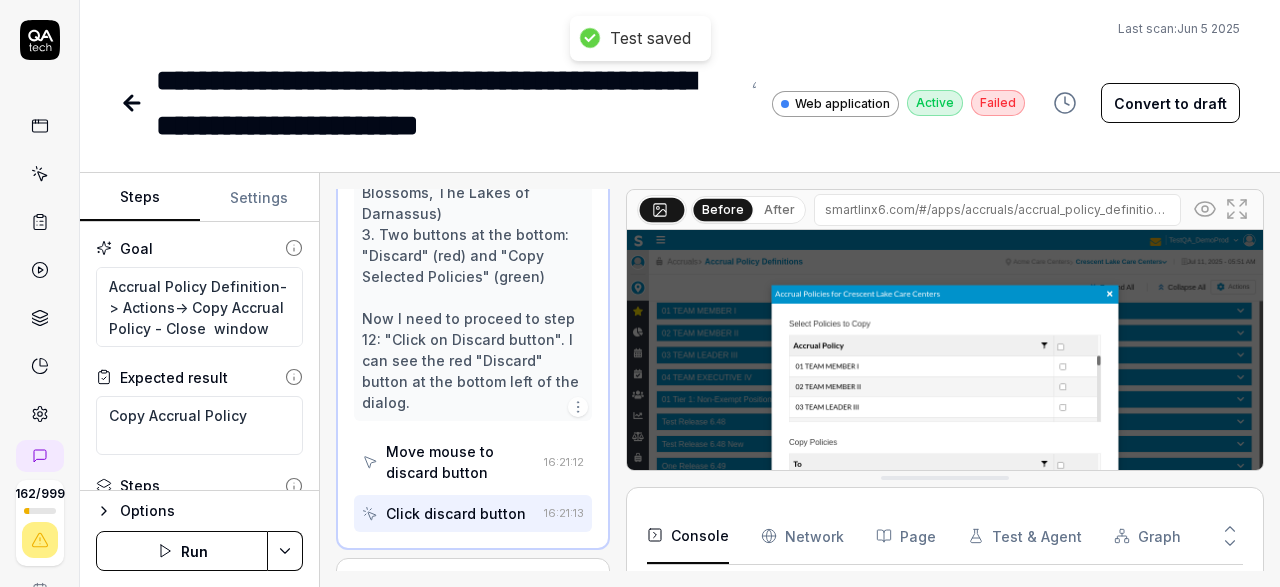 click on "Run" at bounding box center [182, 551] 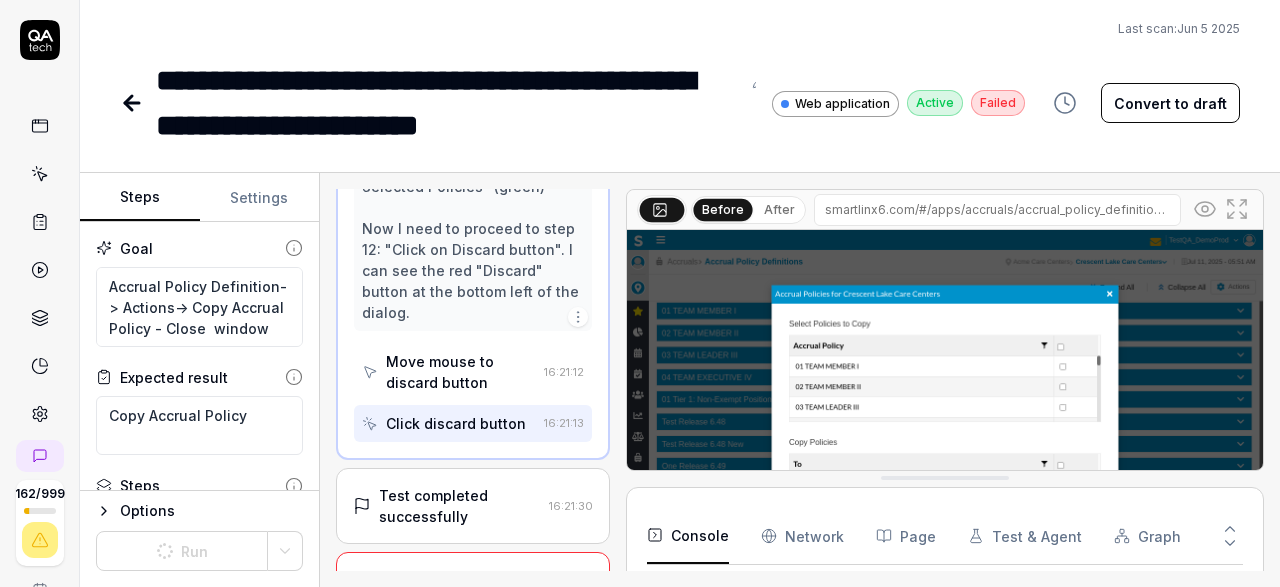 scroll, scrollTop: 1637, scrollLeft: 0, axis: vertical 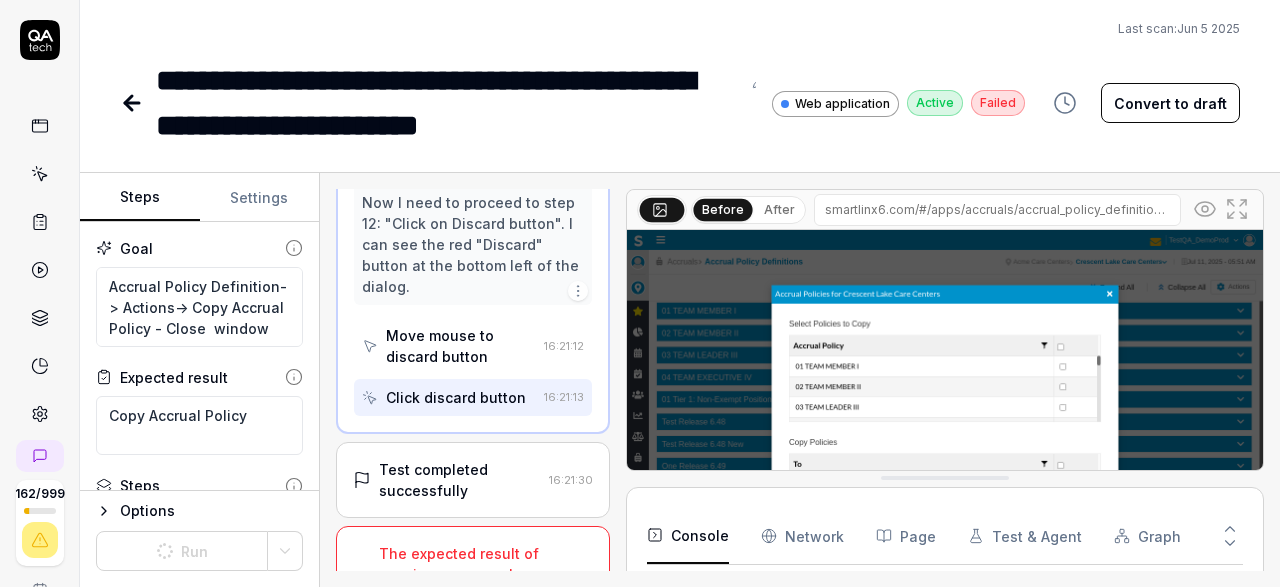 click on "The expected result of copying an accrual policy was not fulfilled." at bounding box center [460, 585] 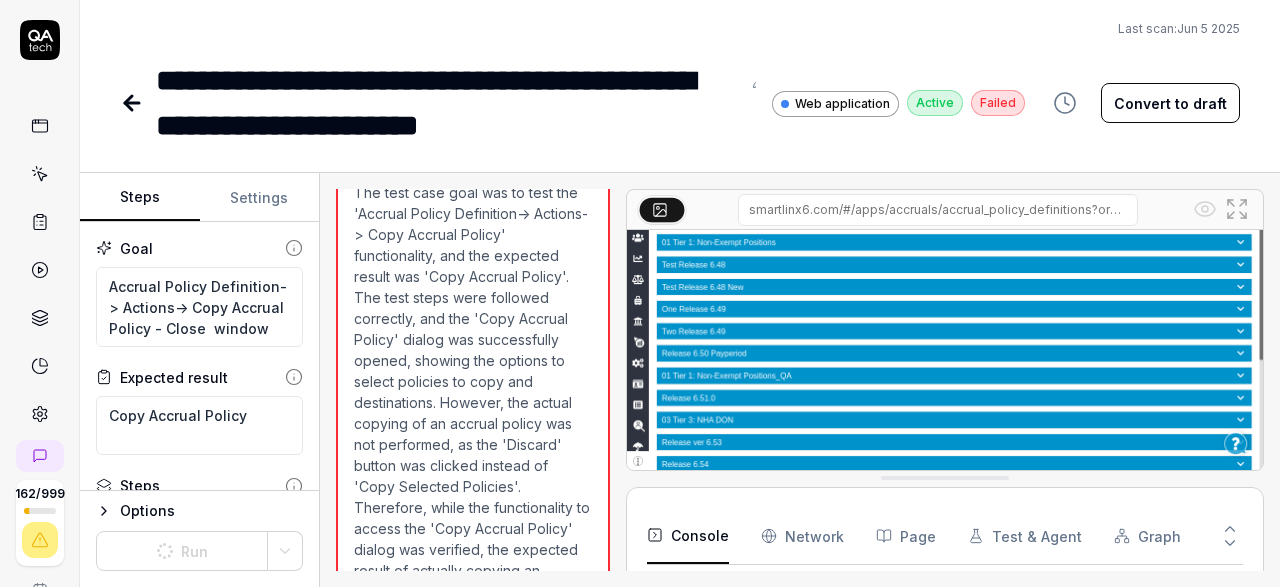 scroll, scrollTop: 0, scrollLeft: 0, axis: both 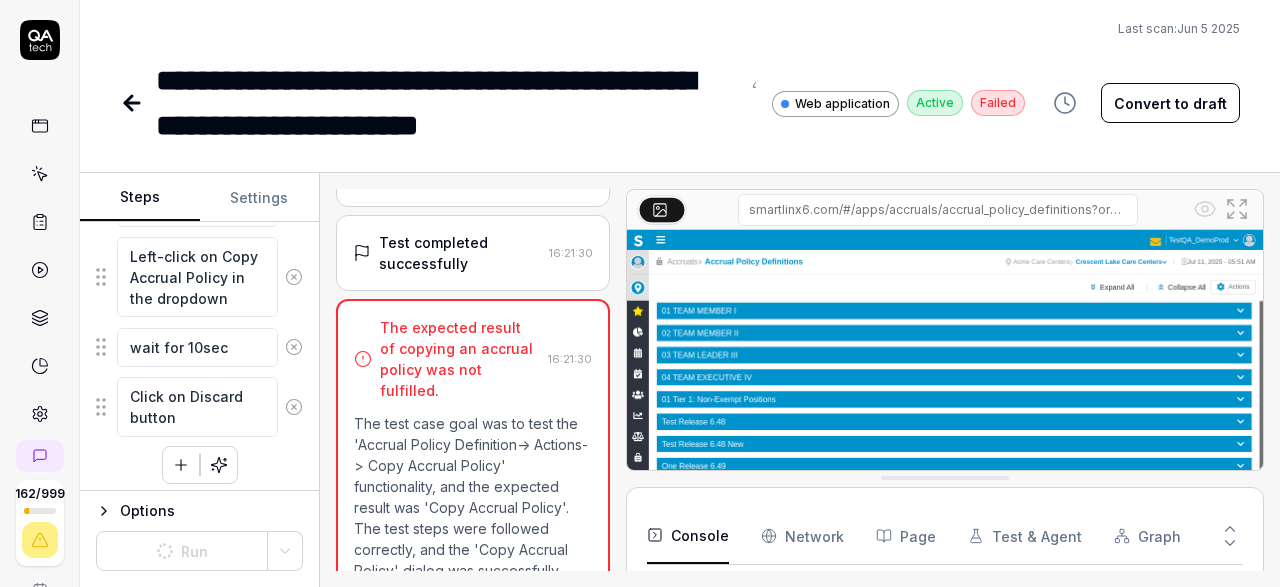 click 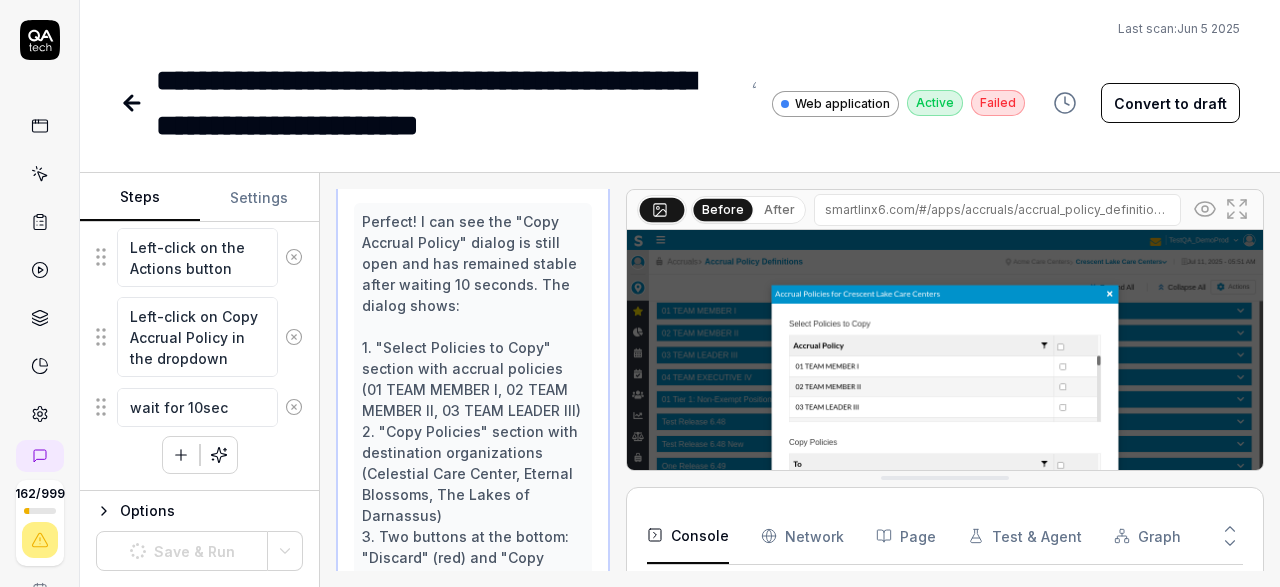 scroll, scrollTop: 928, scrollLeft: 0, axis: vertical 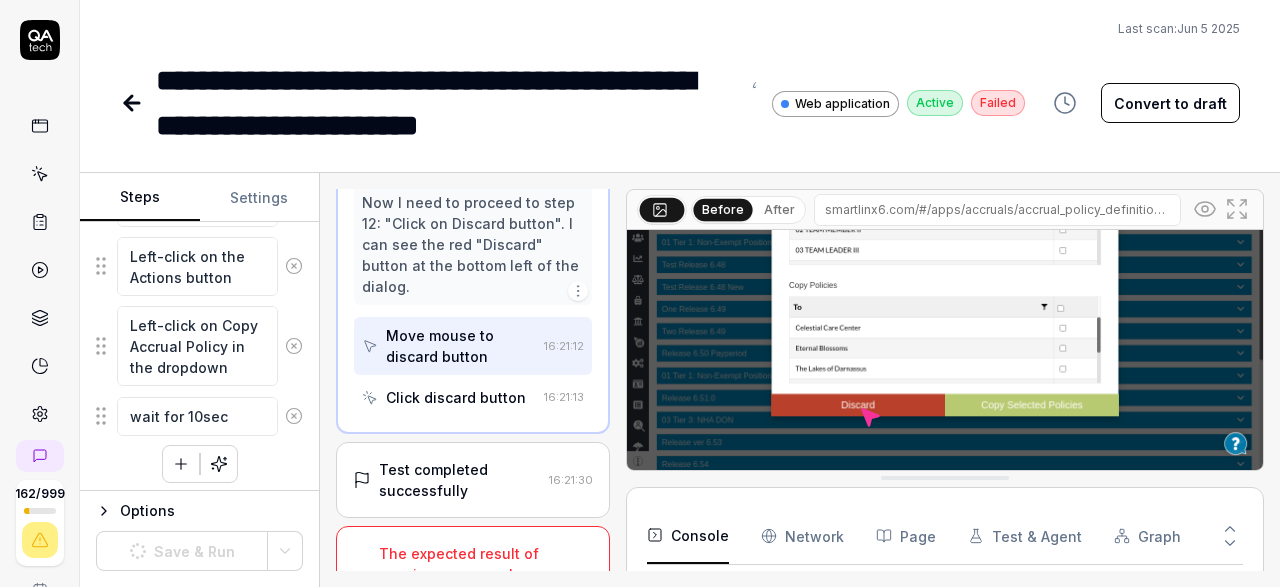 click 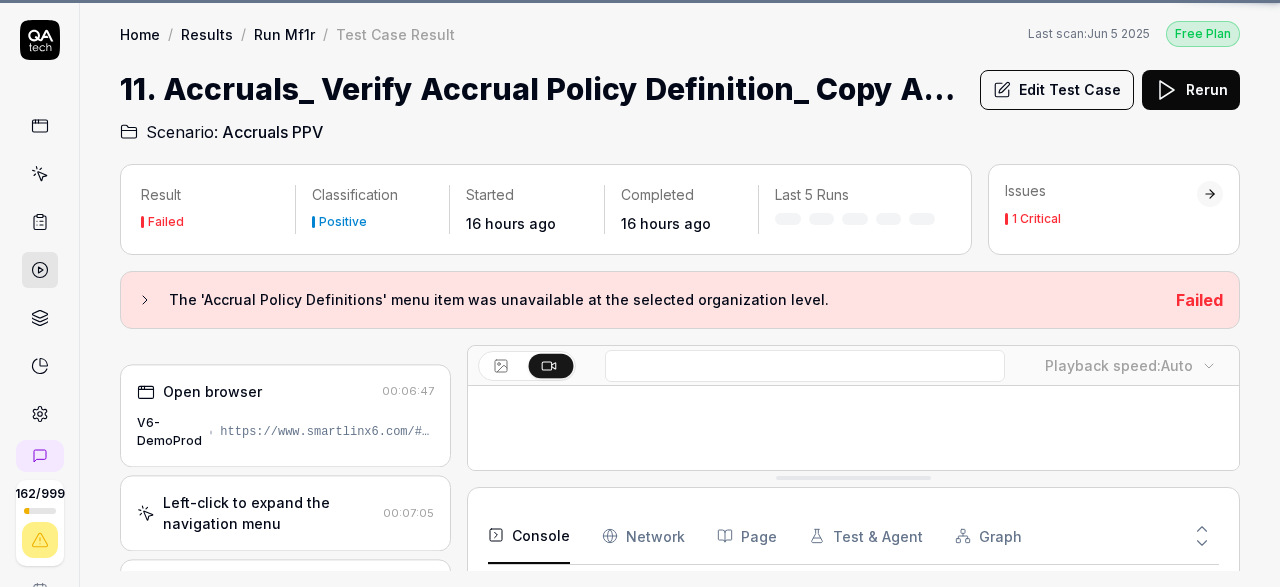 scroll, scrollTop: 627, scrollLeft: 0, axis: vertical 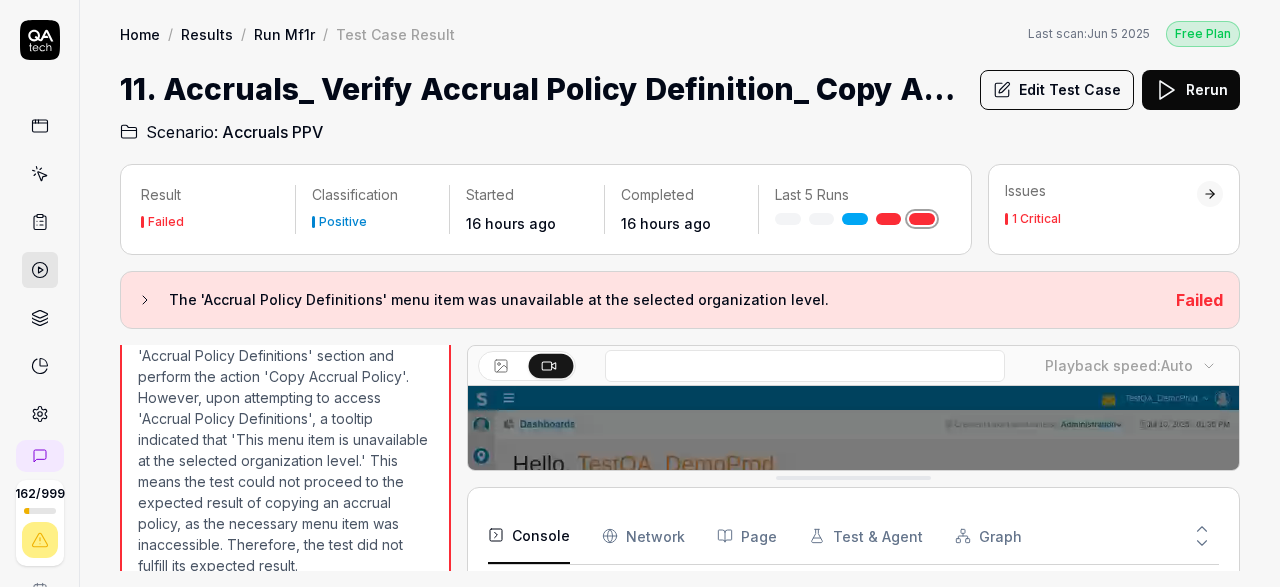 click on "Edit Test Case" at bounding box center (1057, 90) 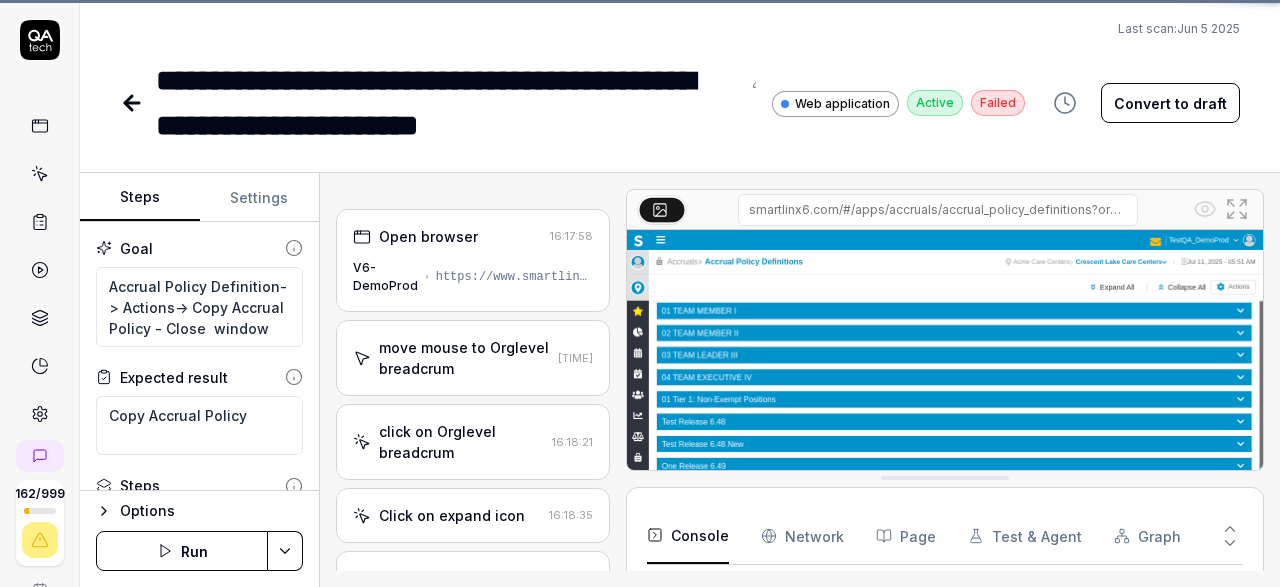 scroll, scrollTop: 73, scrollLeft: 0, axis: vertical 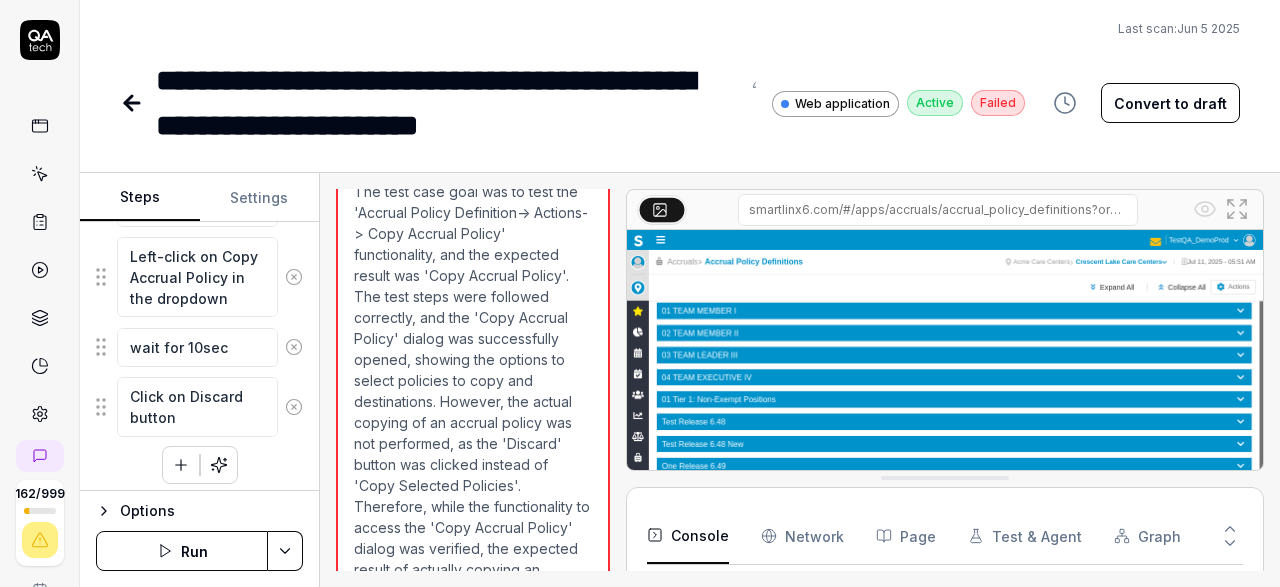 click 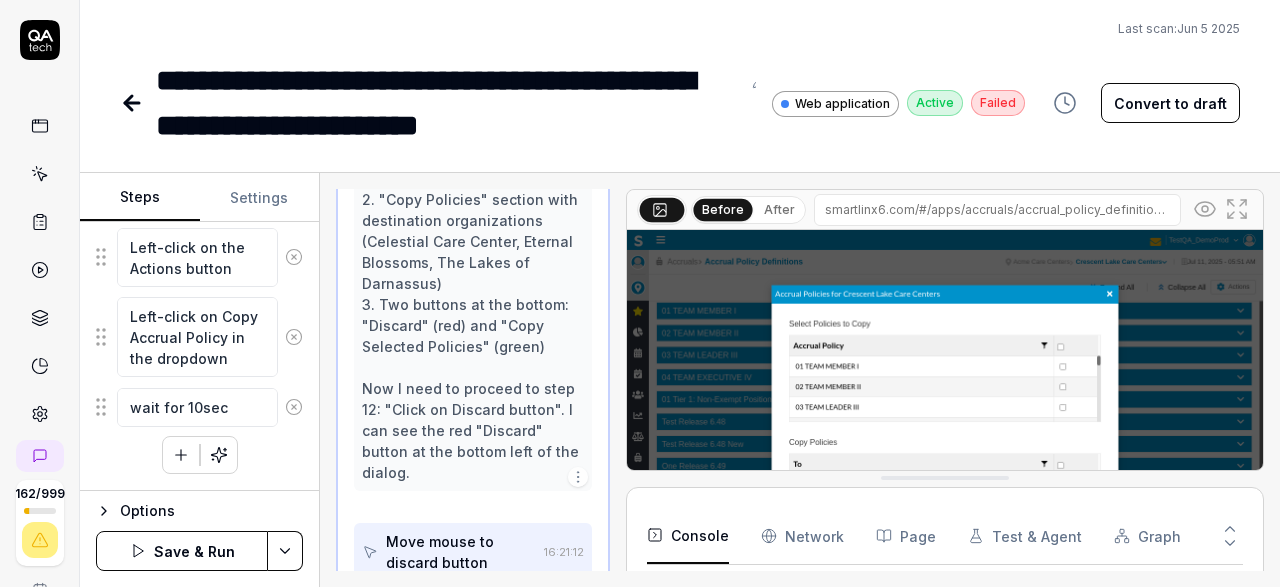 scroll, scrollTop: 928, scrollLeft: 0, axis: vertical 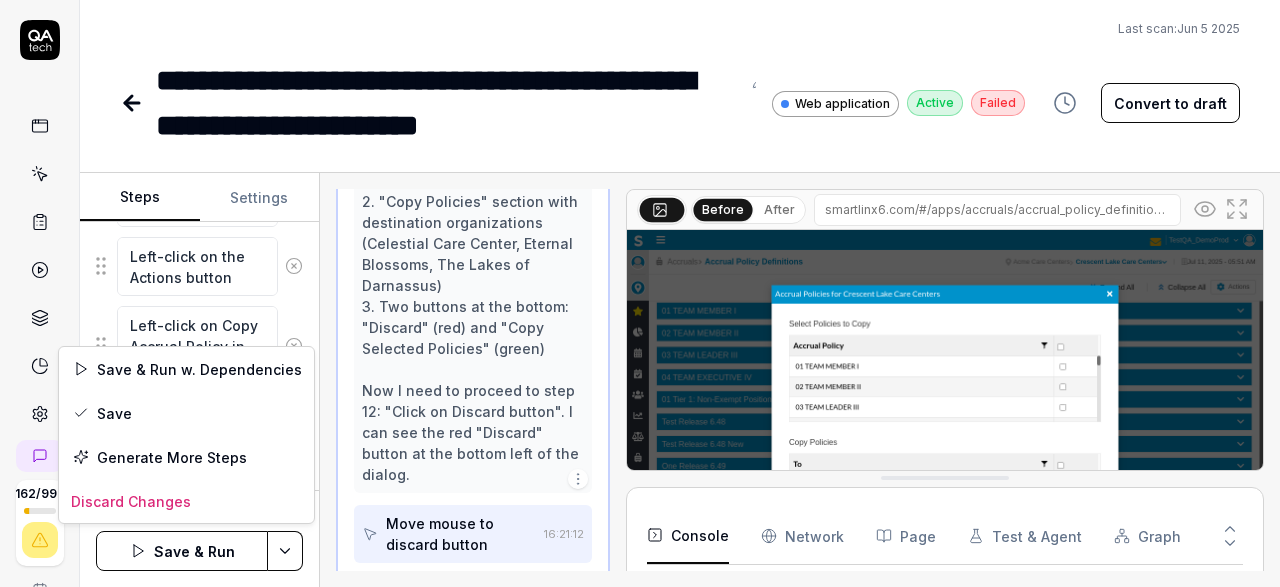 click on "**********" at bounding box center (640, 293) 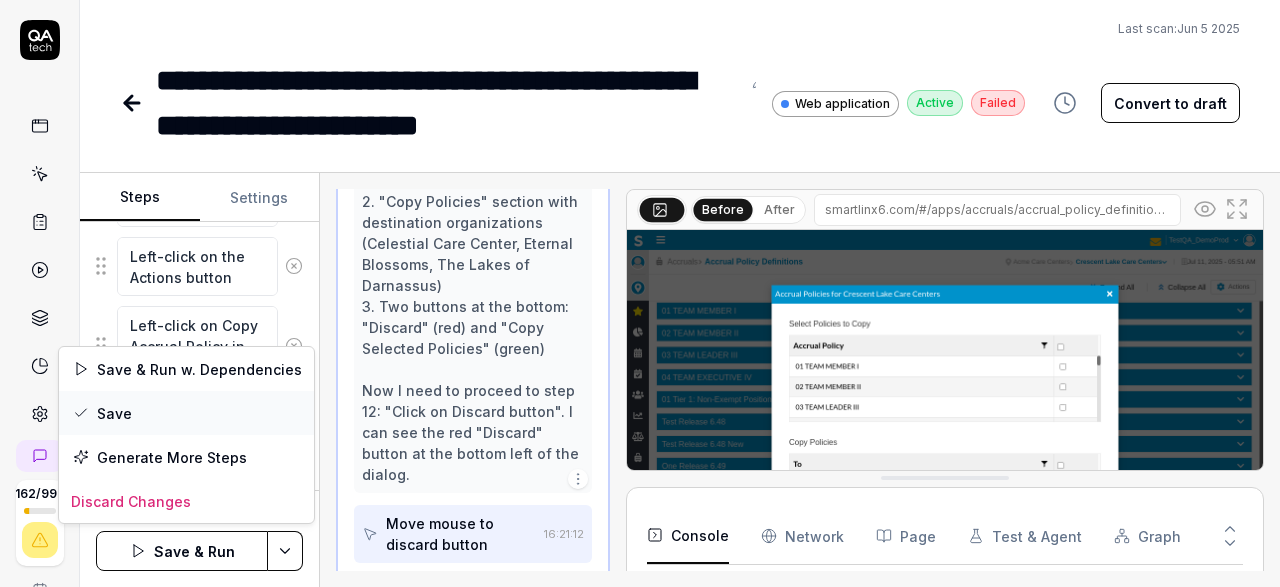 click on "Save" at bounding box center [186, 413] 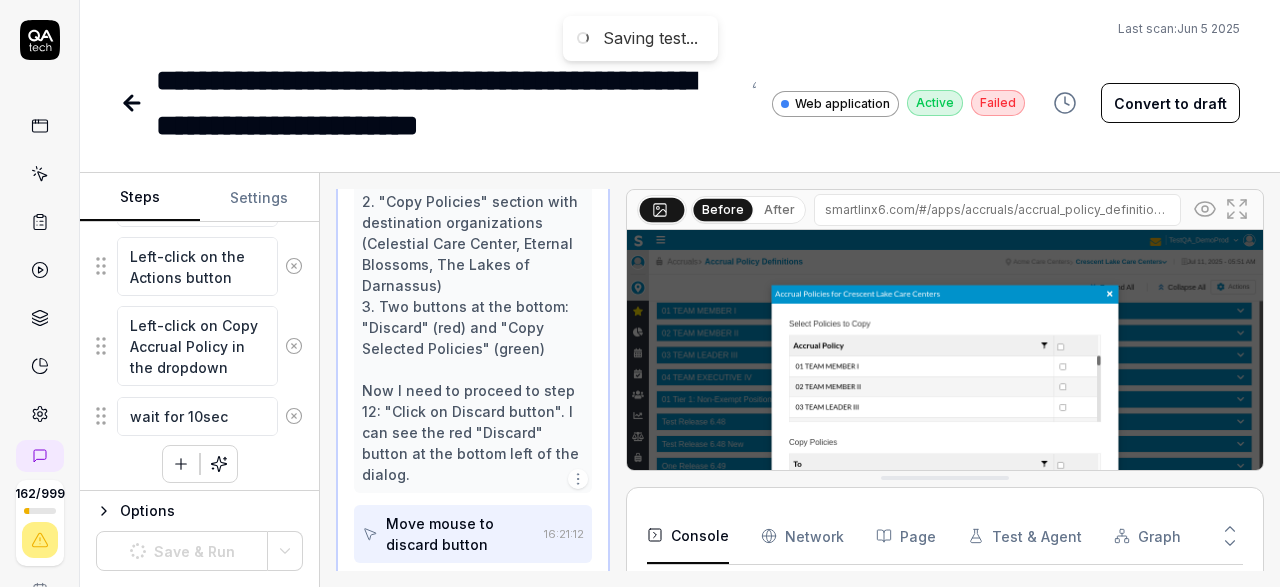 scroll, scrollTop: 1449, scrollLeft: 0, axis: vertical 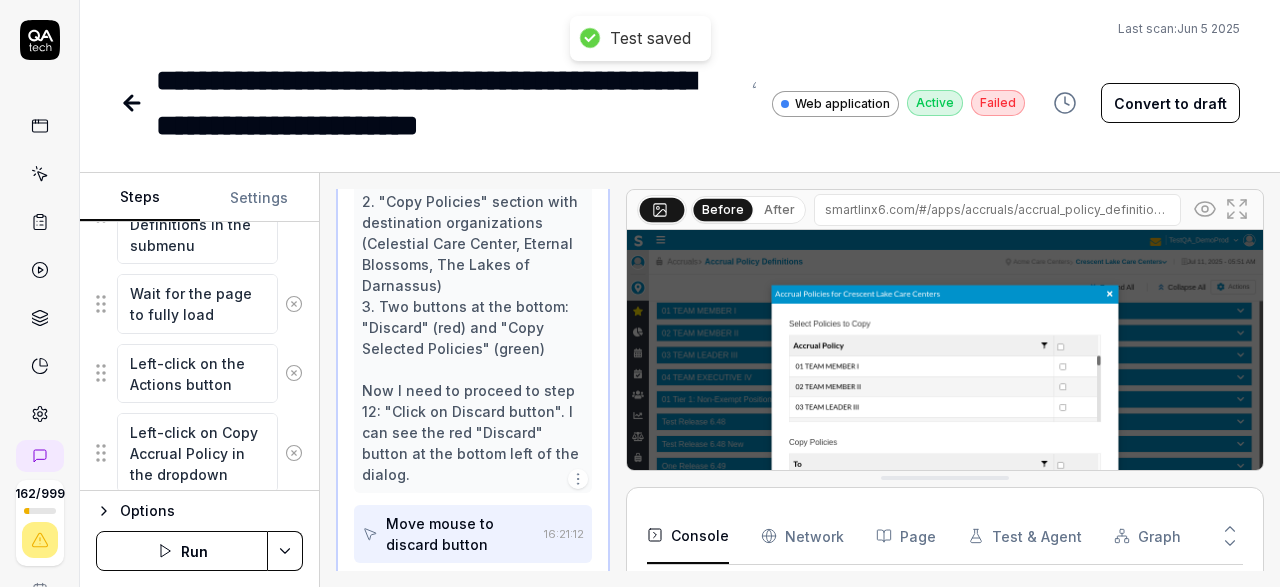 click on "Run" at bounding box center [182, 551] 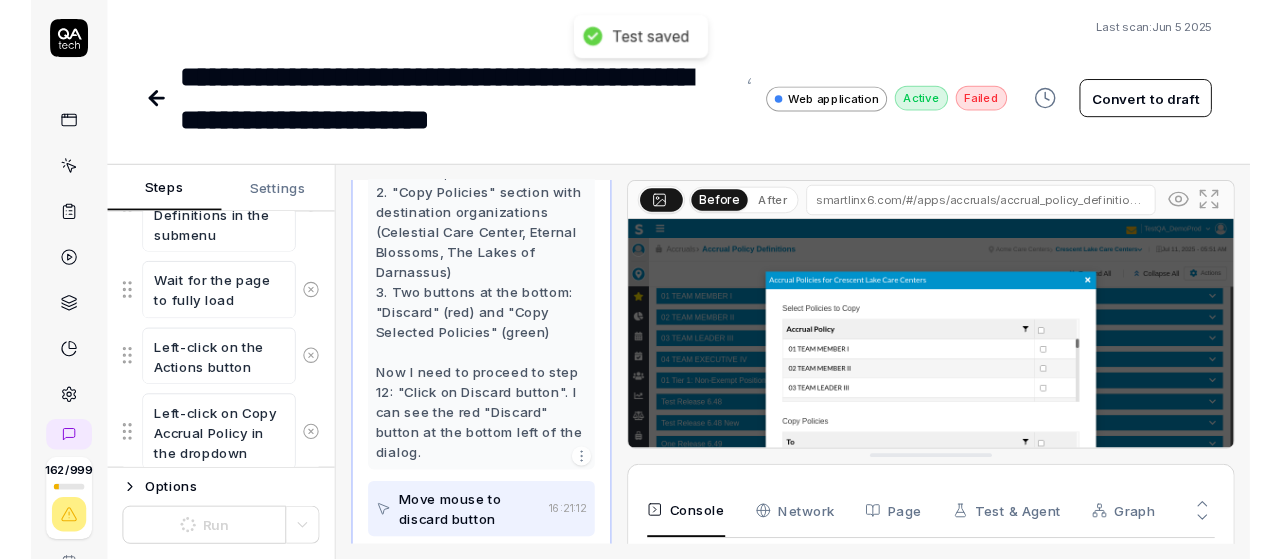scroll, scrollTop: 926, scrollLeft: 0, axis: vertical 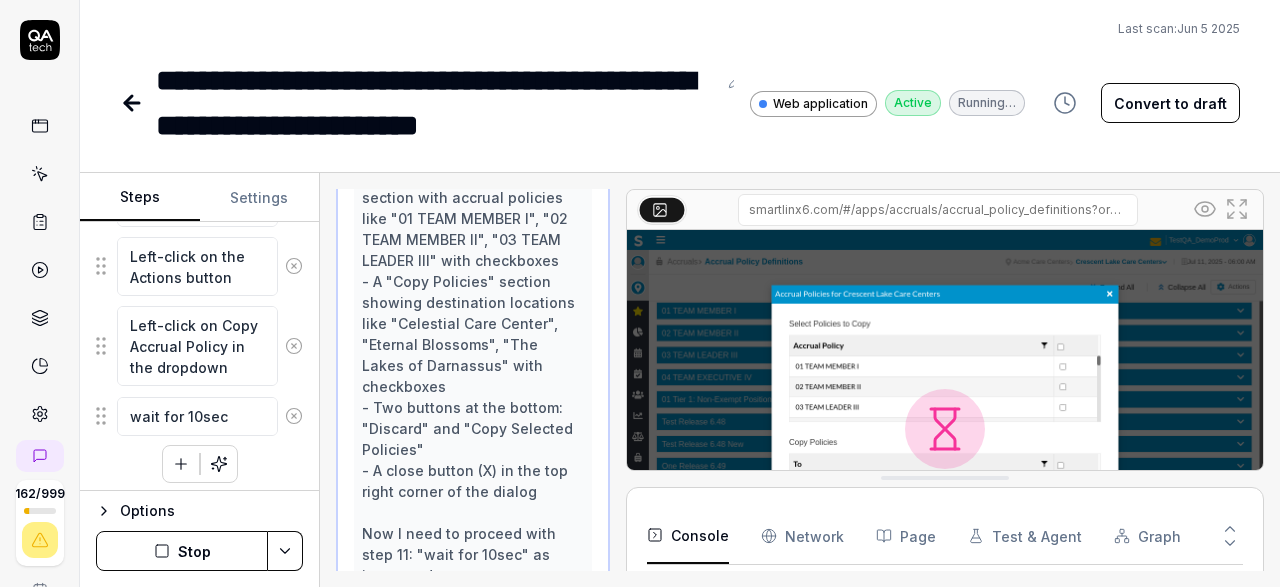 click 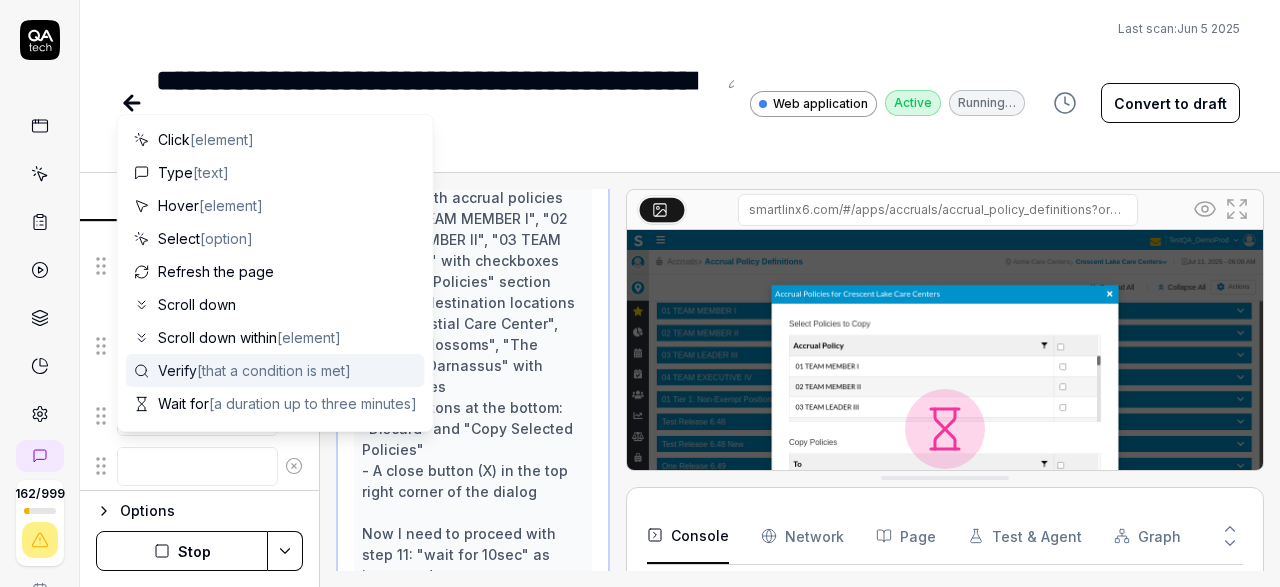 scroll, scrollTop: 116, scrollLeft: 0, axis: vertical 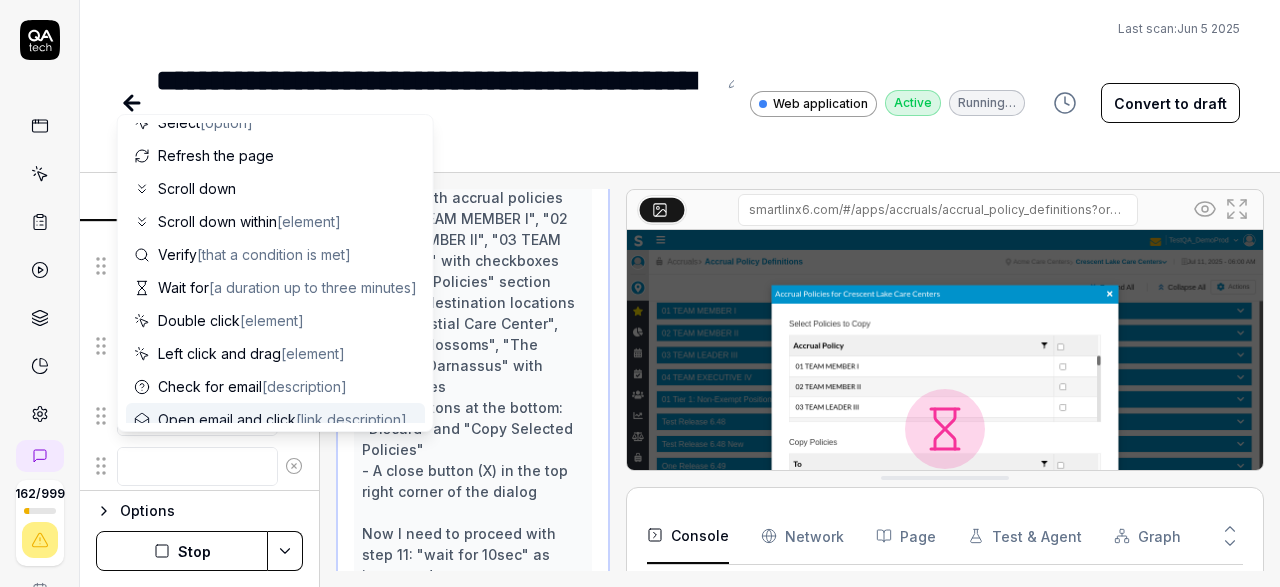 click at bounding box center (197, 466) 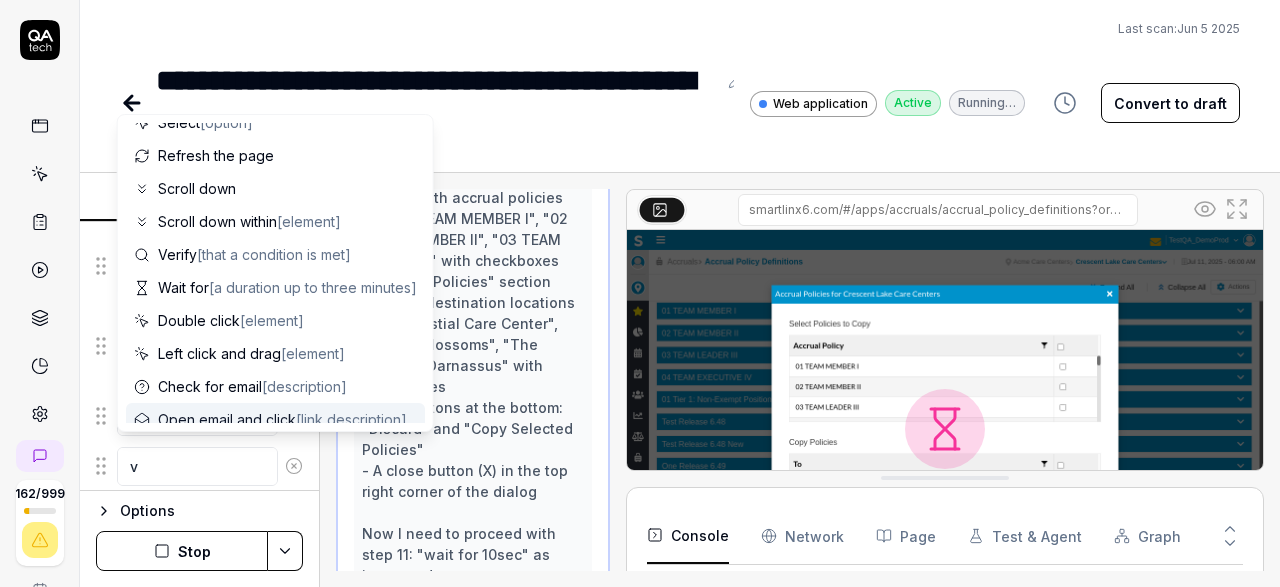 scroll, scrollTop: 0, scrollLeft: 0, axis: both 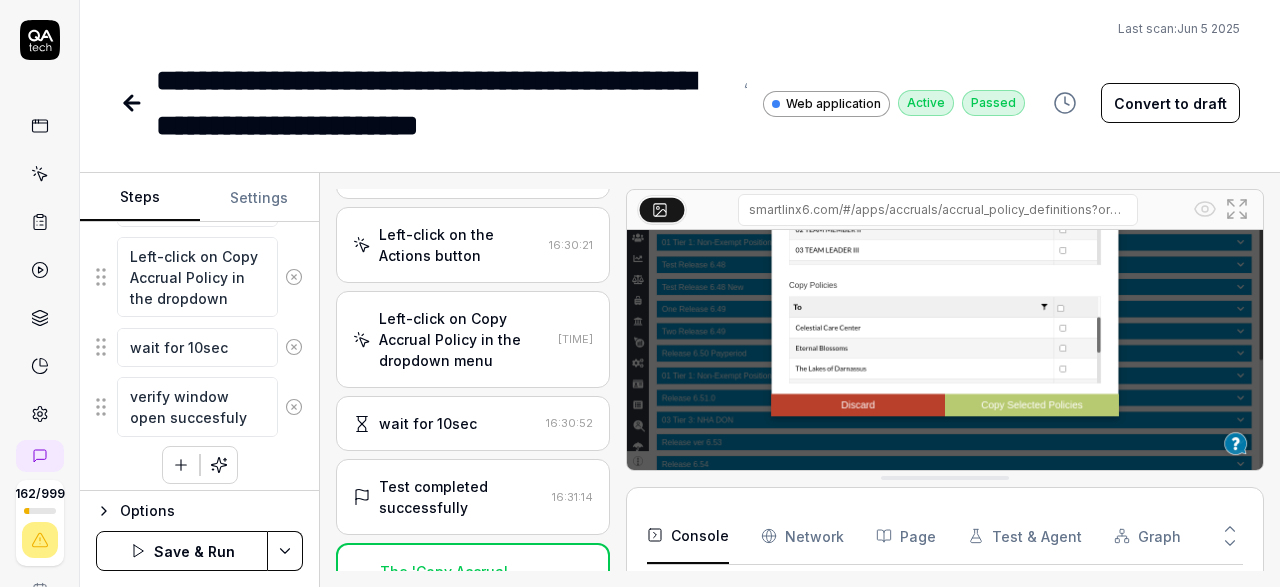 click on "verify window open succesfuly" at bounding box center (197, 406) 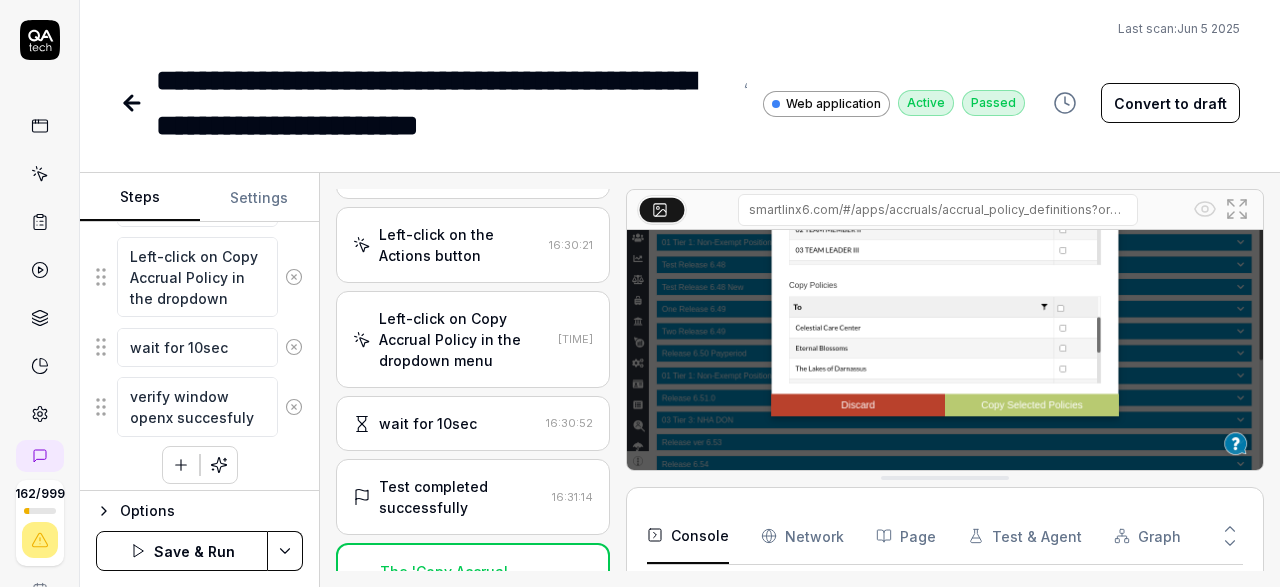 click on "verify window openx succesfuly" at bounding box center [197, 406] 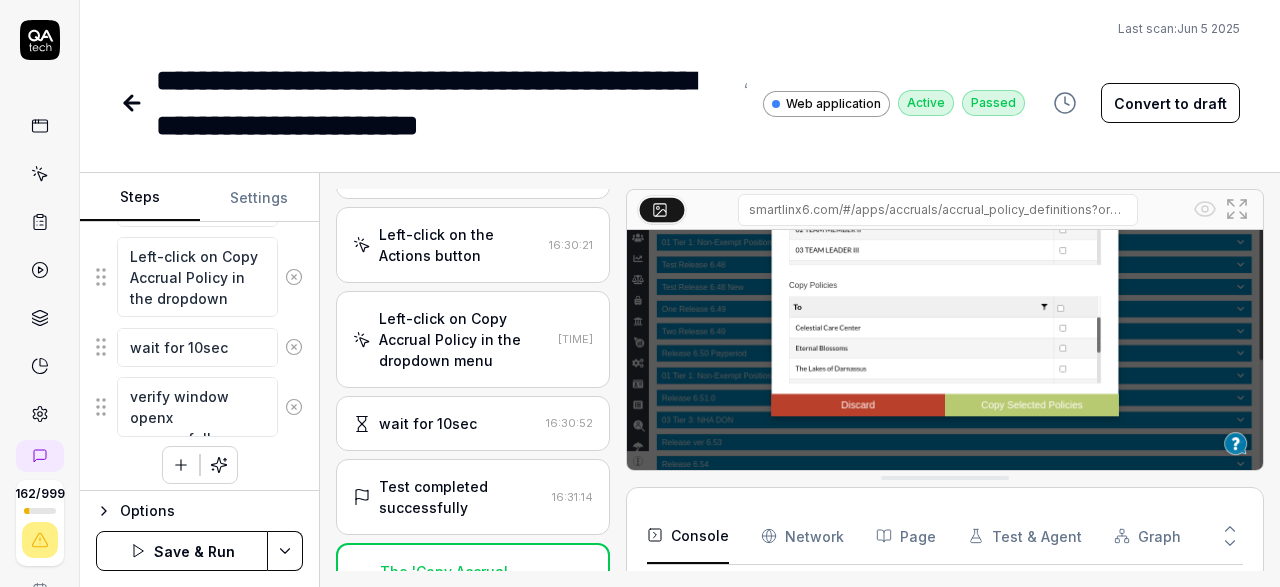 click on "verify window openx successfully" at bounding box center (197, 406) 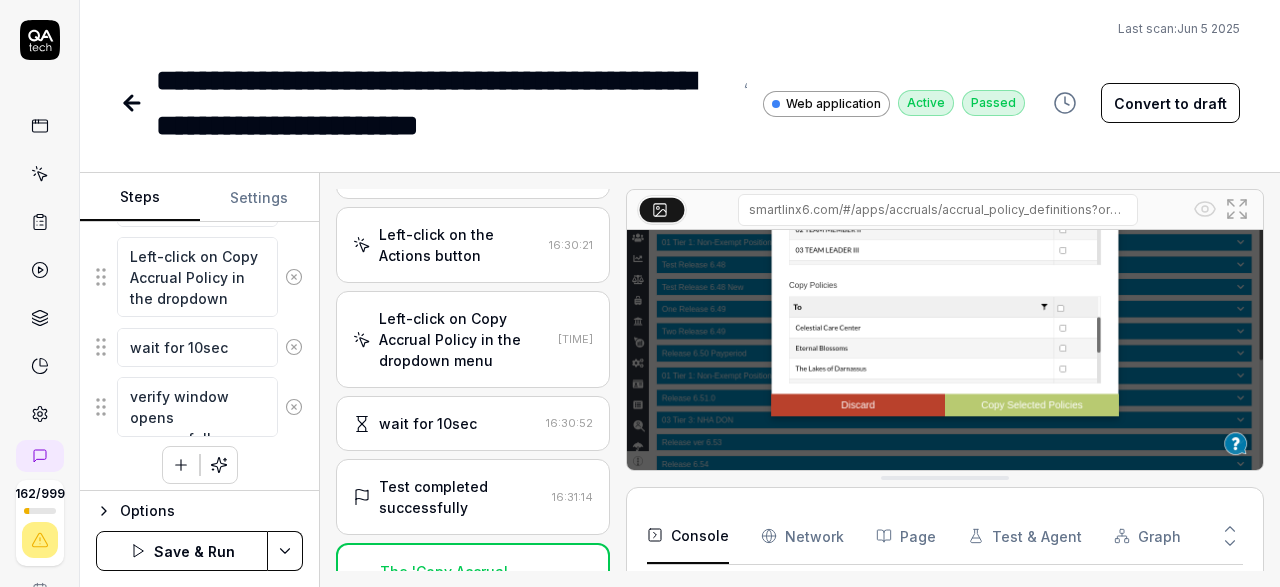 type on "verify window opens successfully" 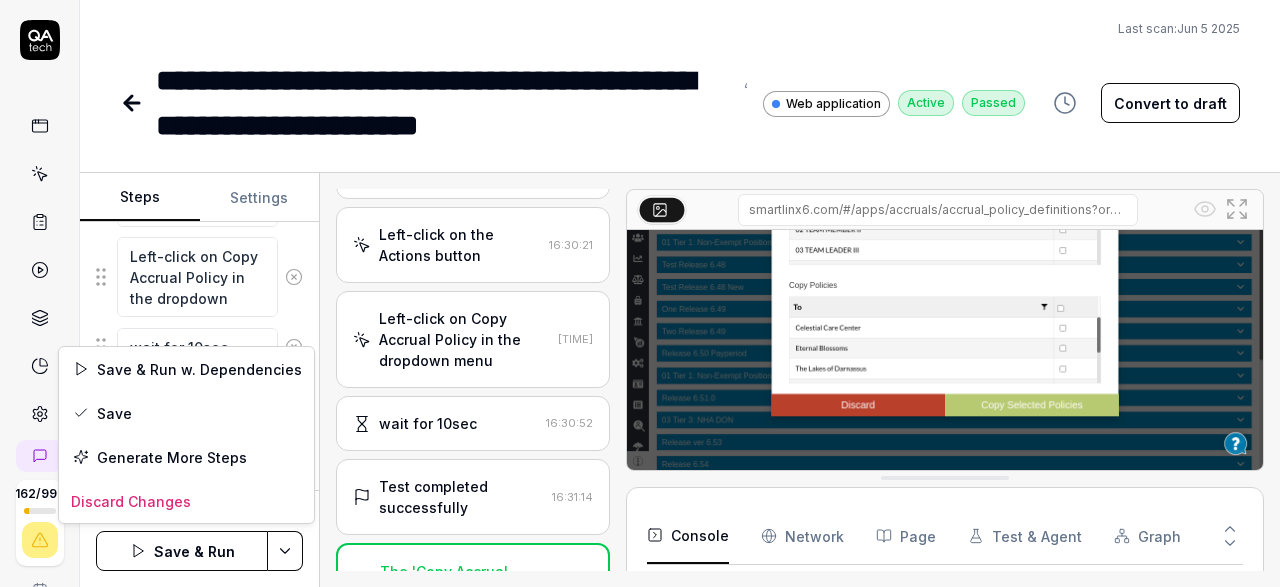 click on "**********" at bounding box center (640, 293) 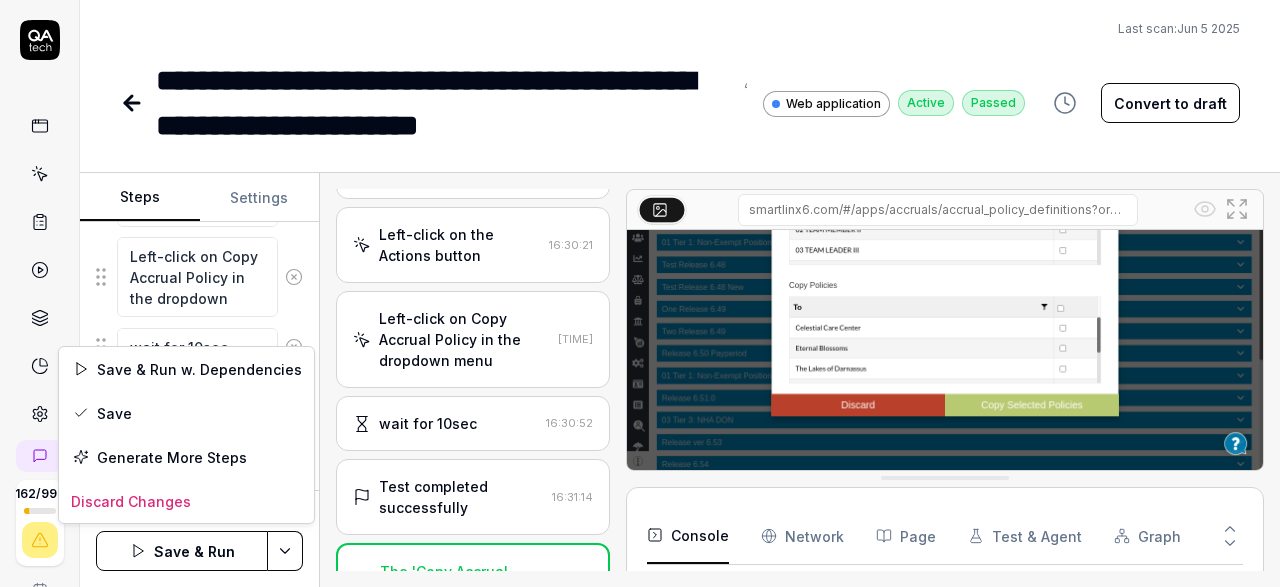 scroll, scrollTop: 997, scrollLeft: 0, axis: vertical 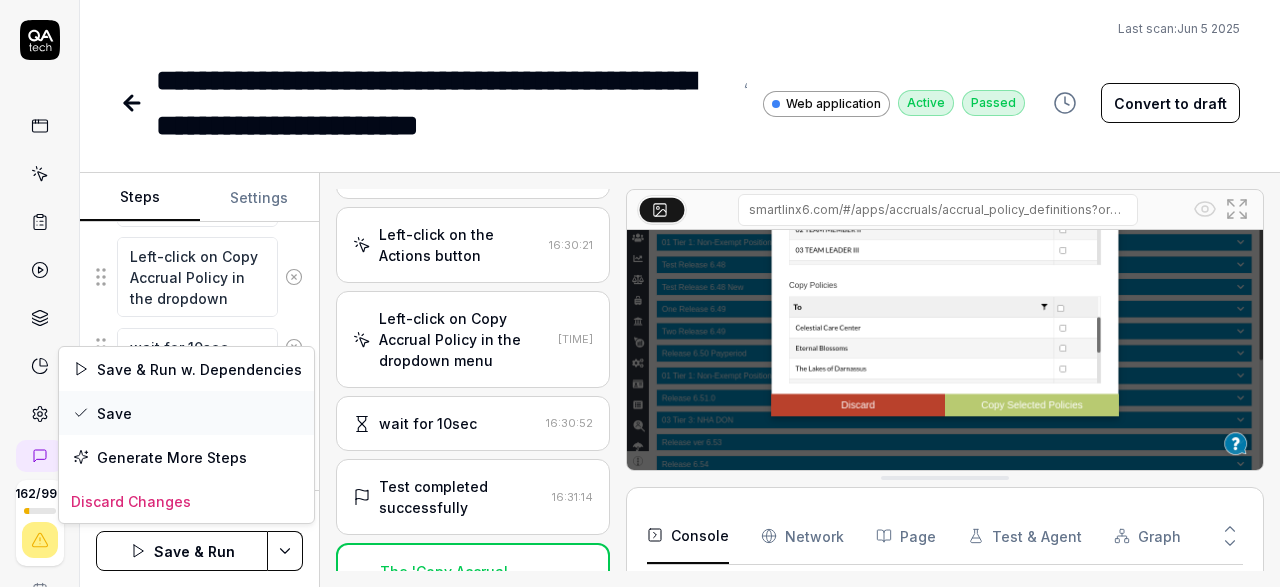 click on "Save" at bounding box center (186, 413) 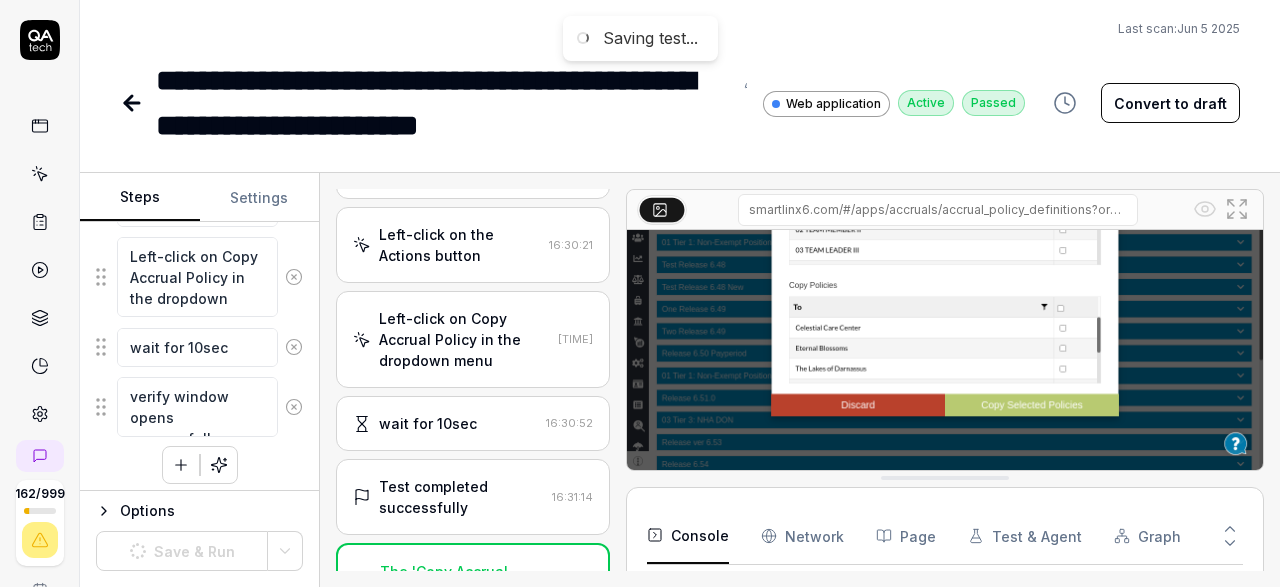 scroll, scrollTop: 997, scrollLeft: 0, axis: vertical 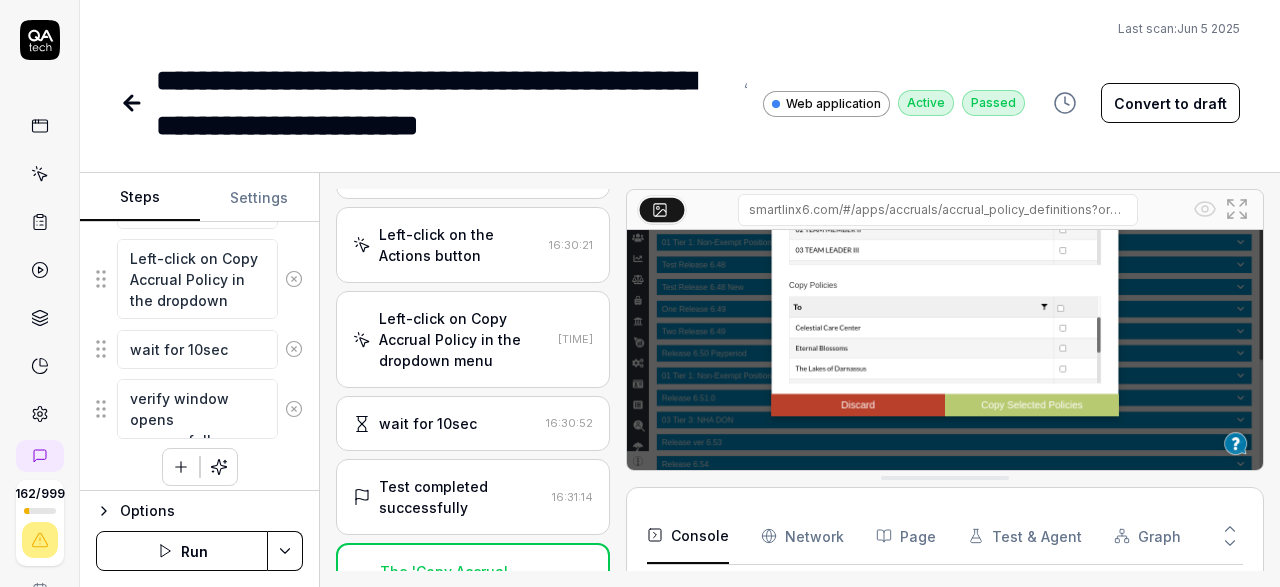 click 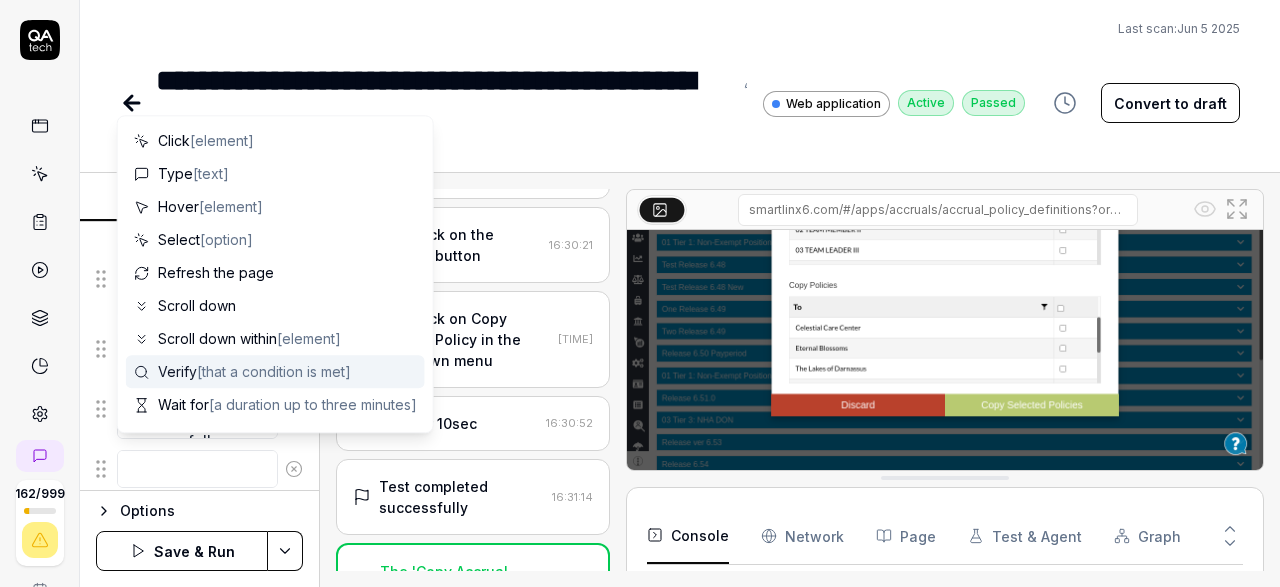 scroll, scrollTop: 116, scrollLeft: 0, axis: vertical 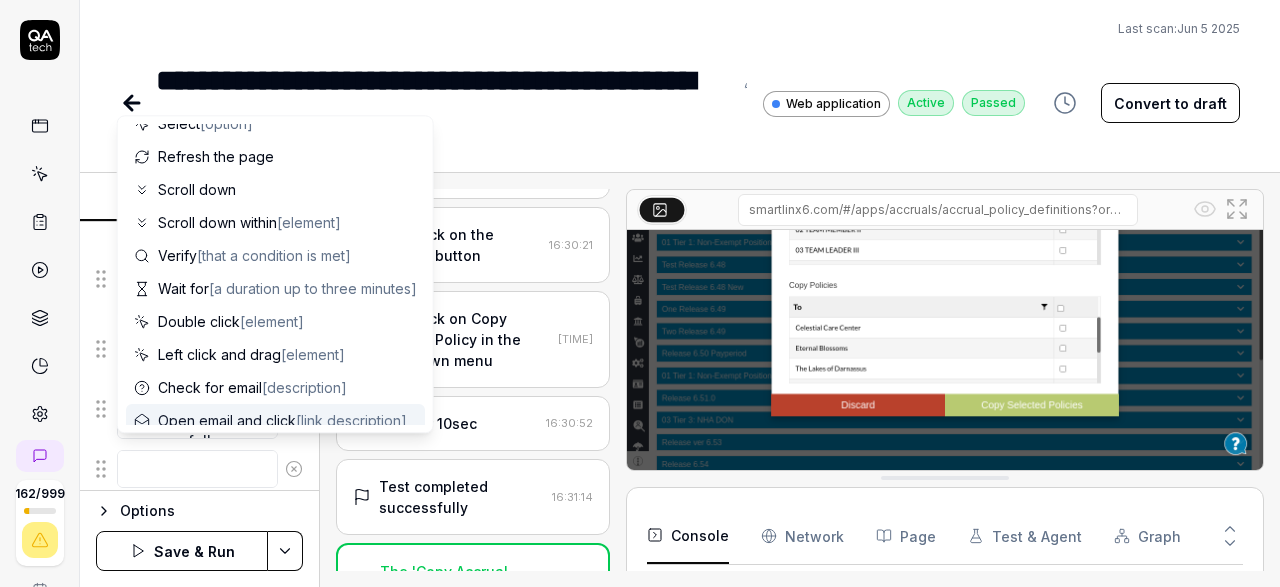 click at bounding box center (197, 469) 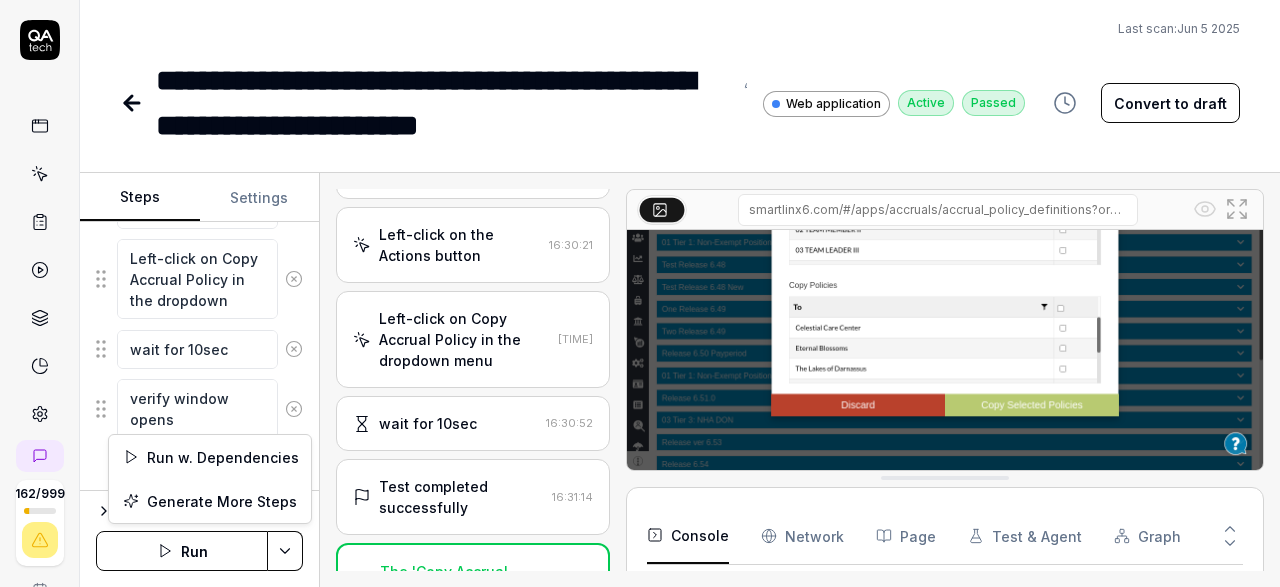 click on "**********" at bounding box center (640, 293) 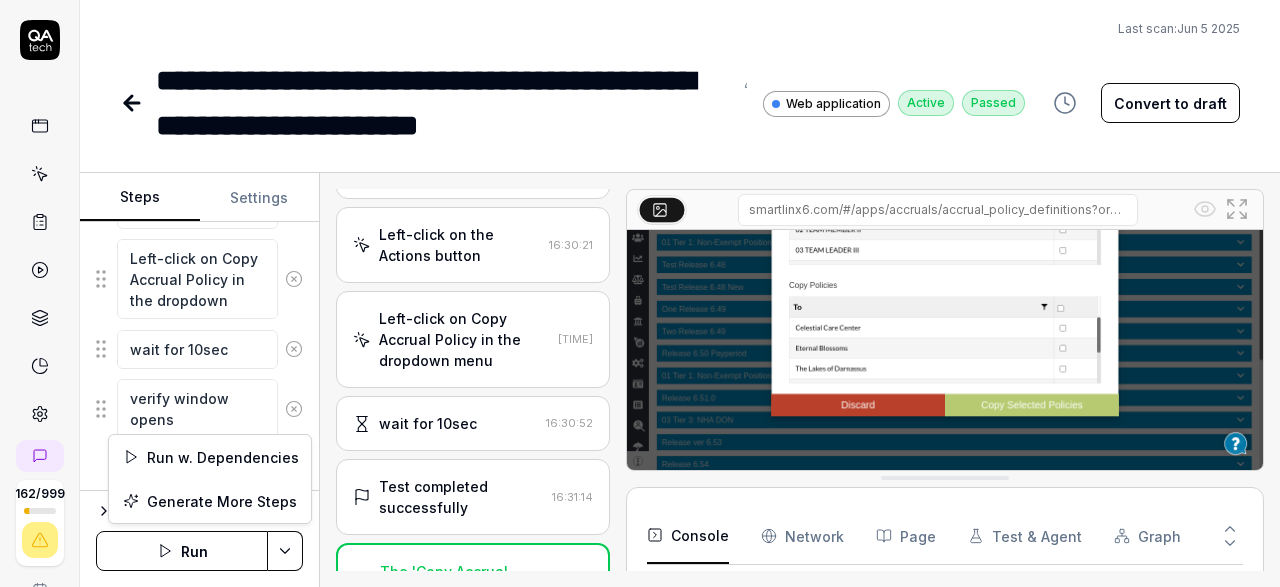 scroll, scrollTop: 995, scrollLeft: 0, axis: vertical 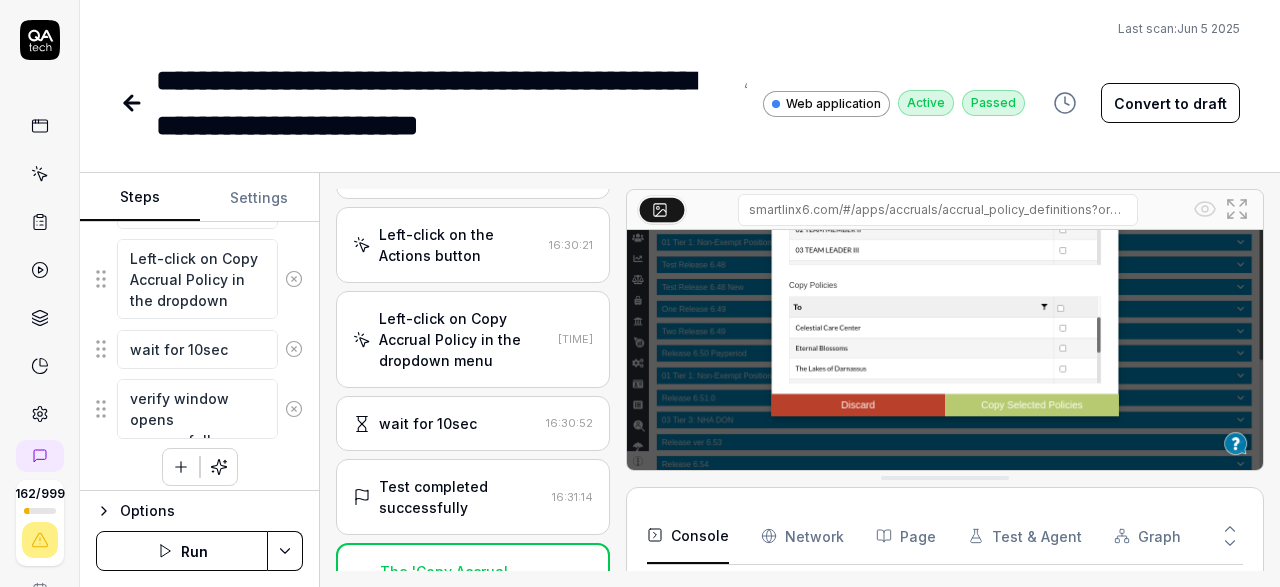 click on "**********" at bounding box center (640, 293) 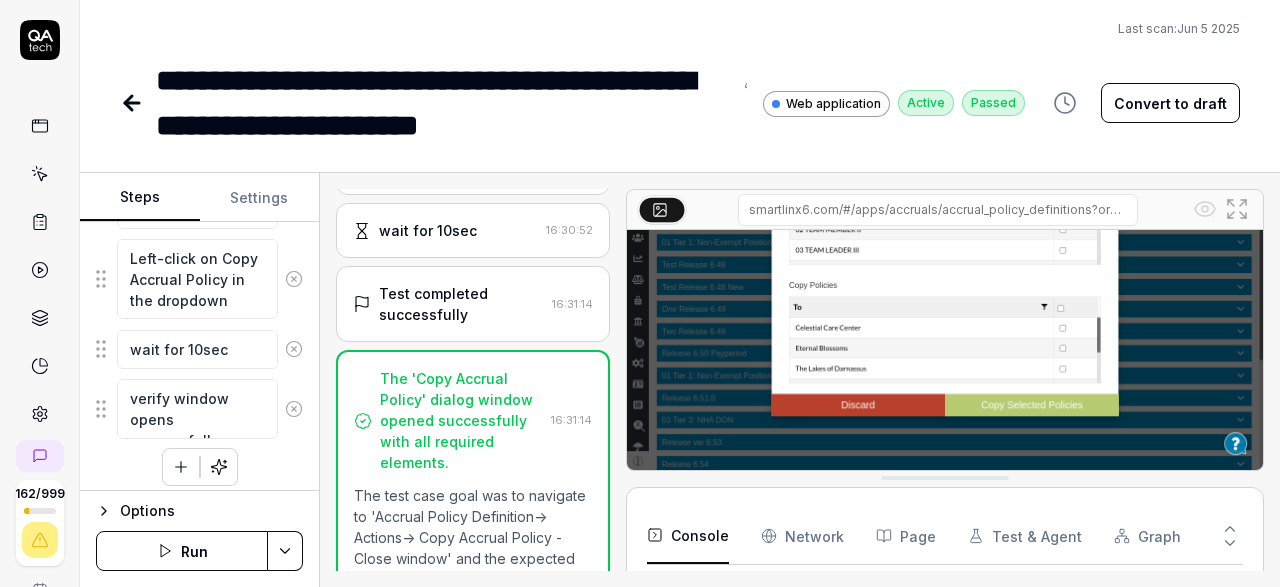 scroll, scrollTop: 913, scrollLeft: 0, axis: vertical 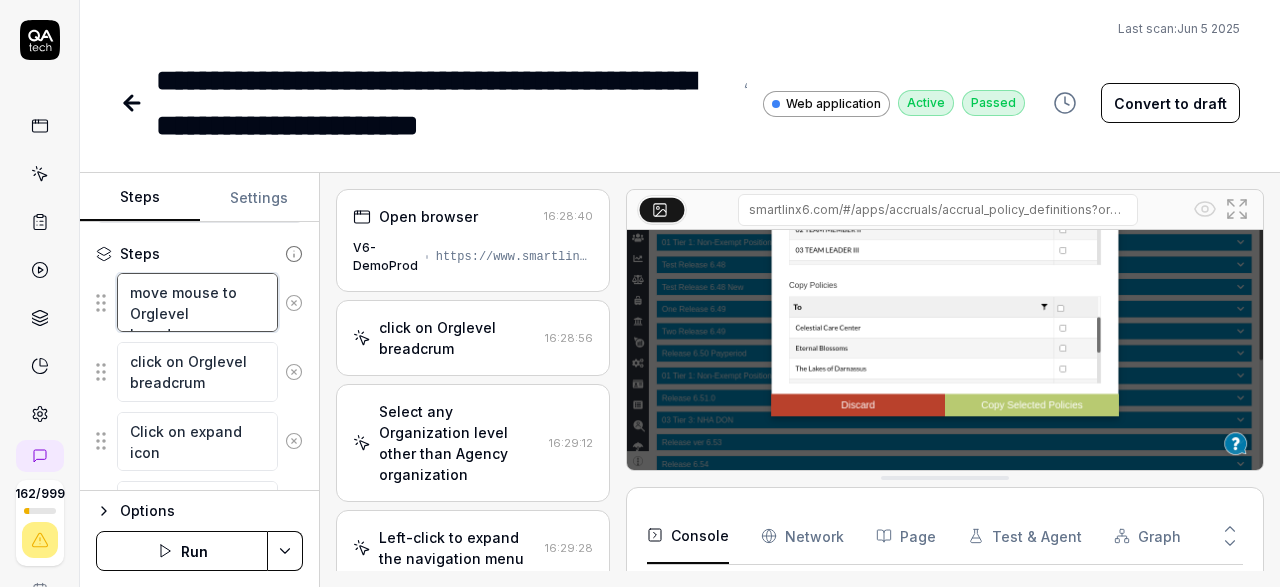 click on "move mouse to Orglevel breadcrum" at bounding box center (197, 302) 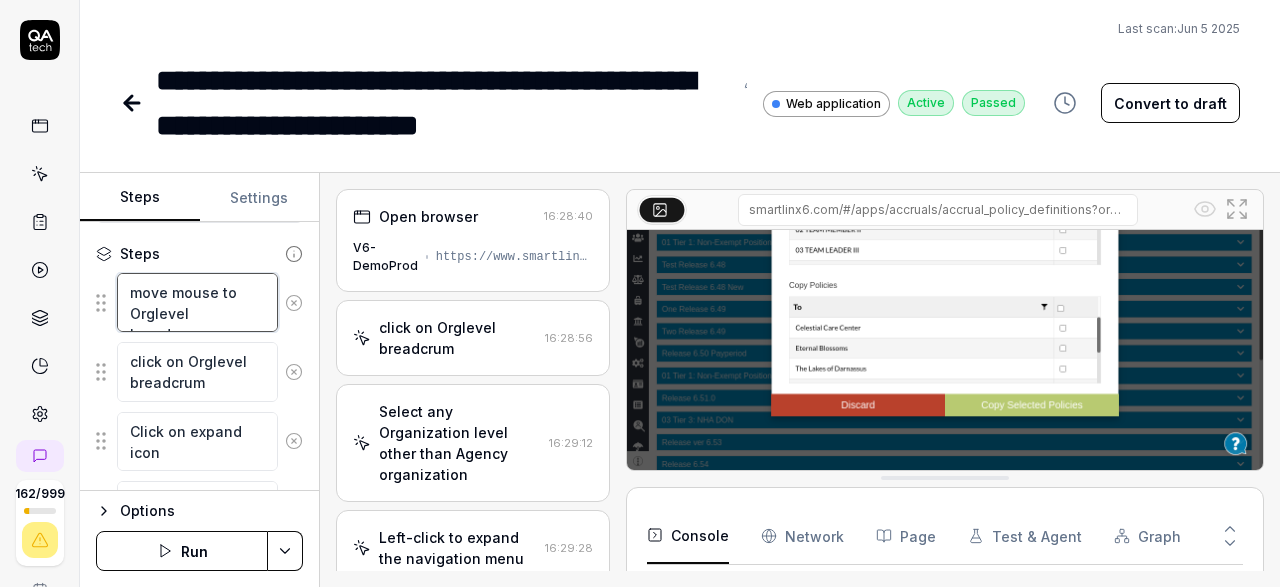 drag, startPoint x: 274, startPoint y: 312, endPoint x: 120, endPoint y: 292, distance: 155.29327 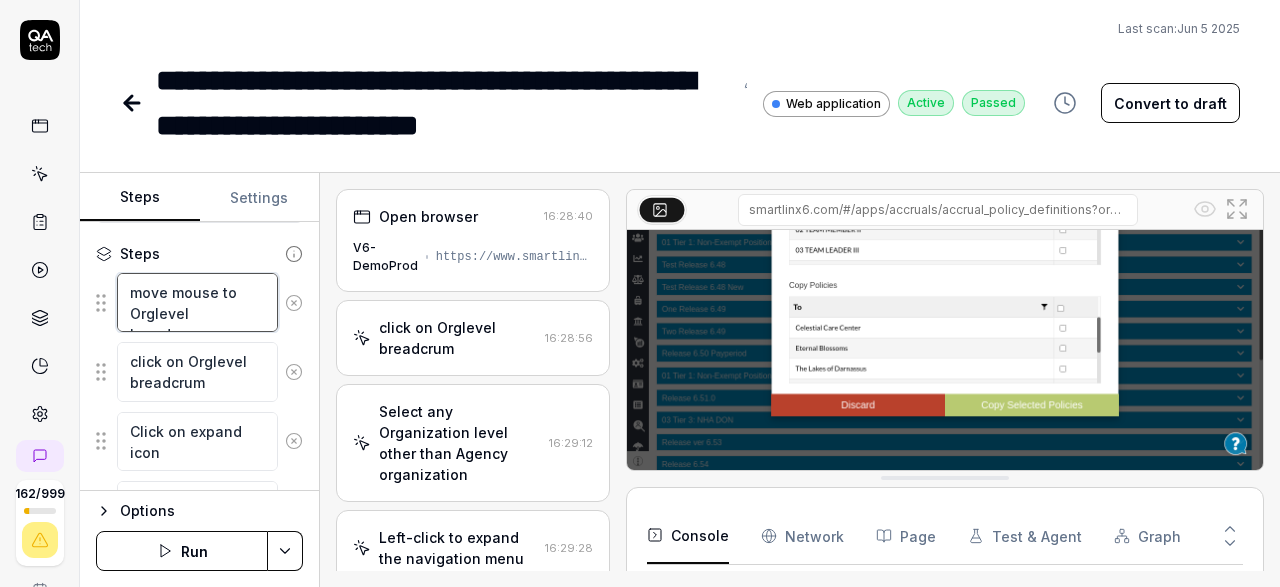 click on "move mouse to Orglevel breadcrum" at bounding box center [197, 302] 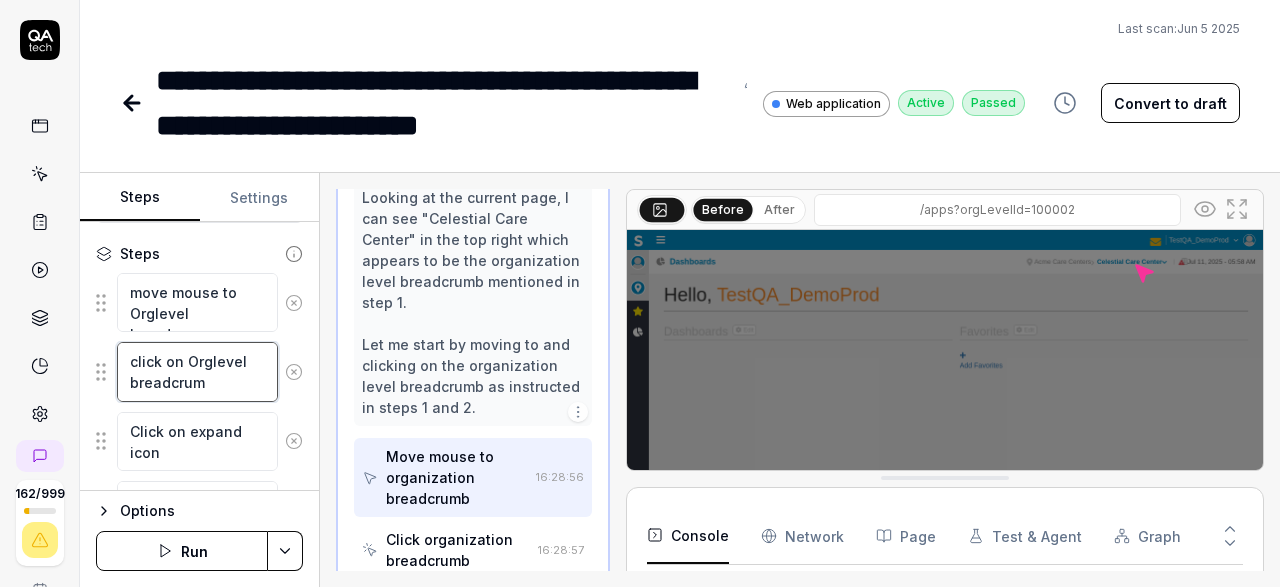 scroll, scrollTop: 322, scrollLeft: 0, axis: vertical 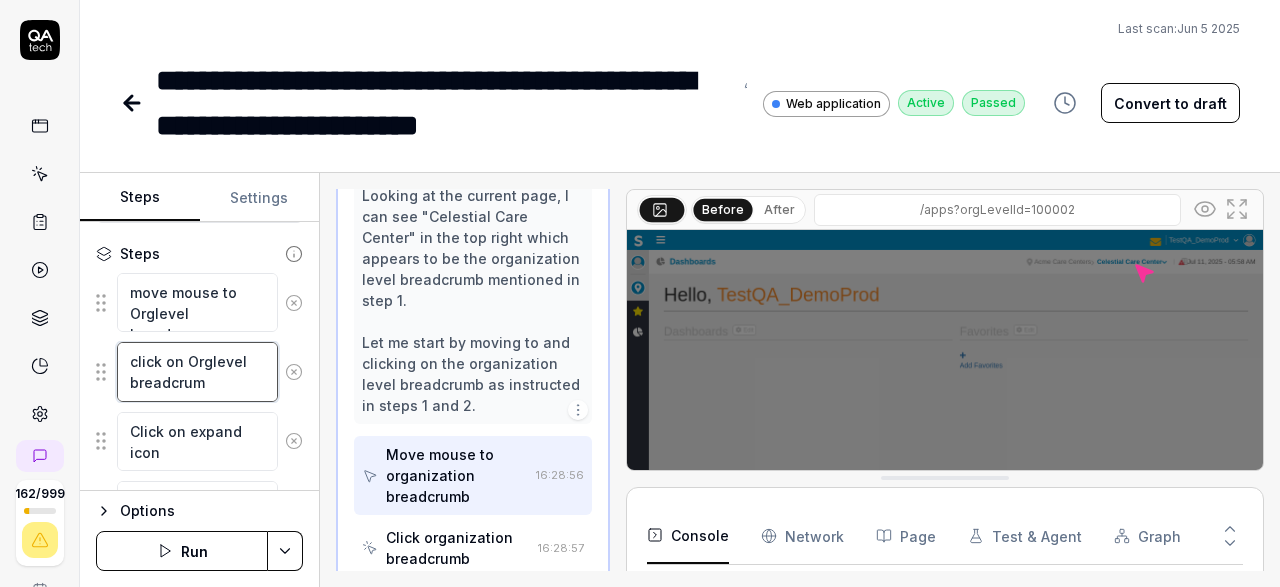 drag, startPoint x: 209, startPoint y: 386, endPoint x: 112, endPoint y: 347, distance: 104.54664 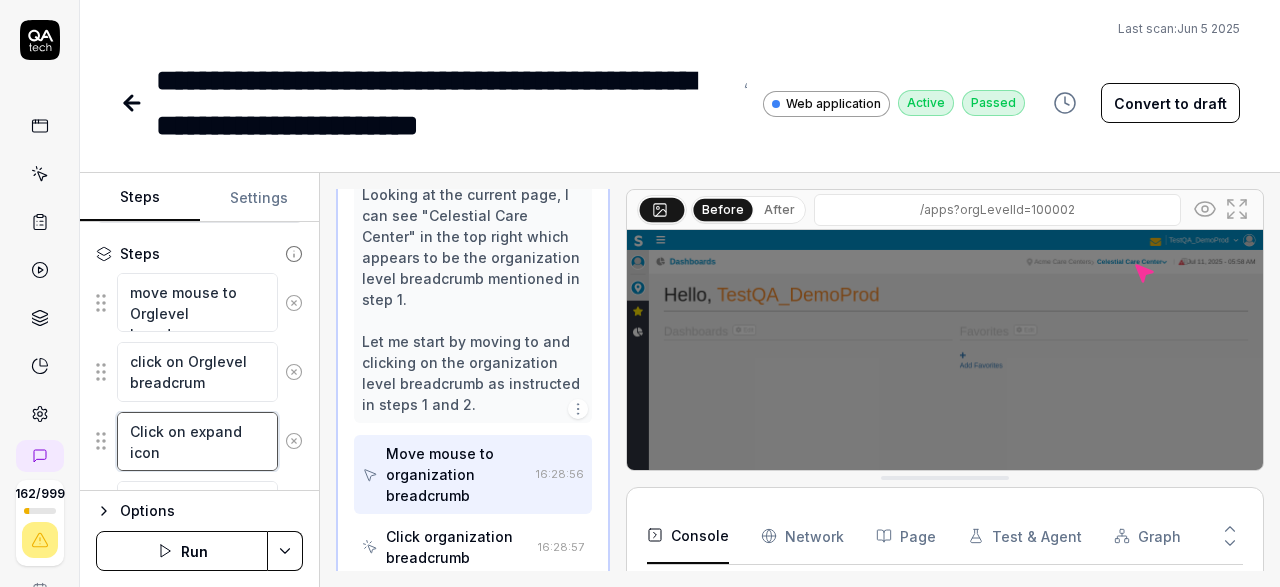 drag, startPoint x: 167, startPoint y: 455, endPoint x: 129, endPoint y: 421, distance: 50.990196 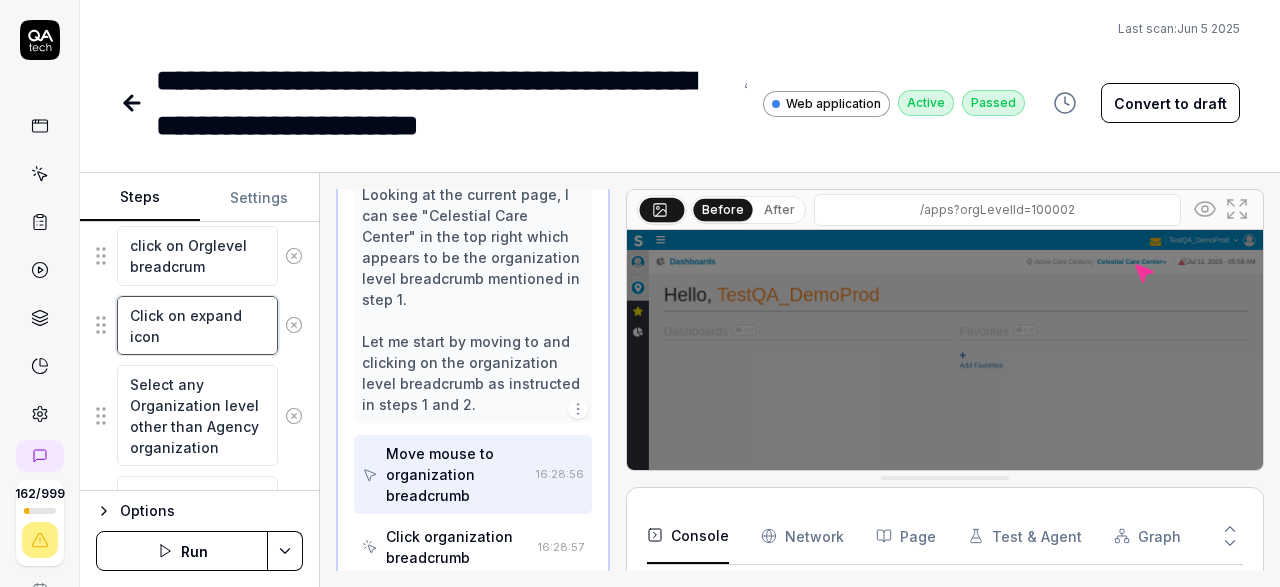 scroll, scrollTop: 464, scrollLeft: 0, axis: vertical 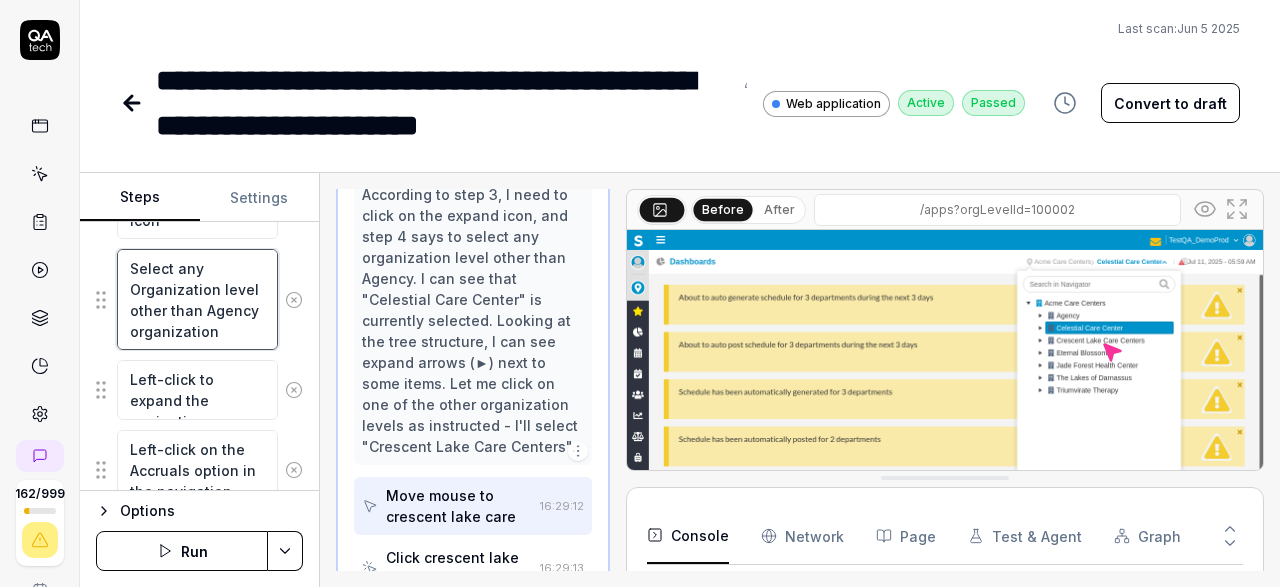 drag, startPoint x: 233, startPoint y: 343, endPoint x: 124, endPoint y: 261, distance: 136.40015 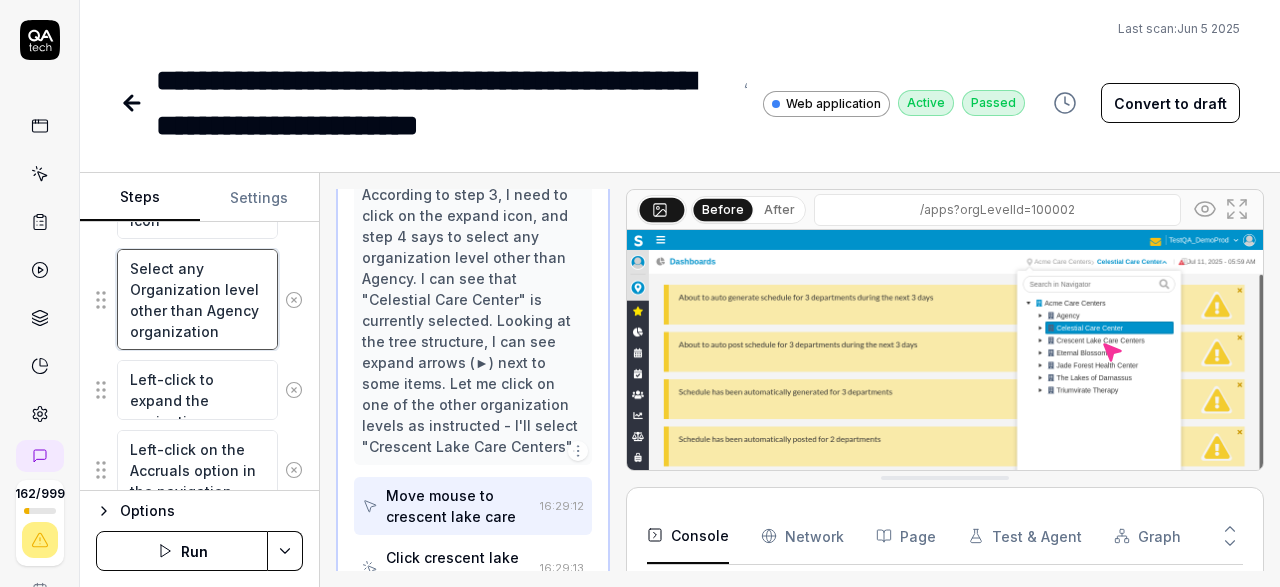 scroll, scrollTop: 580, scrollLeft: 0, axis: vertical 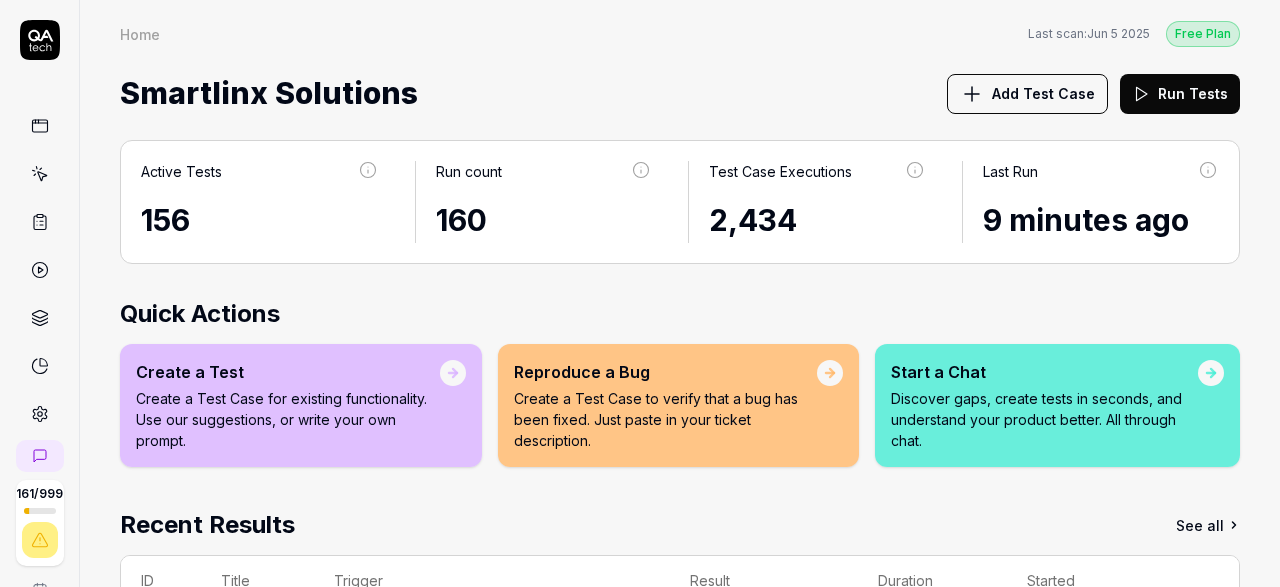 click 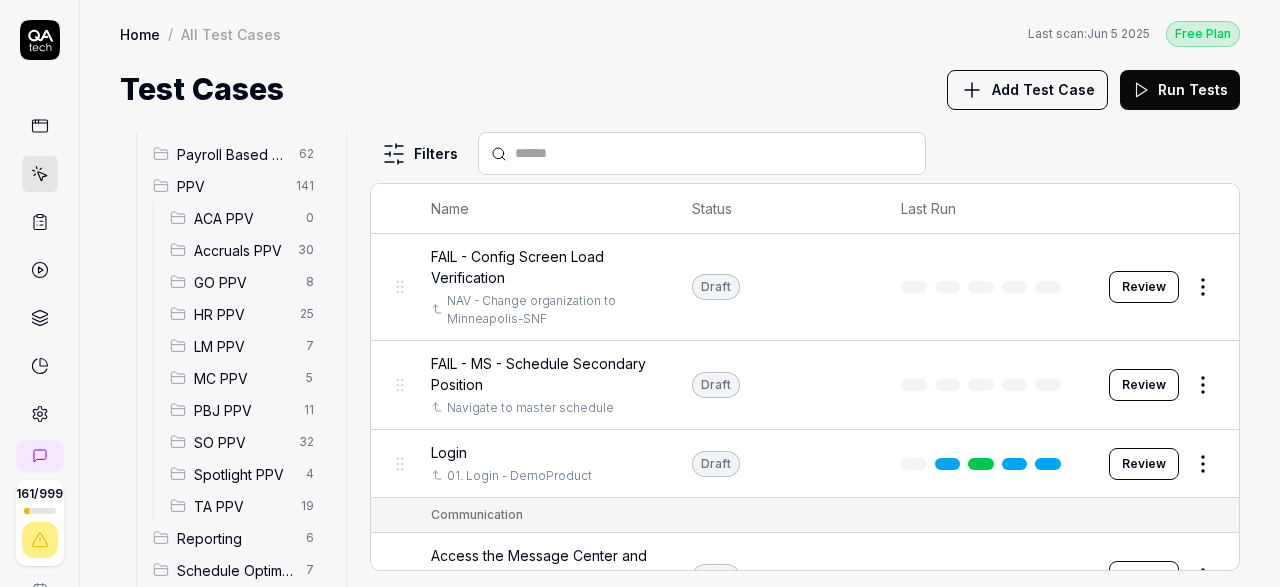 scroll, scrollTop: 332, scrollLeft: 0, axis: vertical 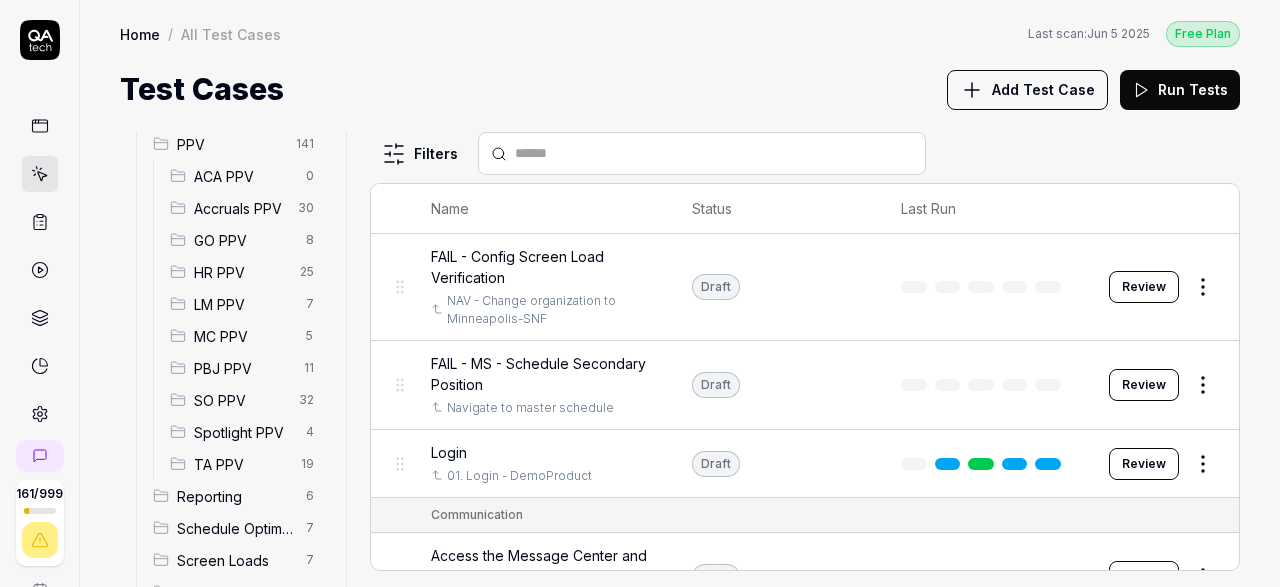 click on "Accruals PPV" at bounding box center [240, 208] 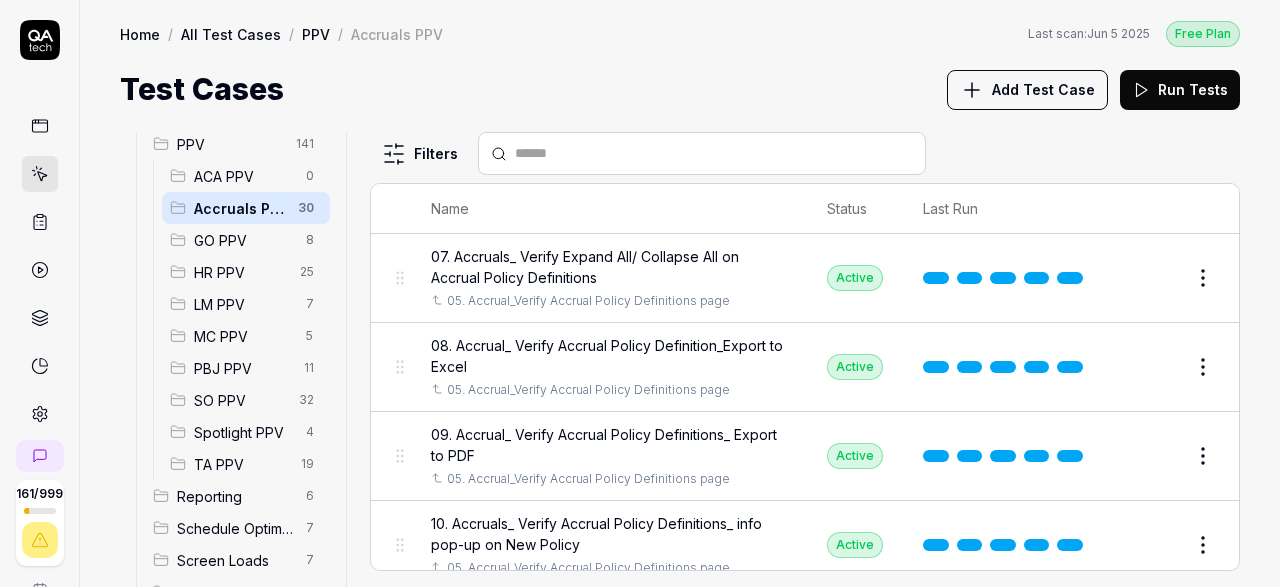 scroll, scrollTop: 580, scrollLeft: 0, axis: vertical 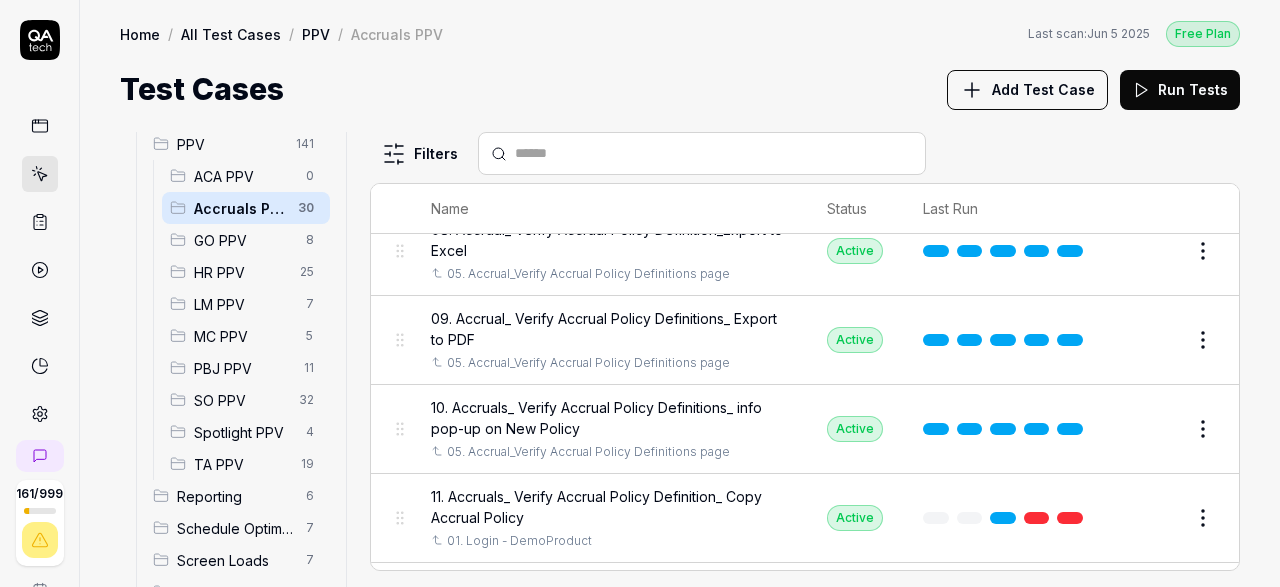 click at bounding box center [714, 153] 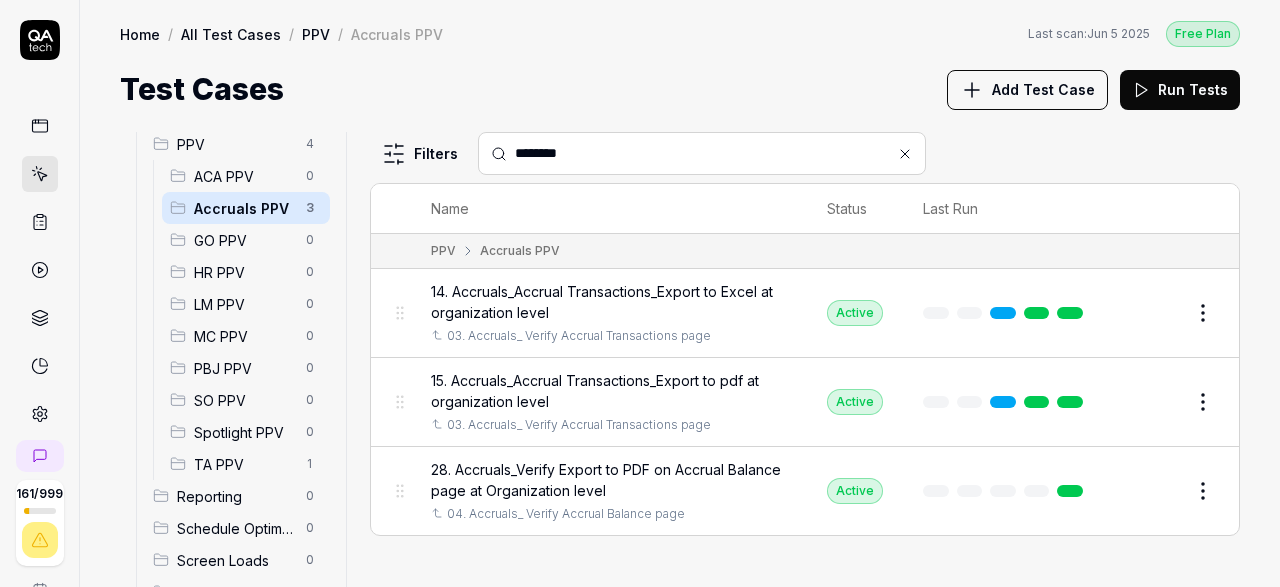 scroll, scrollTop: 0, scrollLeft: 0, axis: both 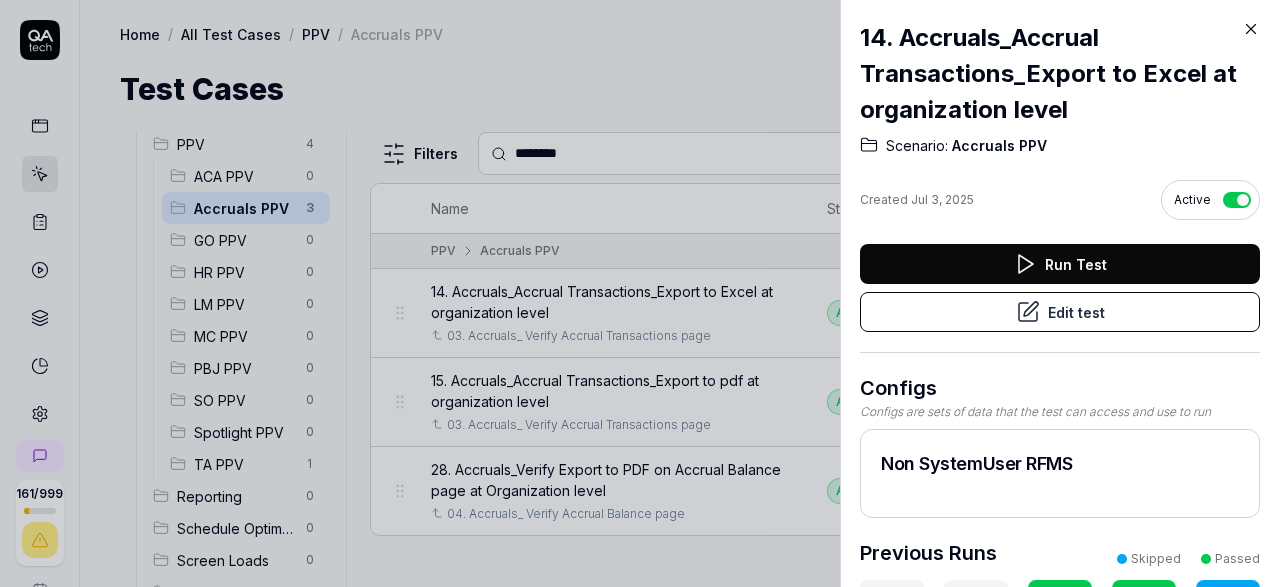 click on "Edit test" at bounding box center [1060, 312] 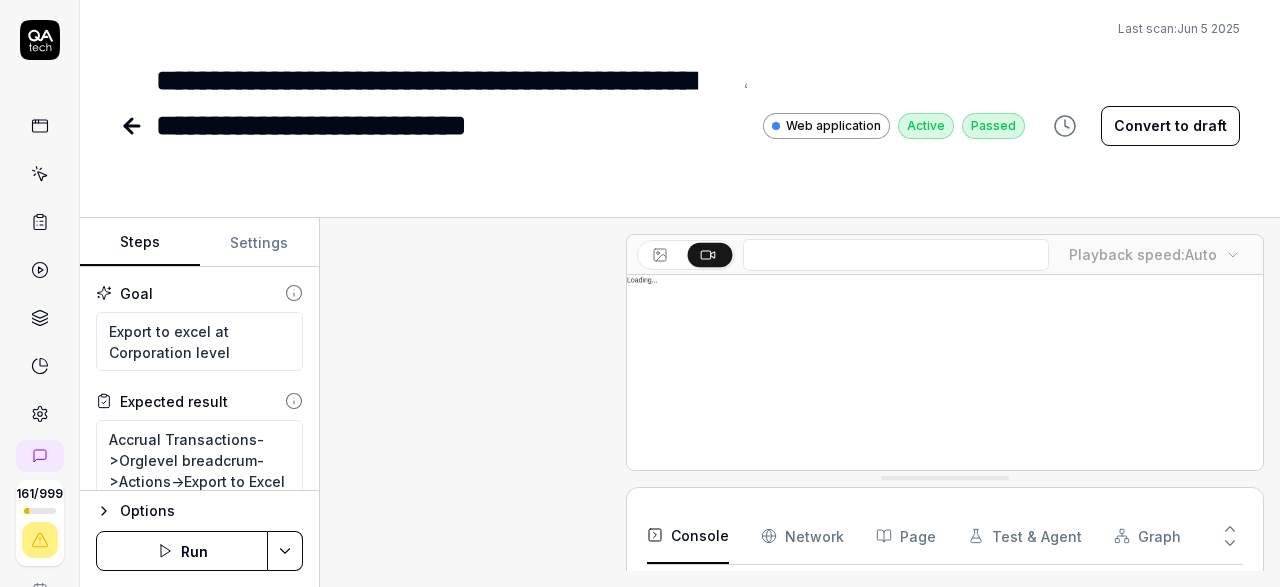scroll, scrollTop: 1329, scrollLeft: 0, axis: vertical 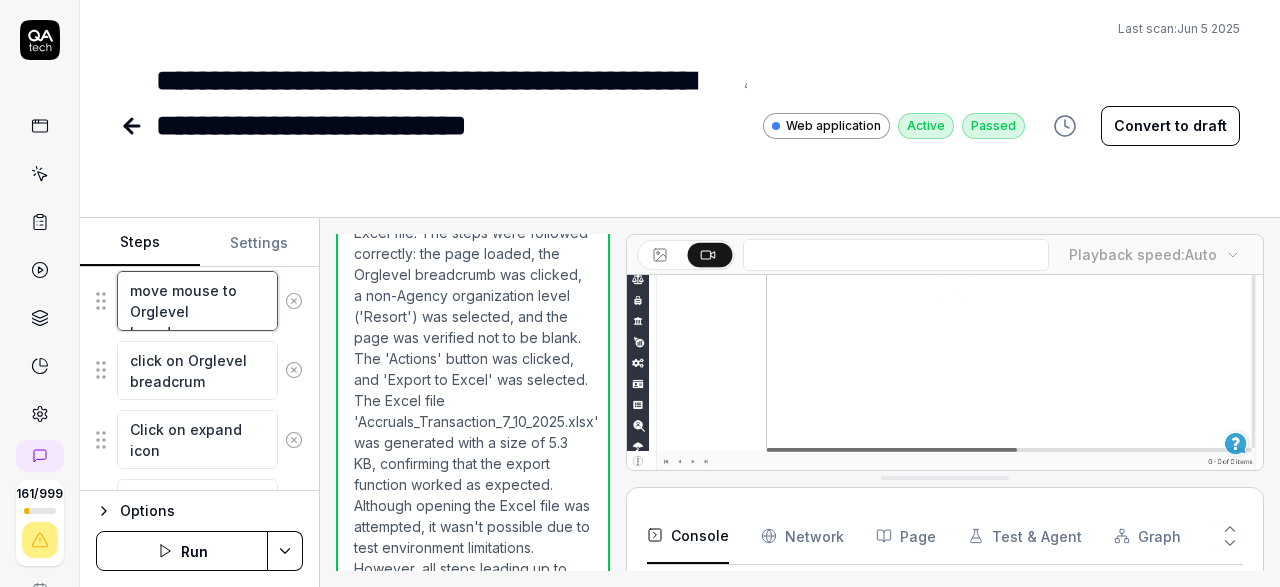 click on "move mouse to Orglevel breadcrum" at bounding box center (197, 300) 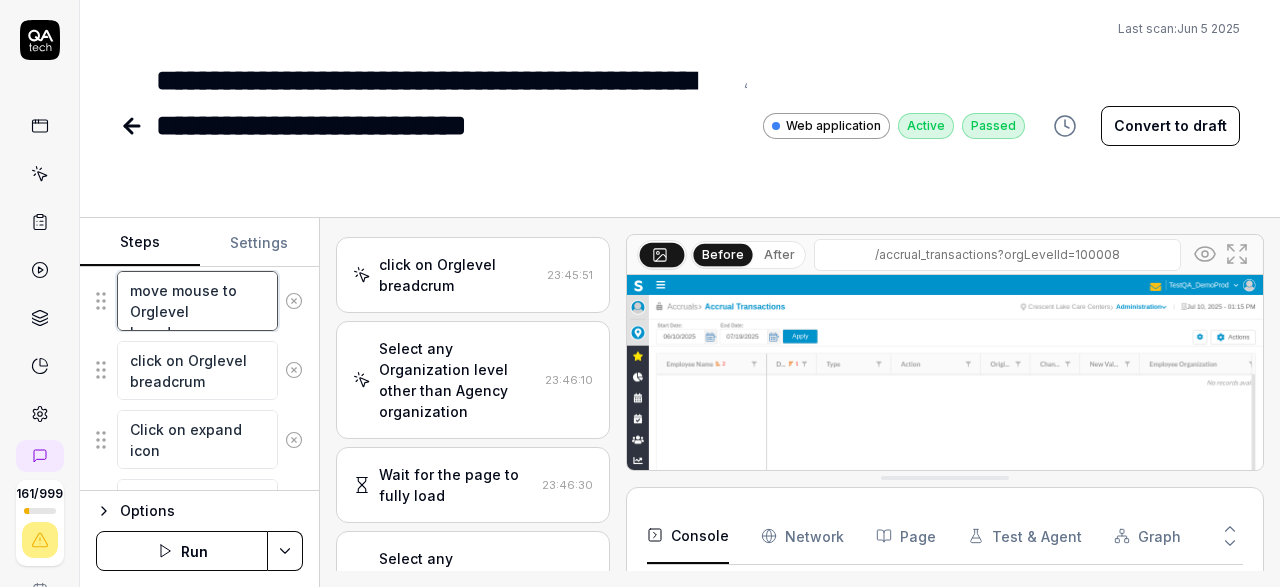 click on "move mouse to Orglevel breadcrum" at bounding box center [197, 300] 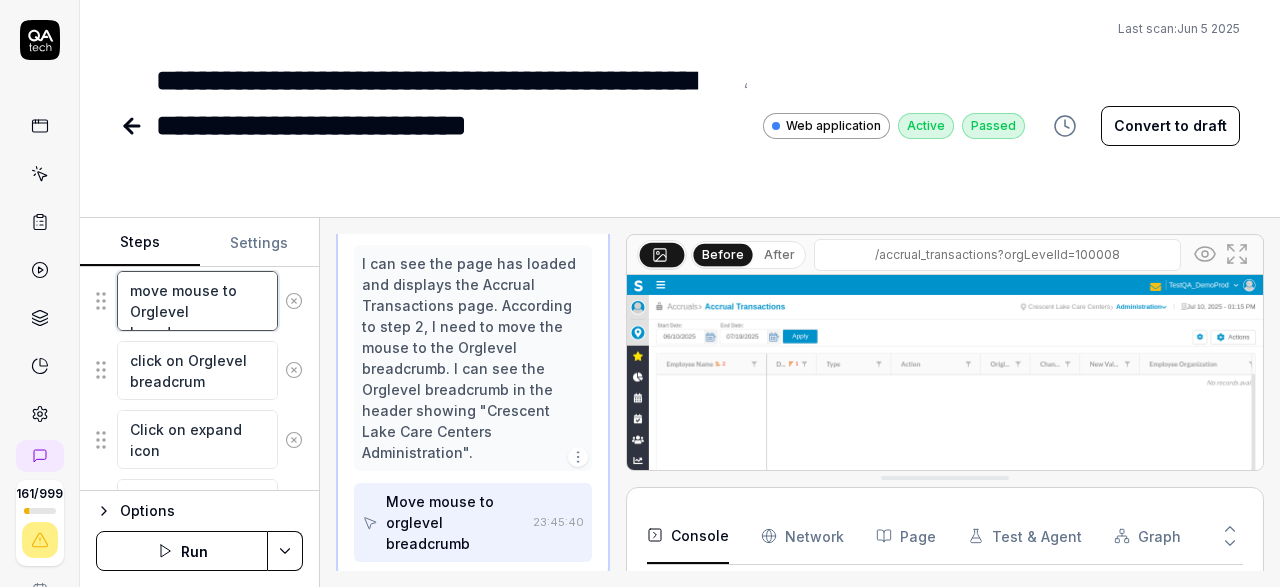click on "move mouse to Orglevel breadcrum" at bounding box center (197, 300) 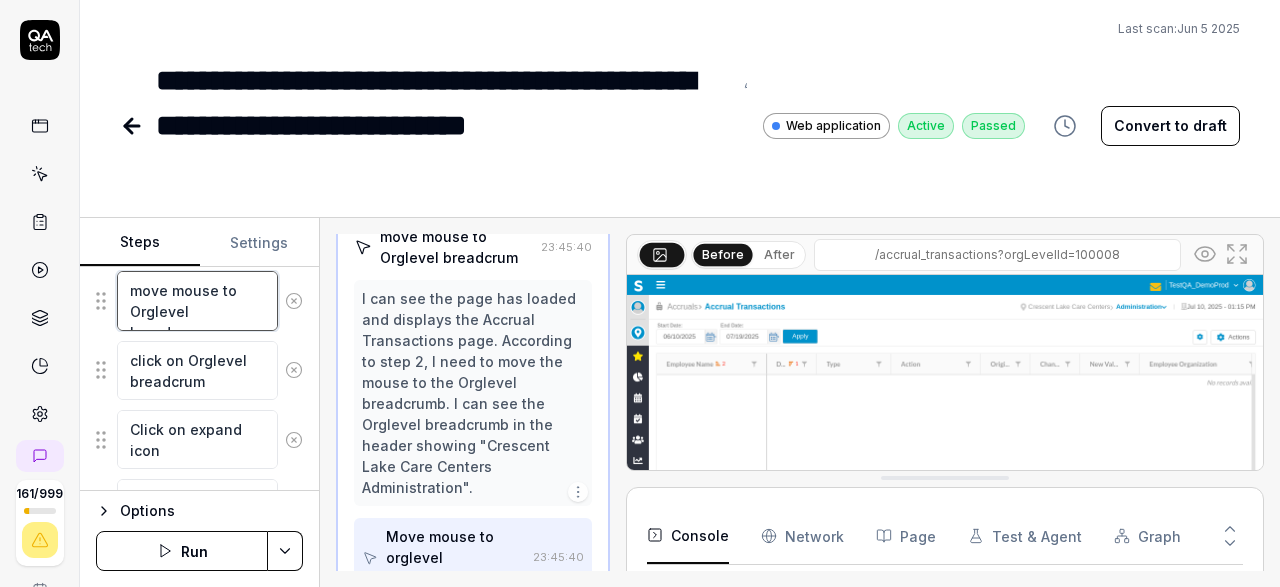 scroll, scrollTop: 221, scrollLeft: 0, axis: vertical 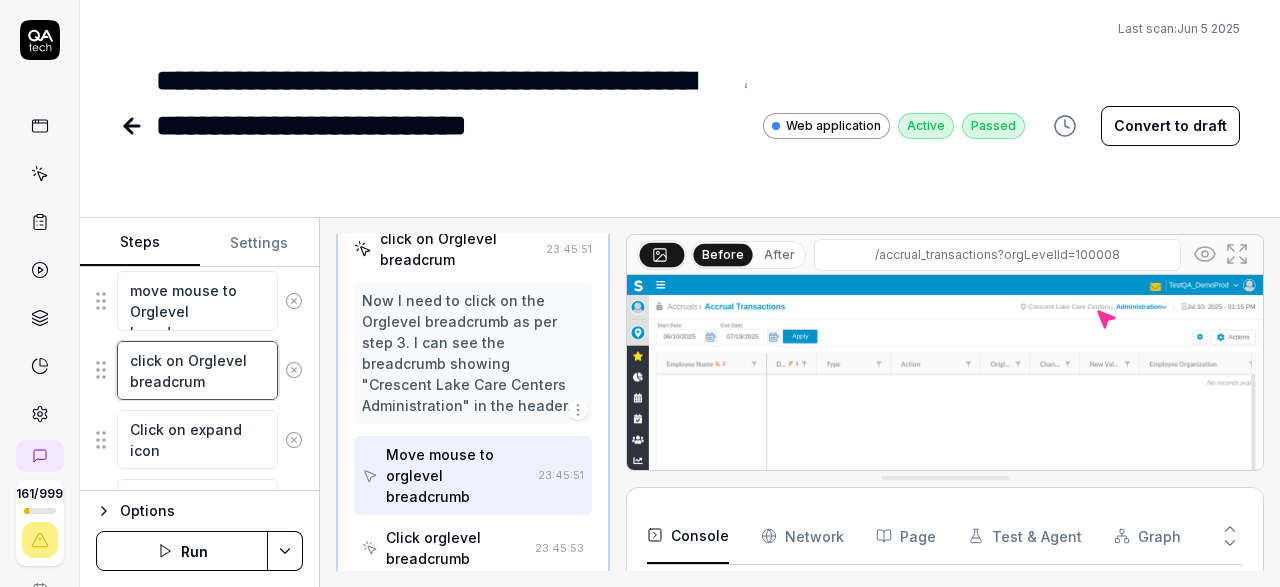 drag, startPoint x: 215, startPoint y: 374, endPoint x: 123, endPoint y: 335, distance: 99.92497 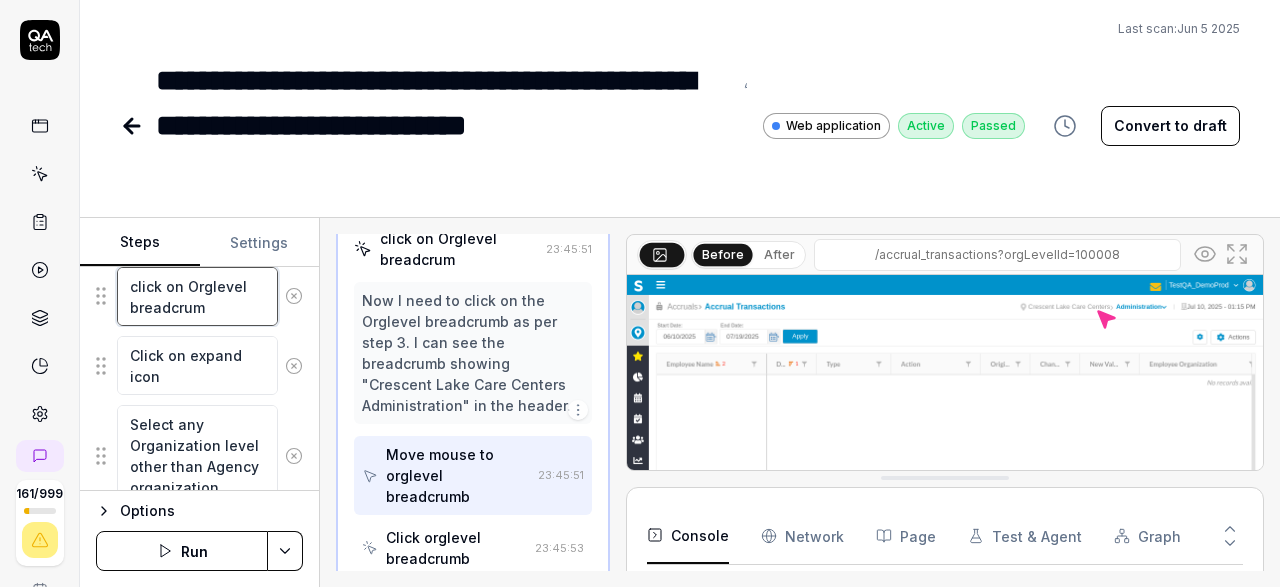 scroll, scrollTop: 464, scrollLeft: 0, axis: vertical 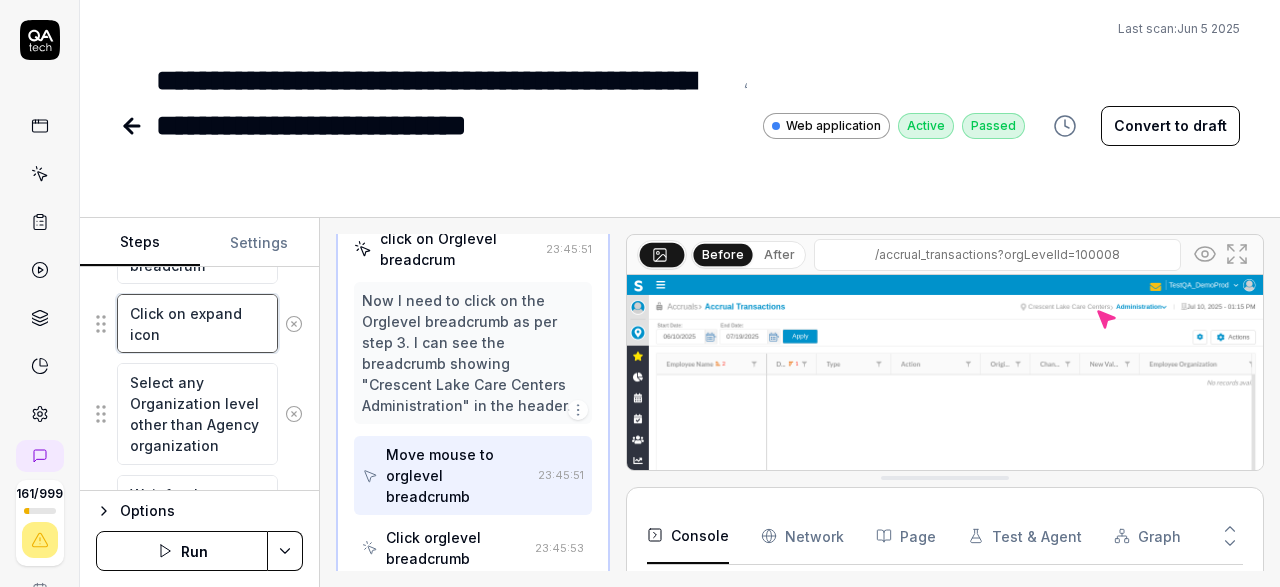drag, startPoint x: 183, startPoint y: 335, endPoint x: 109, endPoint y: 305, distance: 79.84986 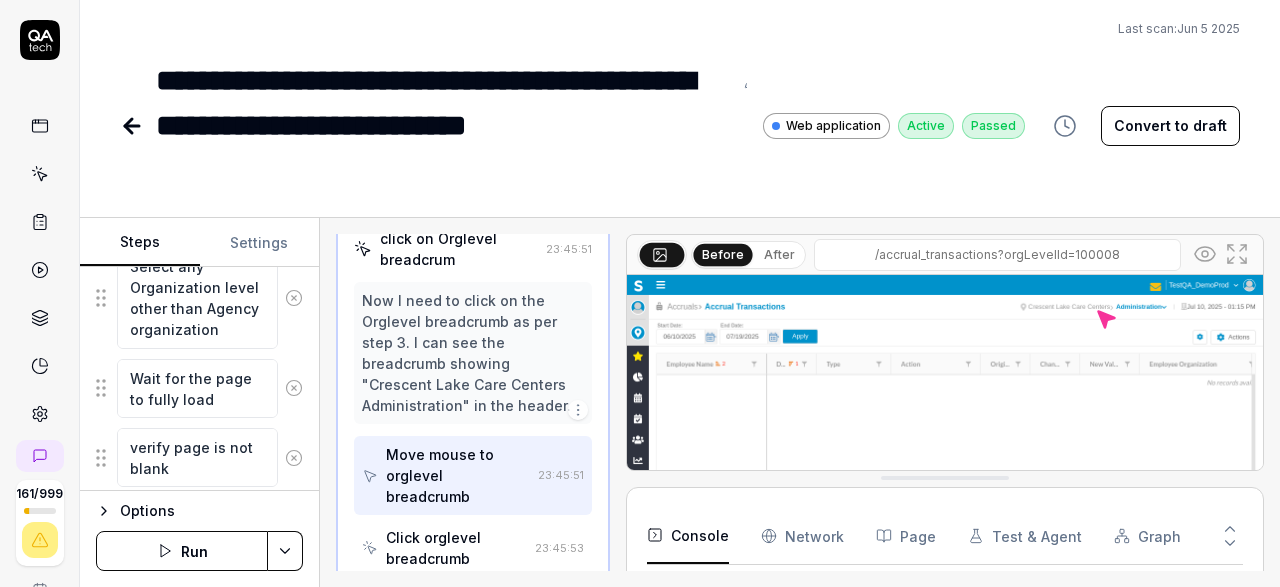 scroll, scrollTop: 464, scrollLeft: 0, axis: vertical 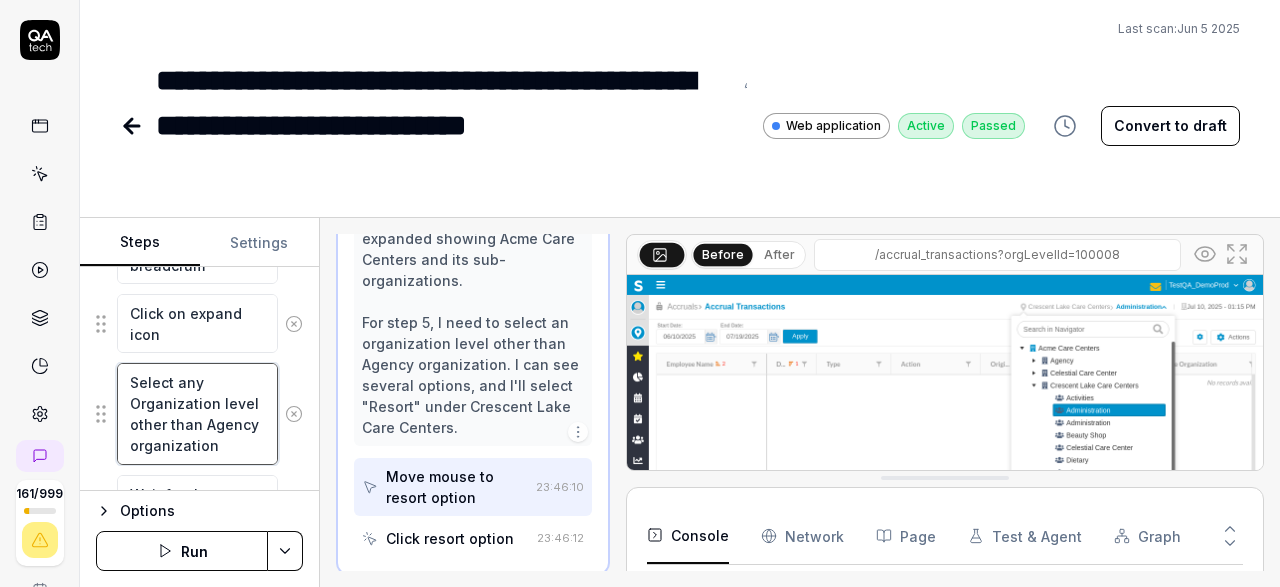 drag, startPoint x: 215, startPoint y: 444, endPoint x: 123, endPoint y: 365, distance: 121.264175 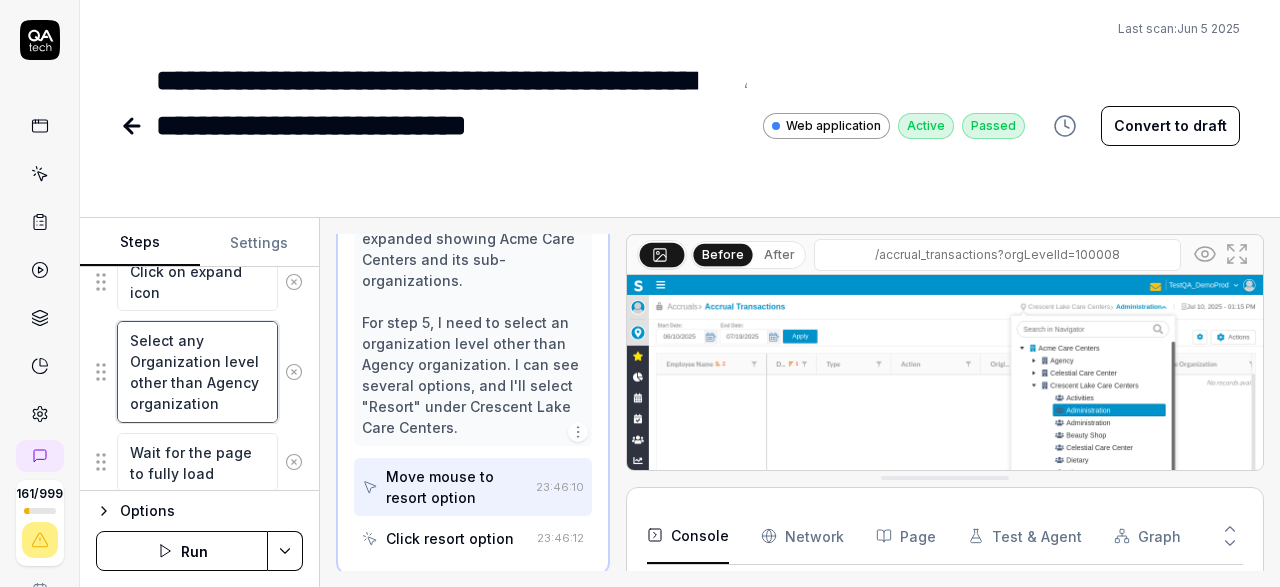 scroll, scrollTop: 464, scrollLeft: 0, axis: vertical 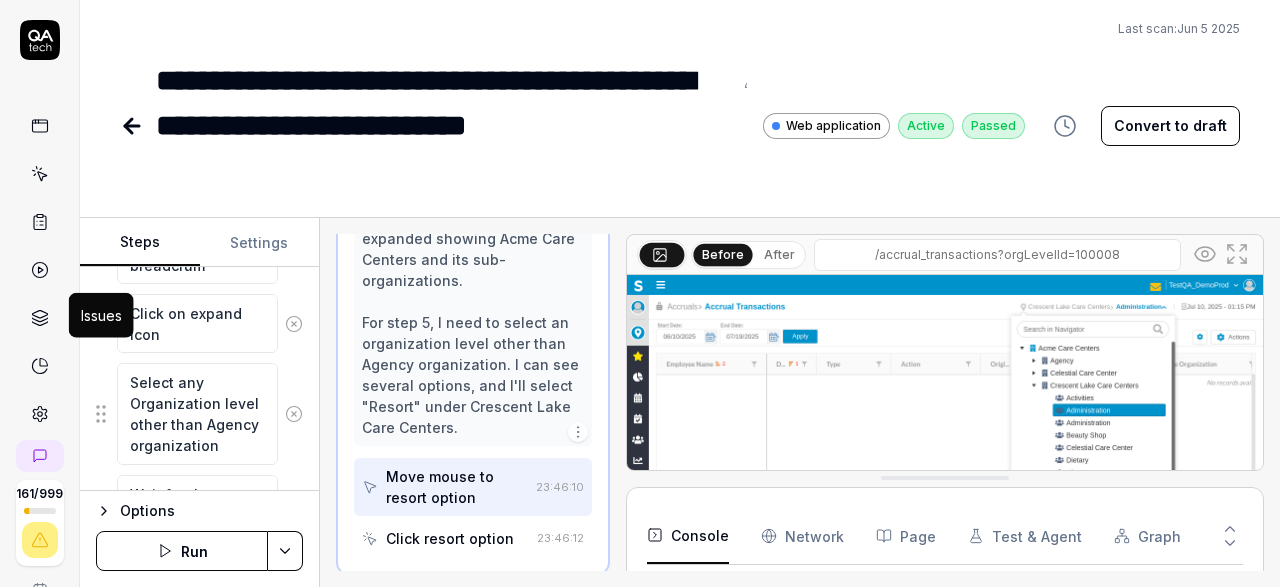click 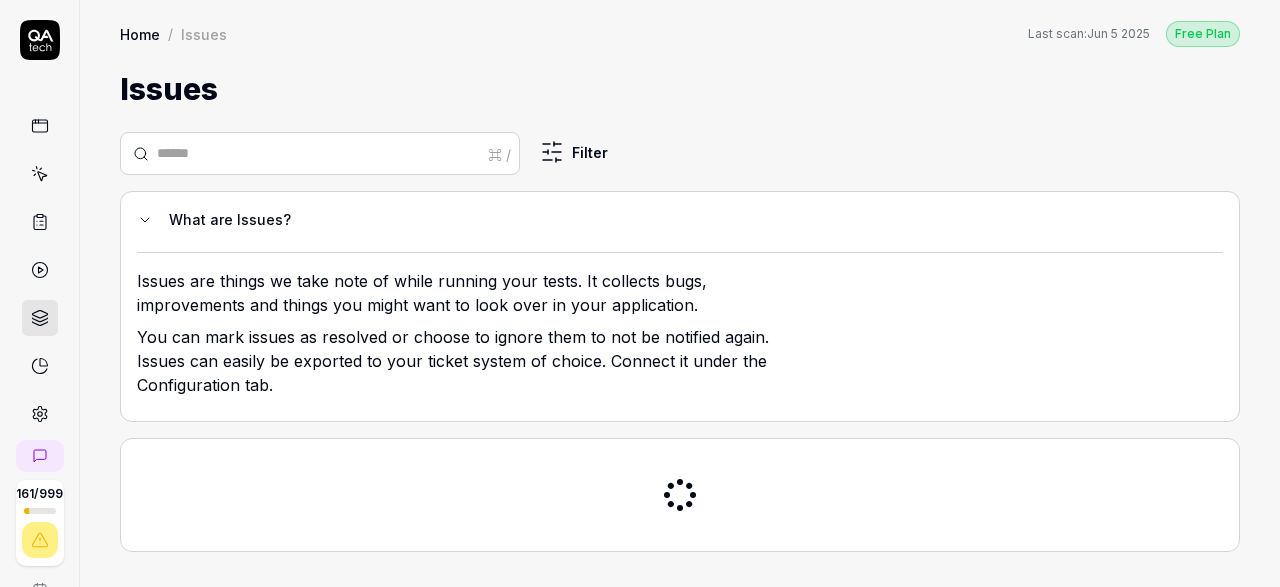 click 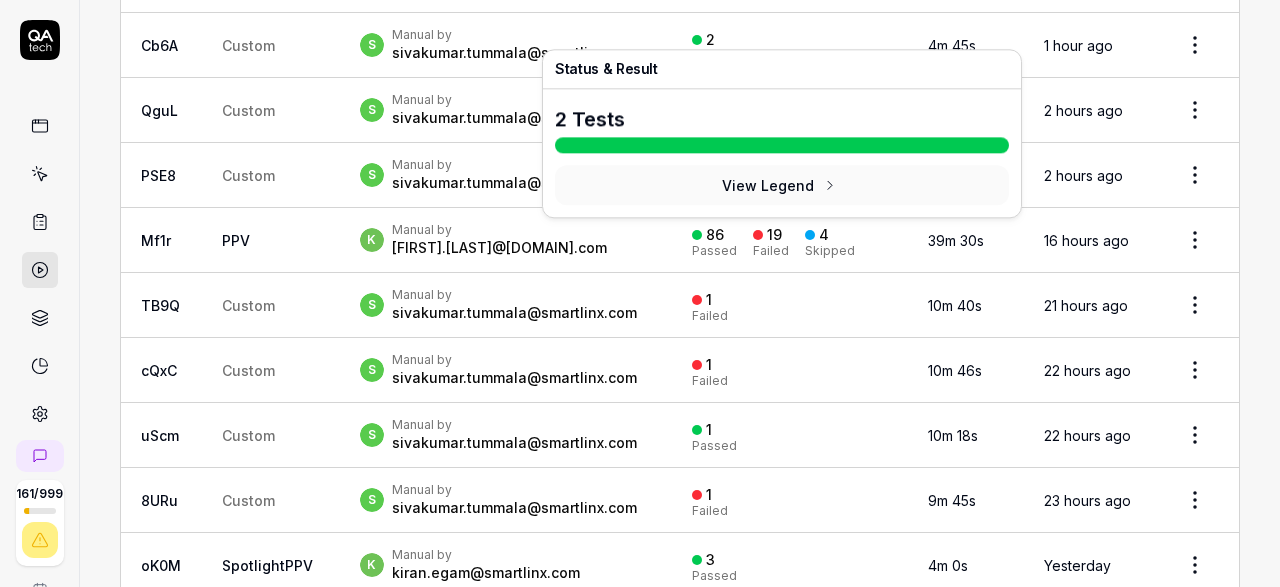 scroll, scrollTop: 580, scrollLeft: 0, axis: vertical 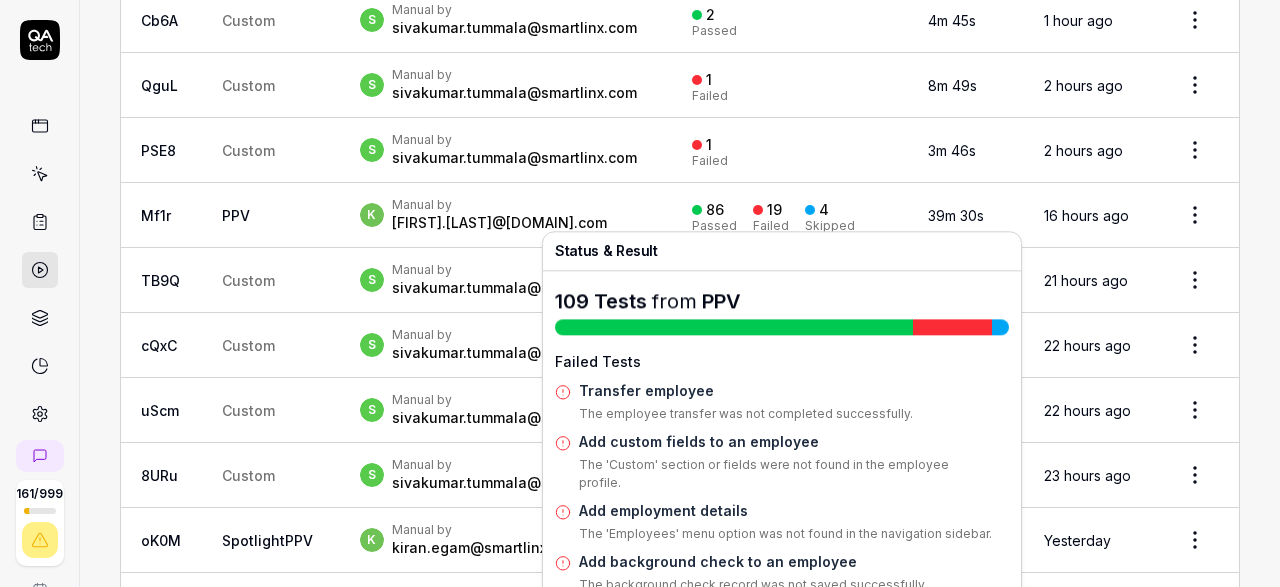 click on "Failed" at bounding box center [771, 226] 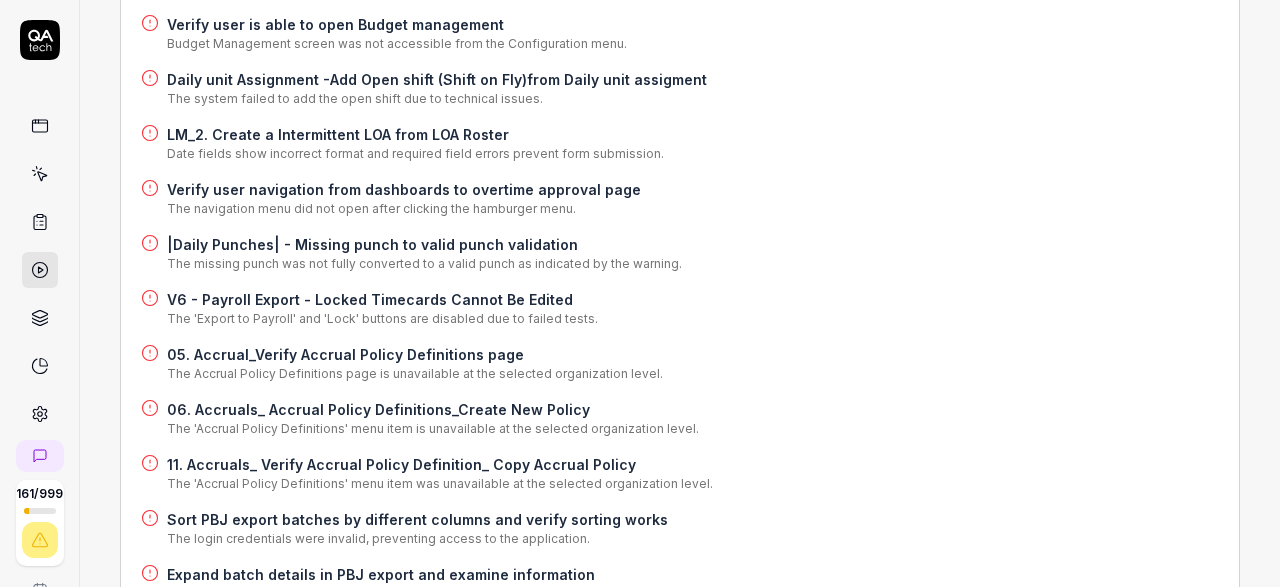 scroll, scrollTop: 812, scrollLeft: 0, axis: vertical 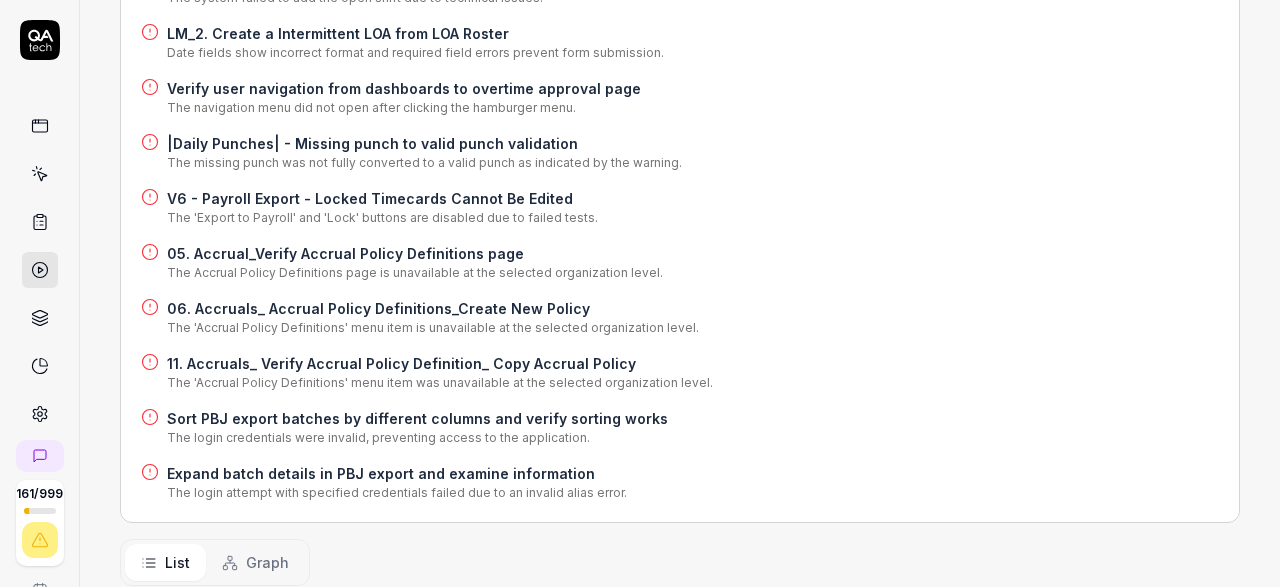 click on "05. Accrual_Verify Accrual Policy Definitions page" at bounding box center [415, 253] 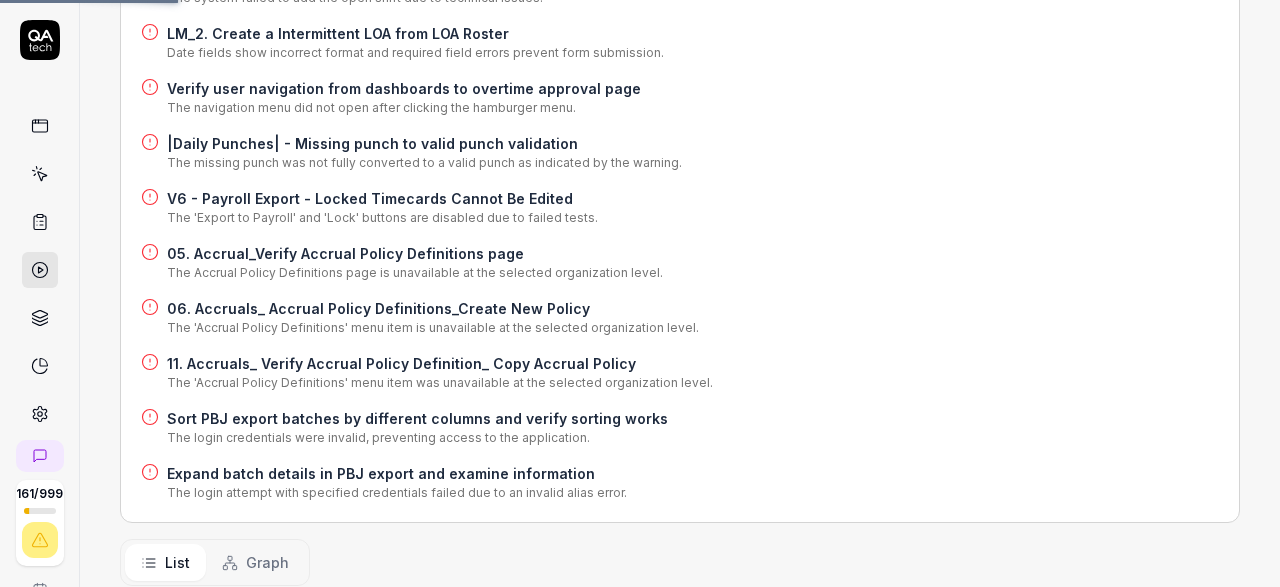 scroll, scrollTop: 0, scrollLeft: 0, axis: both 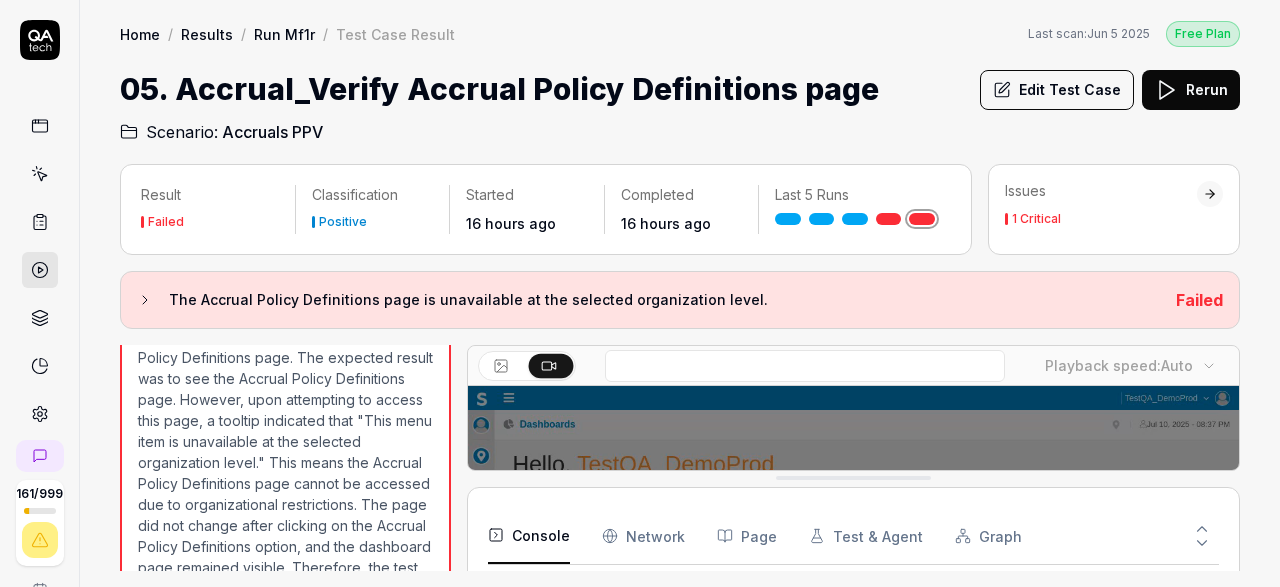 click on "Edit Test Case" at bounding box center (1057, 90) 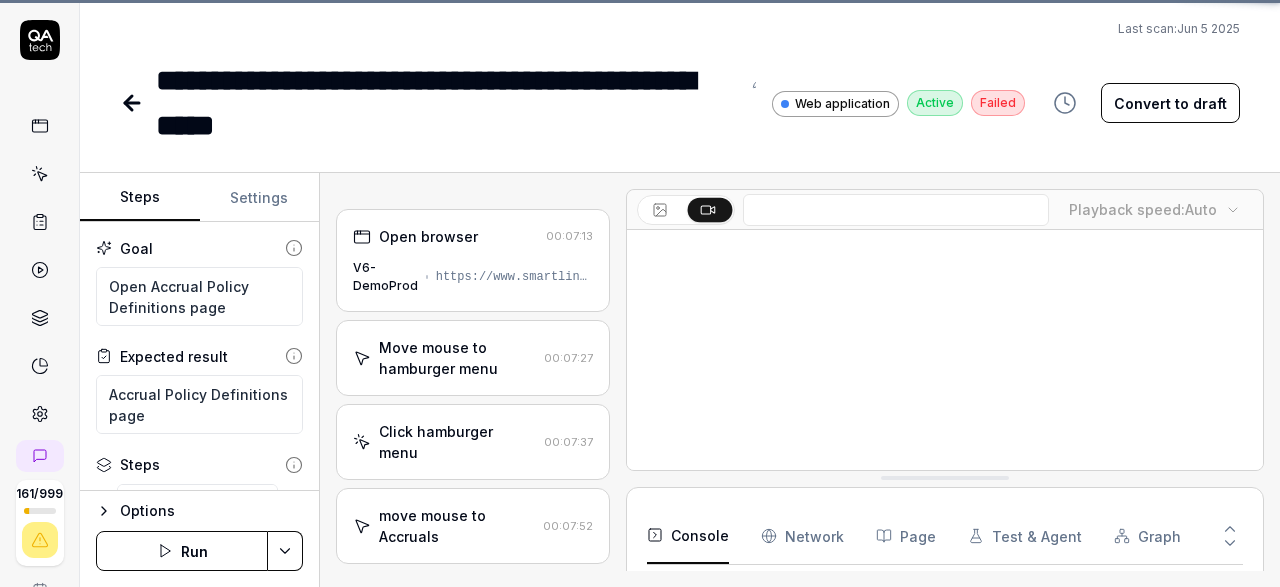 scroll, scrollTop: 33, scrollLeft: 0, axis: vertical 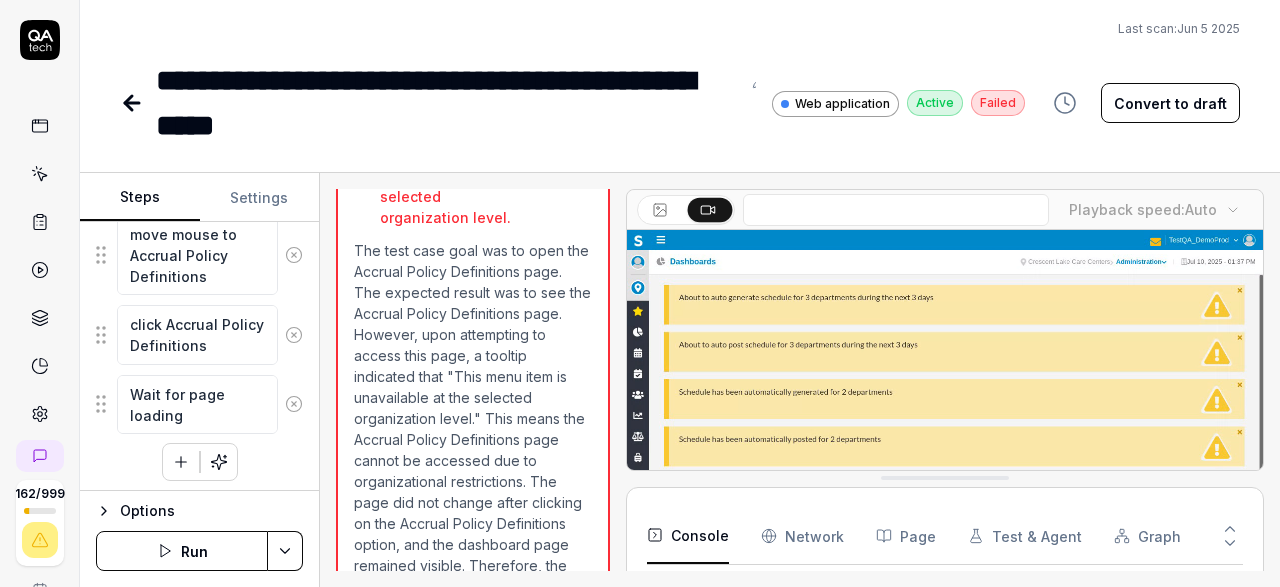 click 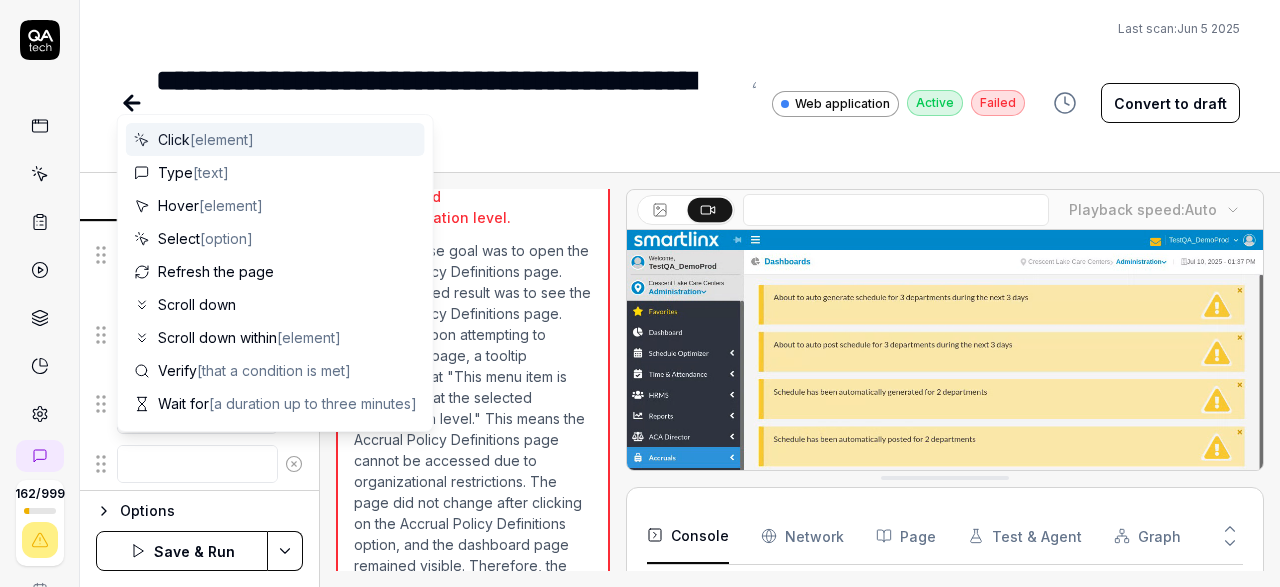 click at bounding box center (197, 464) 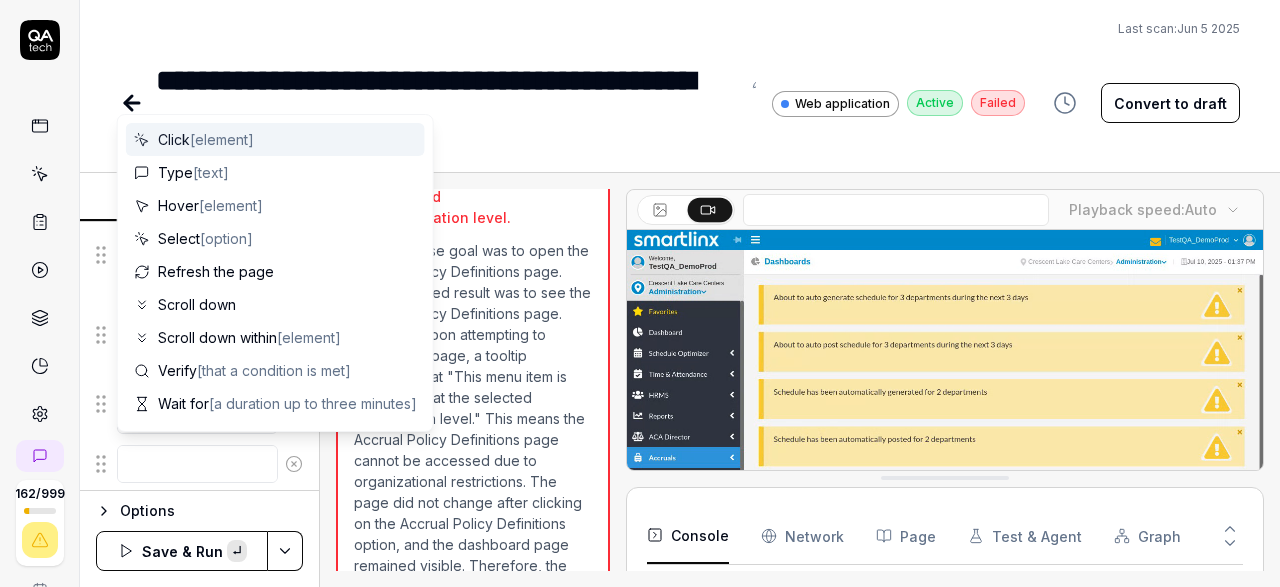 type on "*" 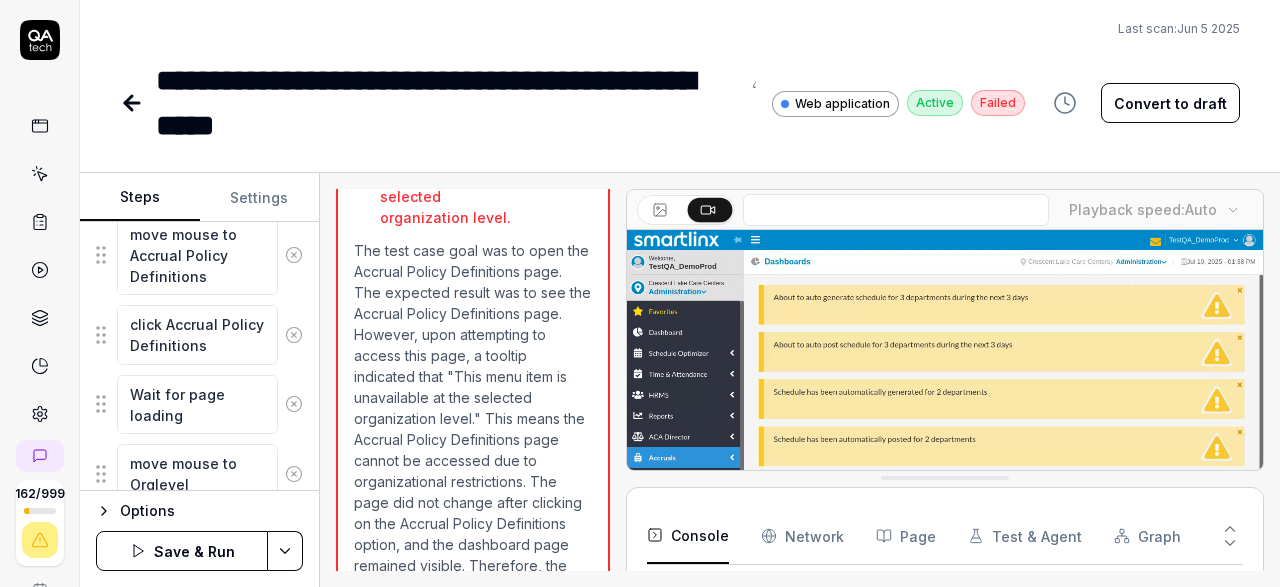 type on "move mouse to Orglevel breadcrum" 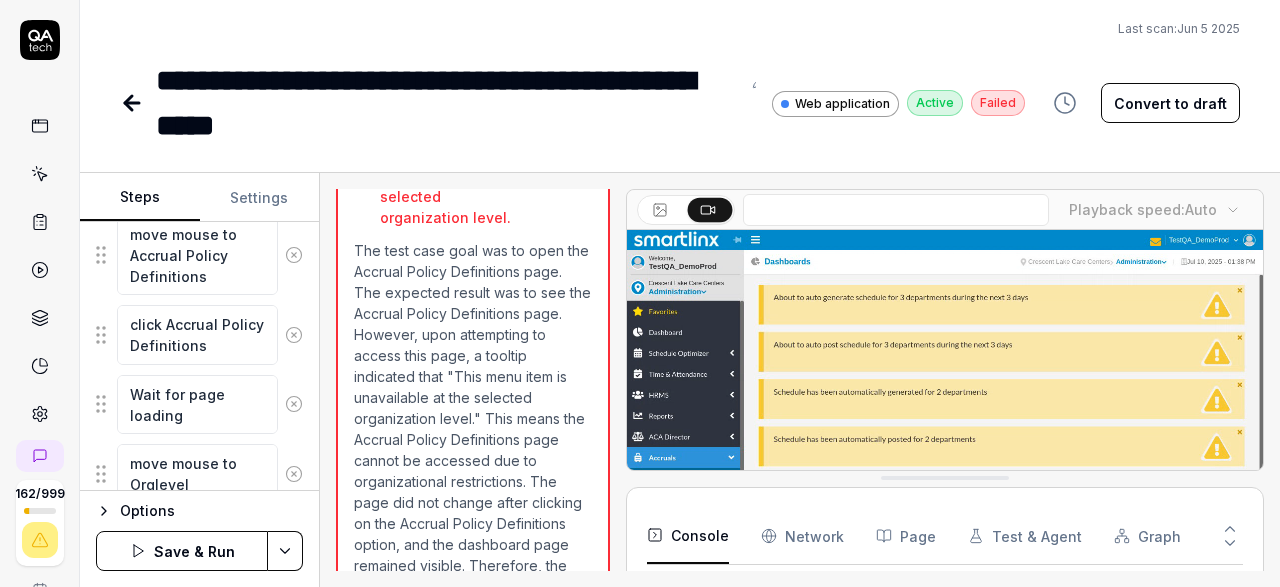 click 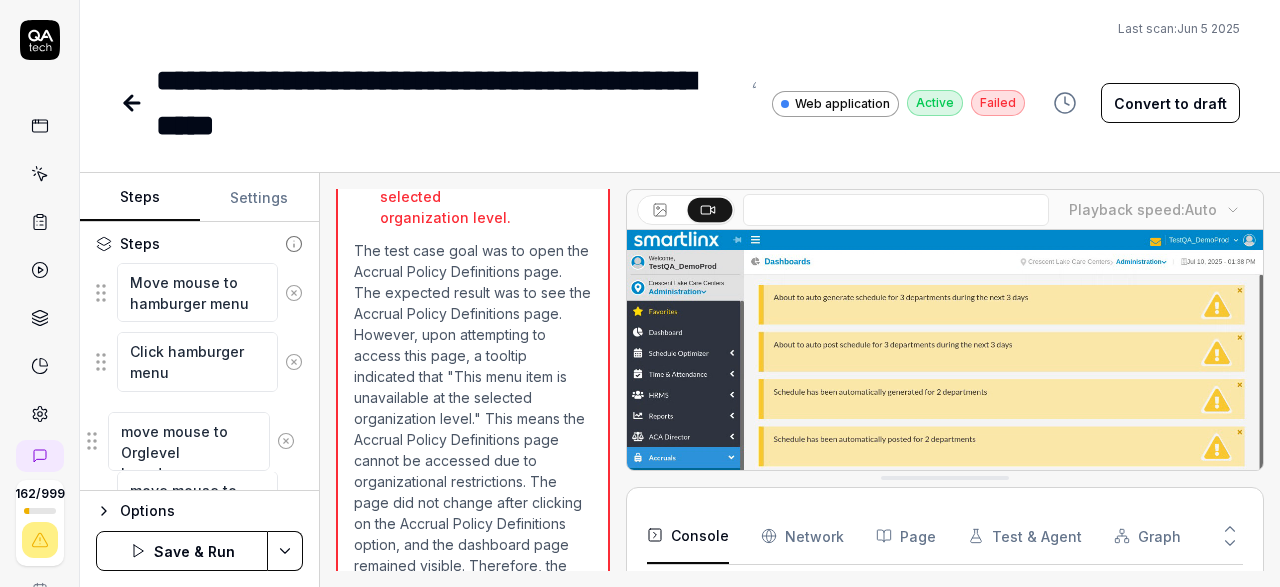 scroll, scrollTop: 221, scrollLeft: 0, axis: vertical 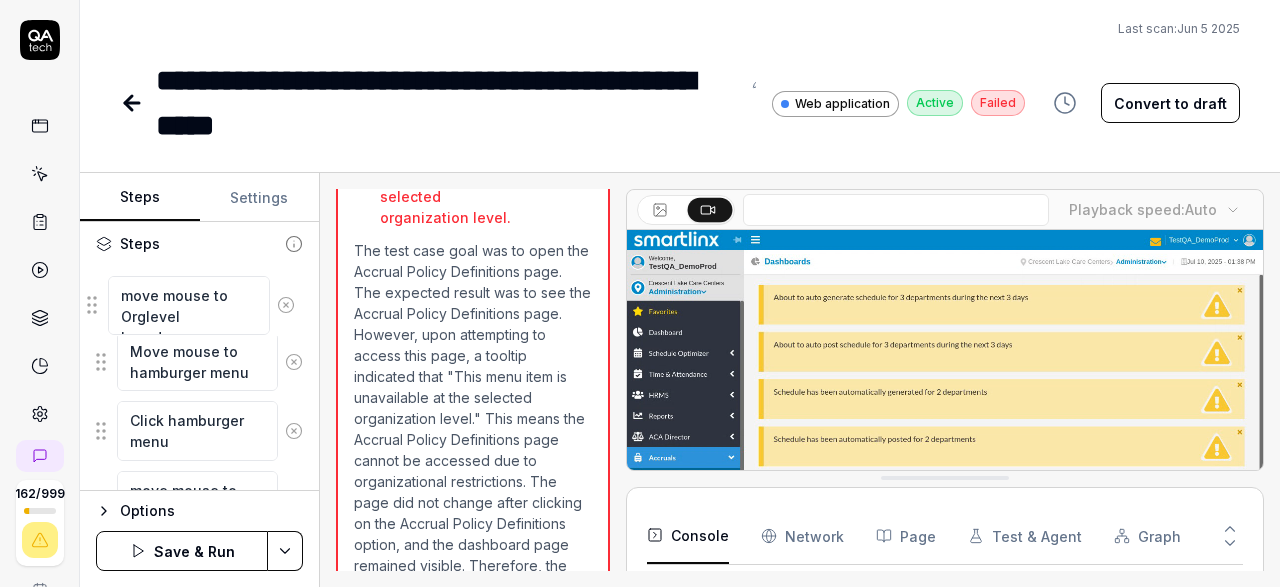 drag, startPoint x: 100, startPoint y: 475, endPoint x: 91, endPoint y: 312, distance: 163.24828 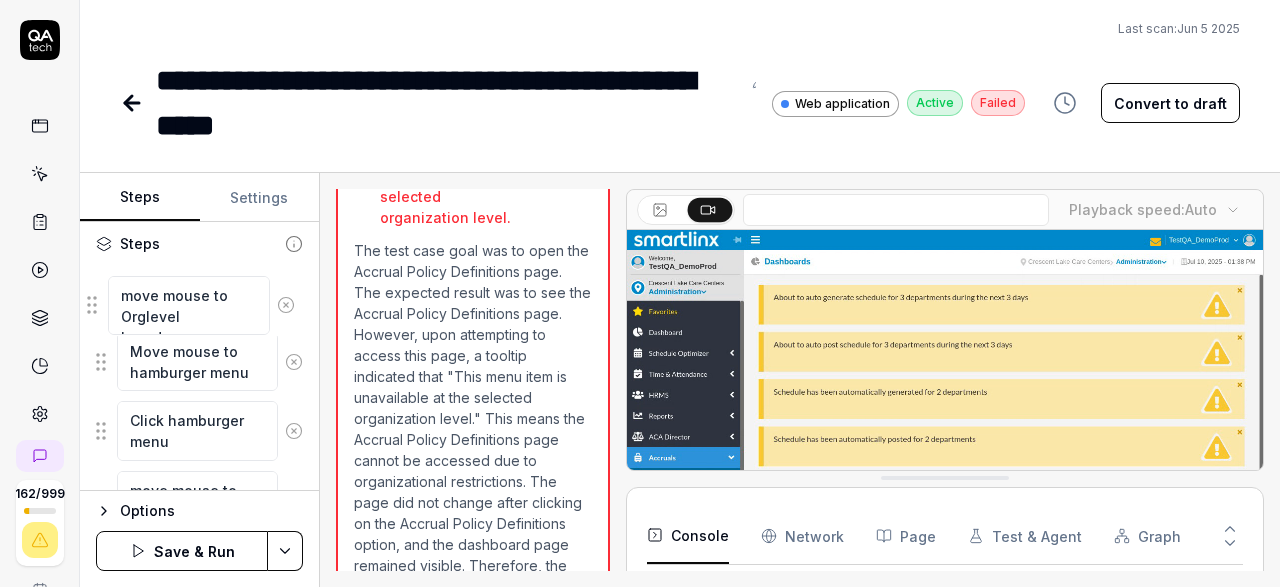click on "move mouse to Orglevel breadcrum" at bounding box center [199, 297] 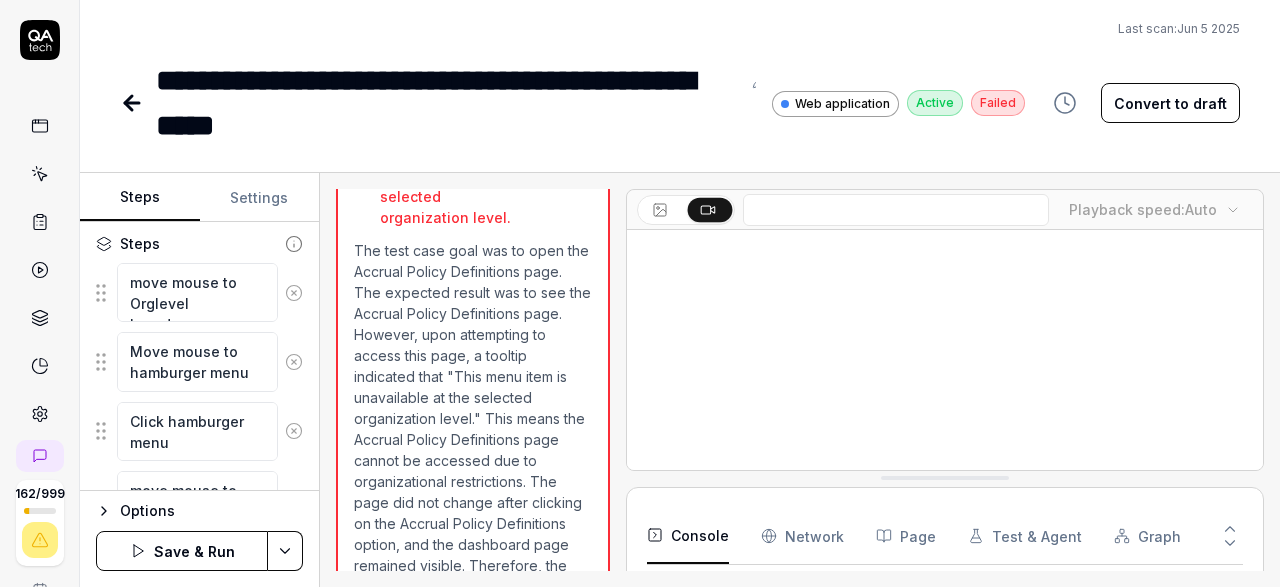 scroll, scrollTop: 596, scrollLeft: 0, axis: vertical 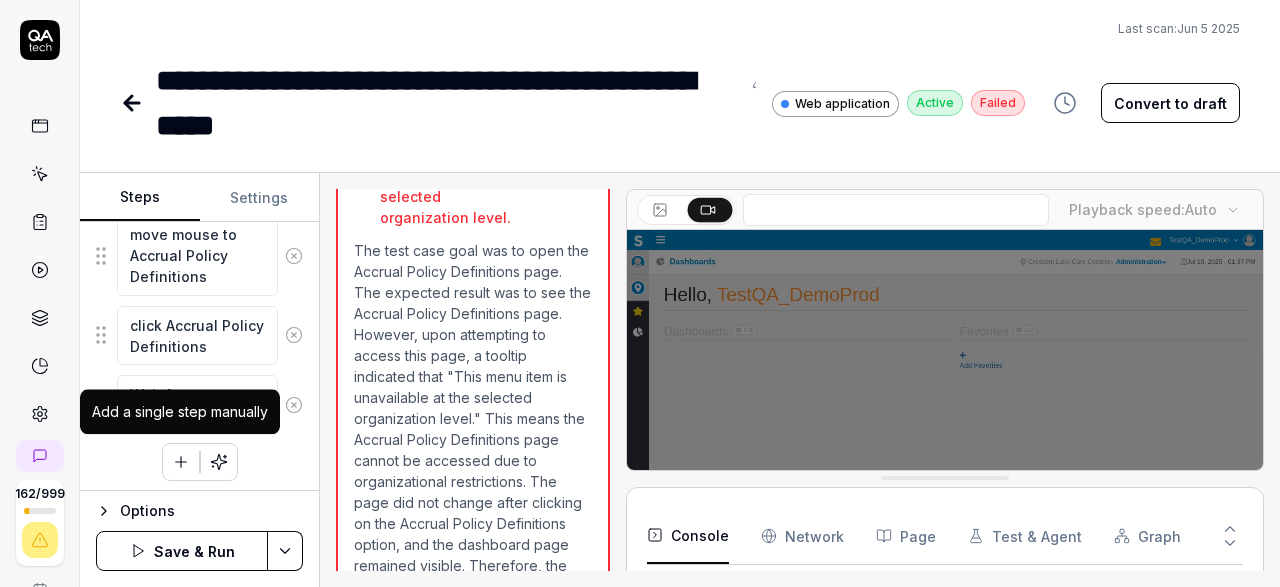click 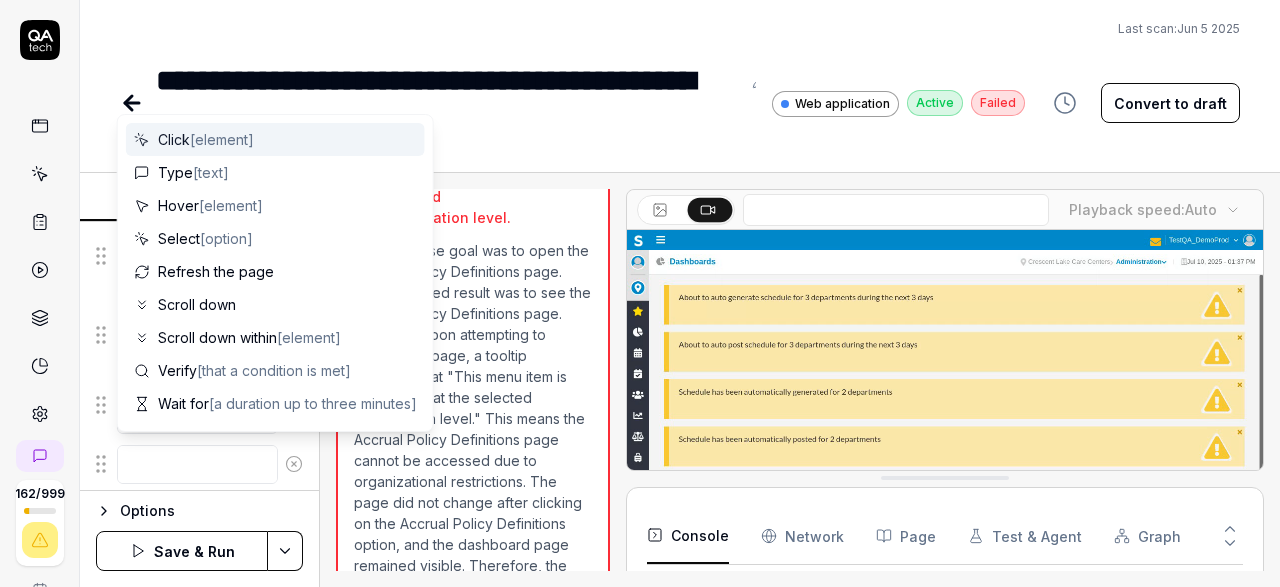 click at bounding box center [197, 464] 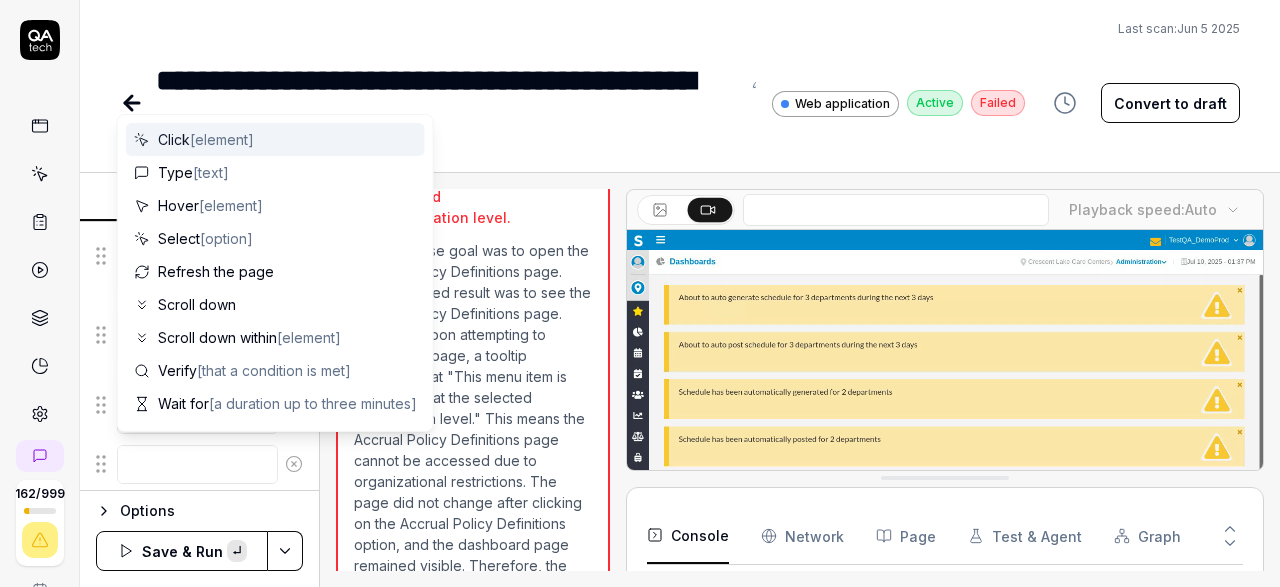 type on "*" 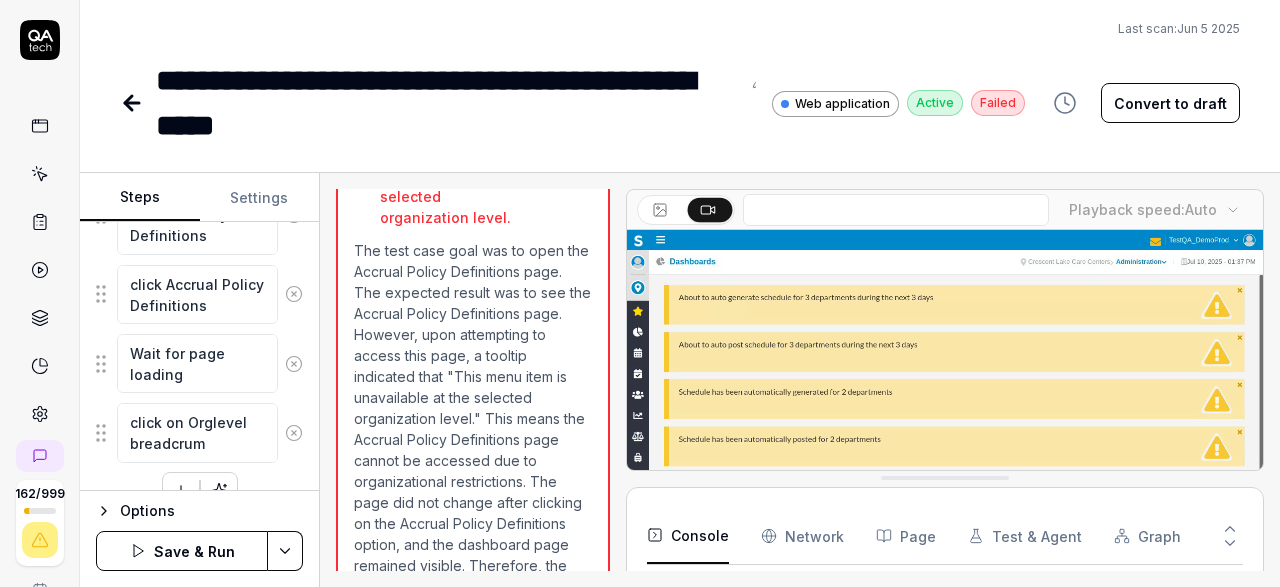 scroll, scrollTop: 665, scrollLeft: 0, axis: vertical 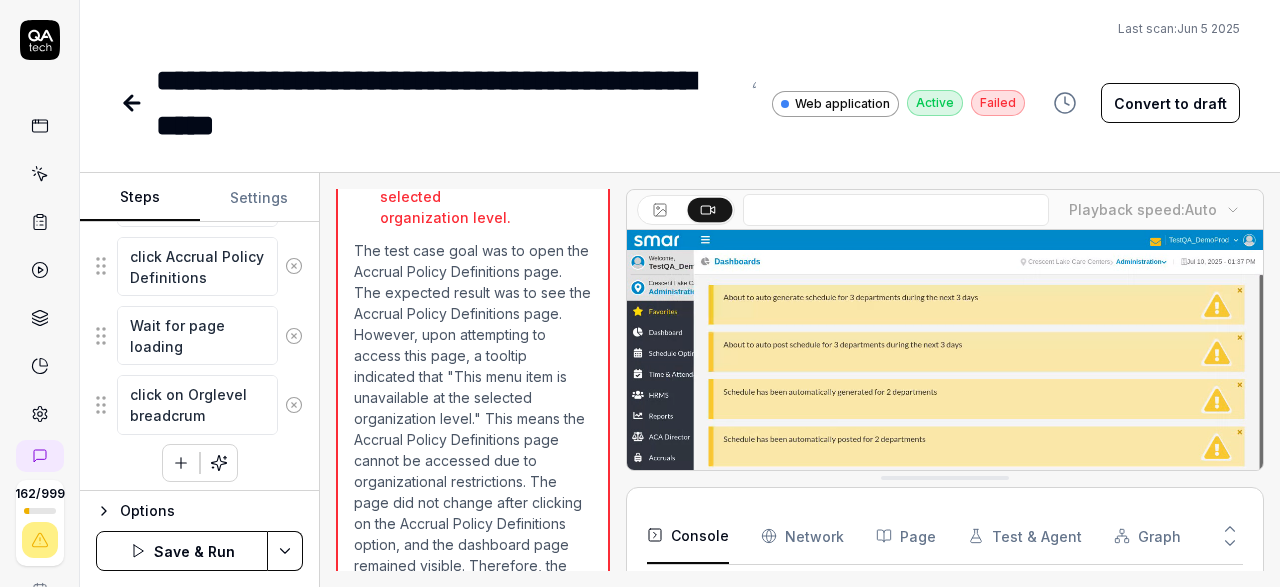 type on "click on Orglevel breadcrum" 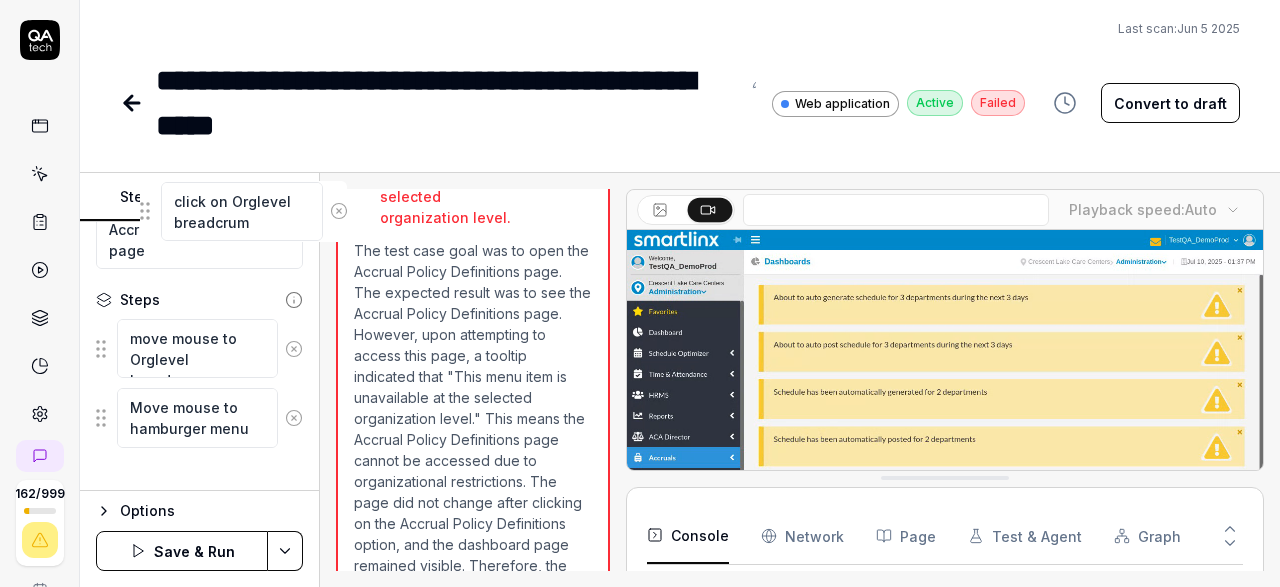 scroll, scrollTop: 151, scrollLeft: 0, axis: vertical 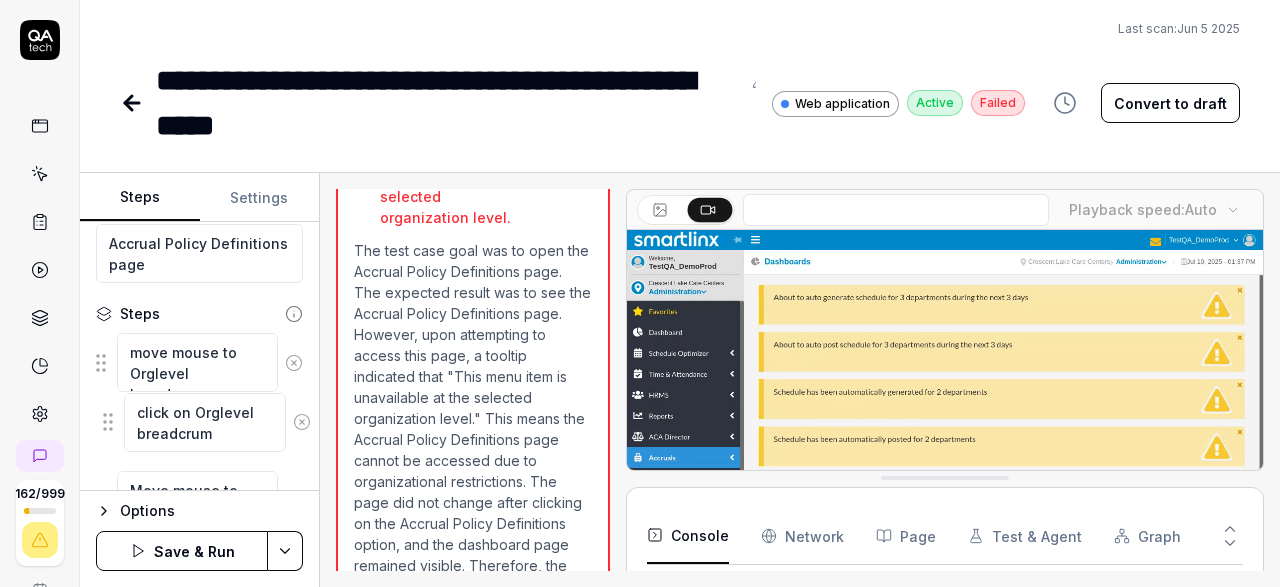 drag, startPoint x: 101, startPoint y: 403, endPoint x: 108, endPoint y: 427, distance: 25 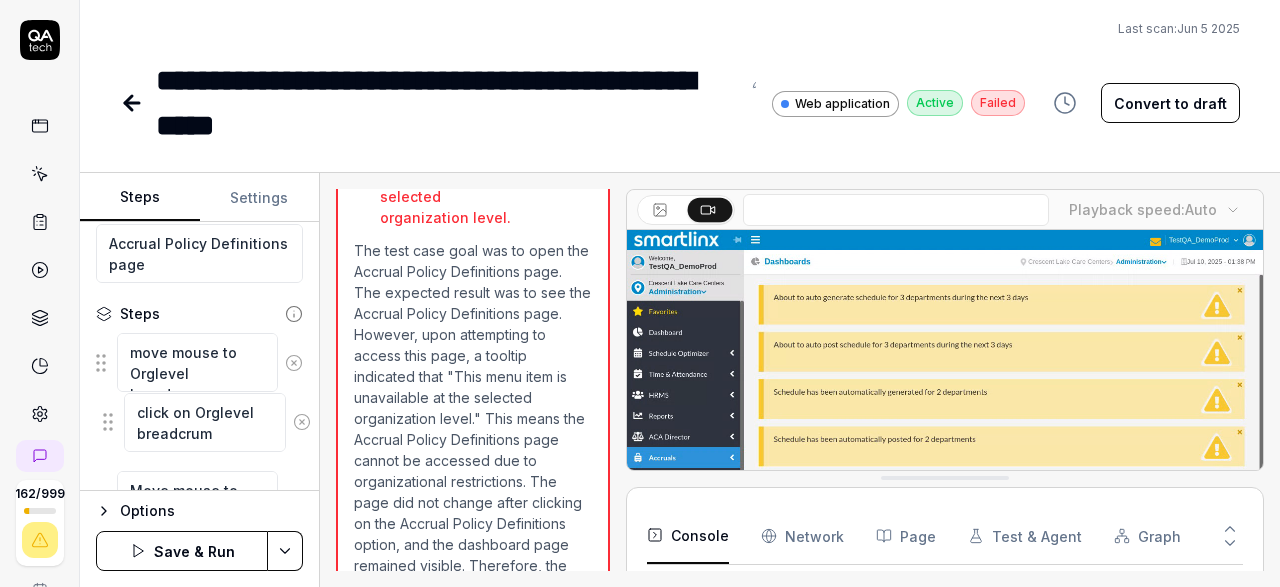 click on "click on Orglevel breadcrum" at bounding box center (199, 436) 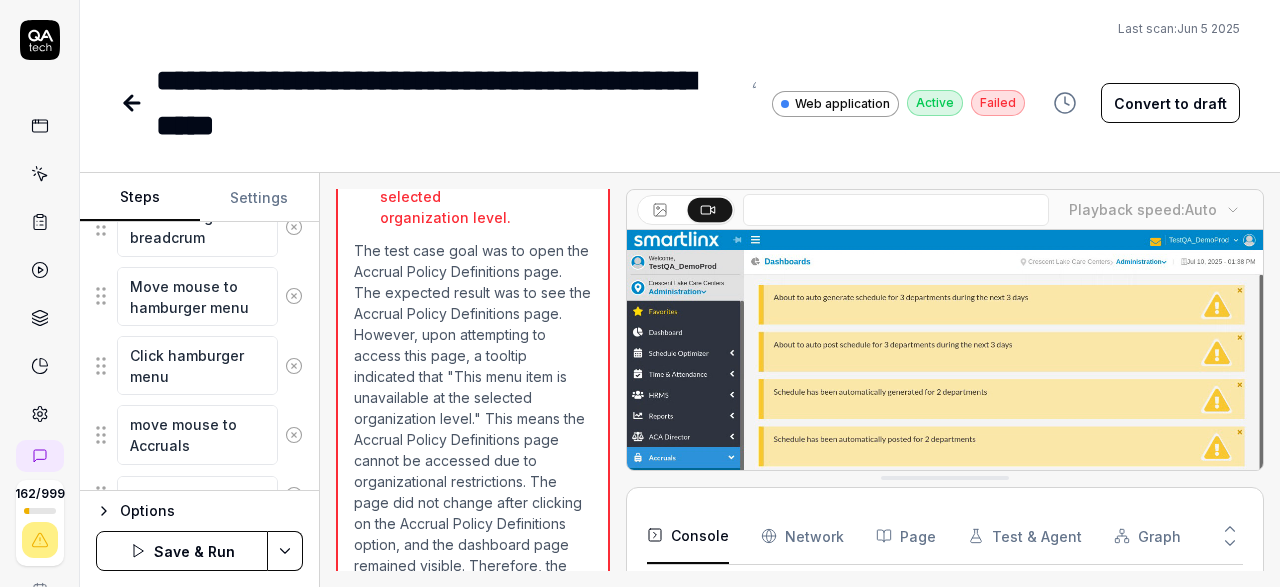 scroll, scrollTop: 665, scrollLeft: 0, axis: vertical 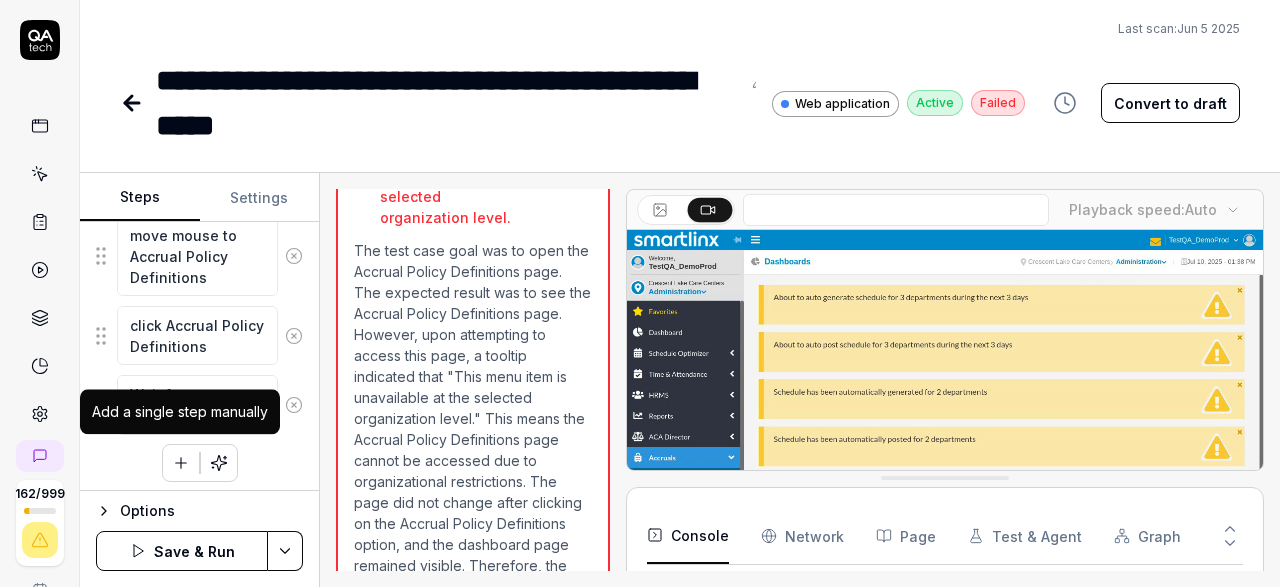 click 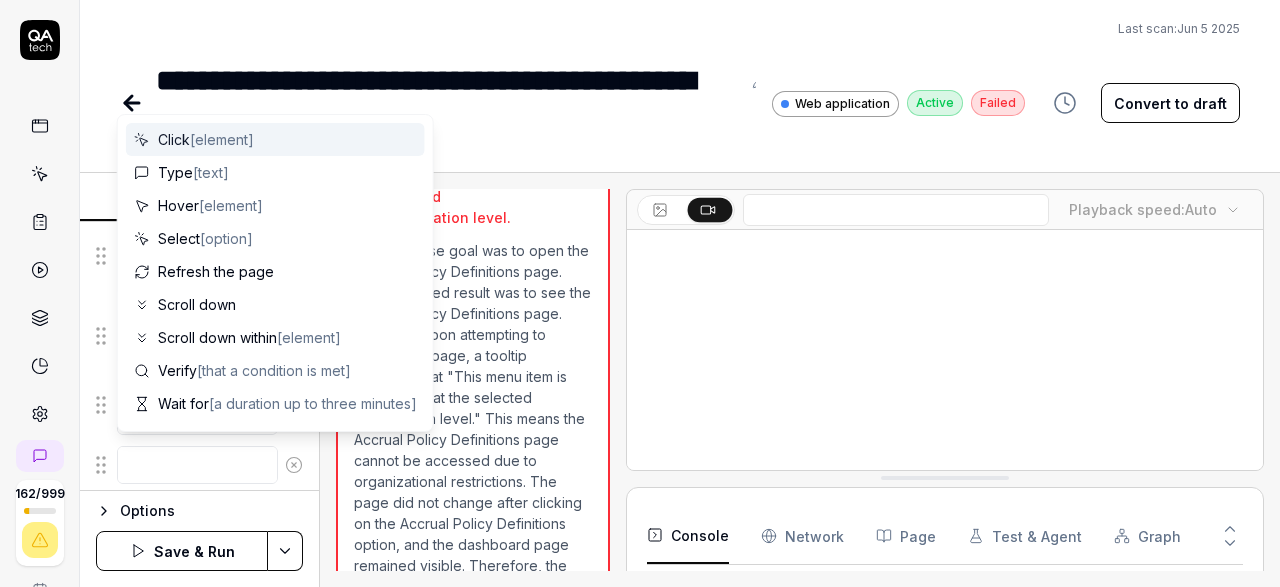 click at bounding box center [197, 465] 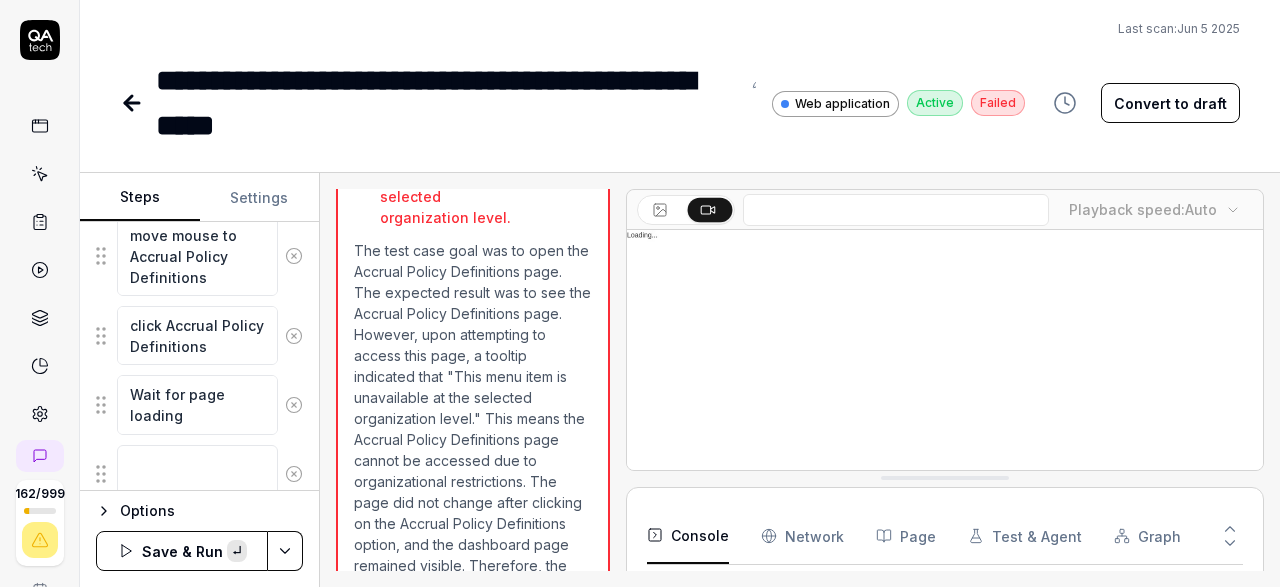 type on "*" 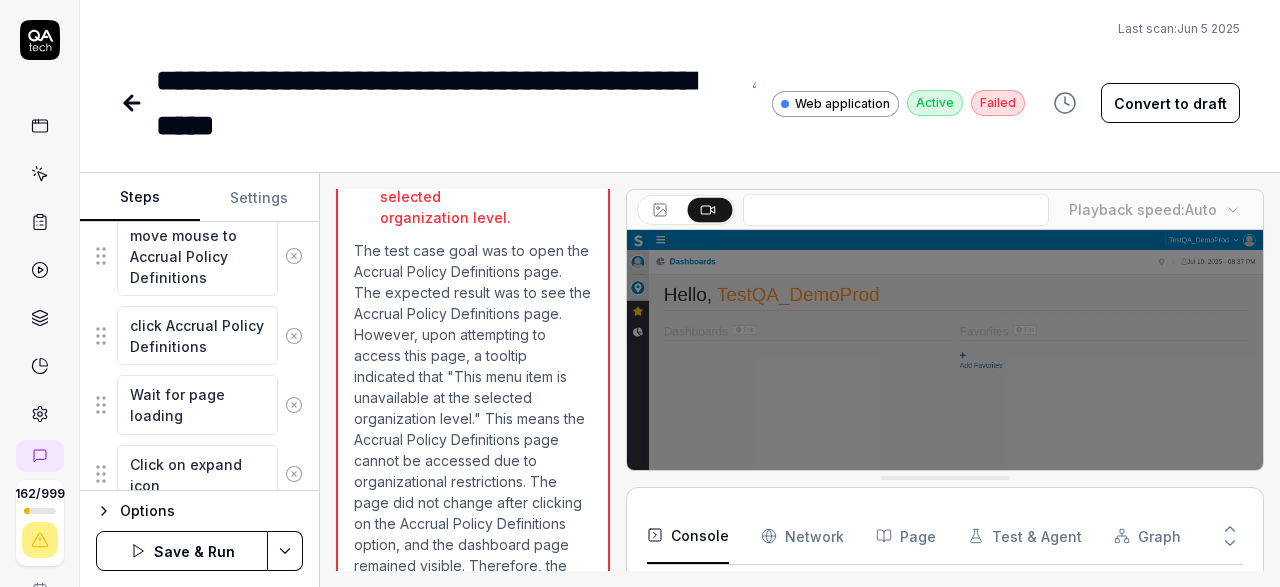 type on "Click on expand icon" 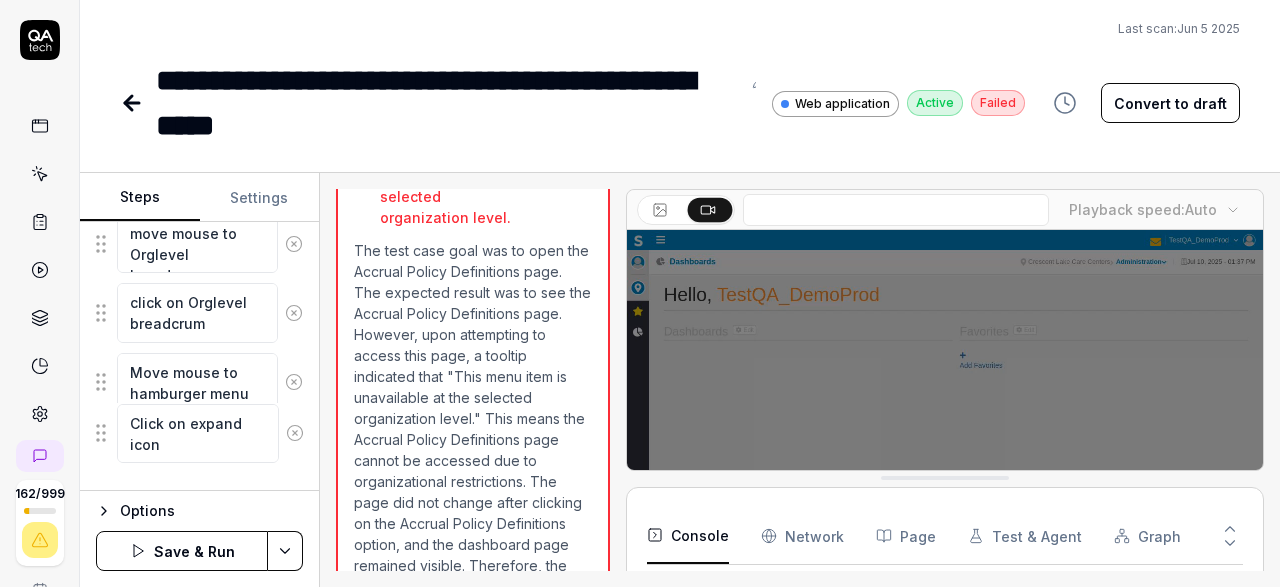 scroll, scrollTop: 271, scrollLeft: 0, axis: vertical 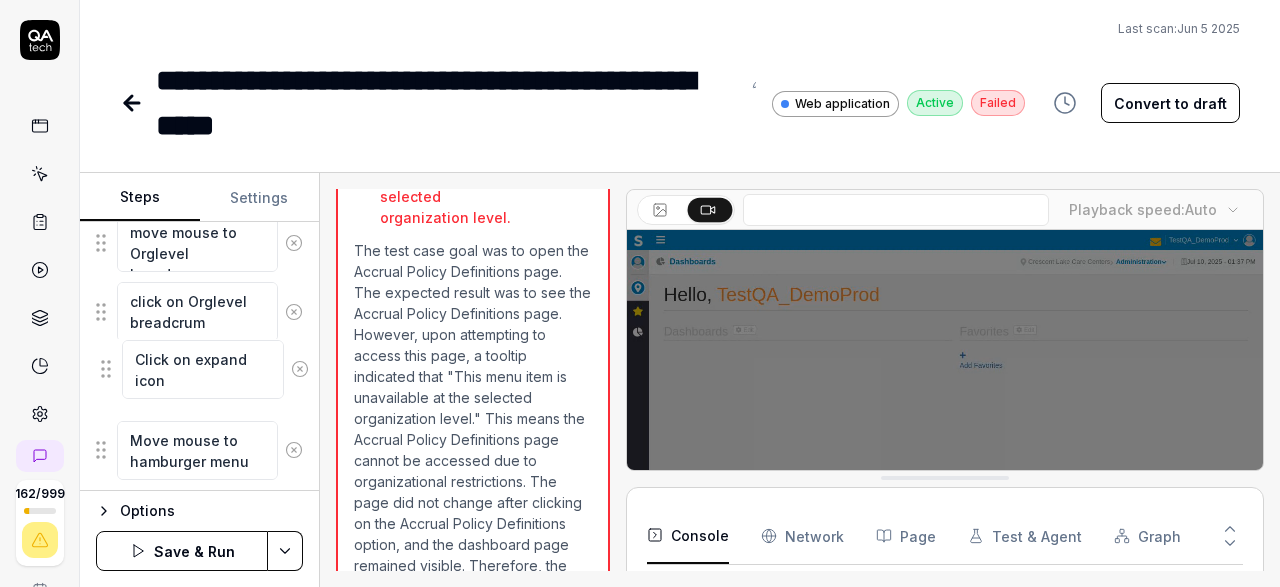 drag, startPoint x: 100, startPoint y: 471, endPoint x: 105, endPoint y: 372, distance: 99.12618 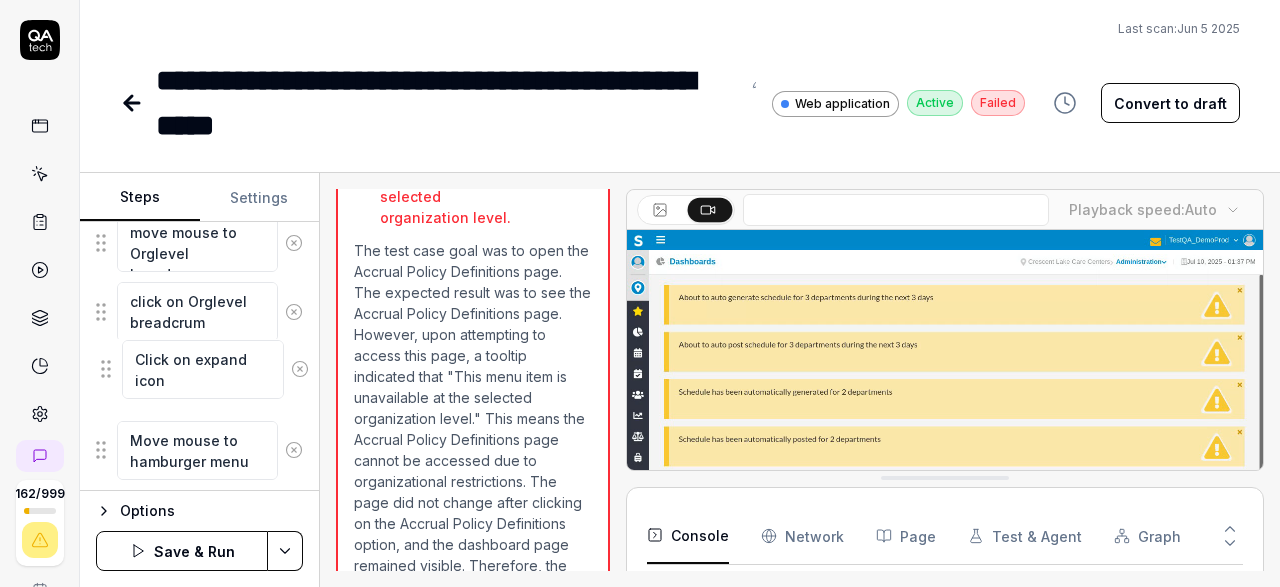 click on "Click on expand icon" at bounding box center (199, 386) 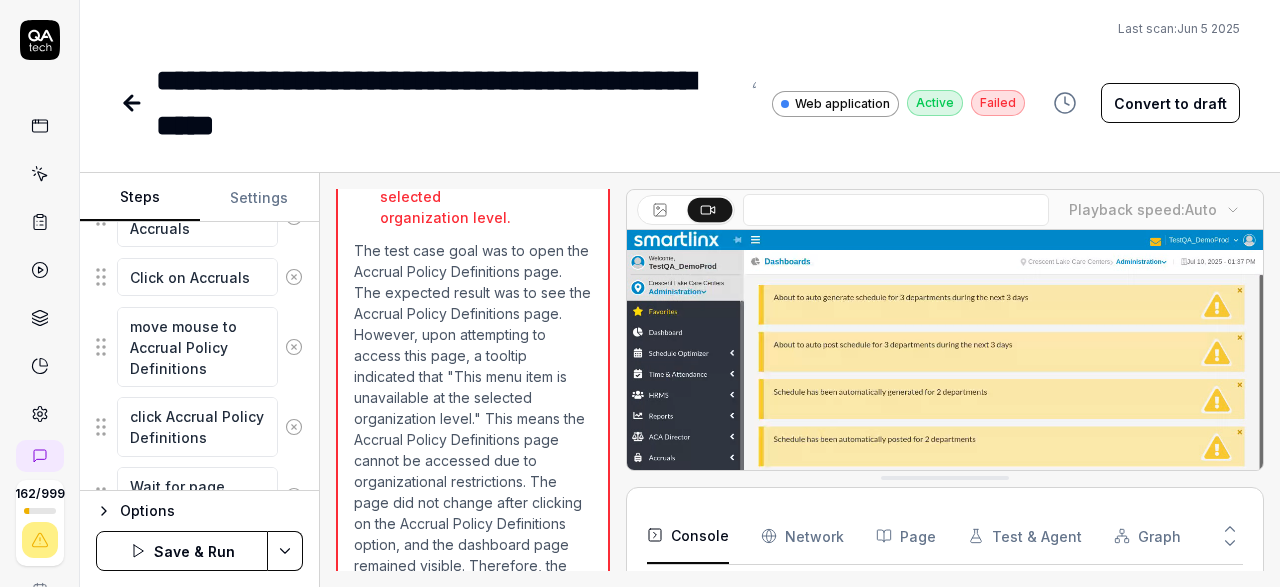 scroll, scrollTop: 733, scrollLeft: 0, axis: vertical 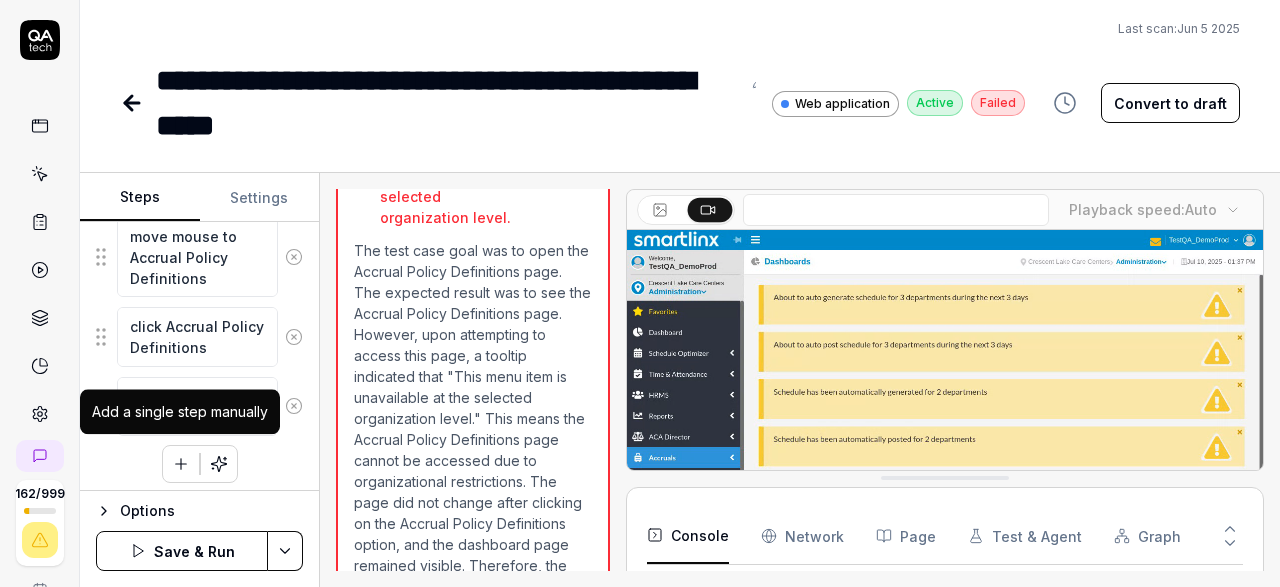 click 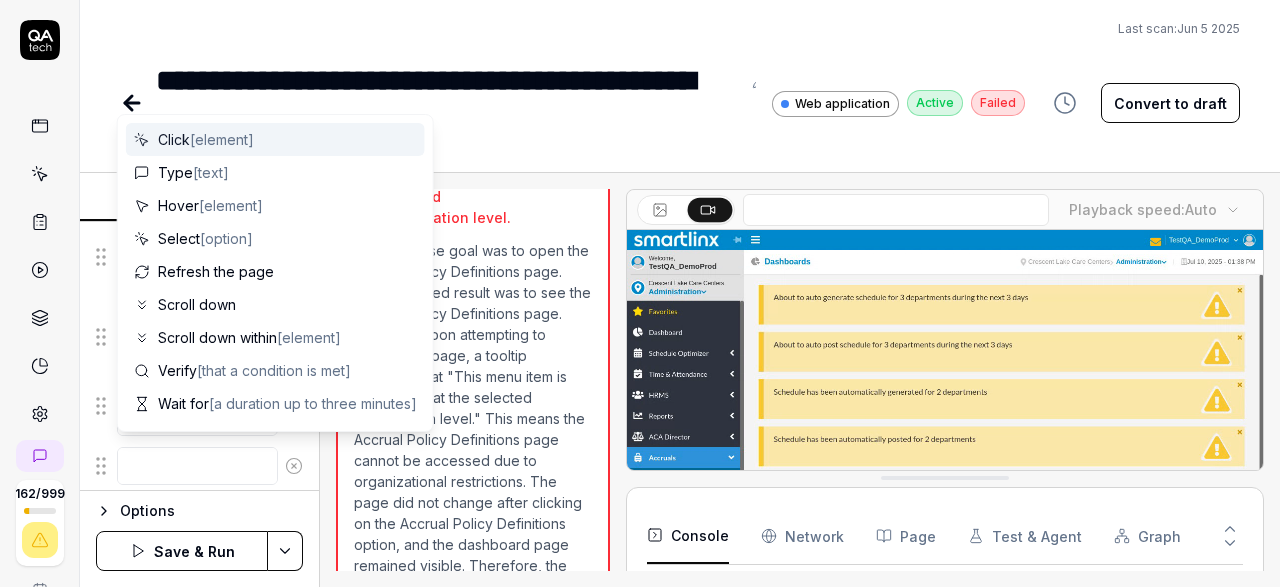 click at bounding box center [197, 466] 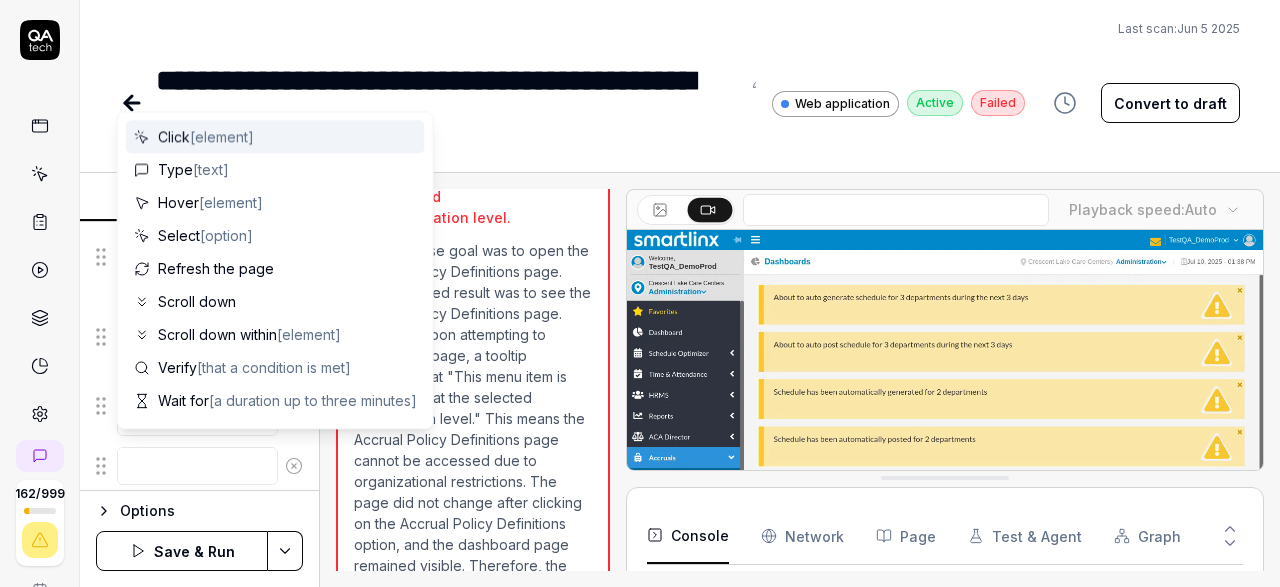 scroll, scrollTop: 783, scrollLeft: 0, axis: vertical 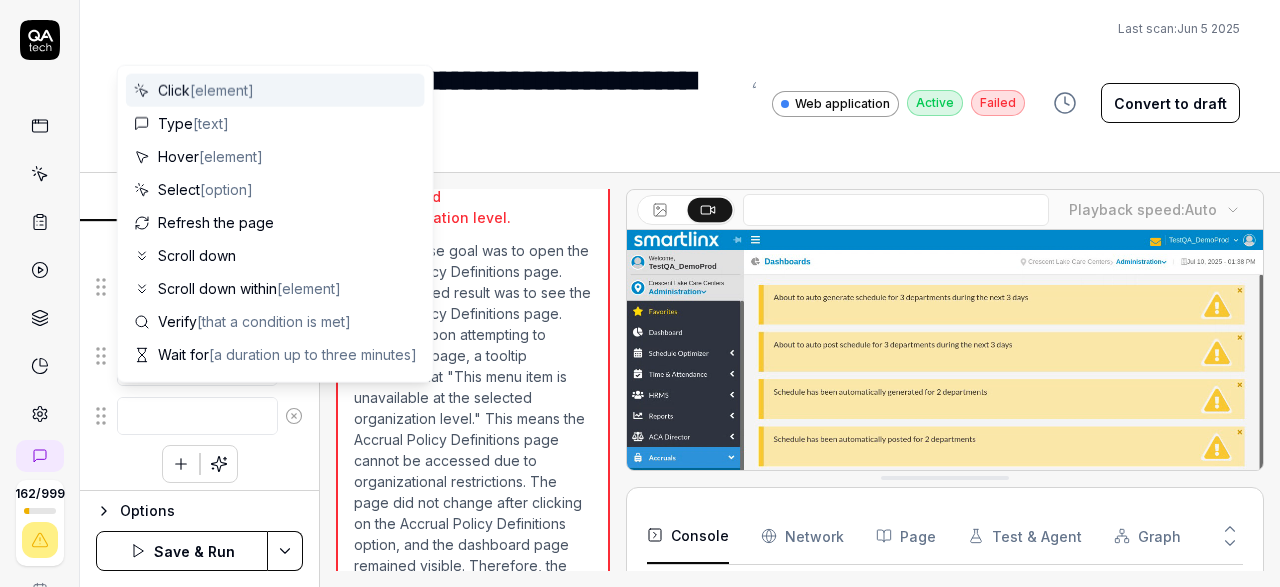 click at bounding box center (197, 416) 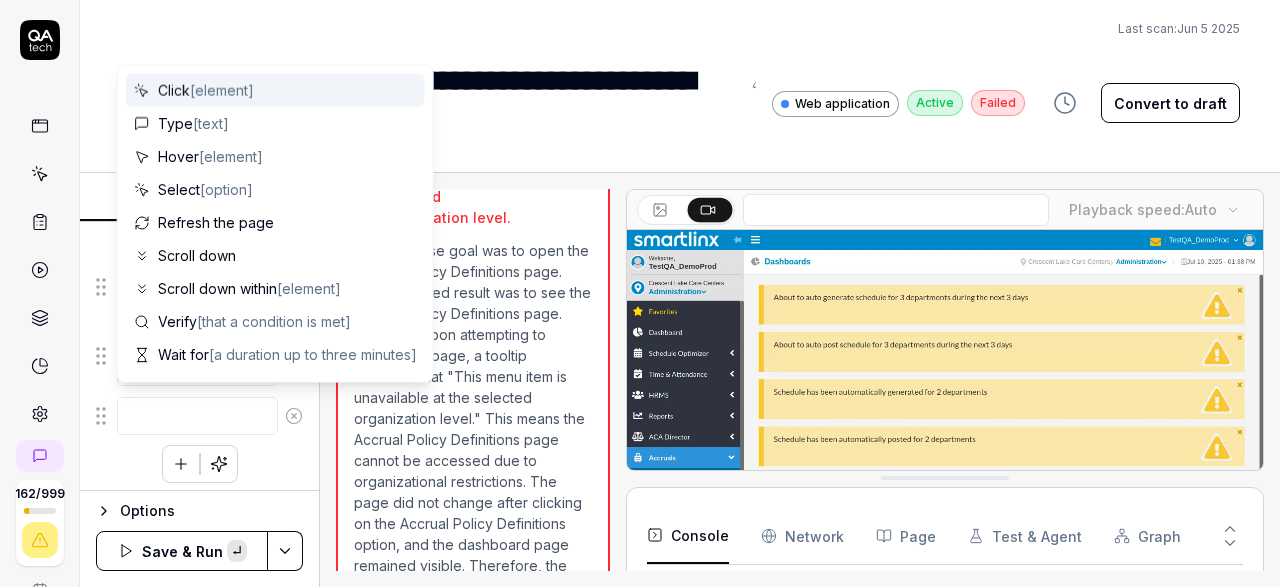 type on "*" 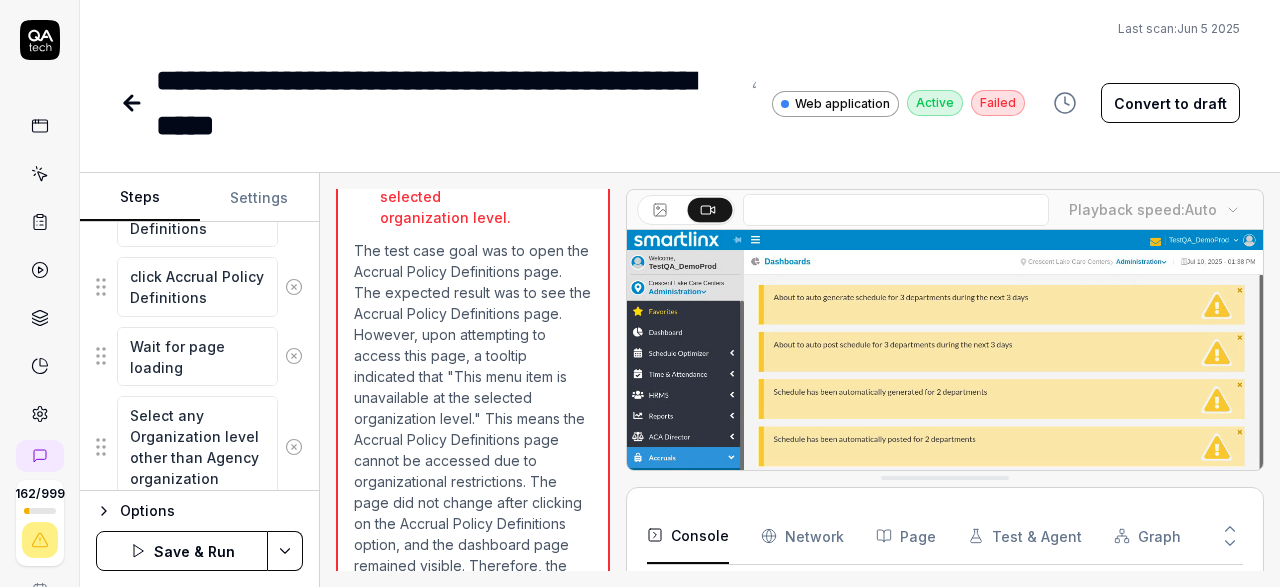 type on "Select any Organization level other than Agency organization" 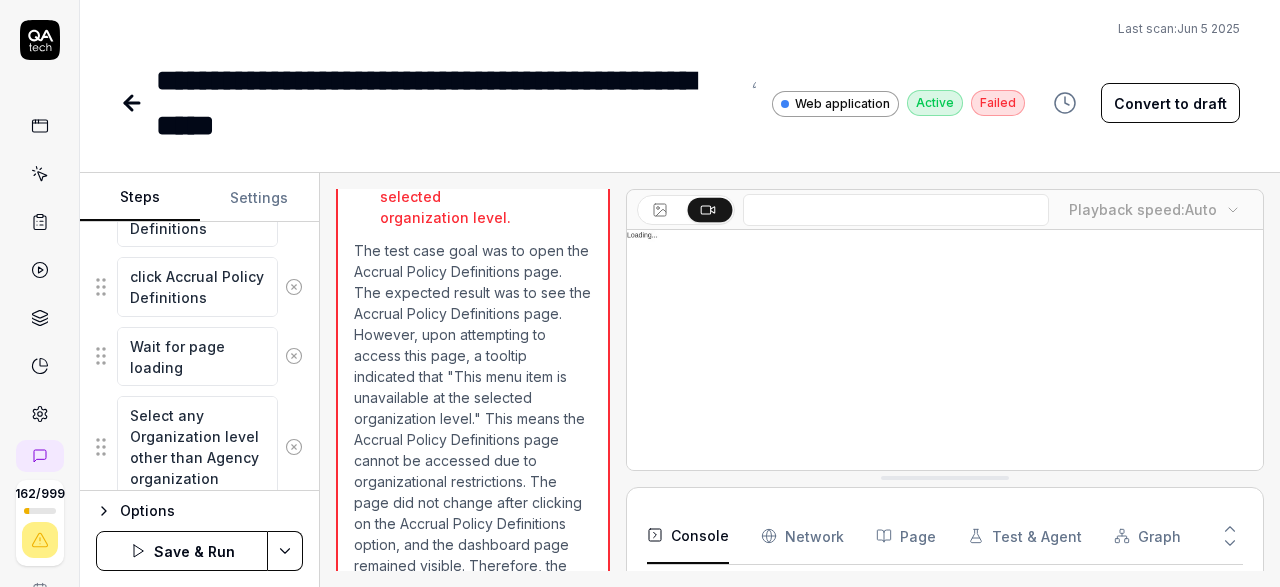 click on "move mouse to Orglevel breadcrum click on Orglevel breadcrum Click on expand icon Move mouse to hamburger menu Click hamburger menu move mouse to Accruals Click on Accruals move mouse to Accrual Policy Definitions click Accrual Policy Definitions Wait for page loading Select any Organization level other than Agency organization
To pick up a draggable item, press the space bar.
While dragging, use the arrow keys to move the item.
Press space again to drop the item in its new position, or press escape to cancel.
Draggable item 23713075-3763-49ae-a1cf-fc6c38b30ec5 was dropped over droppable area f8e587c6-ad73-4cf8-b72f-c8c07b6dc2c9" at bounding box center (199, 99) 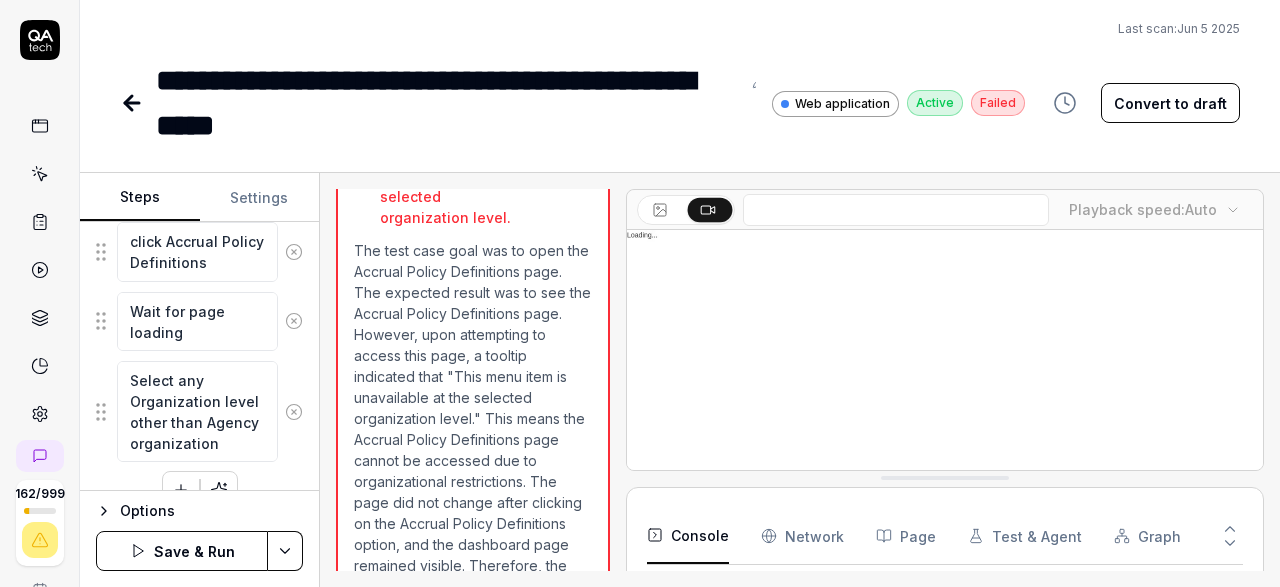 scroll, scrollTop: 844, scrollLeft: 0, axis: vertical 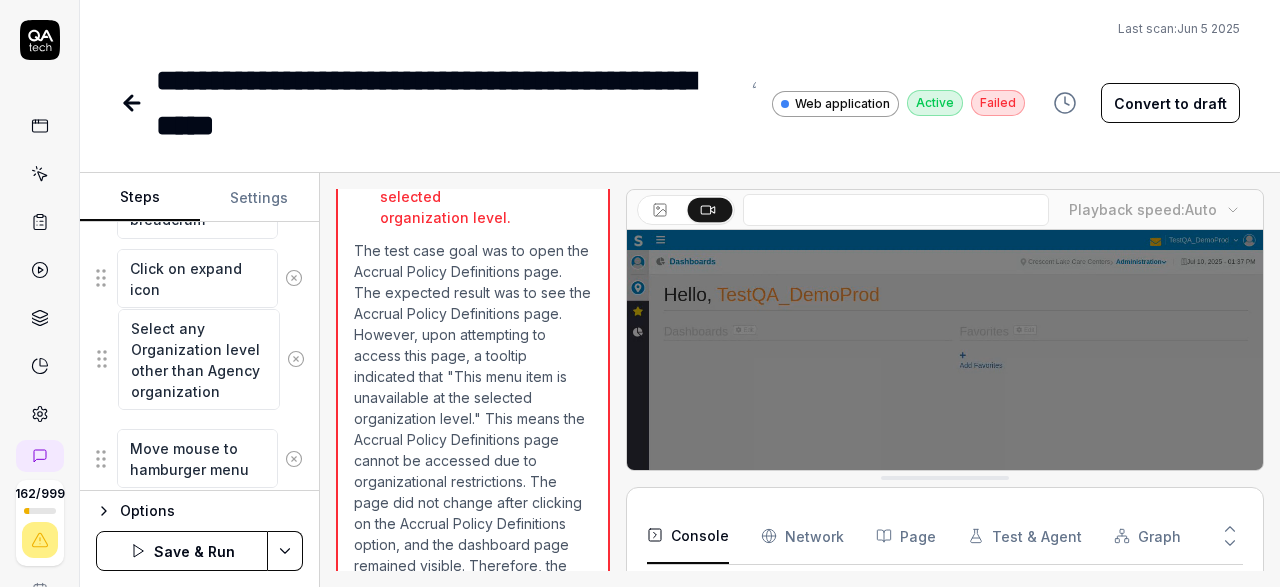 drag, startPoint x: 99, startPoint y: 385, endPoint x: 100, endPoint y: 367, distance: 18.027756 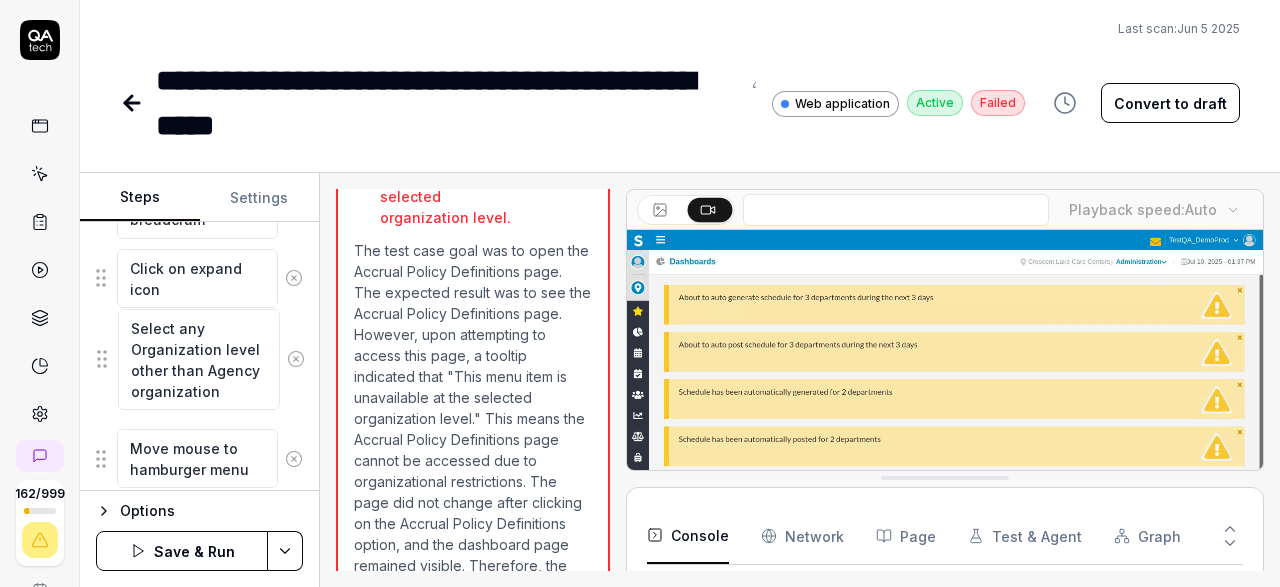 click on "move mouse to Orglevel breadcrum click on Orglevel breadcrum Click on expand icon Move mouse to hamburger menu Click hamburger menu move mouse to Accruals Click on Accruals move mouse to Accrual Policy Definitions click Accrual Policy Definitions Wait for page loading Select any Organization level other than Agency organization Select any Organization level other than Agency organization
To pick up a draggable item, press the space bar.
While dragging, use the arrow keys to move the item.
Press space again to drop the item in its new position, or press escape to cancel.
Draggable item 7d29e376-61b9-4c41-8a51-10d9718713b7 was moved over droppable area f8e587c6-ad73-4cf8-b72f-c8c07b6dc2c9." at bounding box center [199, 508] 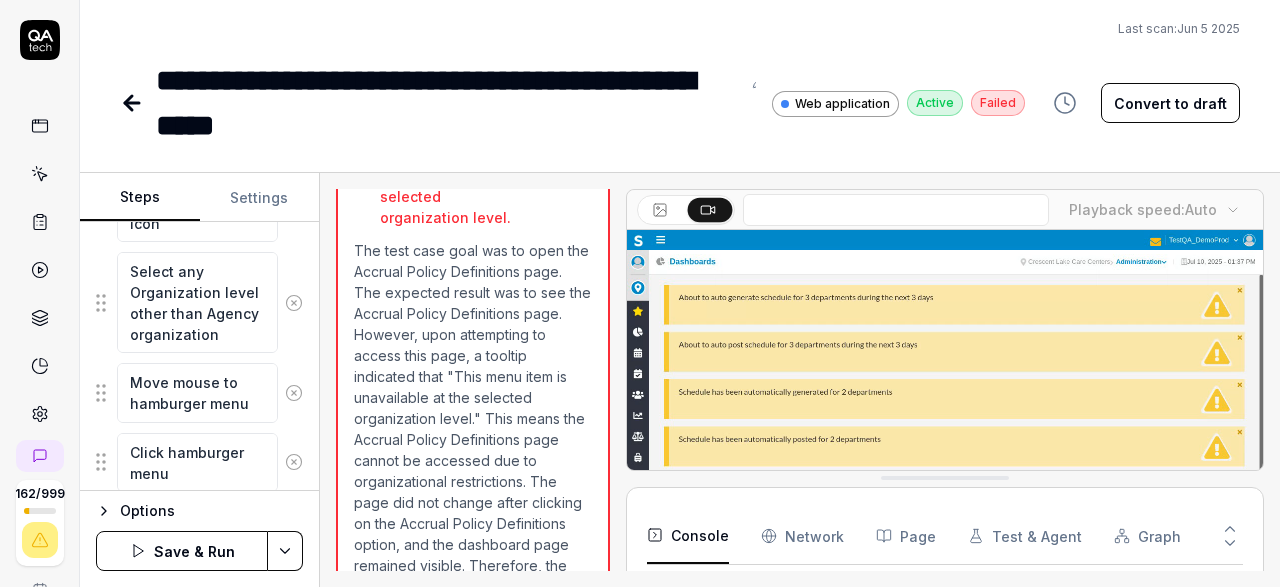 scroll, scrollTop: 490, scrollLeft: 0, axis: vertical 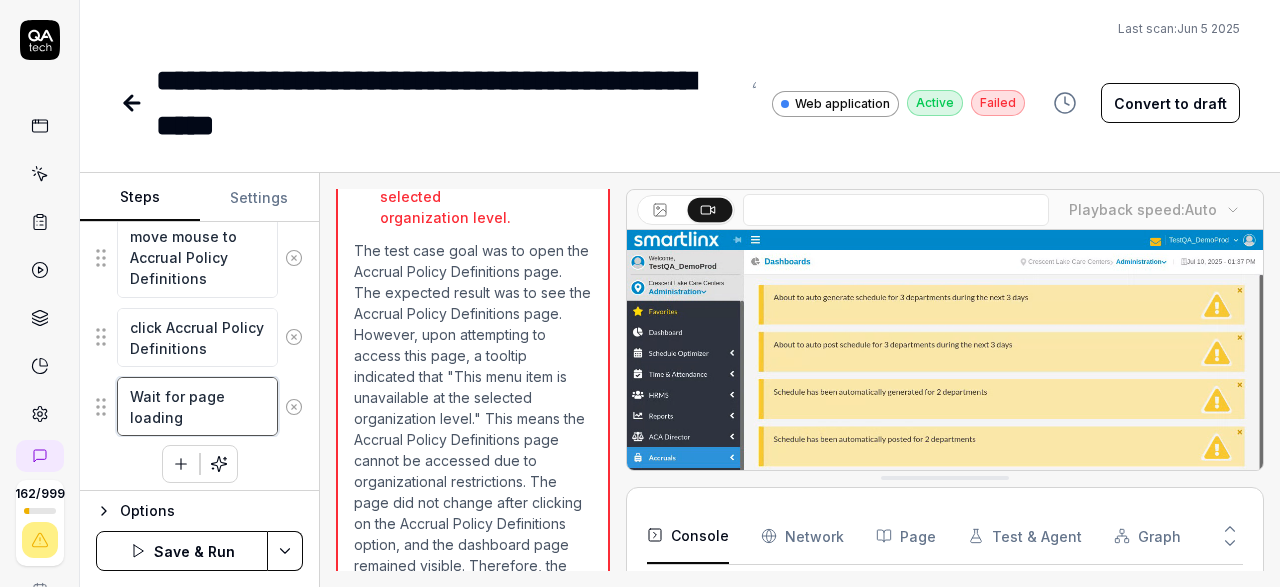 click on "Wait for page loading" at bounding box center (197, 406) 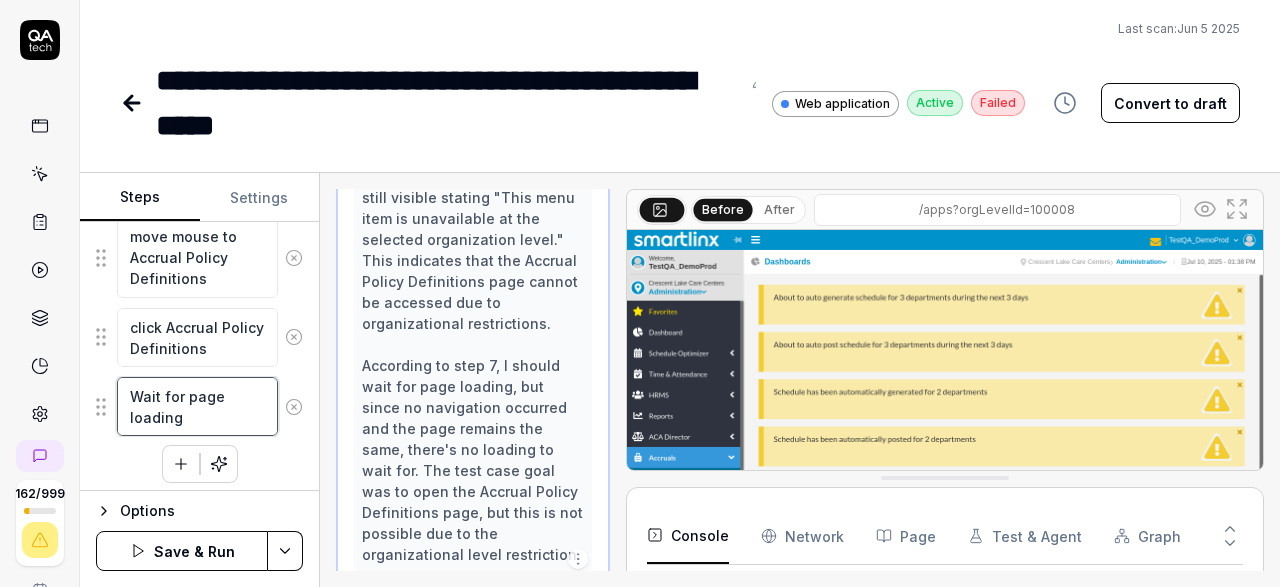 scroll, scrollTop: 781, scrollLeft: 0, axis: vertical 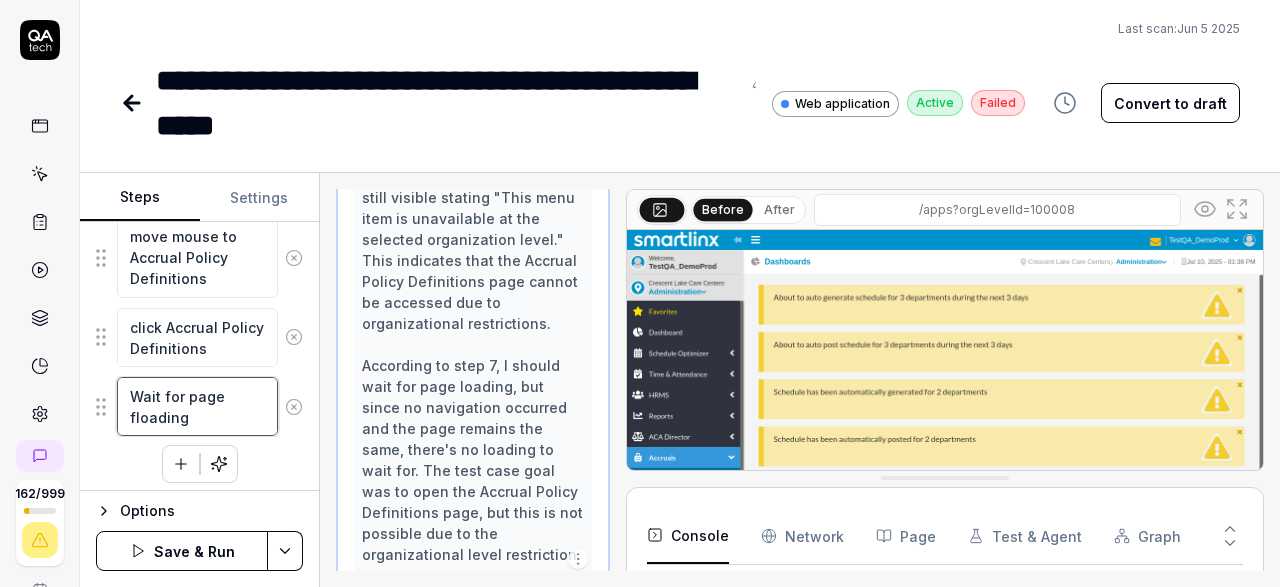 type on "*" 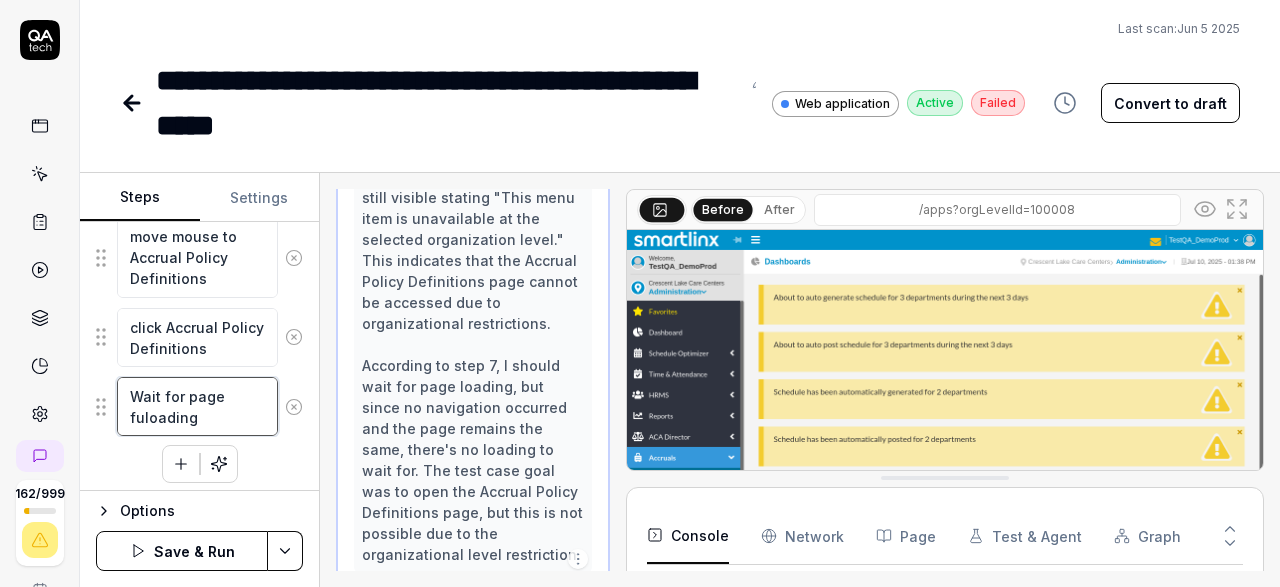 type on "*" 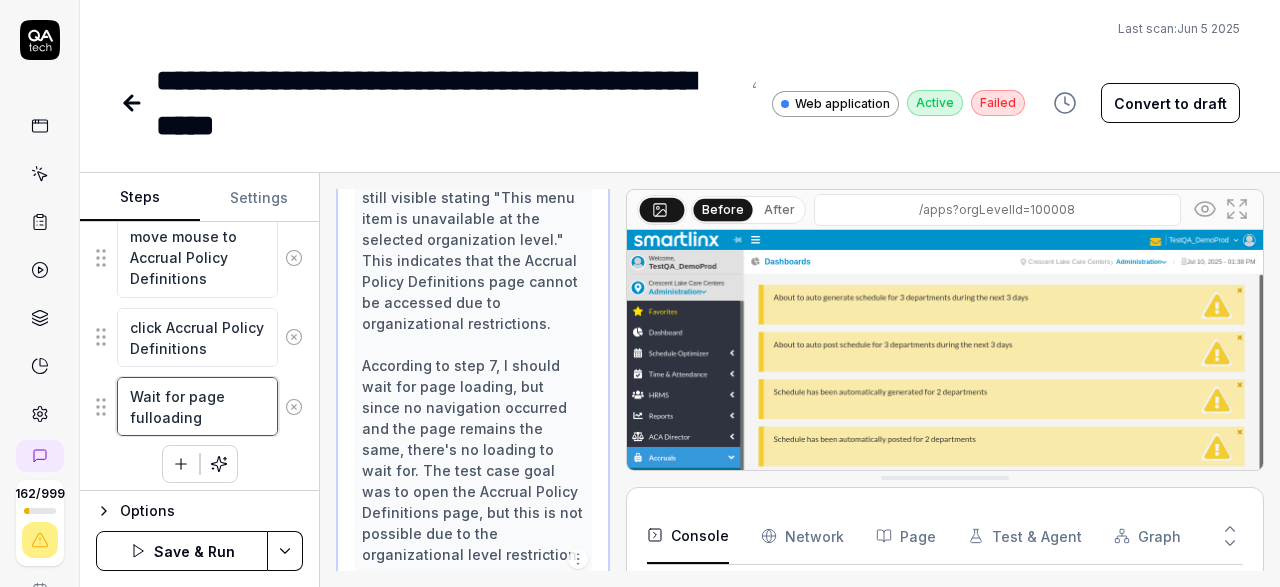 type on "*" 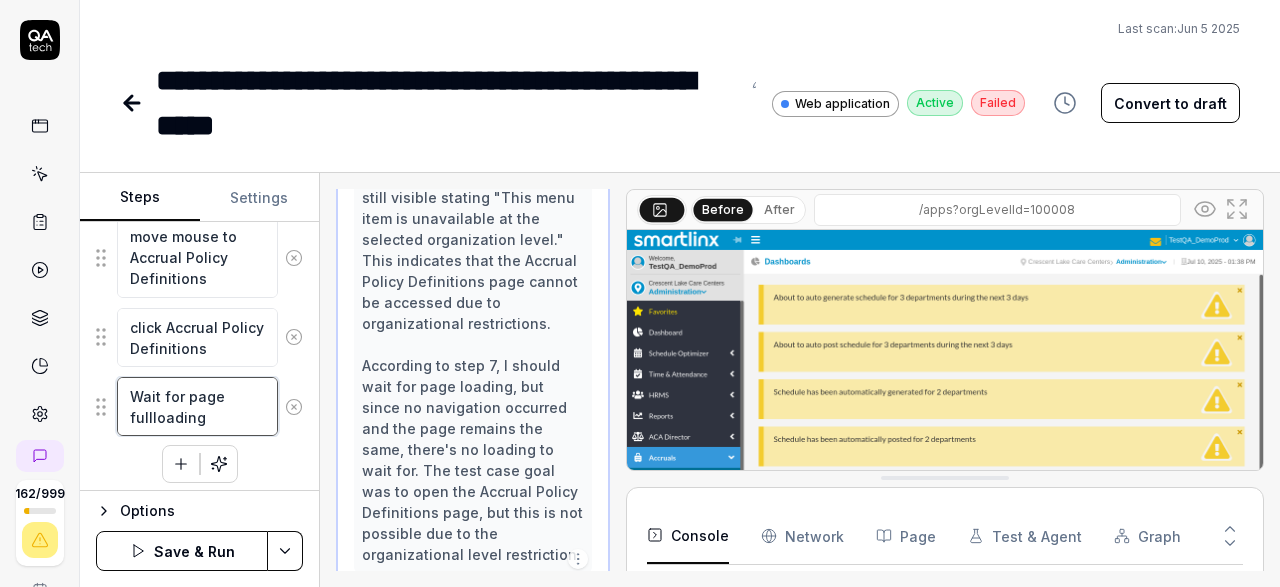 type on "*" 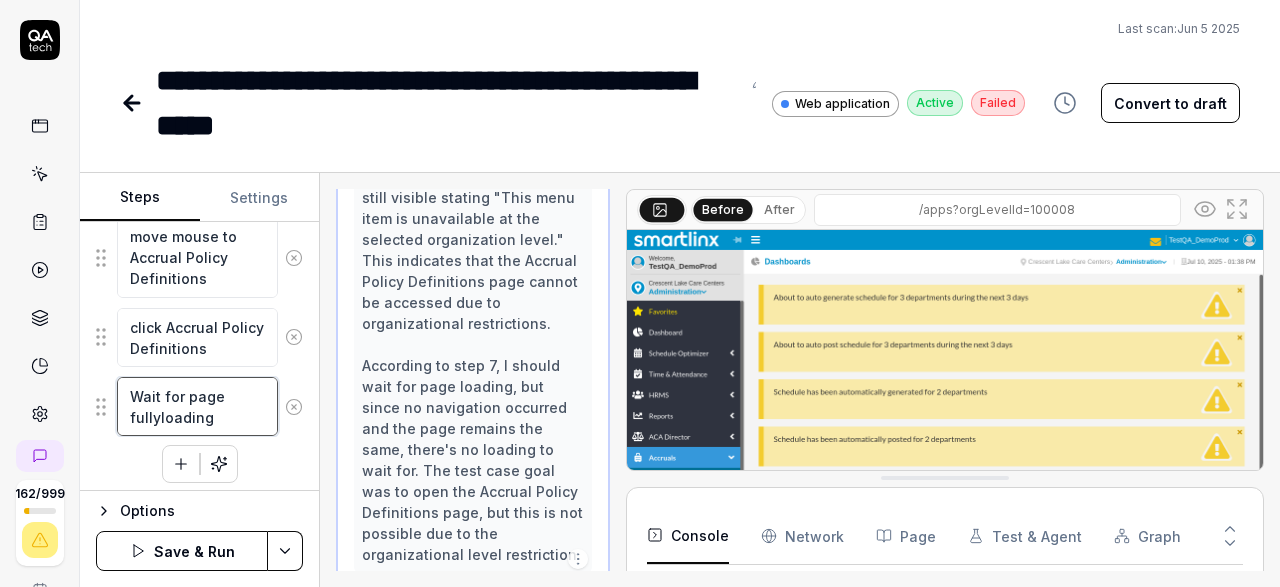 type on "*" 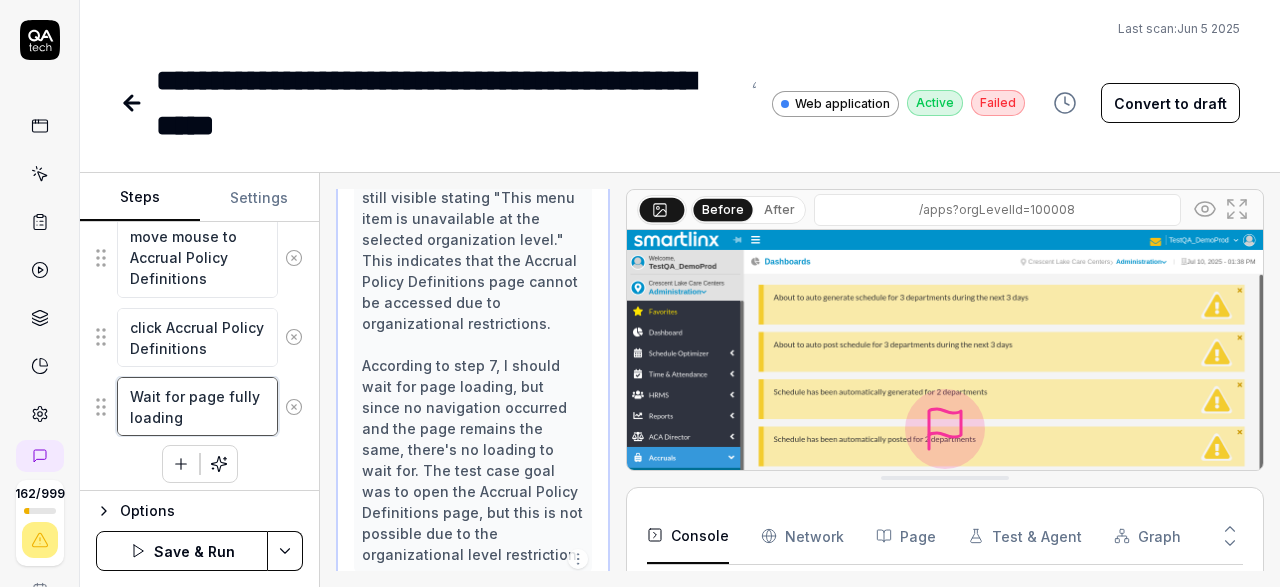 type on "*" 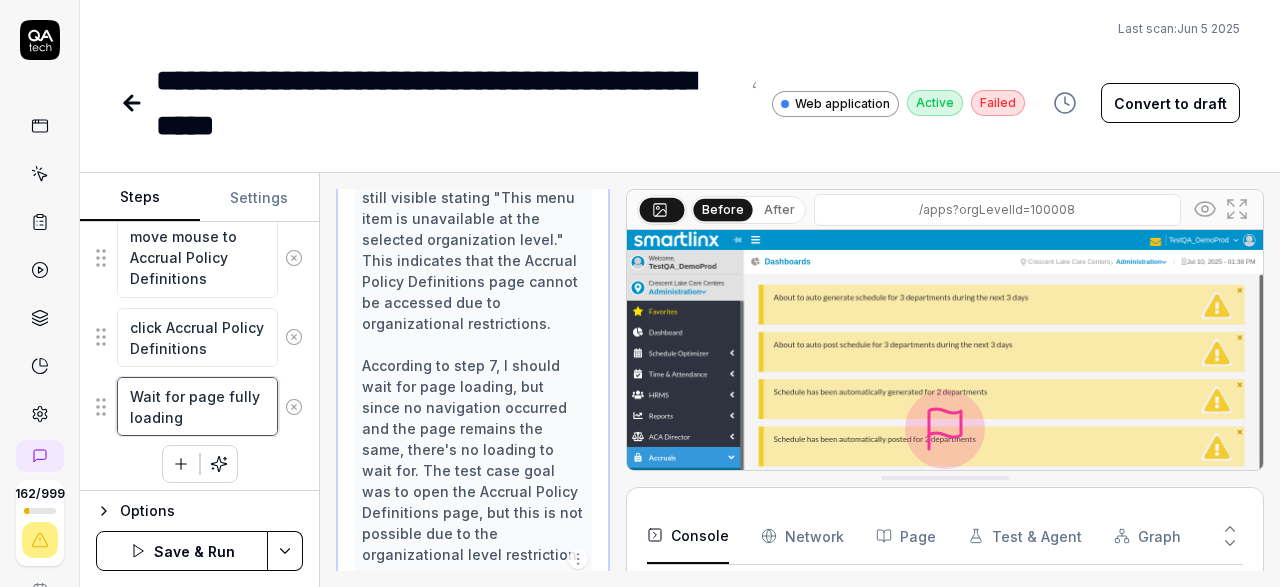 type on "Wait for page fullyloading" 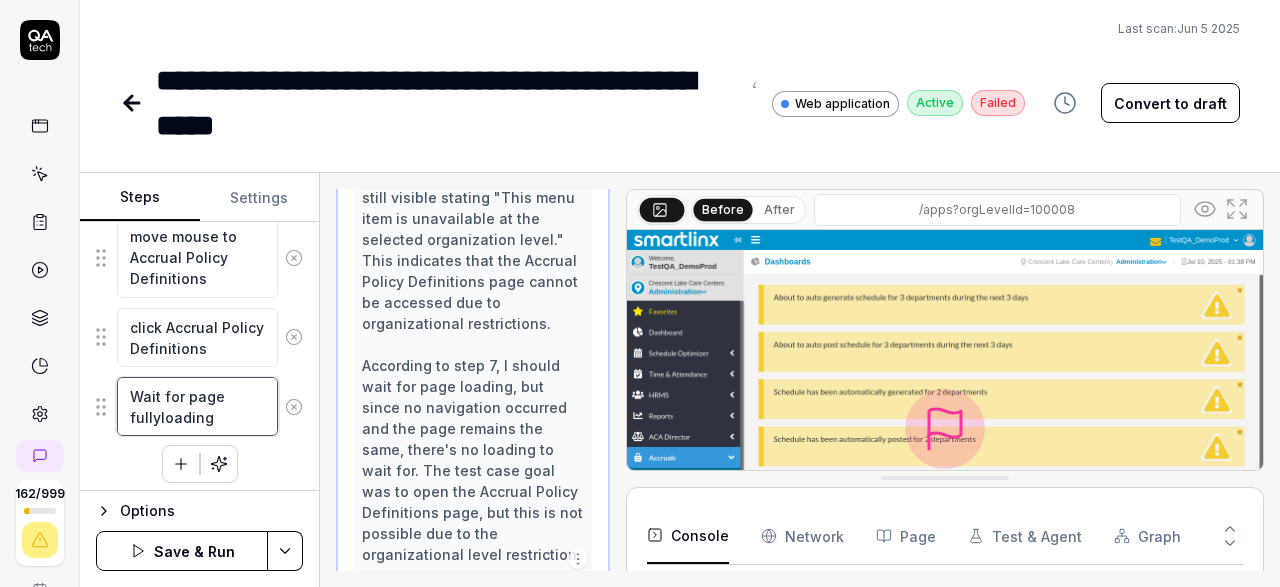 type on "*" 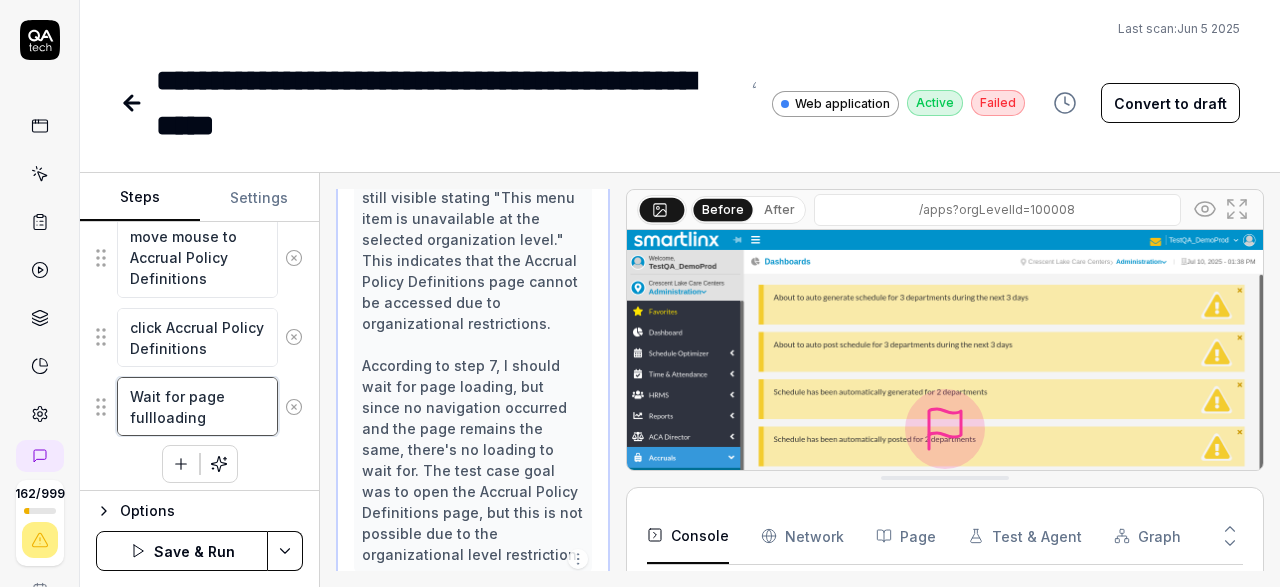 type on "*" 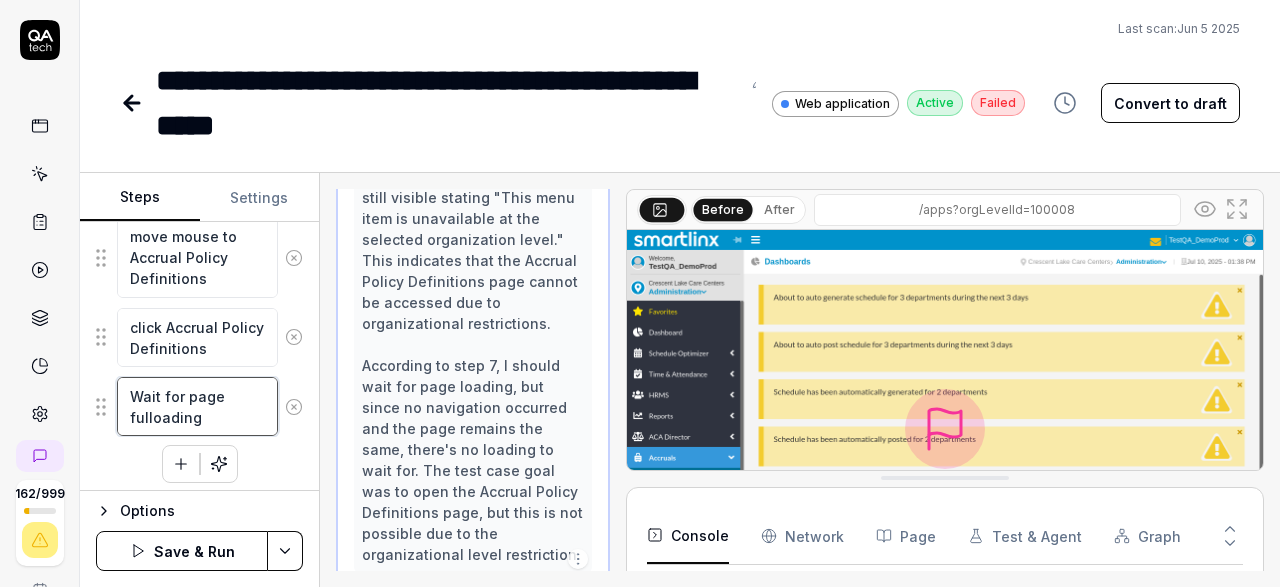 type on "*" 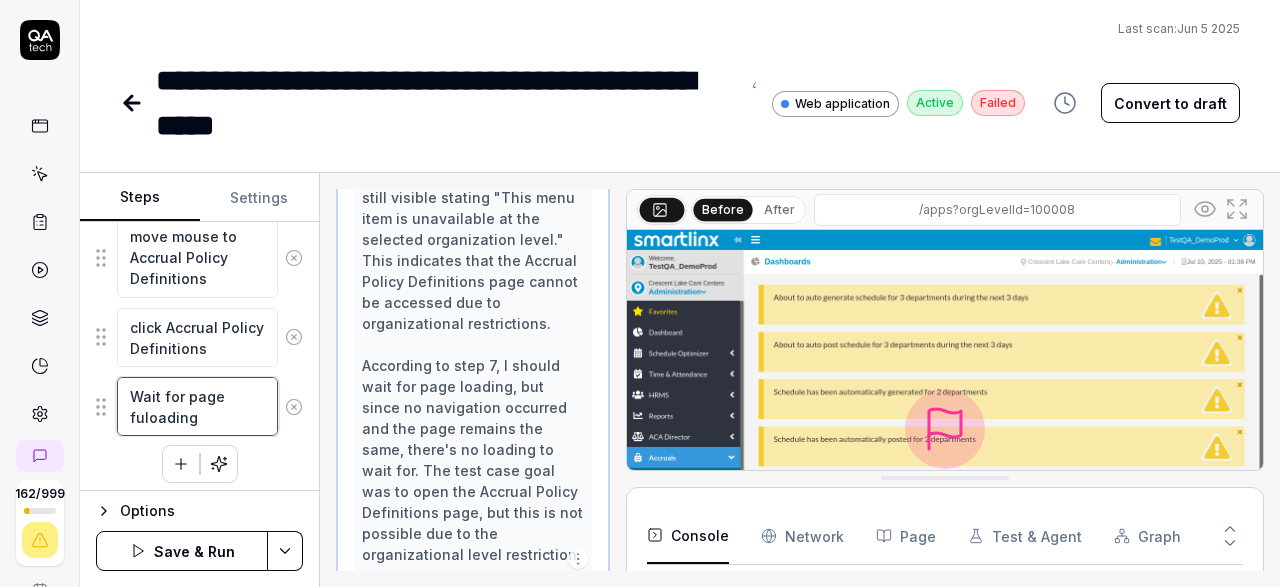 type on "*" 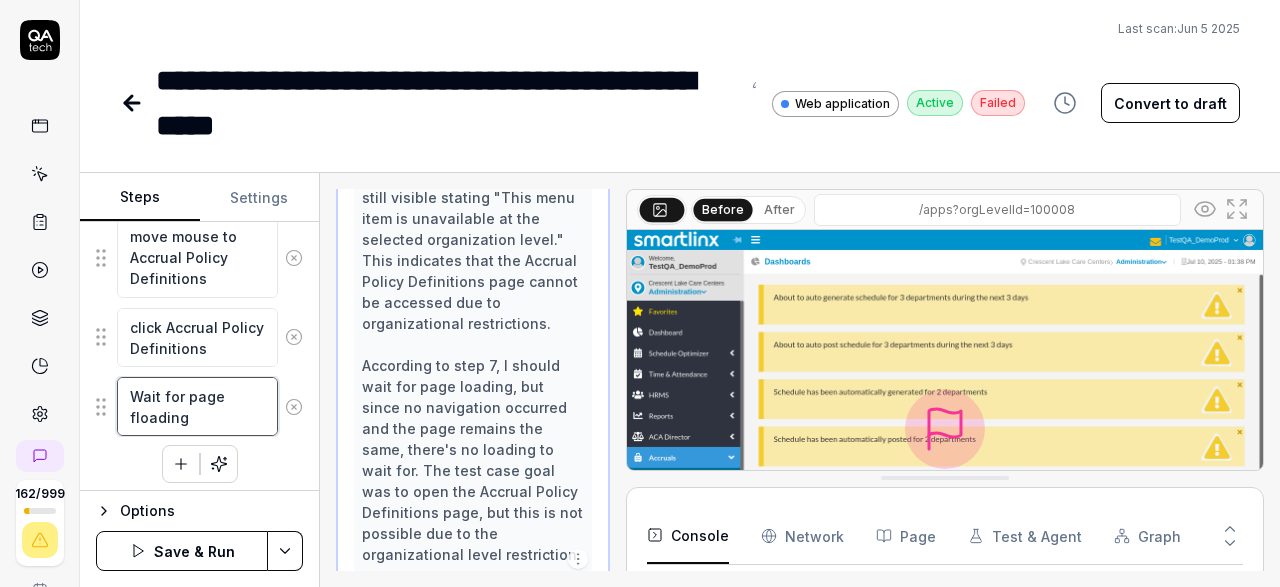 type on "*" 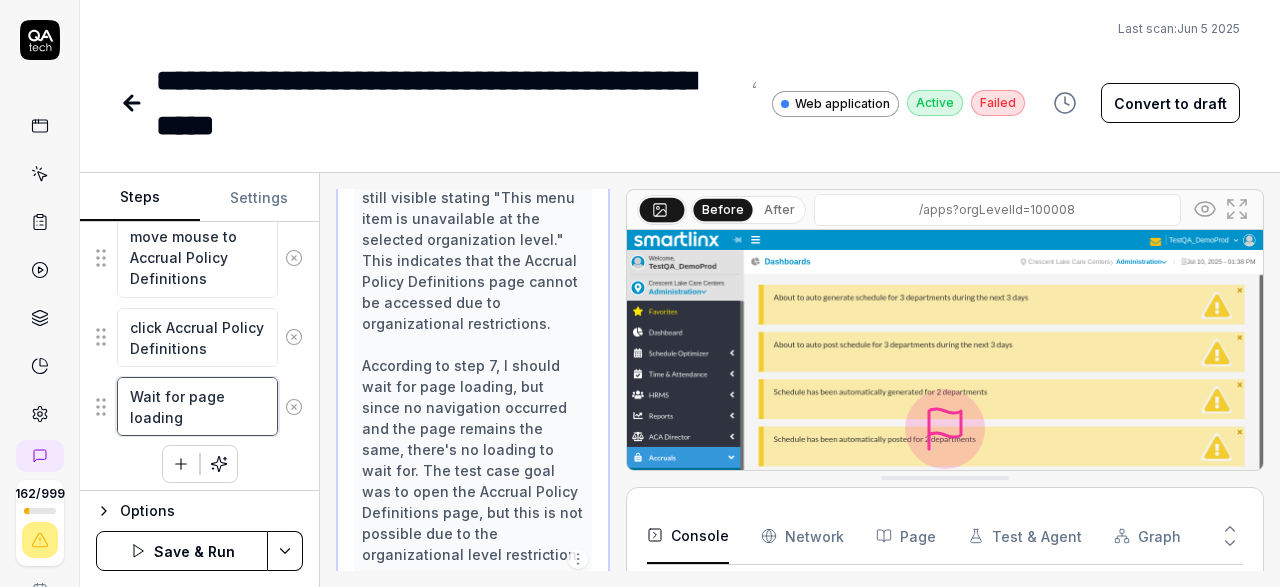 type on "*" 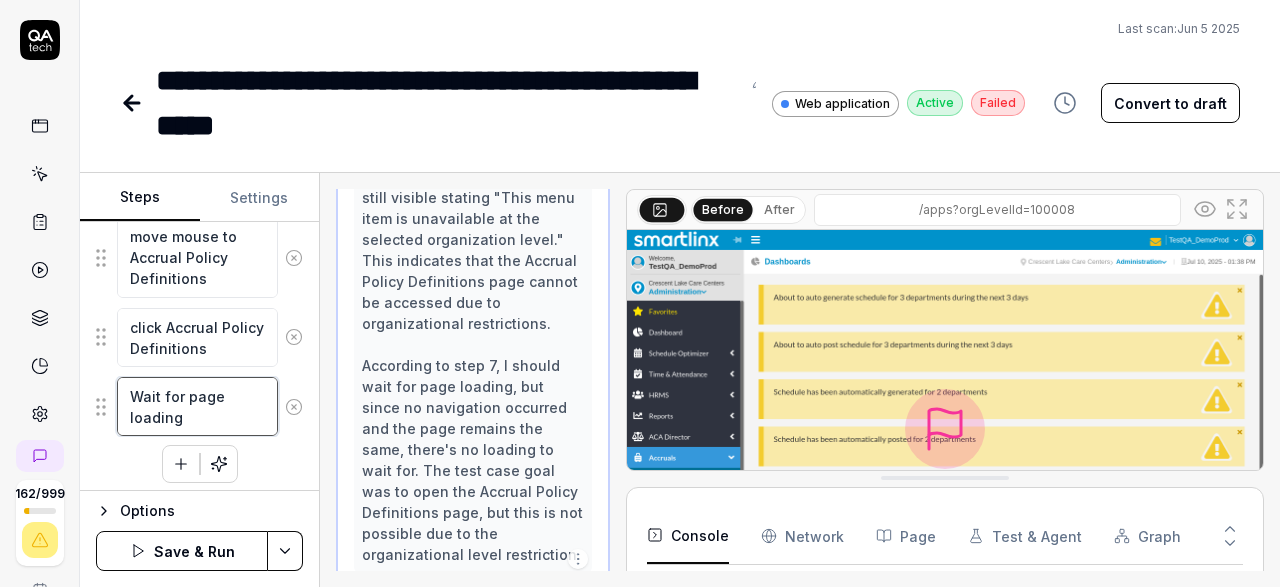 type on "Wait for pageloading" 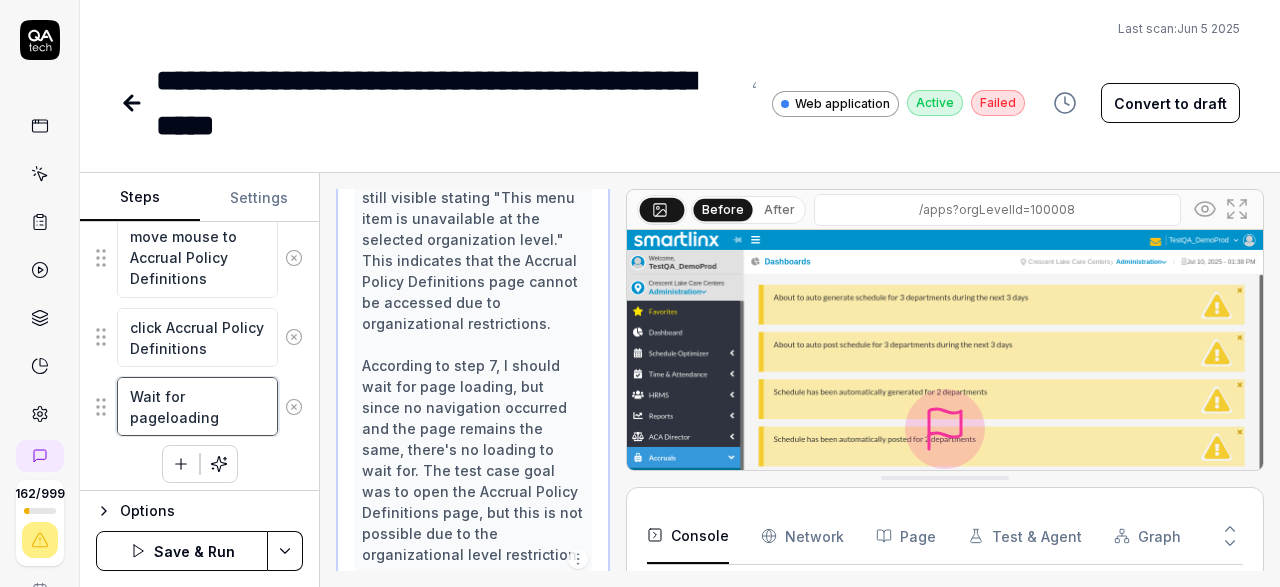 type on "*" 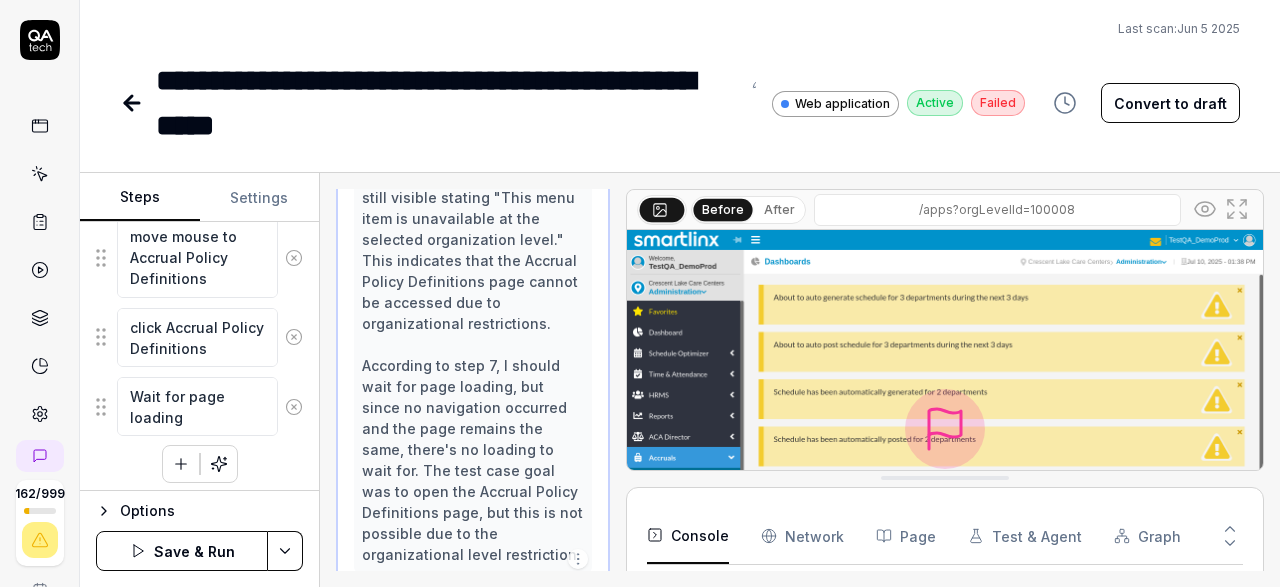 click on "**********" at bounding box center (640, 293) 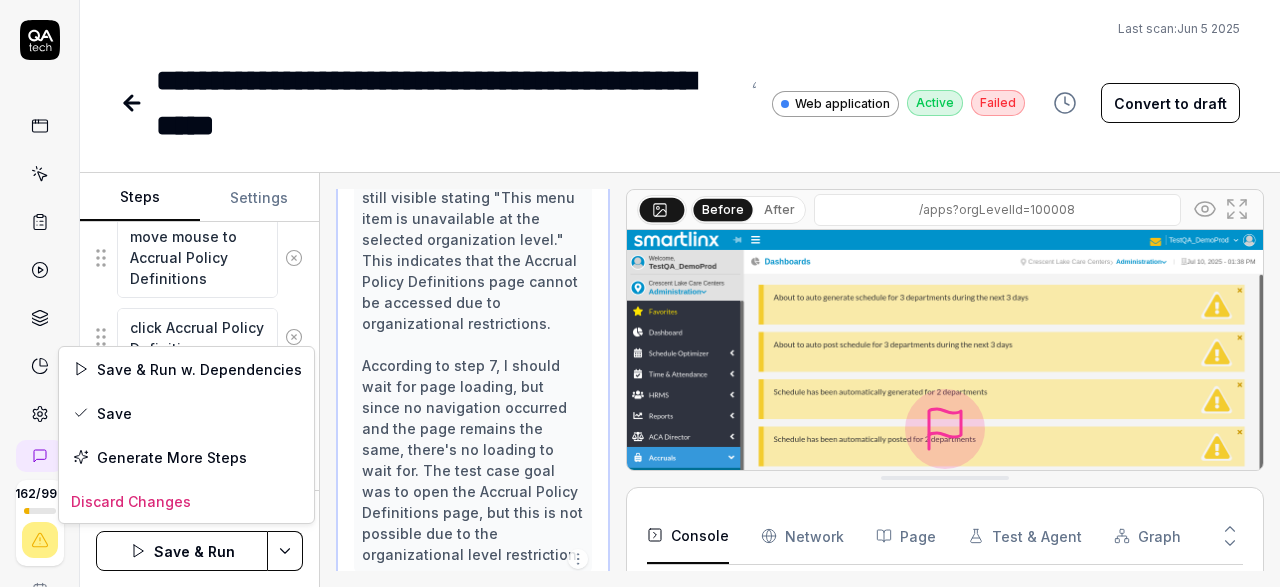 scroll, scrollTop: 844, scrollLeft: 0, axis: vertical 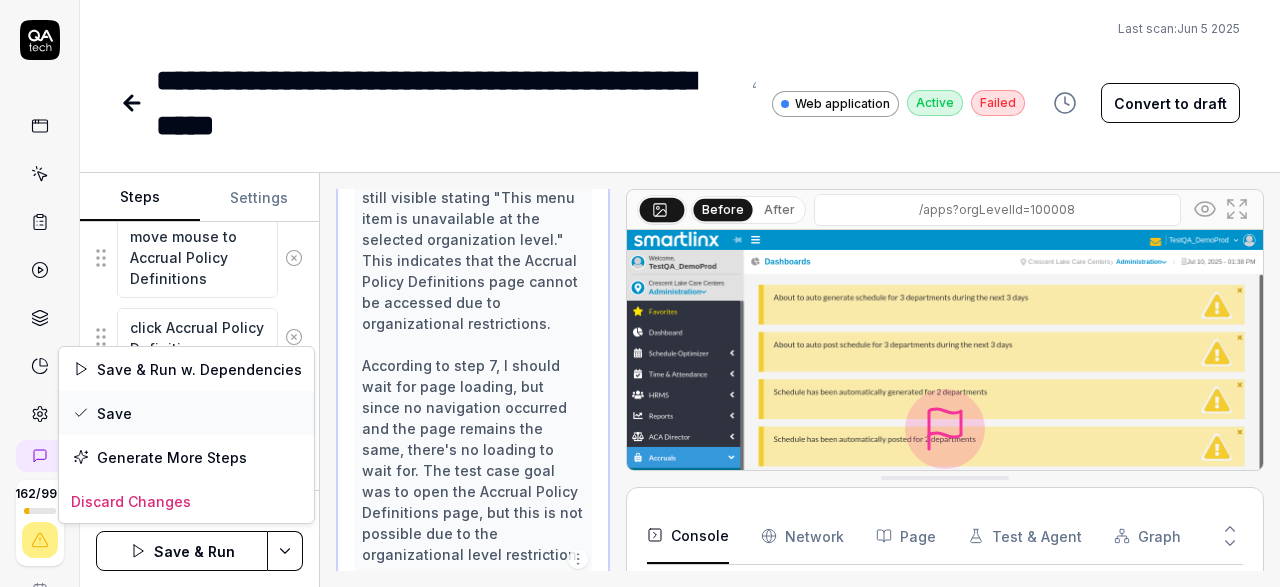 click on "Save" at bounding box center [186, 413] 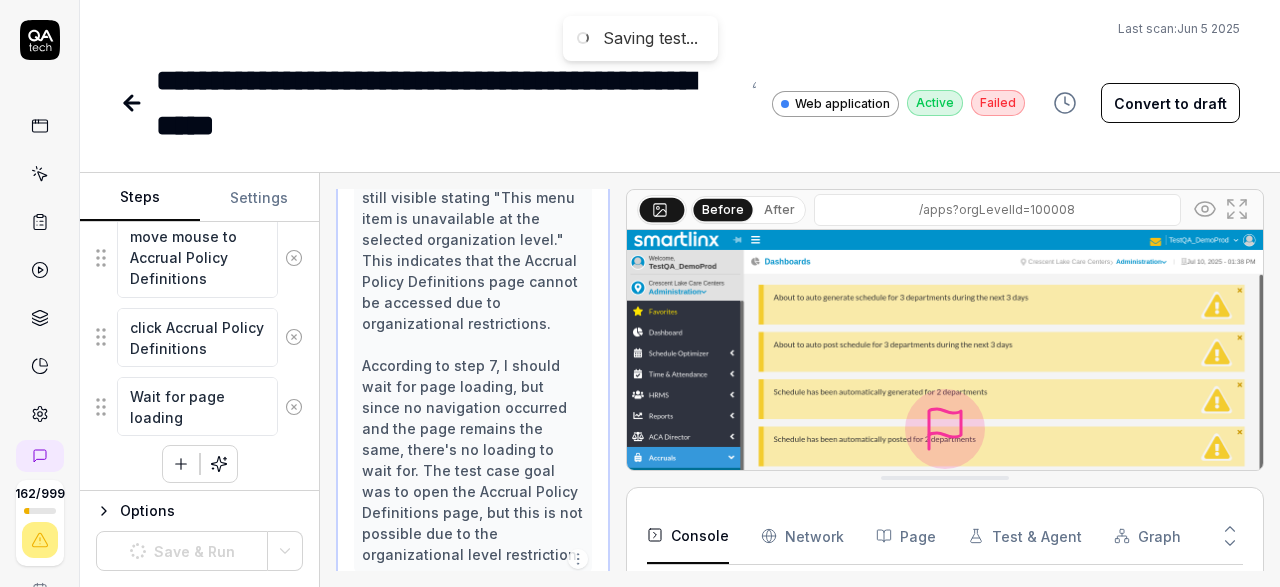 scroll, scrollTop: 781, scrollLeft: 0, axis: vertical 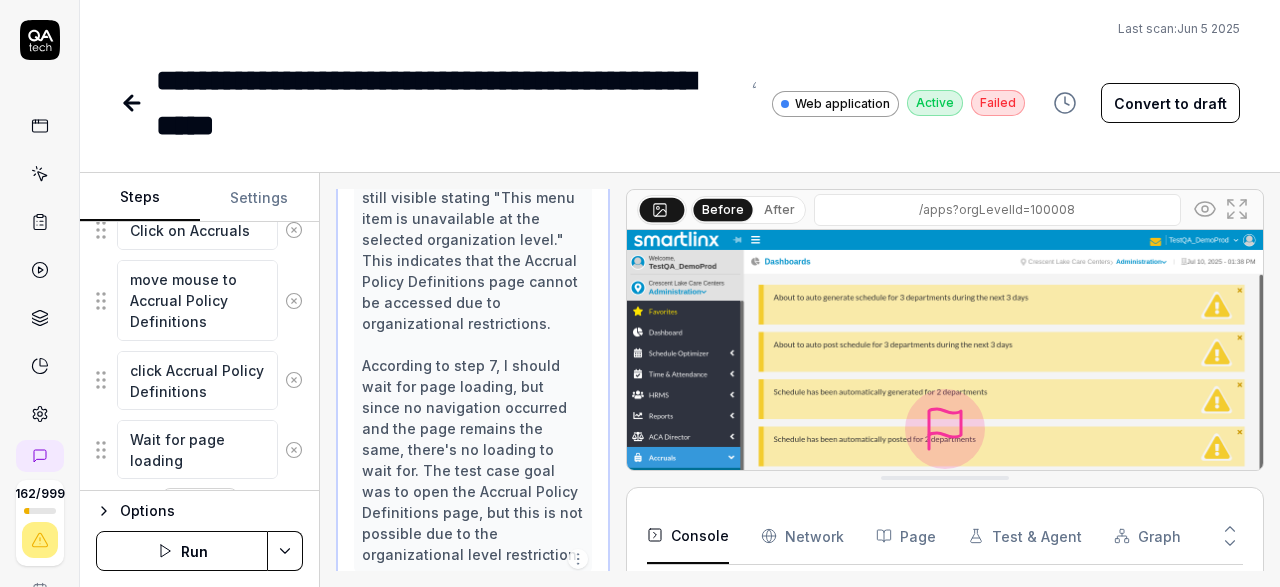 click on "Run" at bounding box center [182, 551] 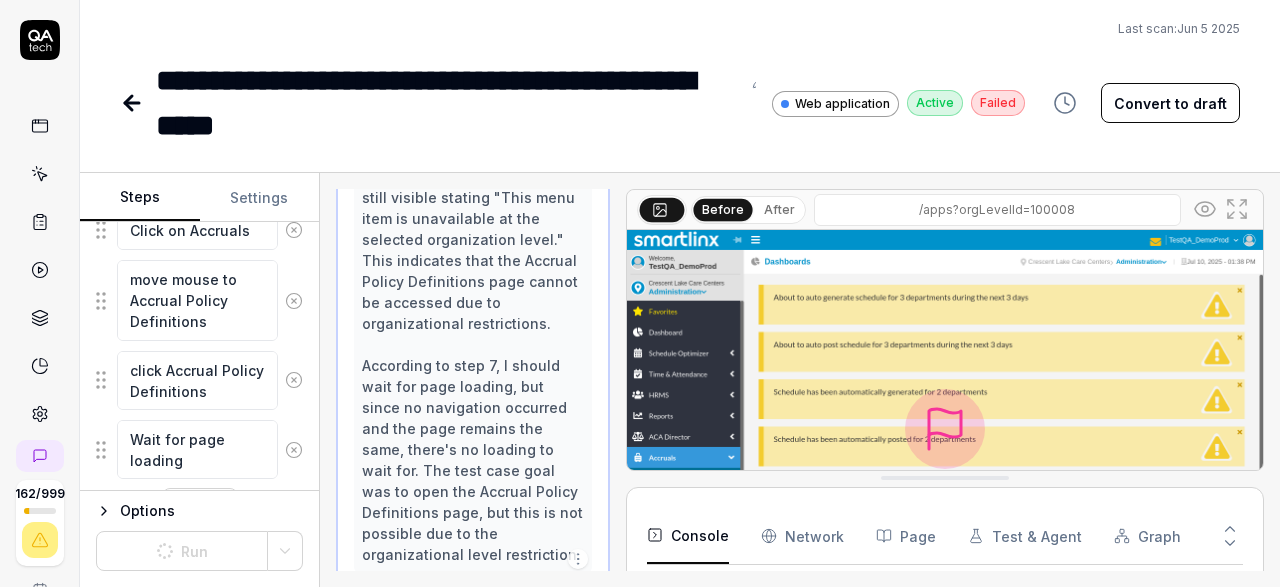 scroll, scrollTop: 823, scrollLeft: 0, axis: vertical 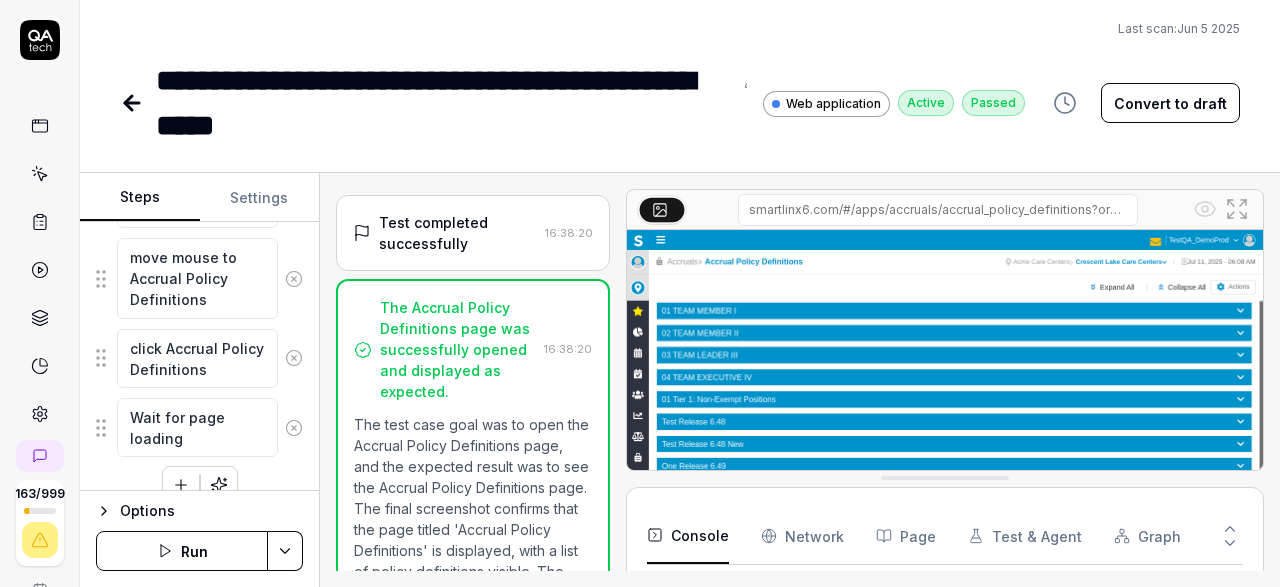 click 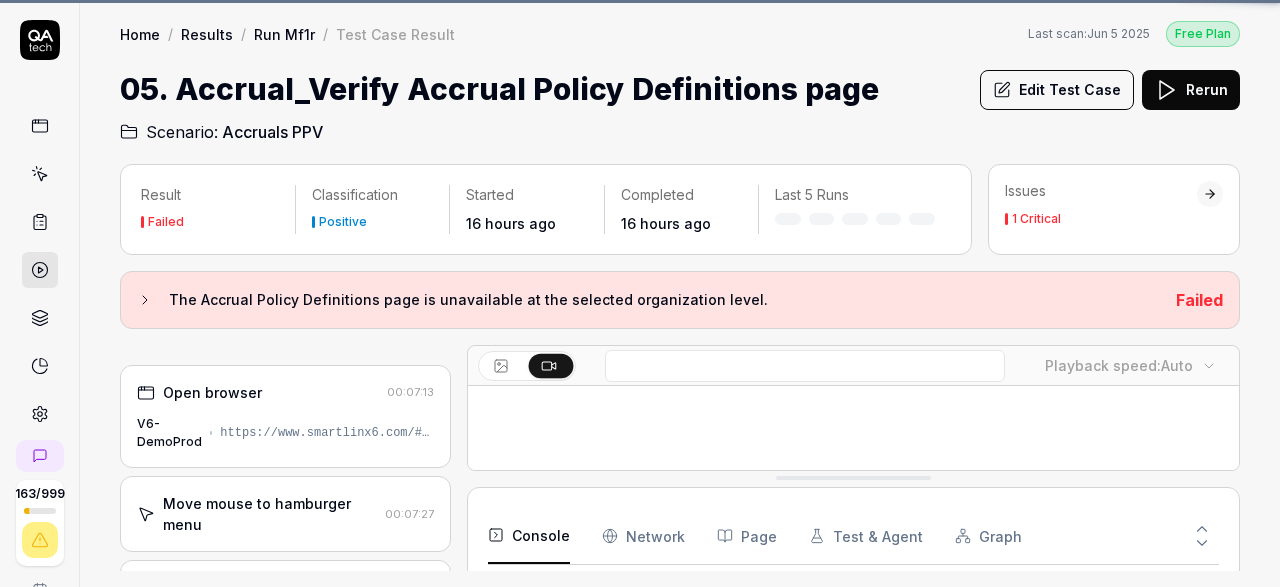scroll, scrollTop: 33, scrollLeft: 0, axis: vertical 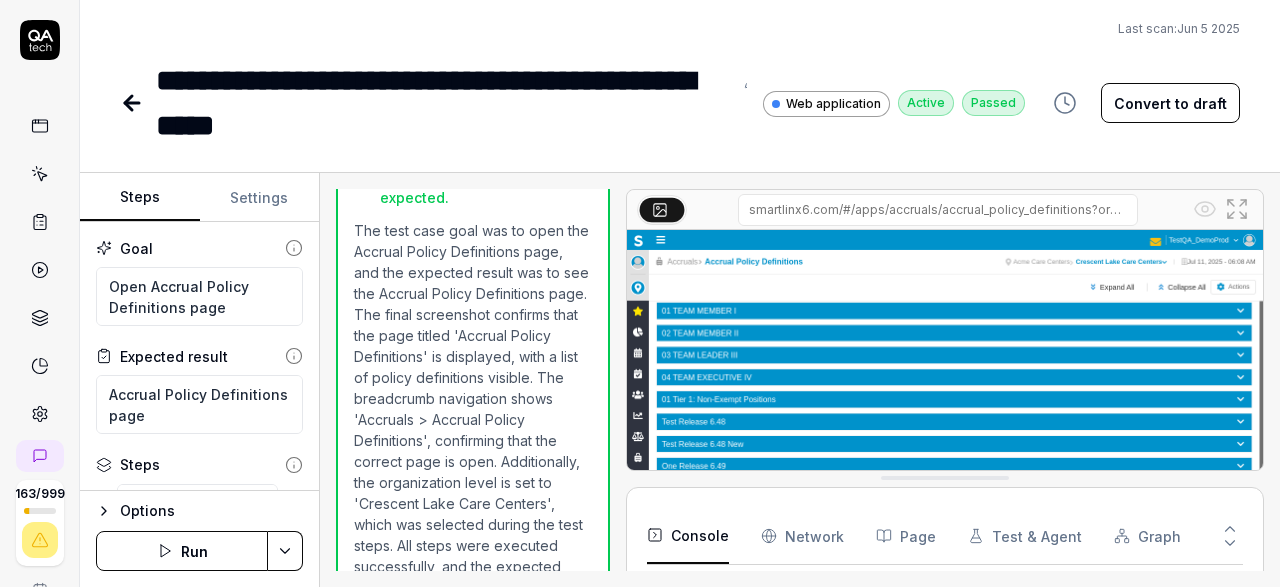 type on "*" 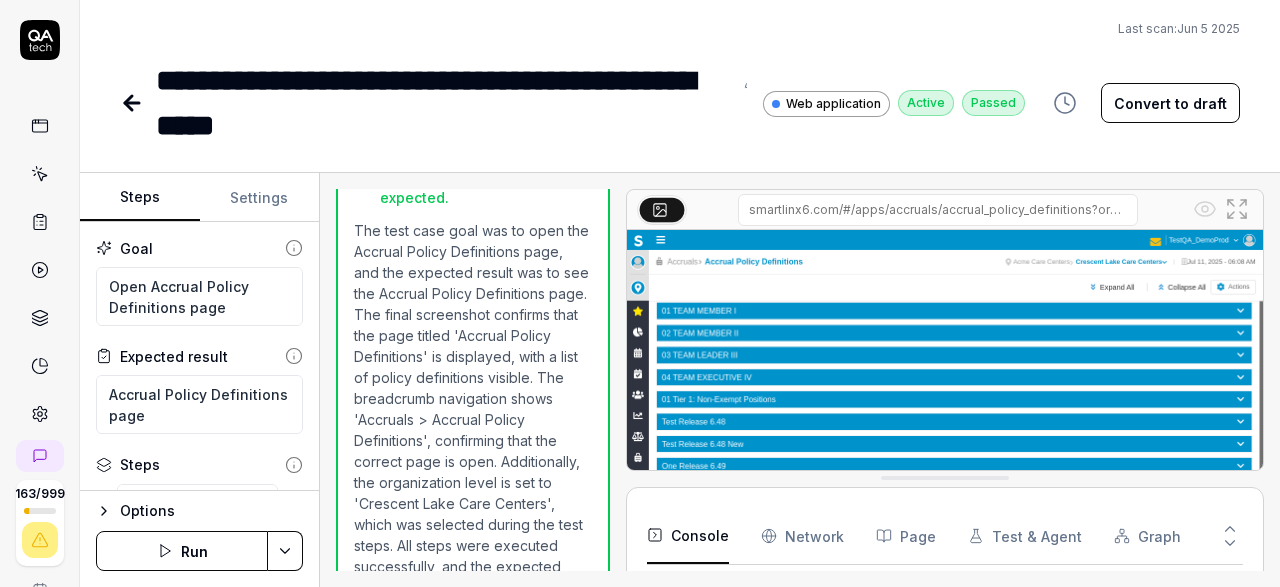 click 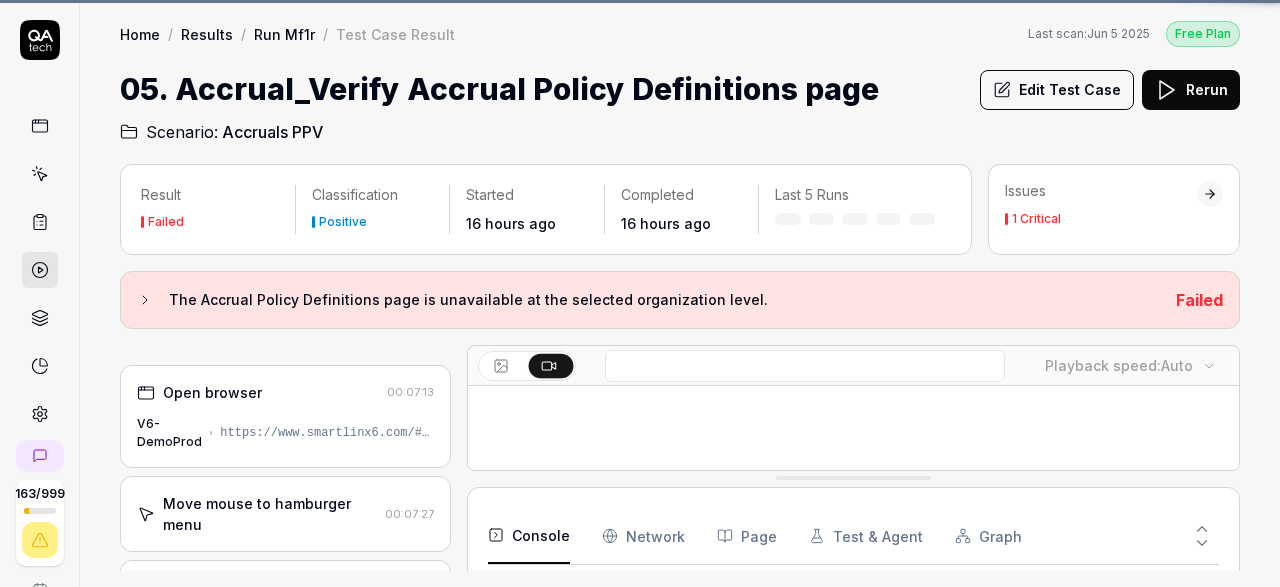 scroll, scrollTop: 33, scrollLeft: 0, axis: vertical 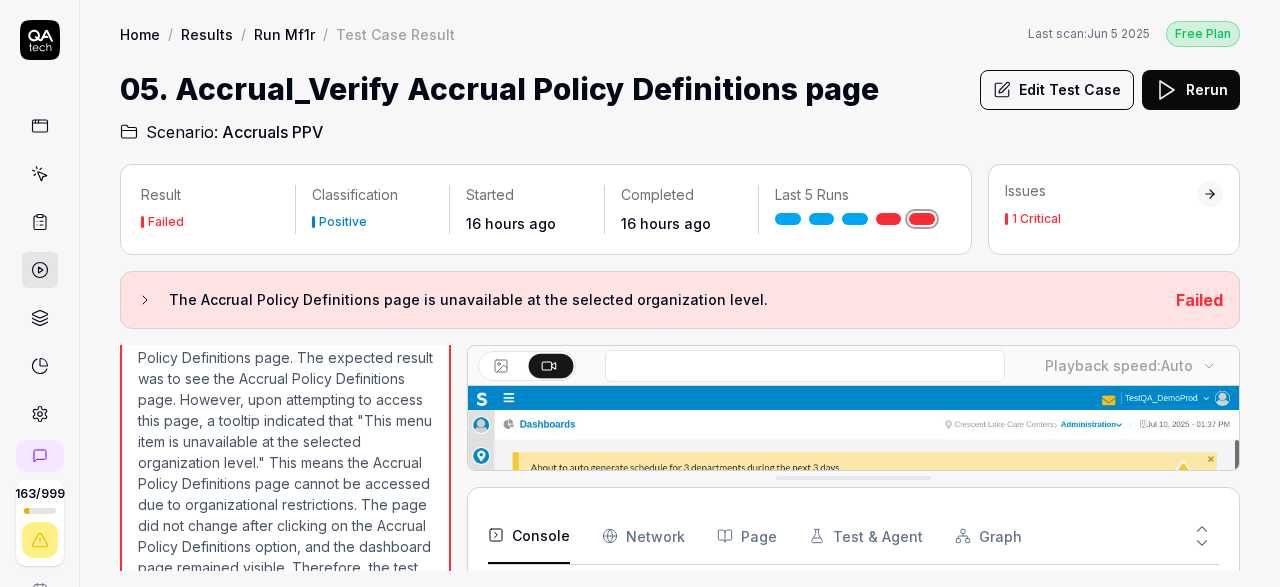click on "Rerun" at bounding box center (1191, 90) 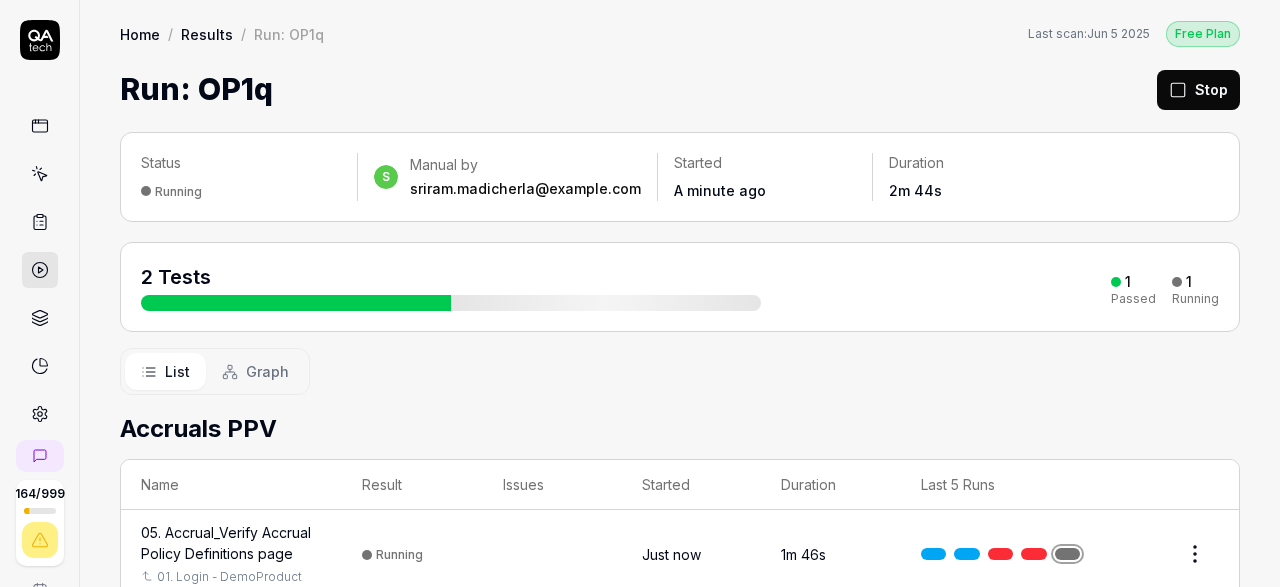 scroll, scrollTop: 113, scrollLeft: 0, axis: vertical 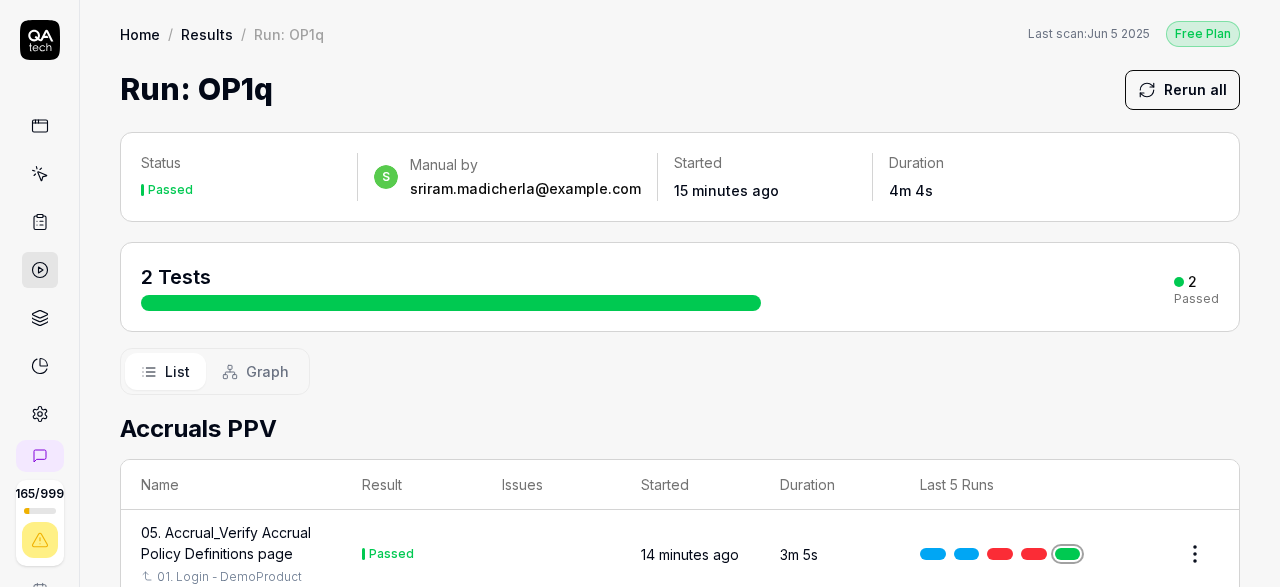 click 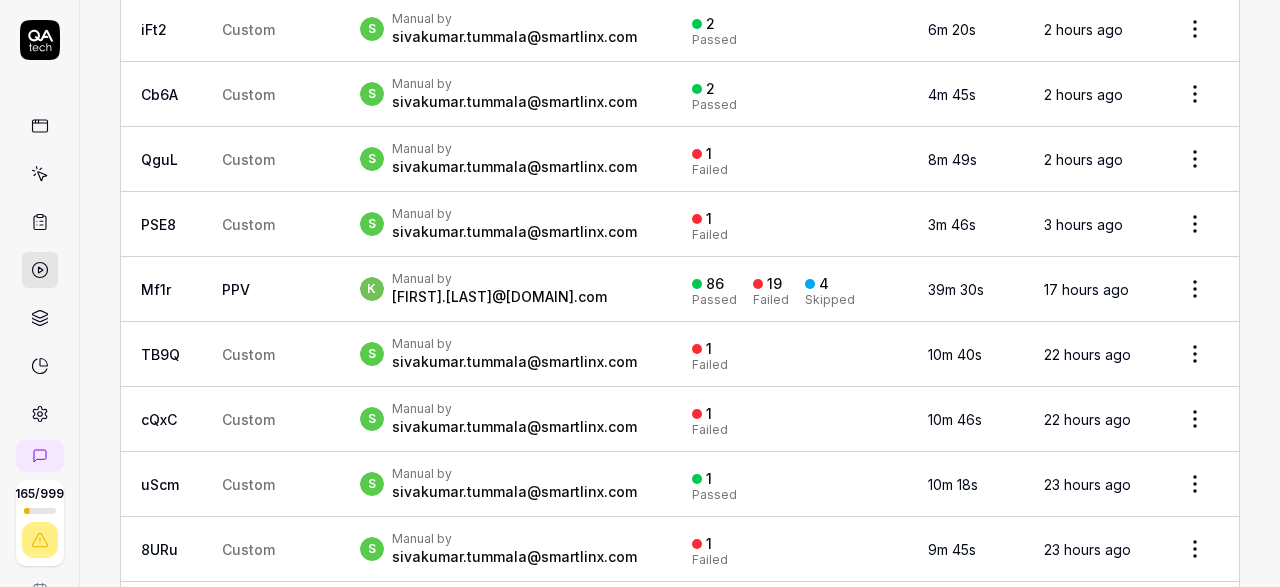 scroll, scrollTop: 812, scrollLeft: 0, axis: vertical 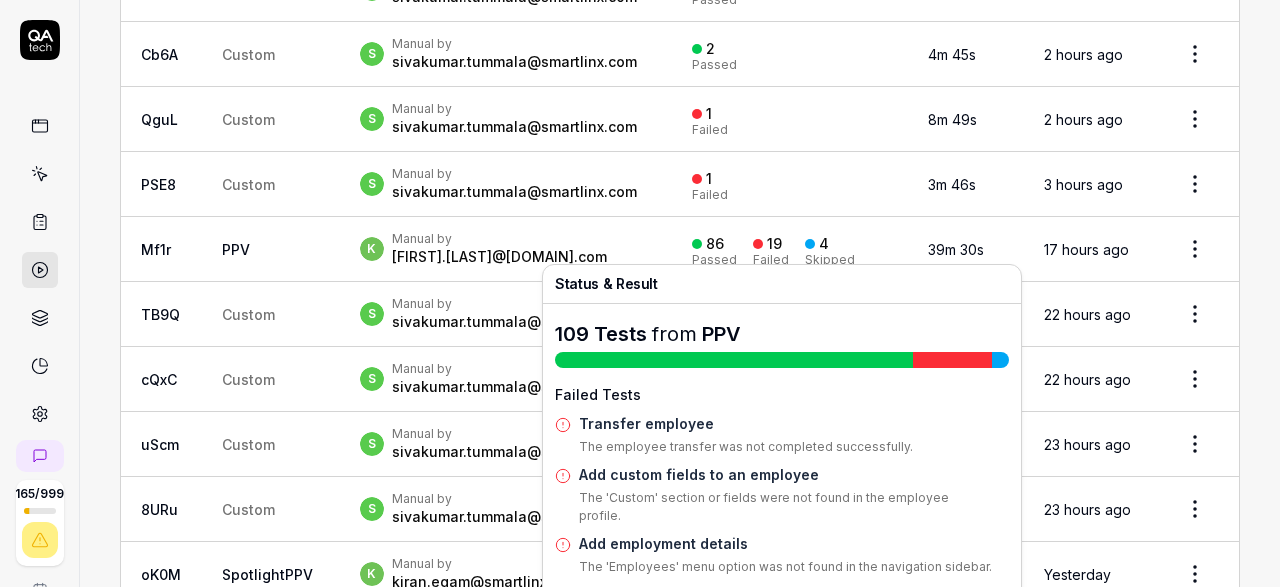 click on "19" at bounding box center [774, 244] 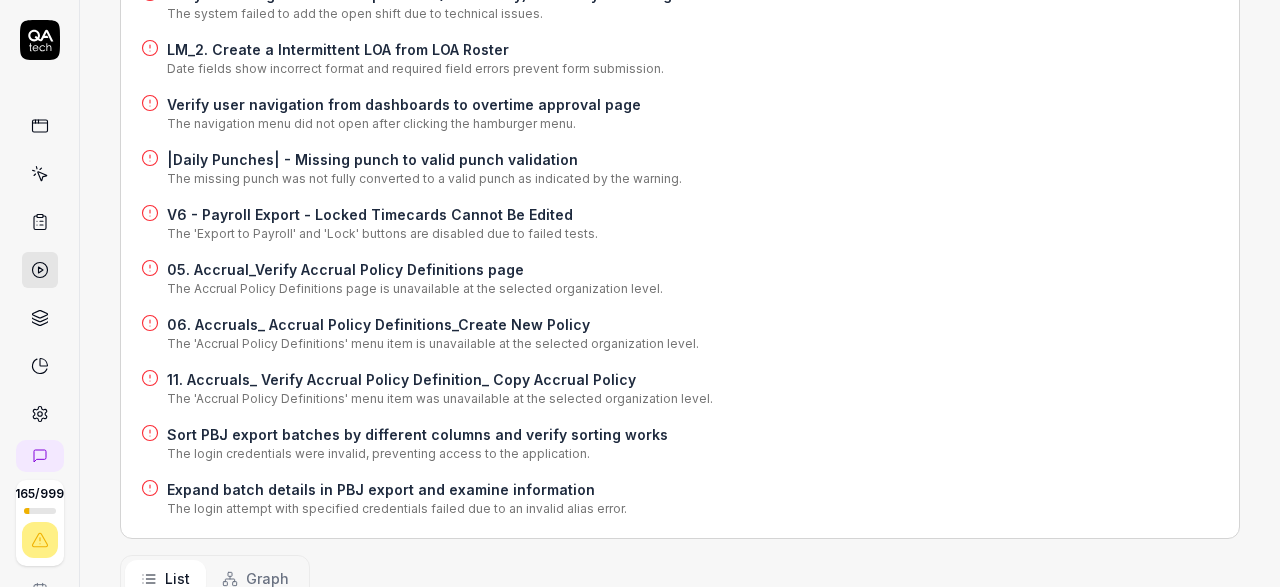 scroll, scrollTop: 928, scrollLeft: 0, axis: vertical 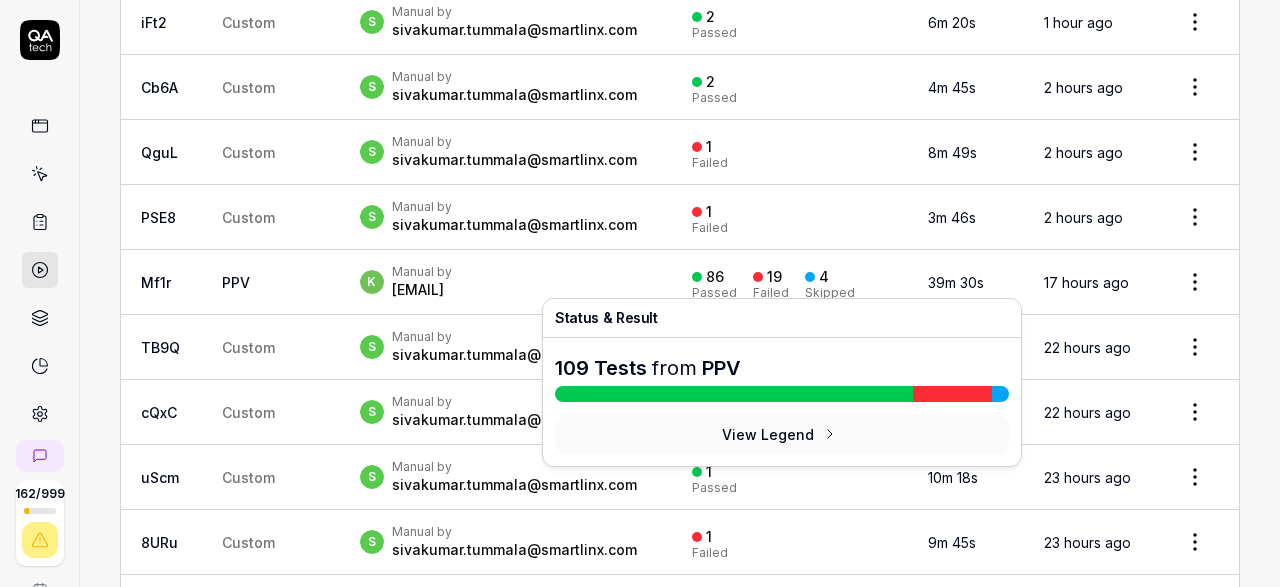 click on "Failed" at bounding box center (771, 293) 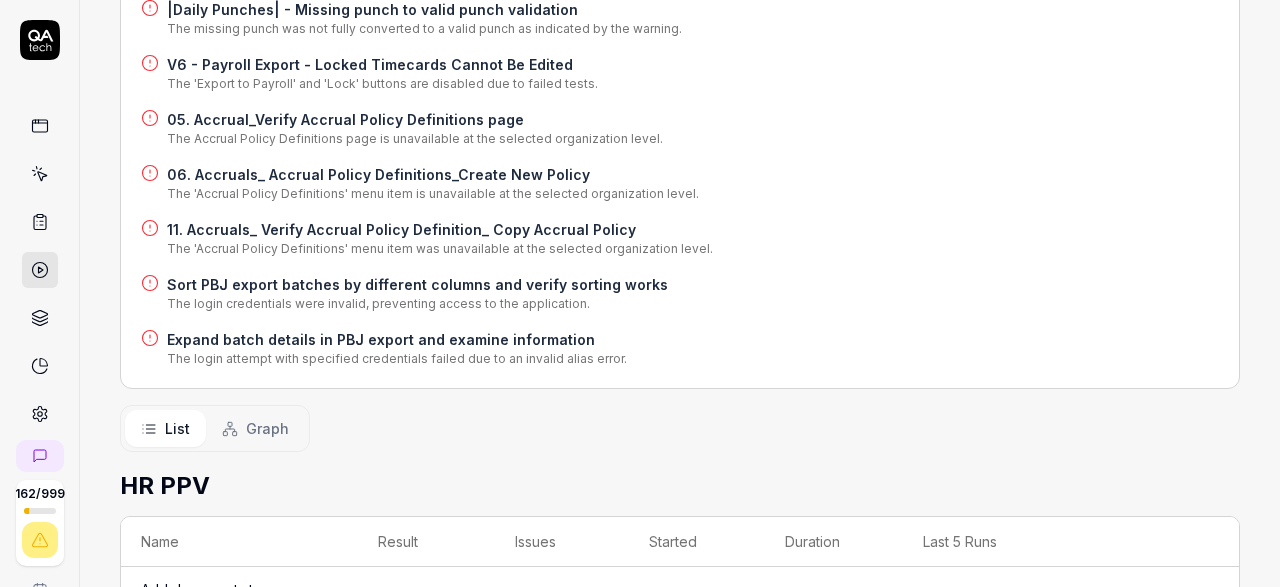 scroll, scrollTop: 928, scrollLeft: 0, axis: vertical 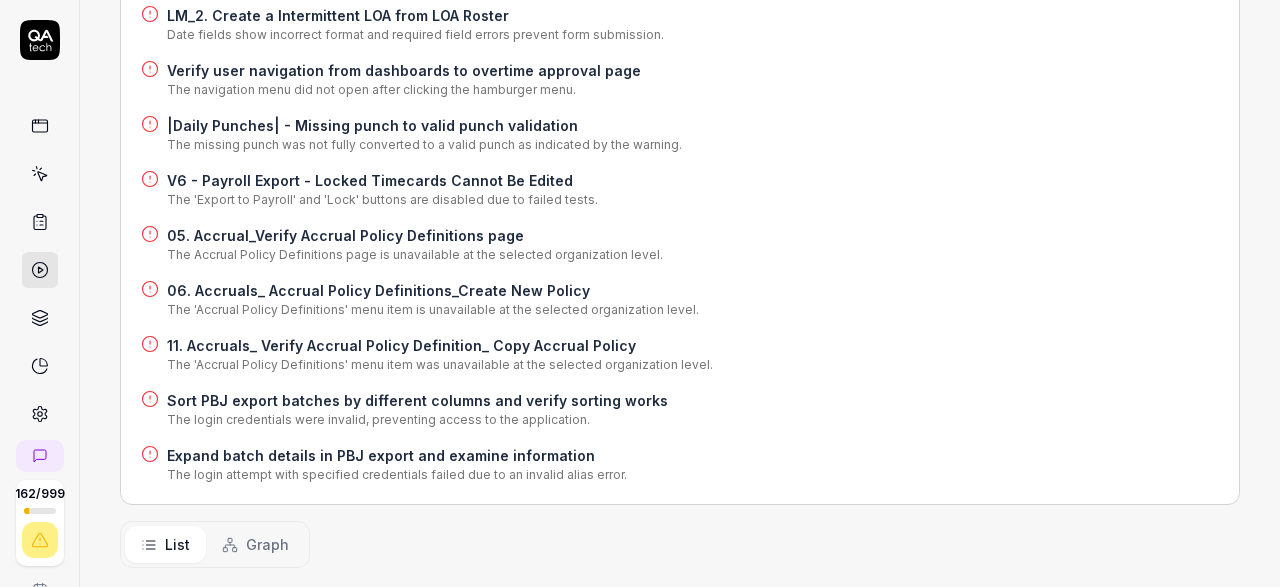 click on "11. Accruals_ Verify Accrual Policy Definition_ Copy Accrual Policy" at bounding box center [440, 345] 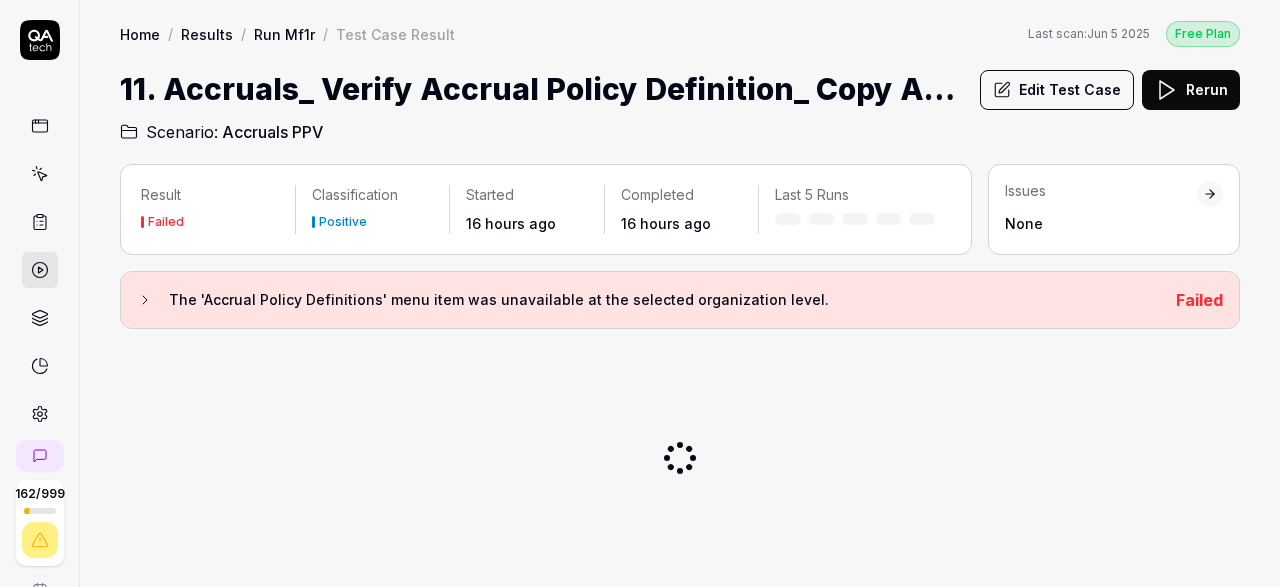 scroll, scrollTop: 0, scrollLeft: 0, axis: both 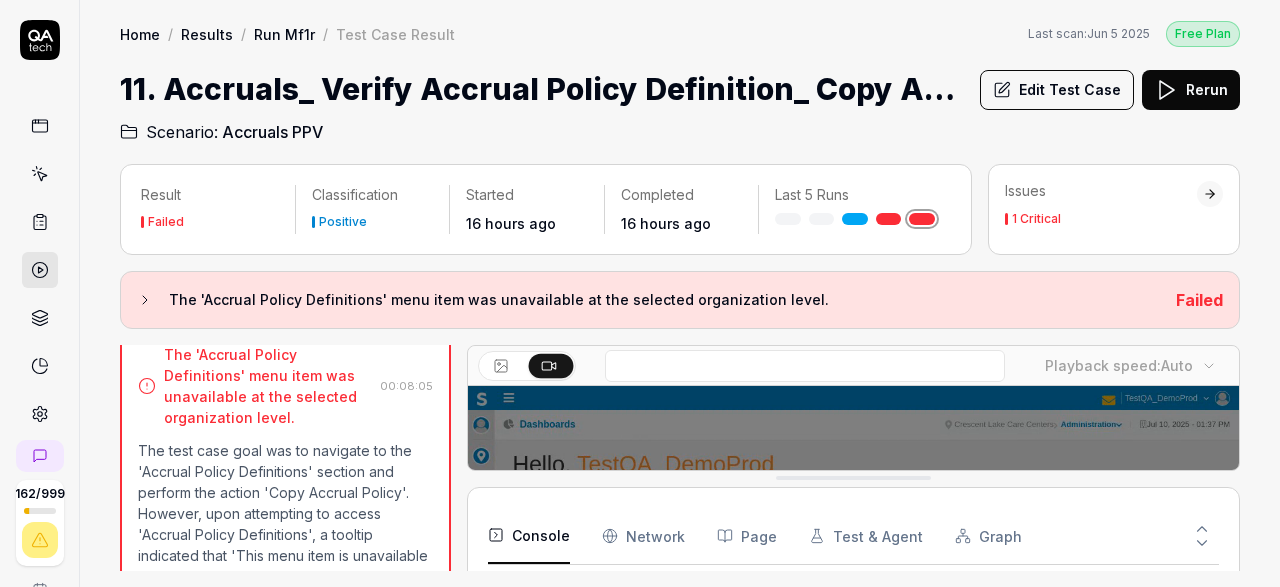 click on "Rerun" at bounding box center [1191, 90] 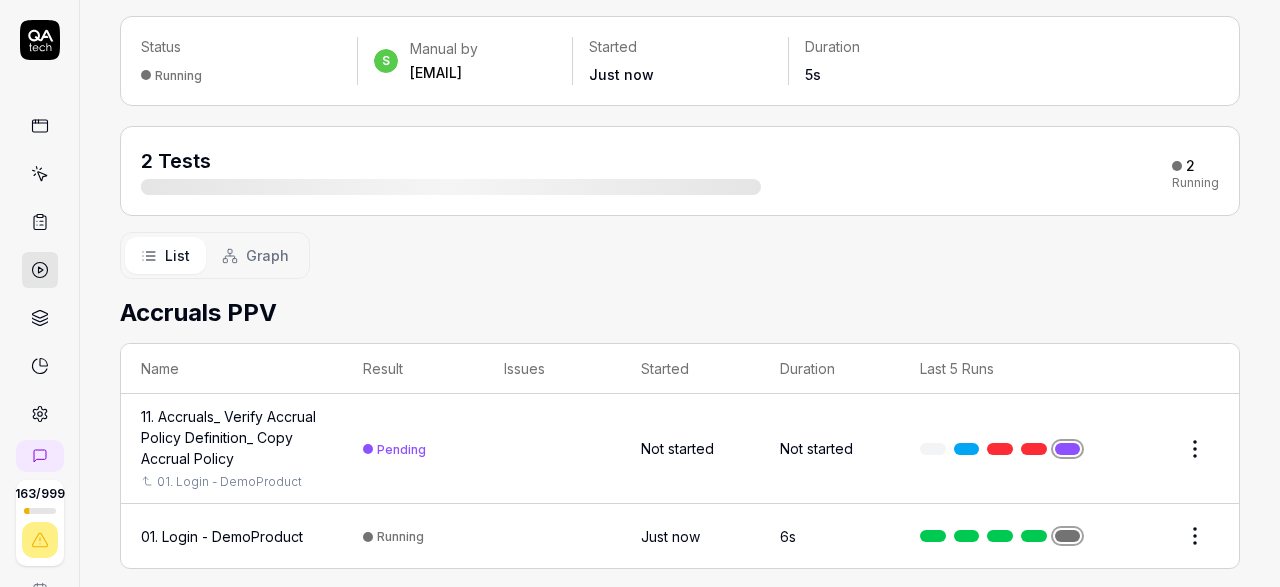 scroll, scrollTop: 133, scrollLeft: 0, axis: vertical 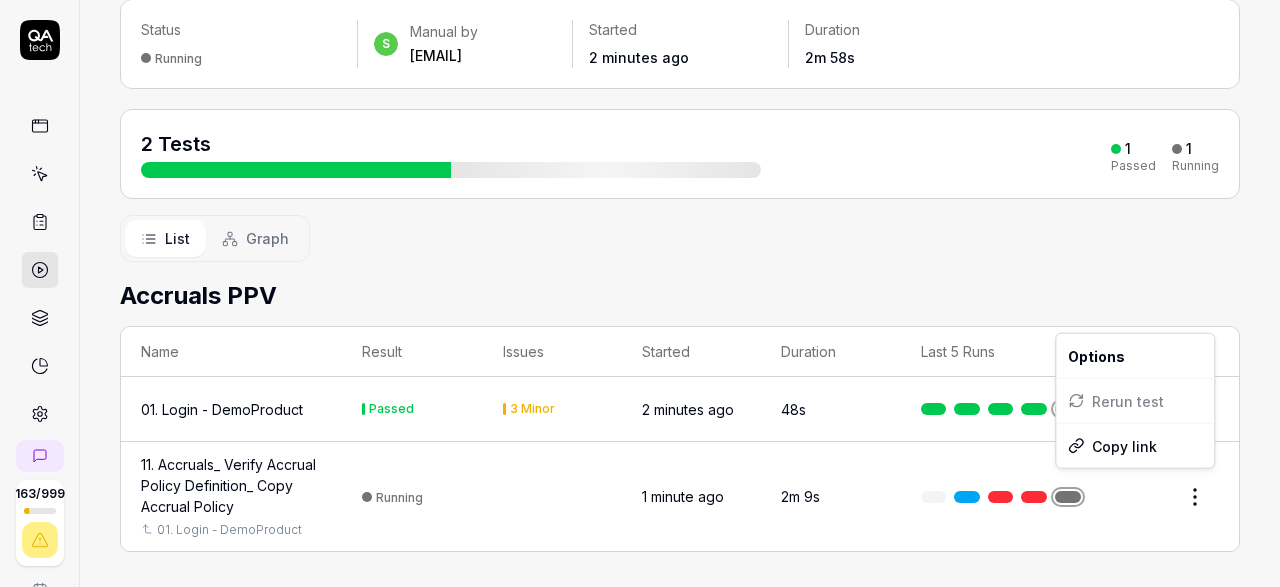 click on "163  /  999 s S Home / Results / Run: NEjX Free Plan Home / Results / Run: NEjX Last scan:  Jun 5 2025 Free Plan Run: NEjX Stop Status Running s Manual by sriram.madicherla@smartlinx.com Started 2 minutes ago Duration 2m 58s 2 Tests   1 Passed 1 Running List Graph Accruals PPV Name Result Issues Started Duration Last 5 Runs 01. Login - DemoProduct Passed 3   Minor 2 minutes ago 48s 11. Accruals_ Verify Accrual Policy Definition_ Copy Accrual Policy 01. Login - DemoProduct Running 1 minute ago 2m 9s
Options   Rerun test  Copy link" at bounding box center (640, 293) 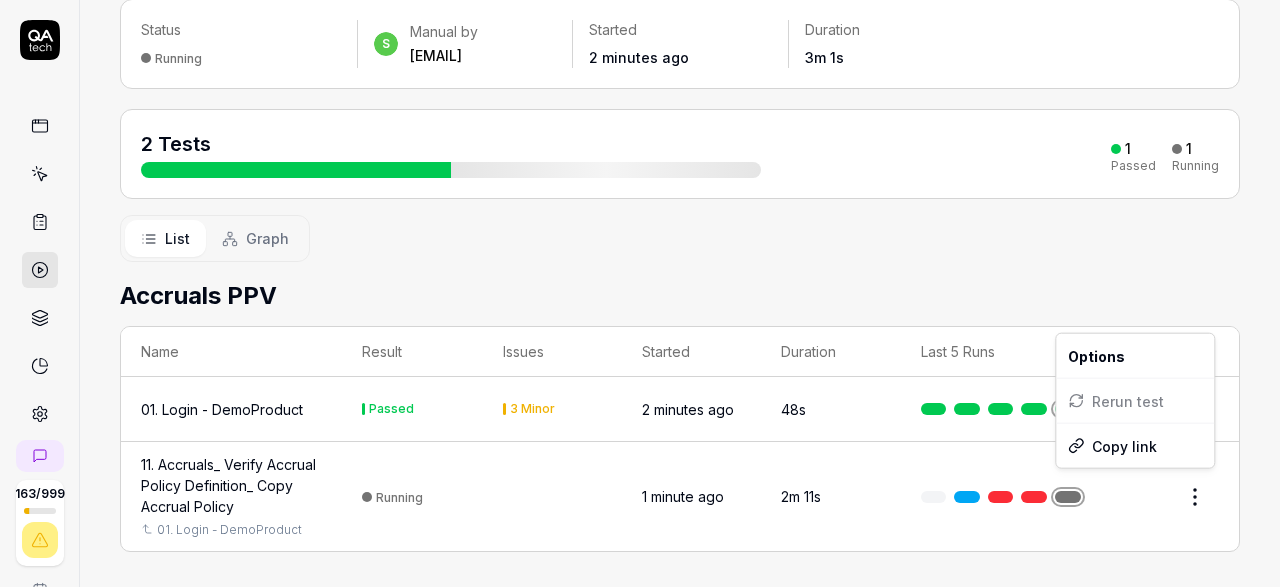 scroll, scrollTop: 133, scrollLeft: 0, axis: vertical 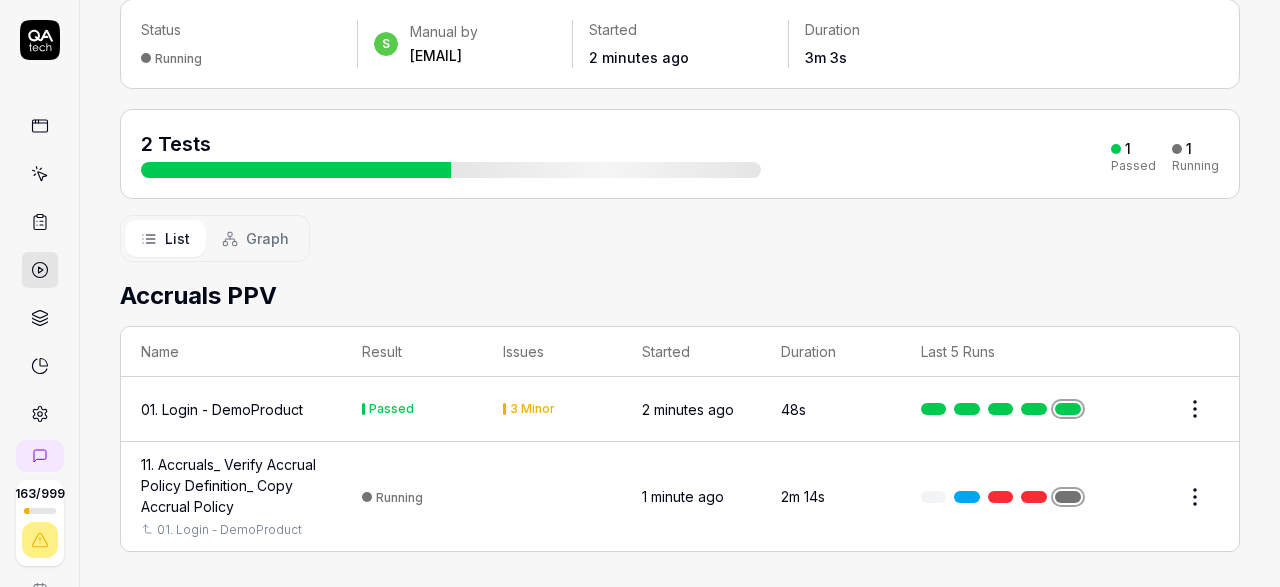 click on "11. Accruals_ Verify Accrual Policy Definition_ Copy Accrual Policy" at bounding box center [231, 485] 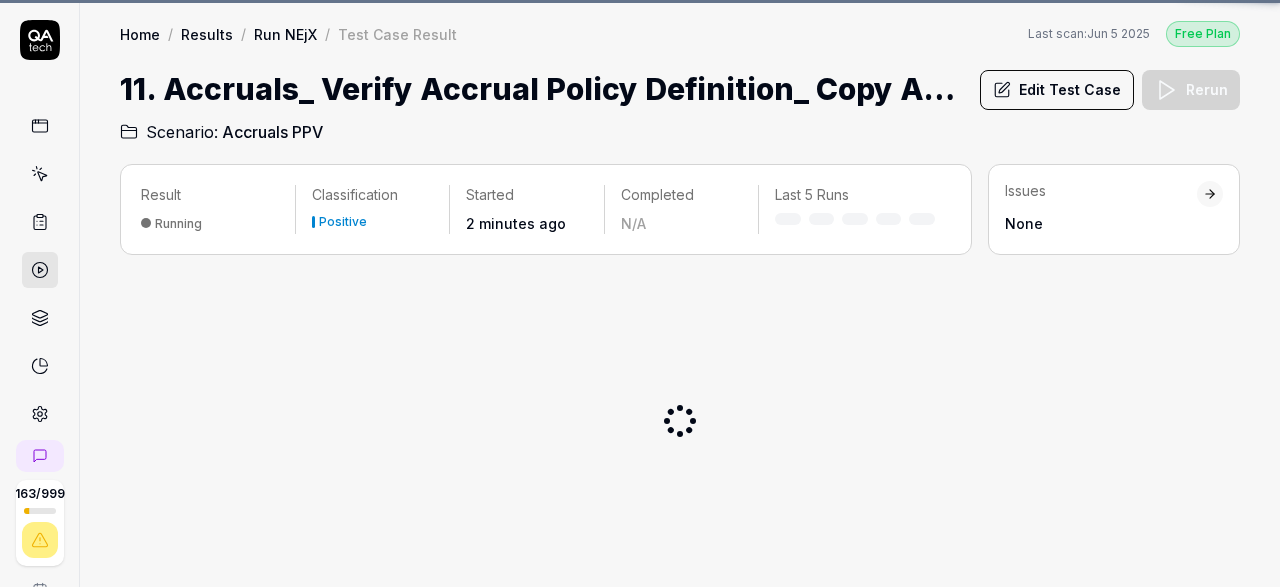 scroll, scrollTop: 0, scrollLeft: 0, axis: both 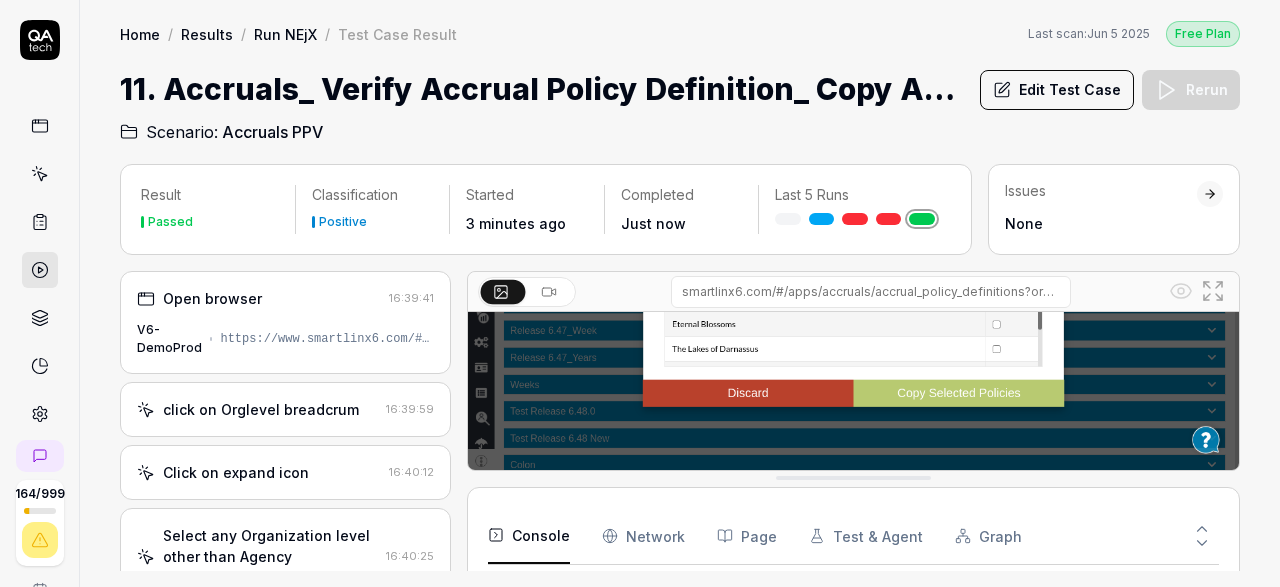 click on "Edit Test Case" at bounding box center [1057, 90] 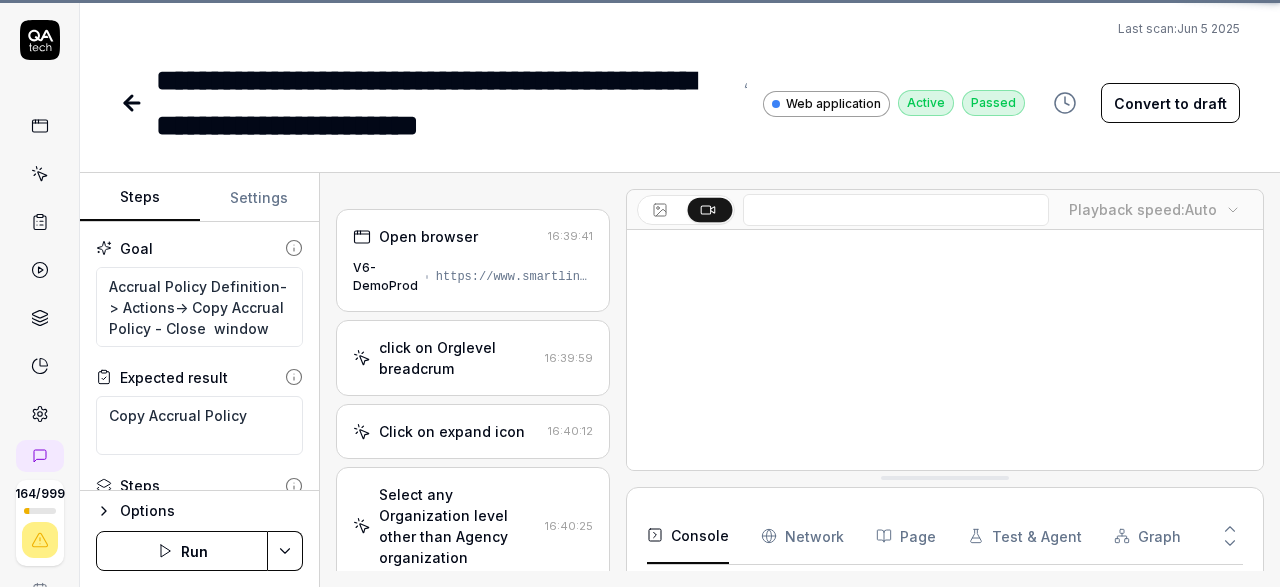 scroll, scrollTop: 73, scrollLeft: 0, axis: vertical 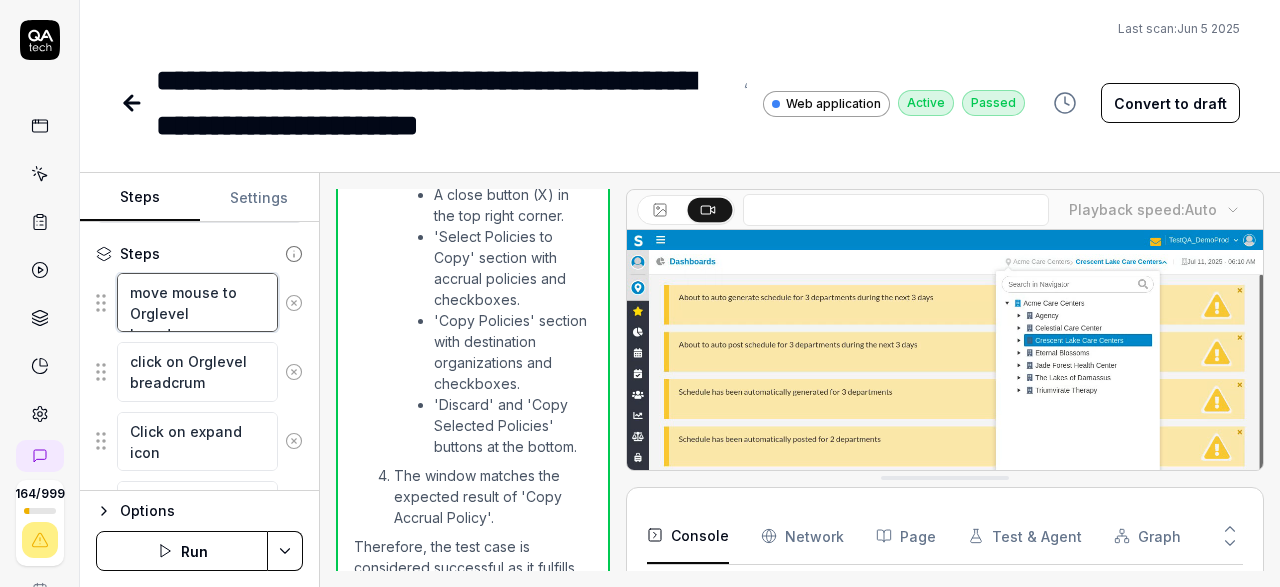 click on "move mouse to Orglevel breadcrum" at bounding box center [197, 302] 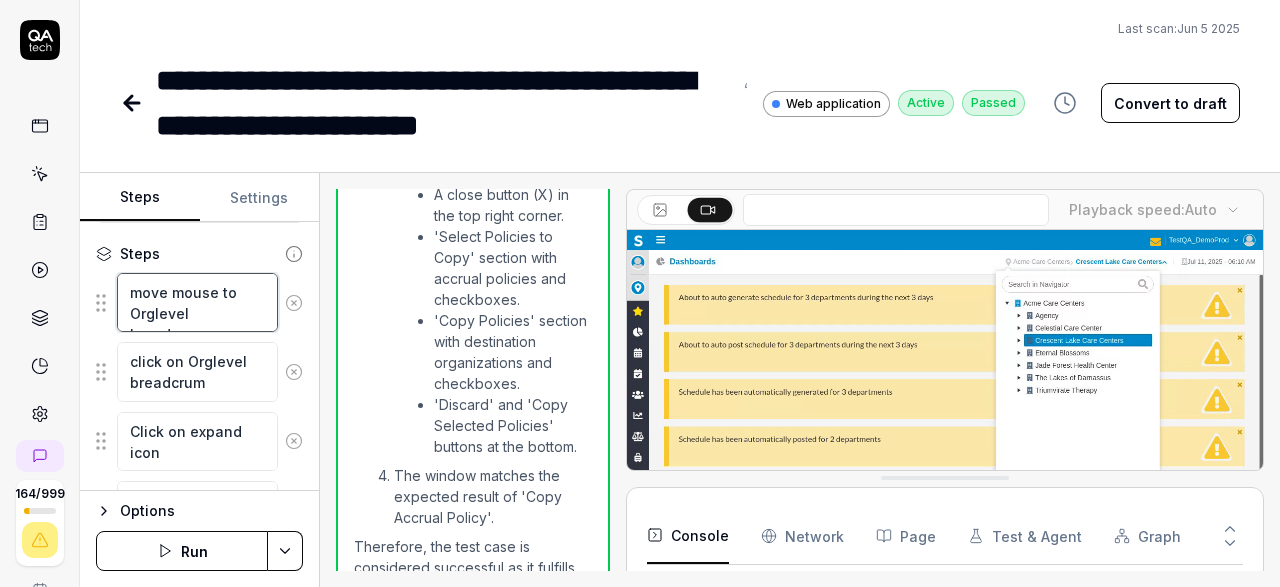 click on "move mouse to Orglevel breadcrum" at bounding box center (197, 302) 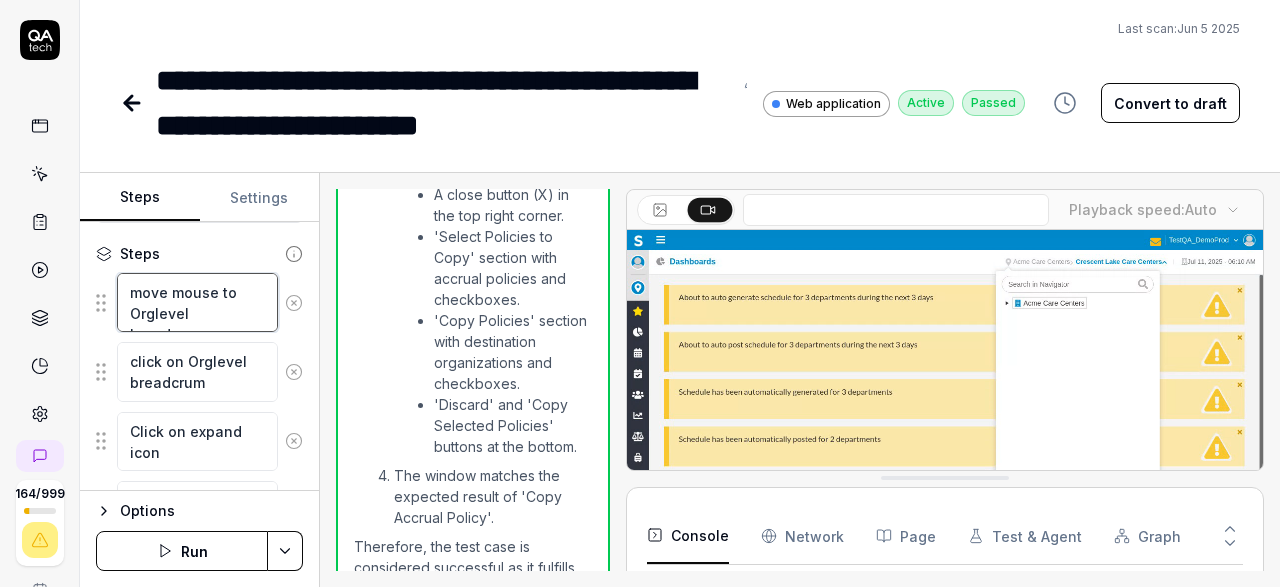 click on "move mouse to Orglevel breadcrum" at bounding box center (197, 302) 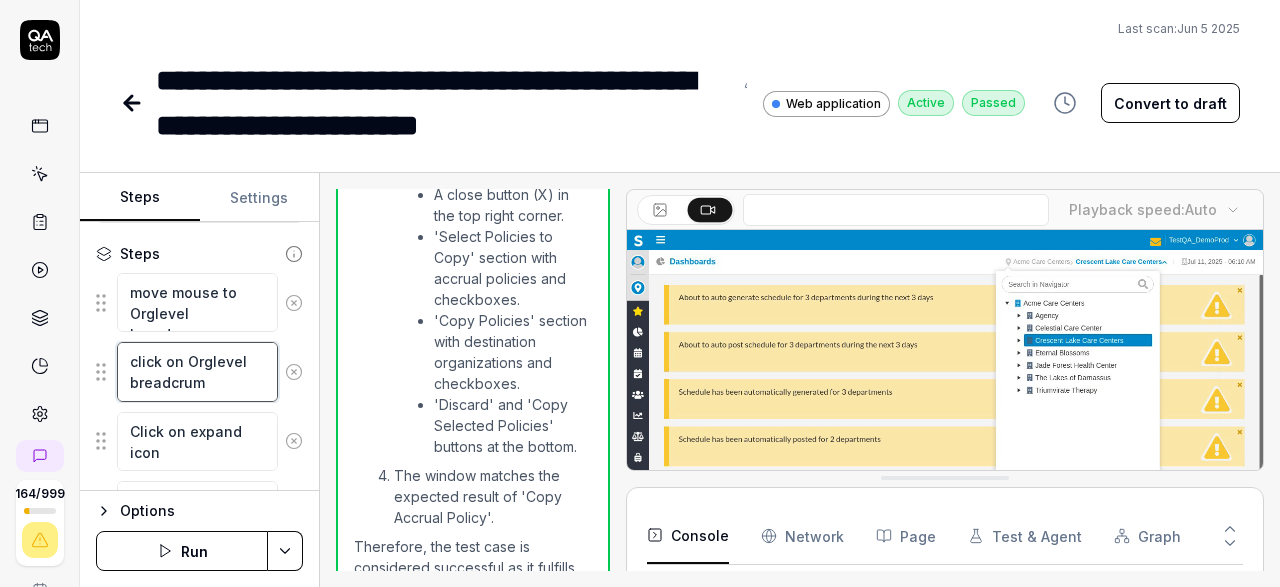 click on "click on Orglevel breadcrum" at bounding box center [197, 371] 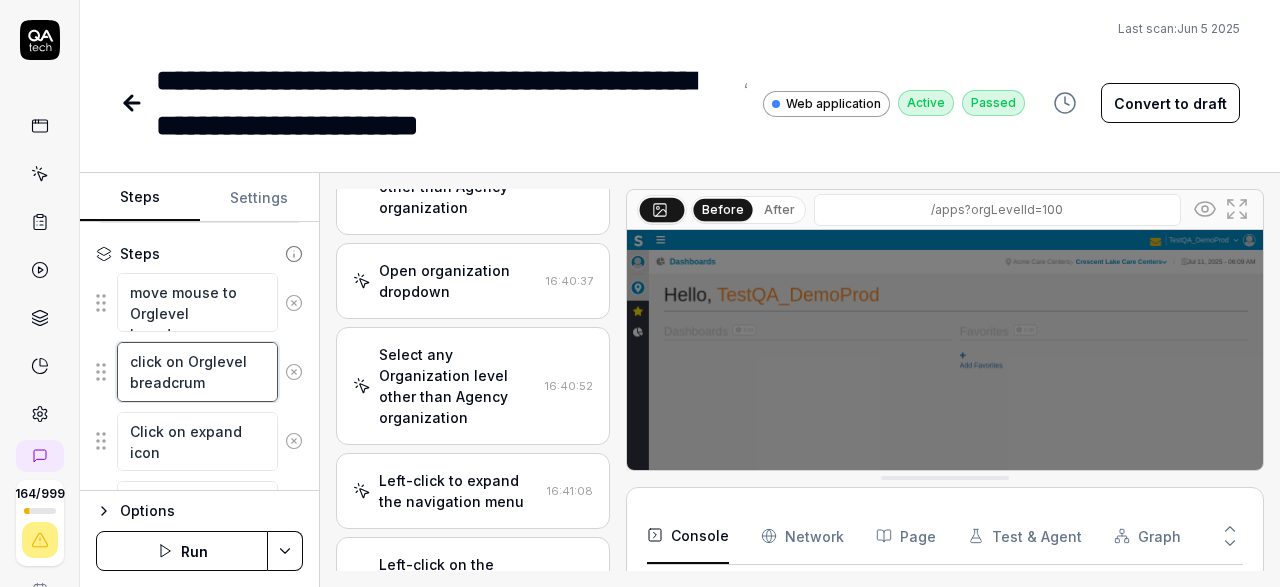 click on "click on Orglevel breadcrum" at bounding box center [197, 371] 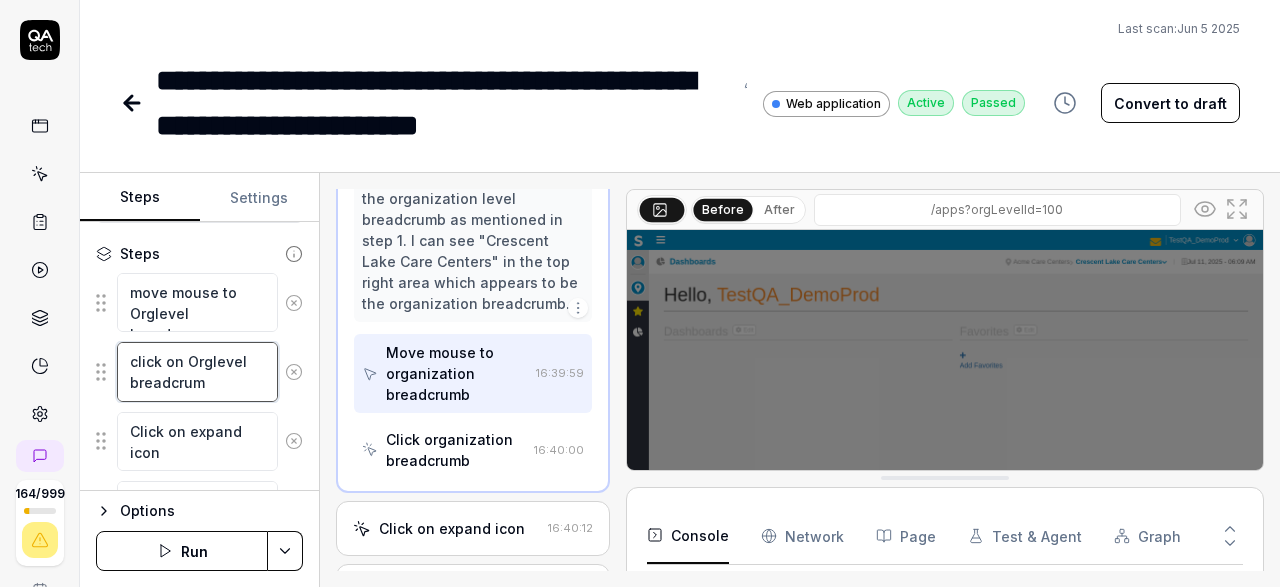 click on "click on Orglevel breadcrum" at bounding box center (197, 371) 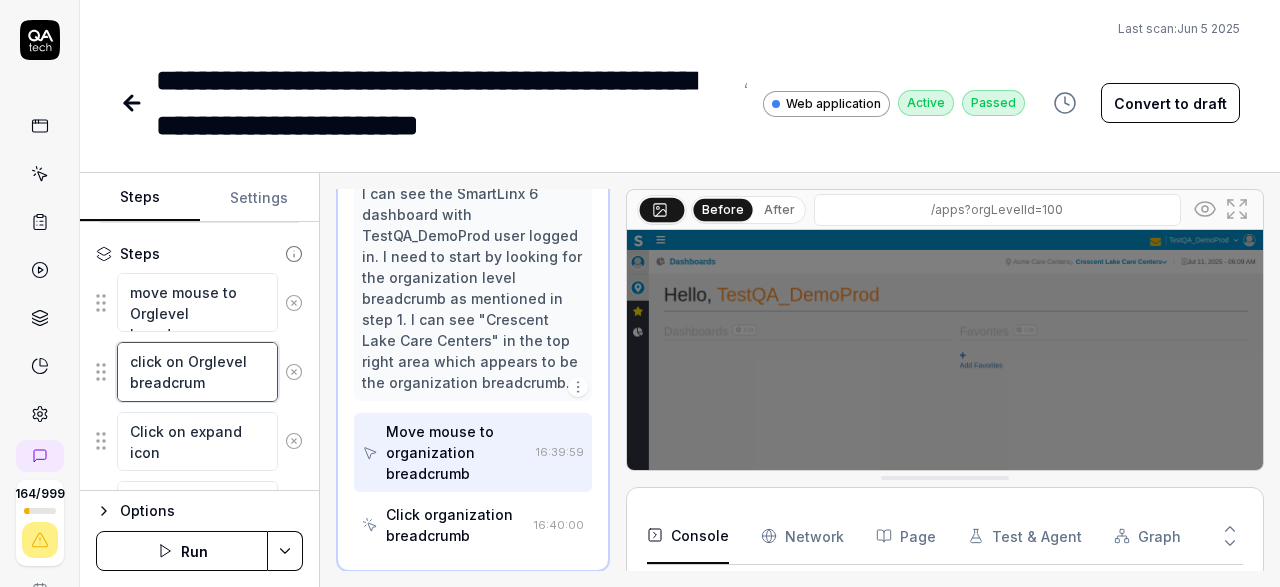 scroll, scrollTop: 196, scrollLeft: 0, axis: vertical 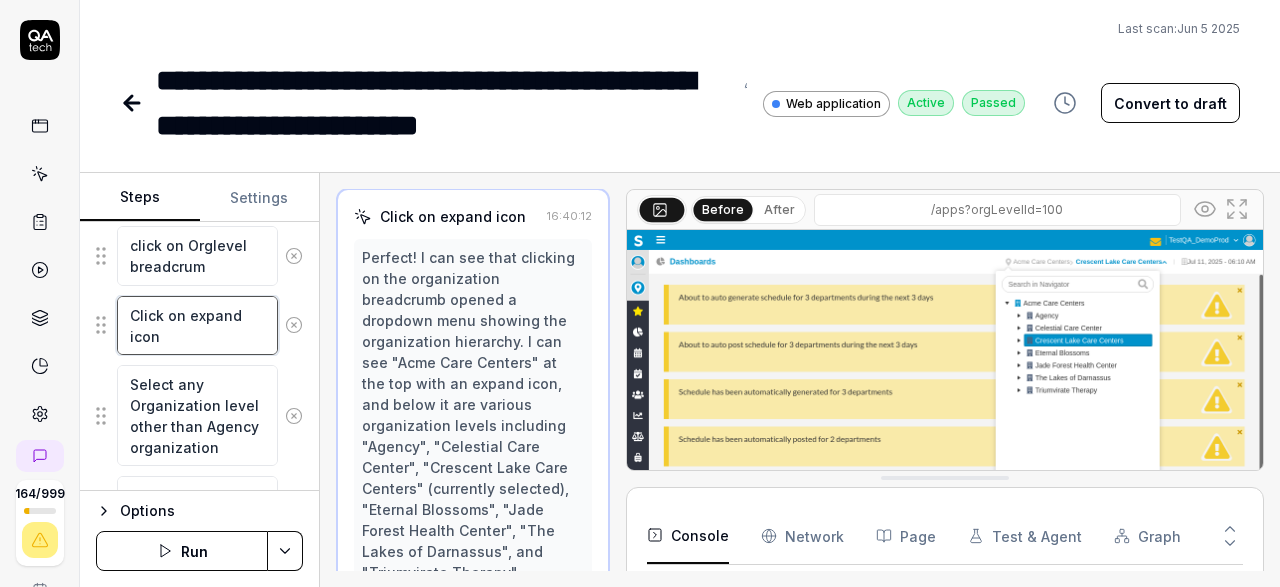 click on "Click on expand icon" at bounding box center [197, 325] 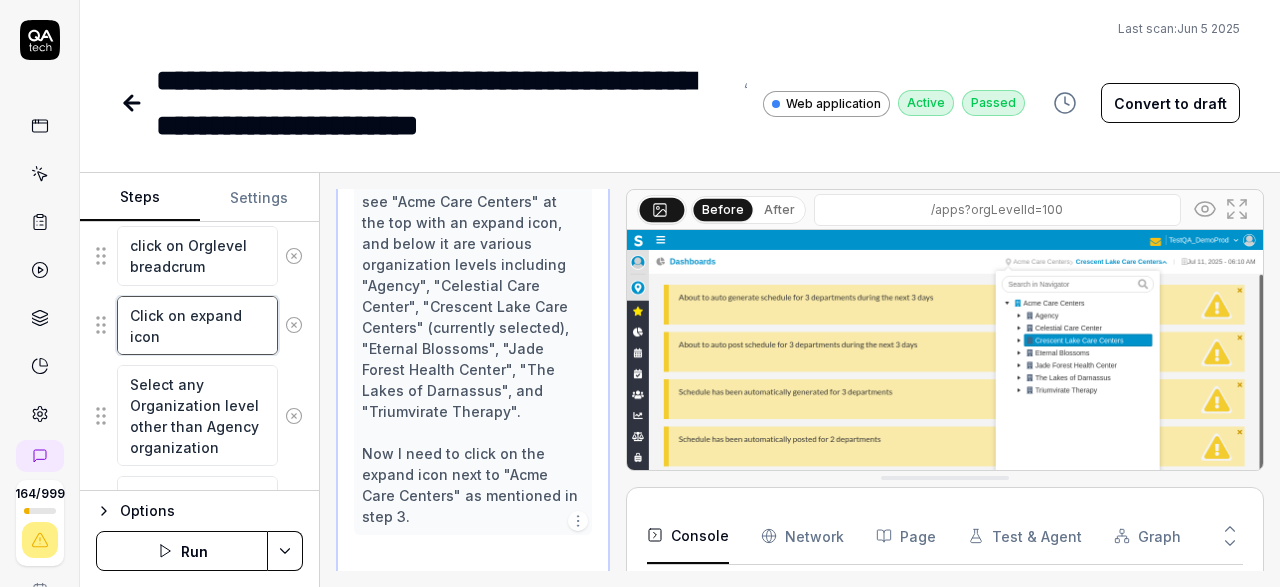 click on "Click on expand icon" at bounding box center (197, 325) 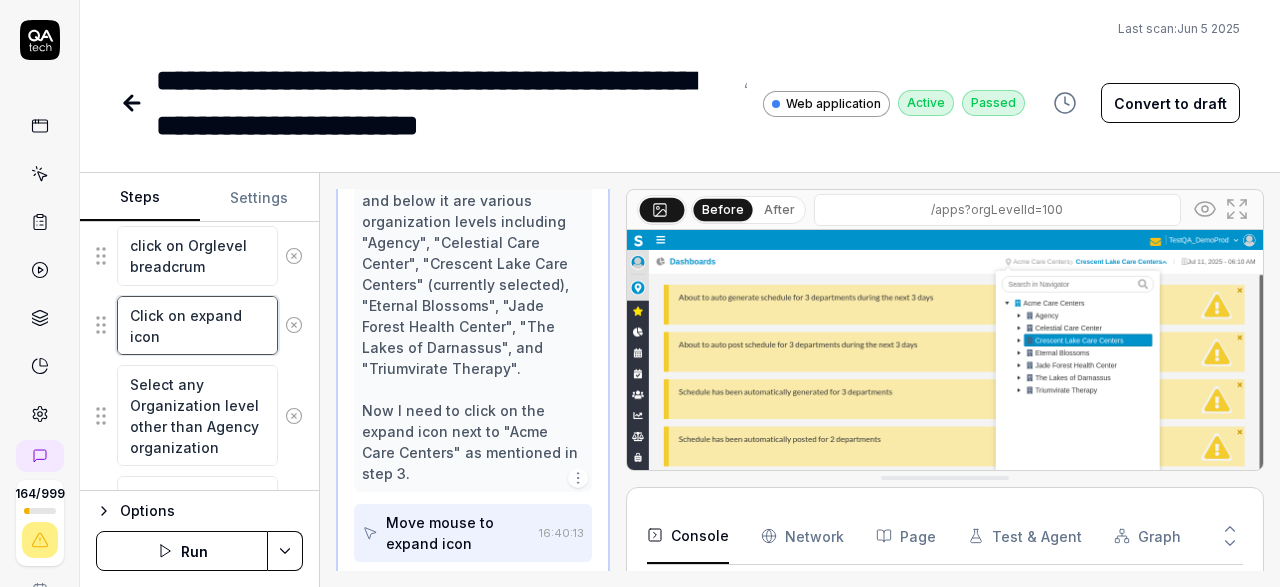 click on "Click on expand icon" at bounding box center [197, 325] 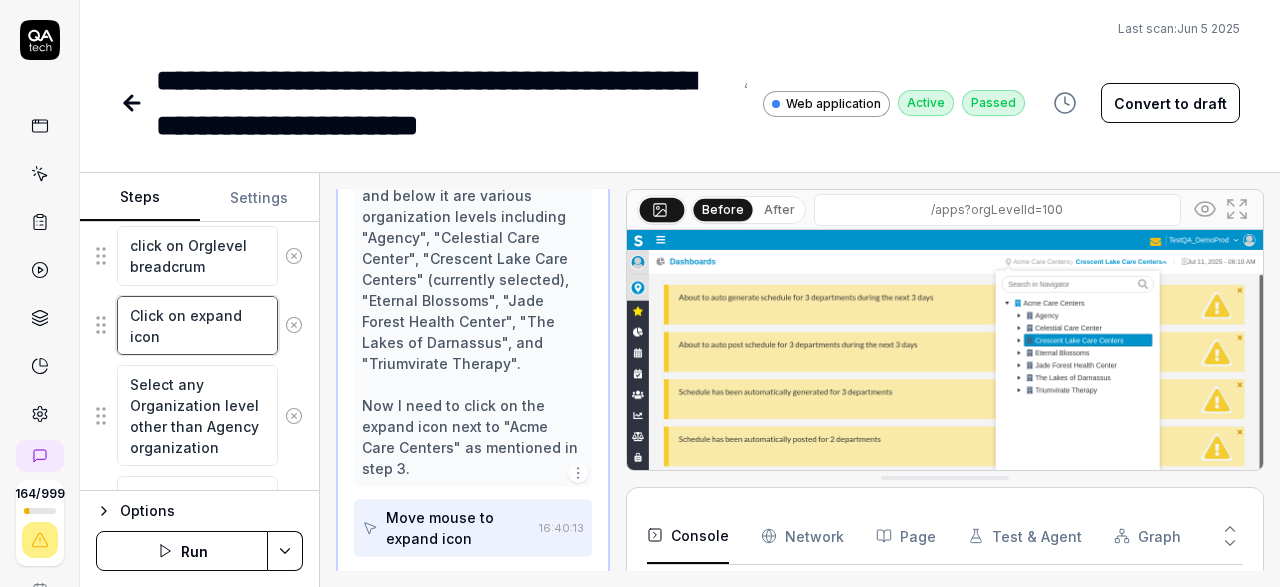 scroll, scrollTop: 406, scrollLeft: 0, axis: vertical 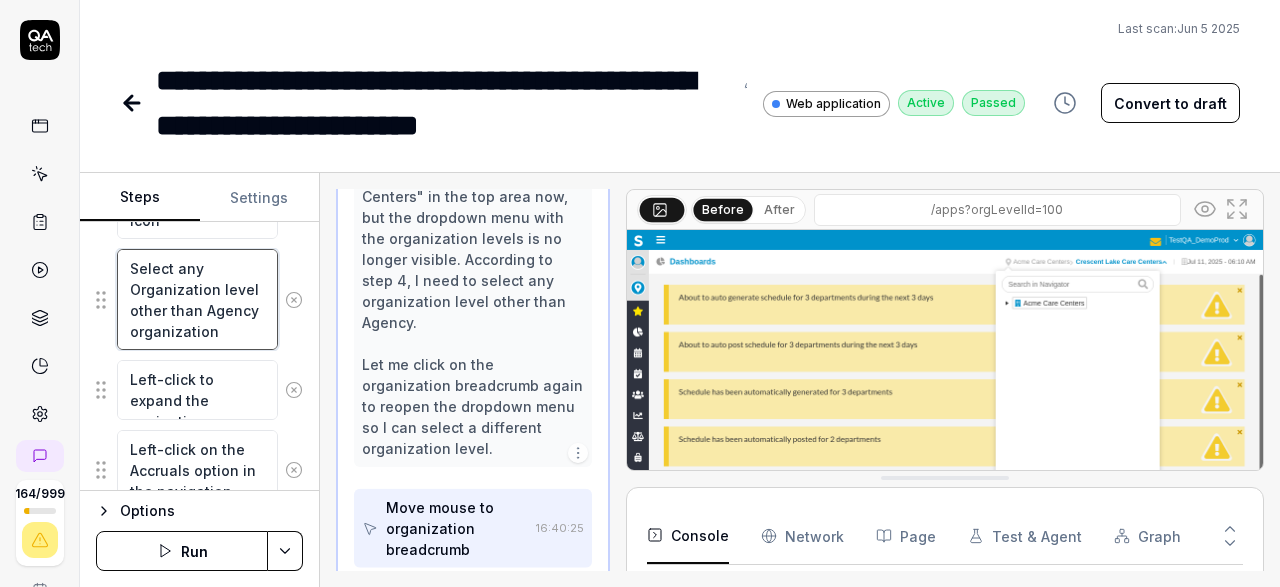 click on "Select any Organization level other than Agency organization" at bounding box center [197, 299] 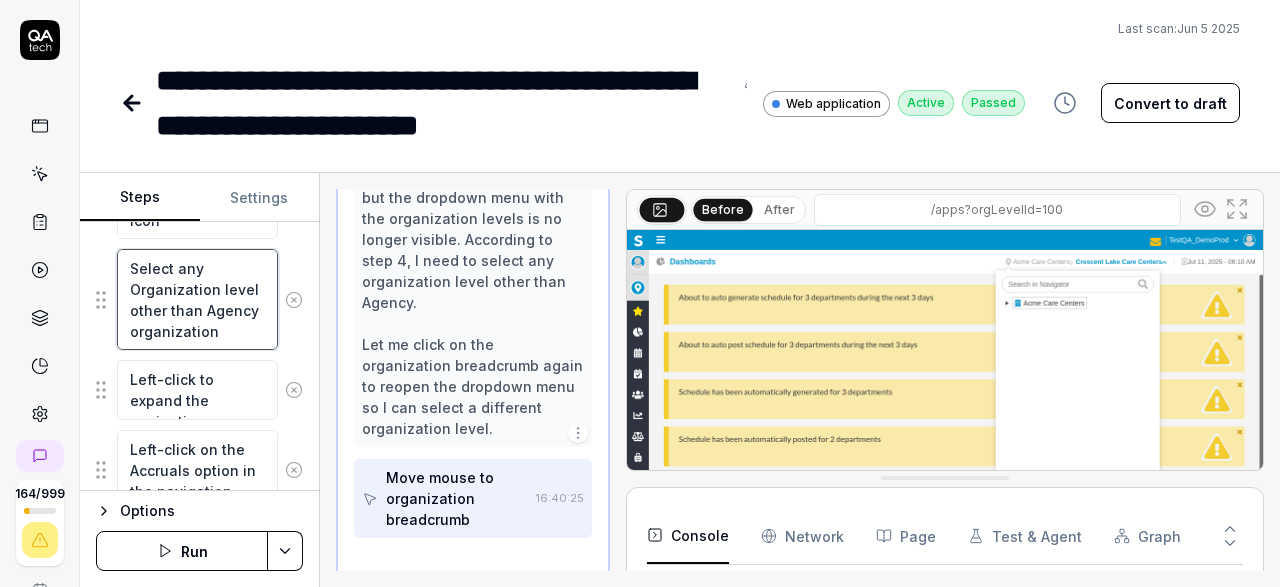 click on "Select any Organization level other than Agency organization" at bounding box center (197, 299) 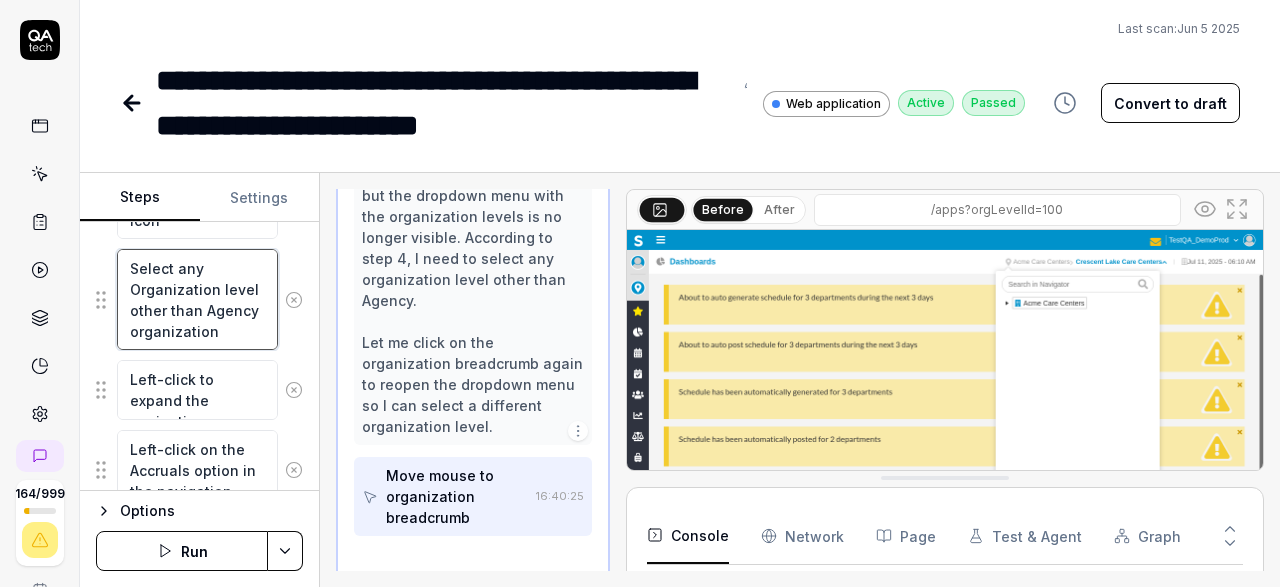 click on "Select any Organization level other than Agency organization" at bounding box center (197, 299) 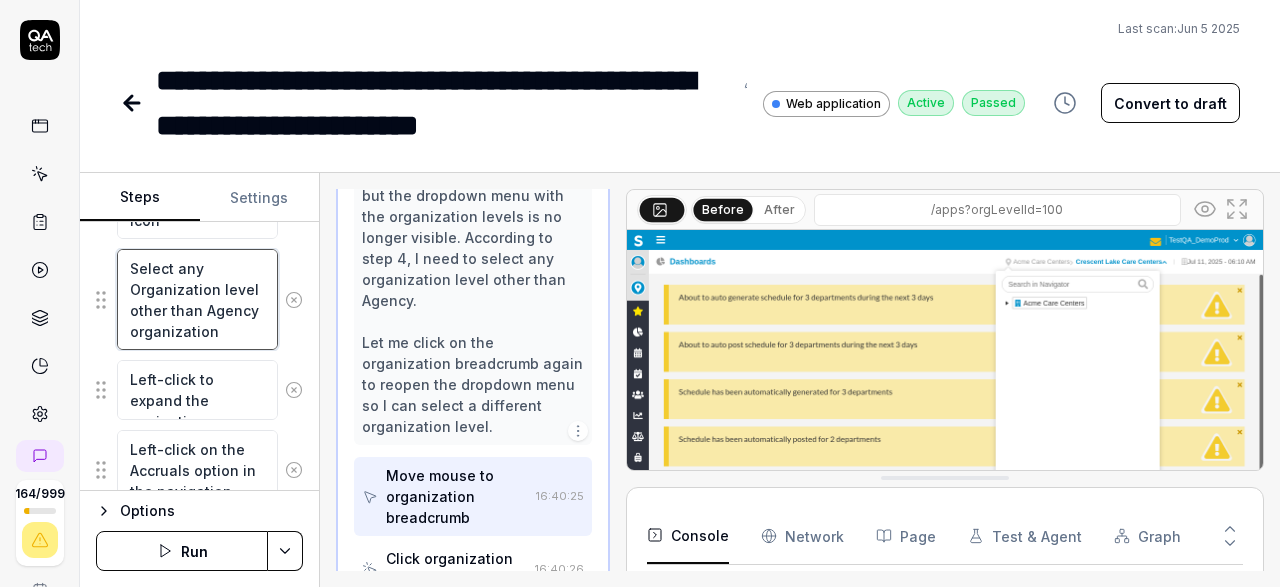 scroll, scrollTop: 489, scrollLeft: 0, axis: vertical 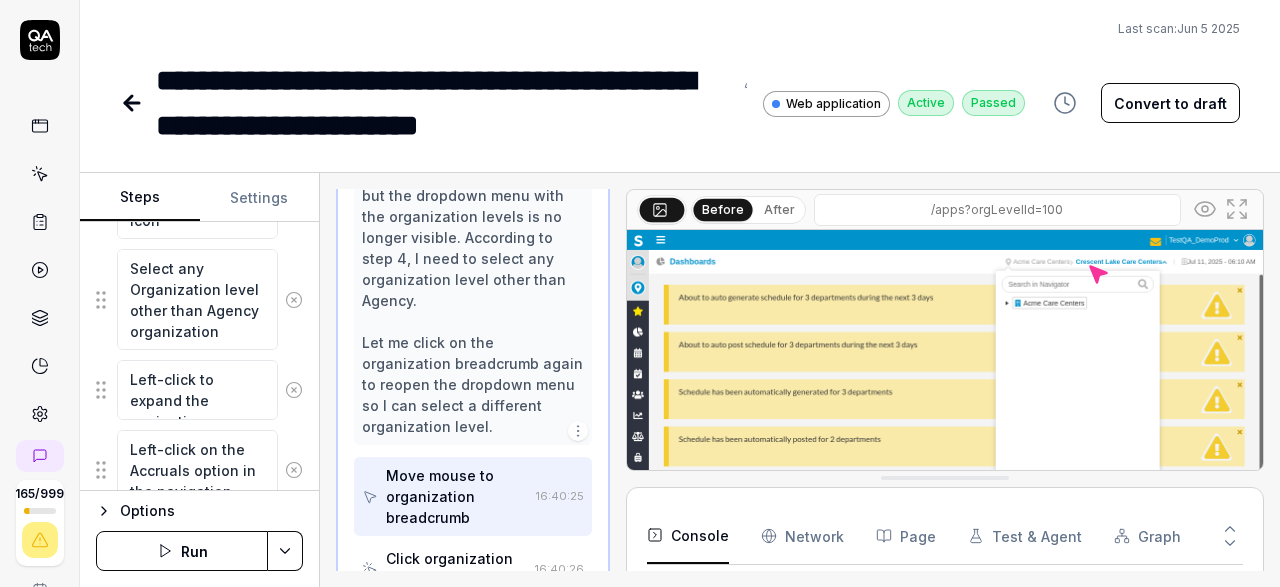 type on "*" 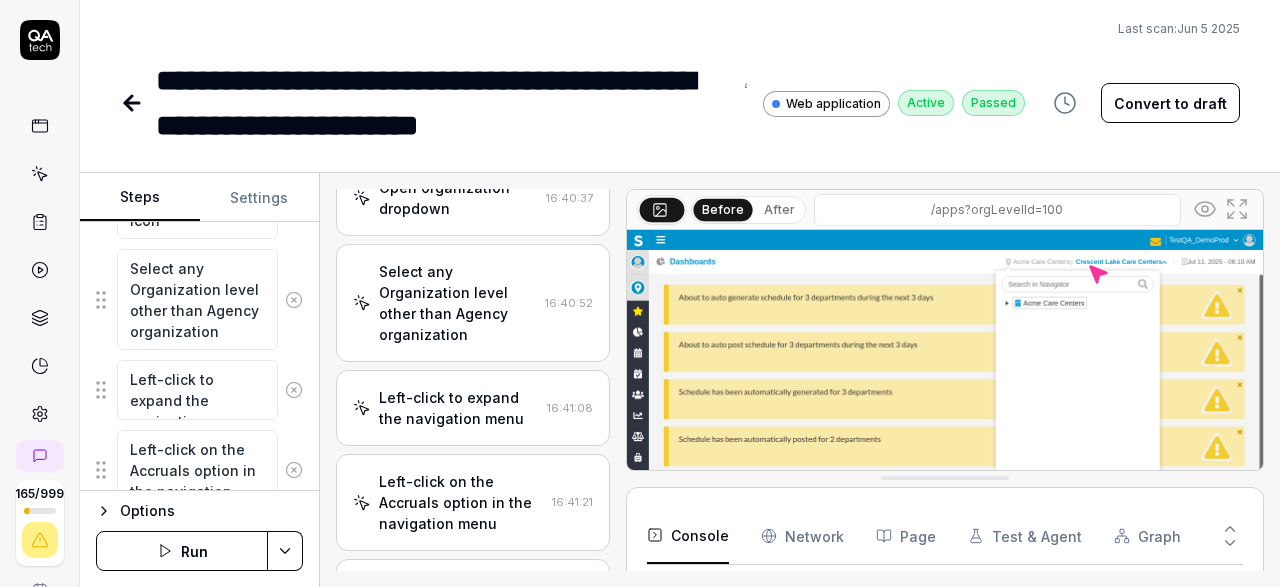 scroll, scrollTop: 1532, scrollLeft: 0, axis: vertical 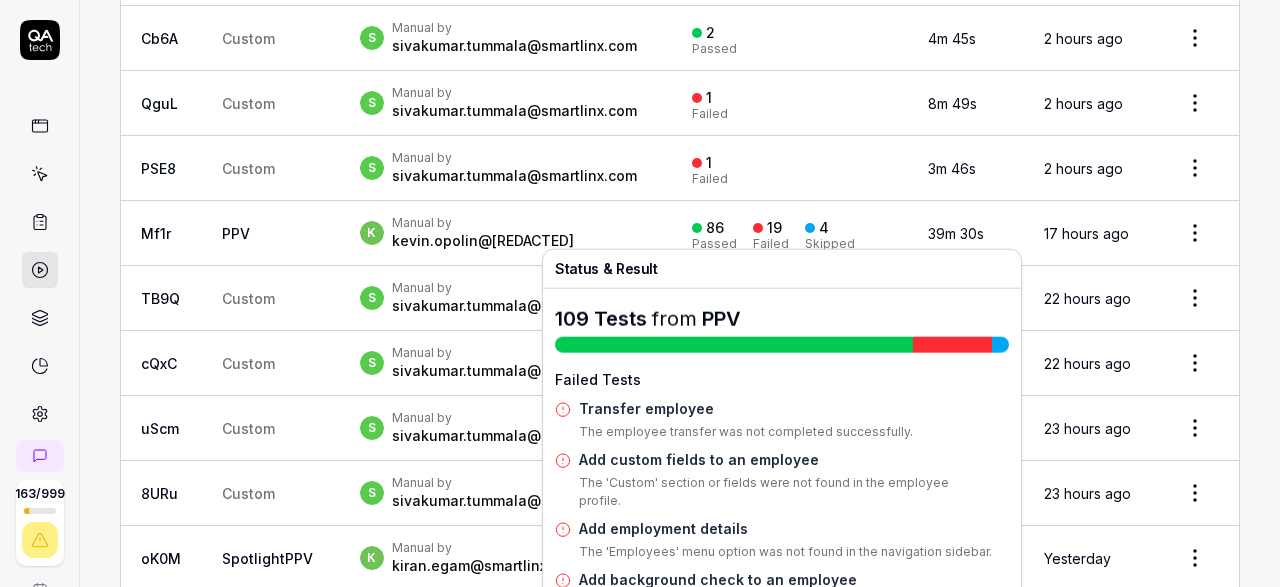 click on "Failed" at bounding box center [771, 244] 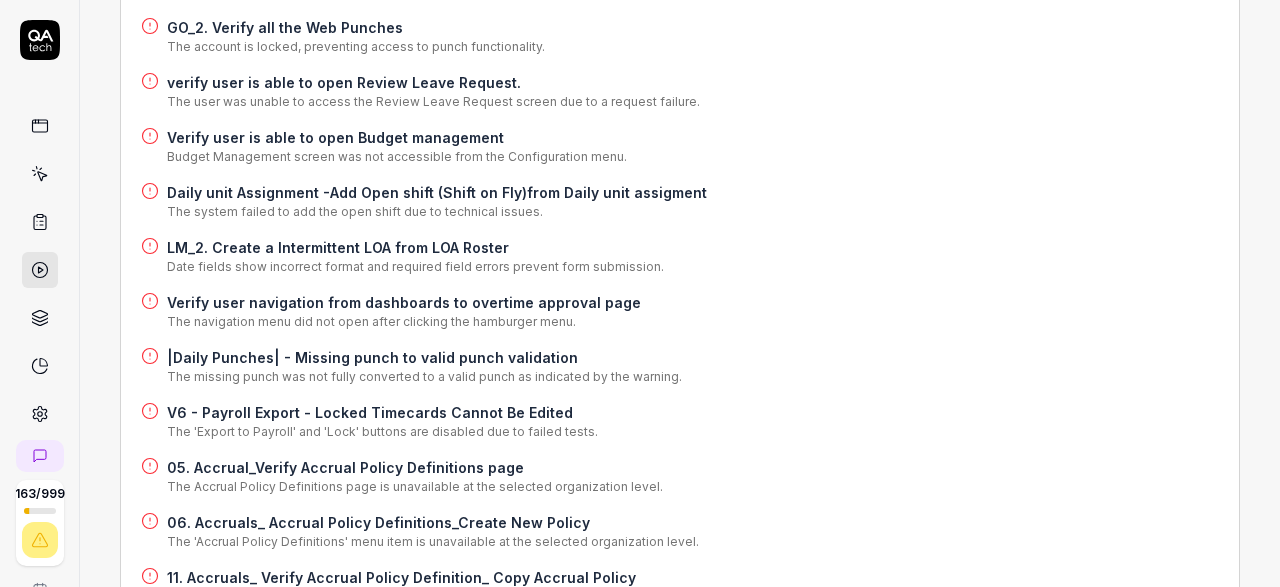 scroll, scrollTop: 928, scrollLeft: 0, axis: vertical 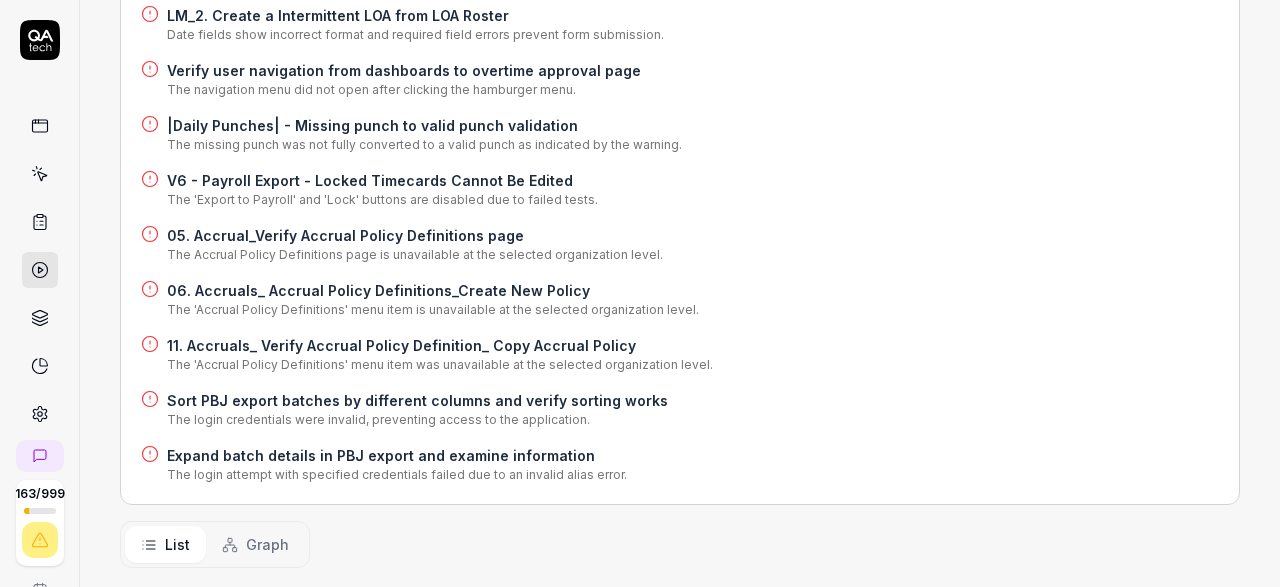 click on "06. Accruals_ Accrual Policy Definitions_Create New Policy" at bounding box center (433, 290) 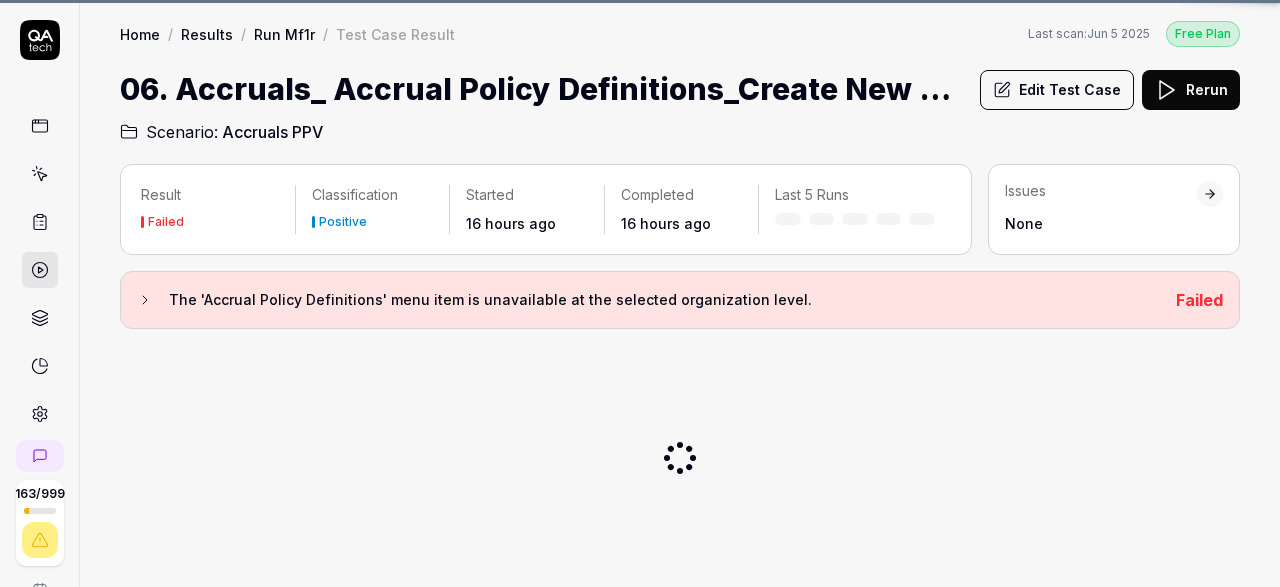 scroll, scrollTop: 0, scrollLeft: 0, axis: both 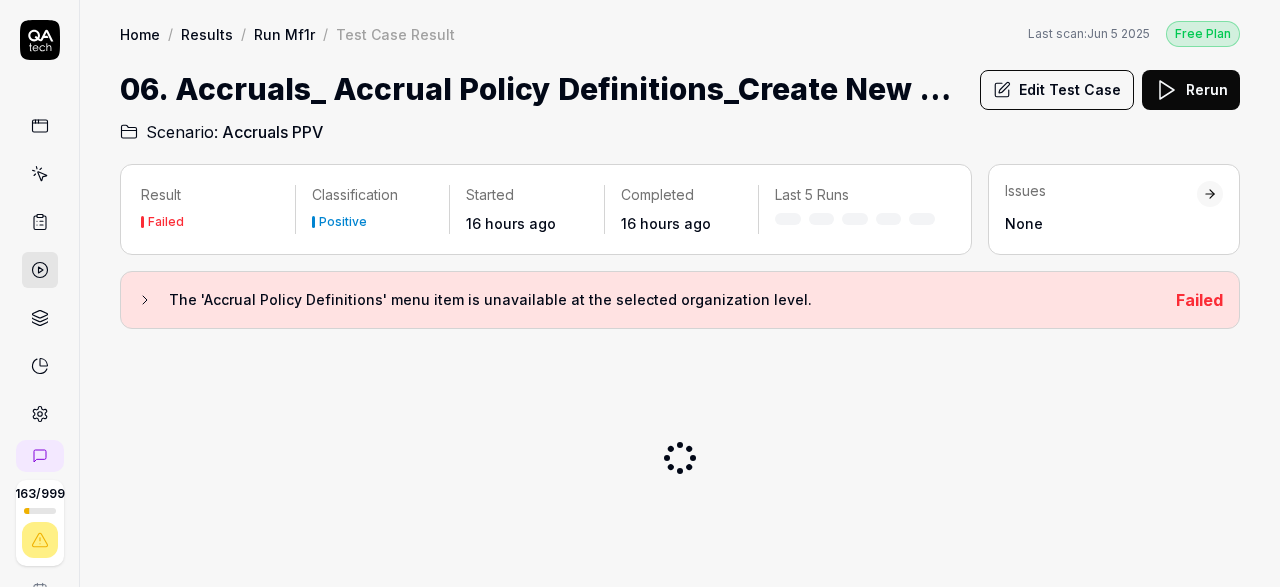 click on "Edit Test Case" at bounding box center [1057, 90] 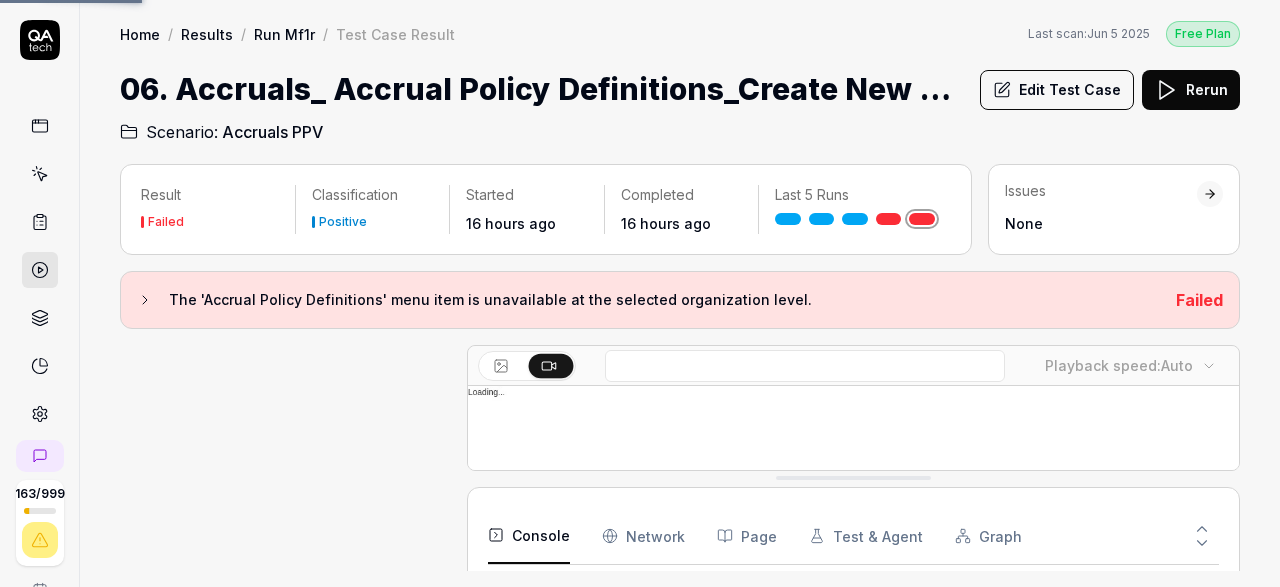 scroll, scrollTop: 0, scrollLeft: 0, axis: both 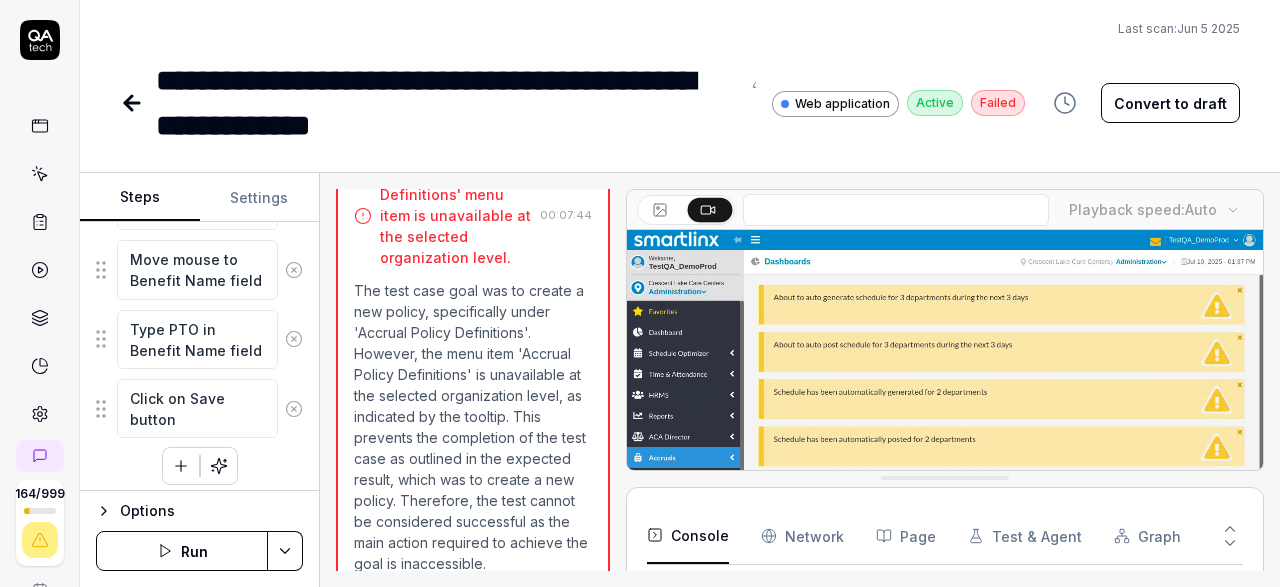 click 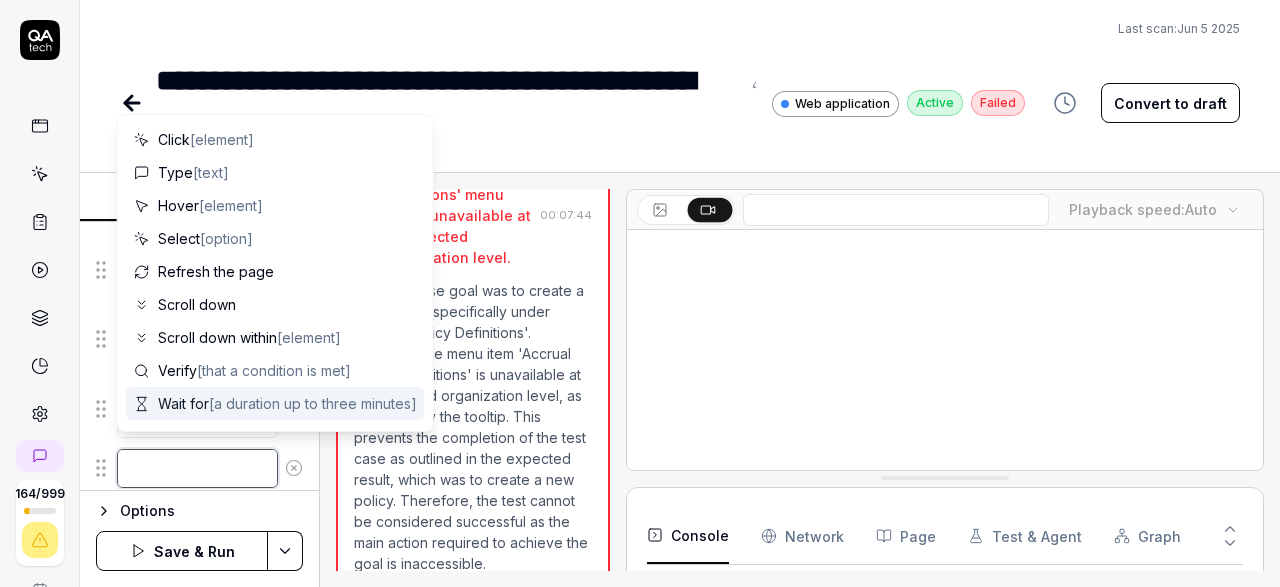 click at bounding box center (197, 468) 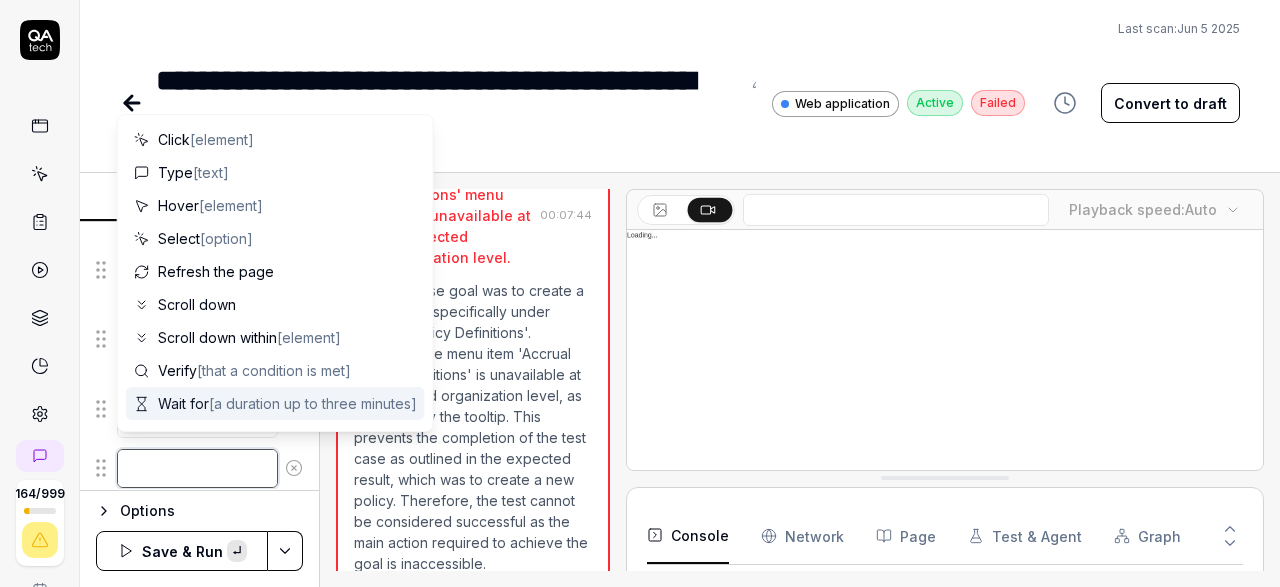 paste on "move mouse to Orglevel breadcrum" 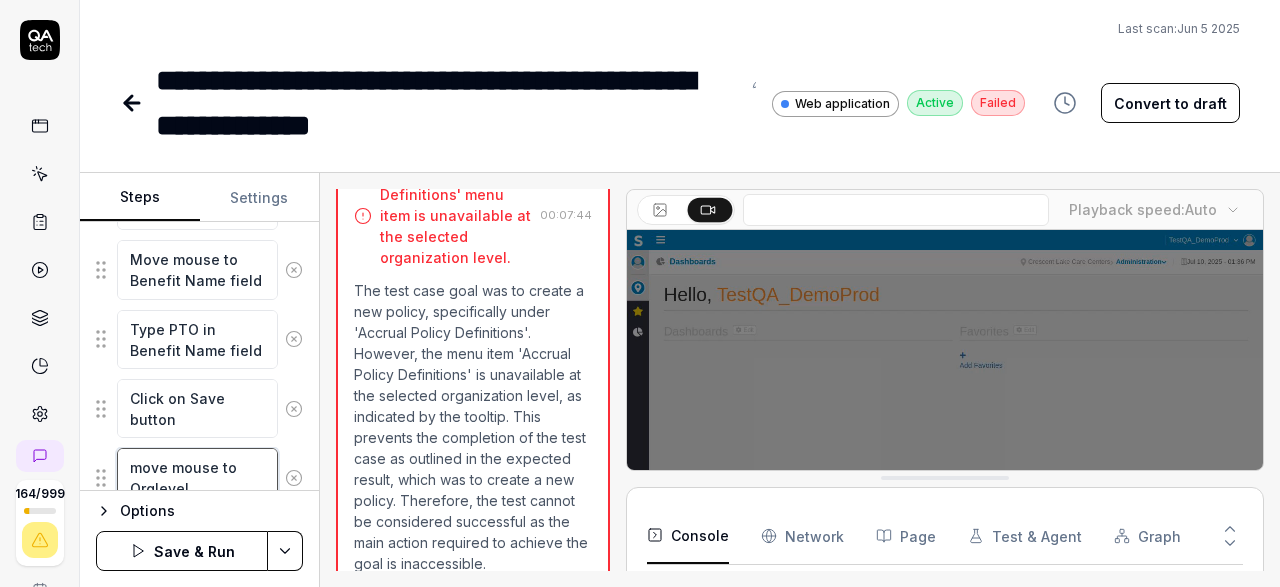 type on "move mouse to Orglevel breadcrum" 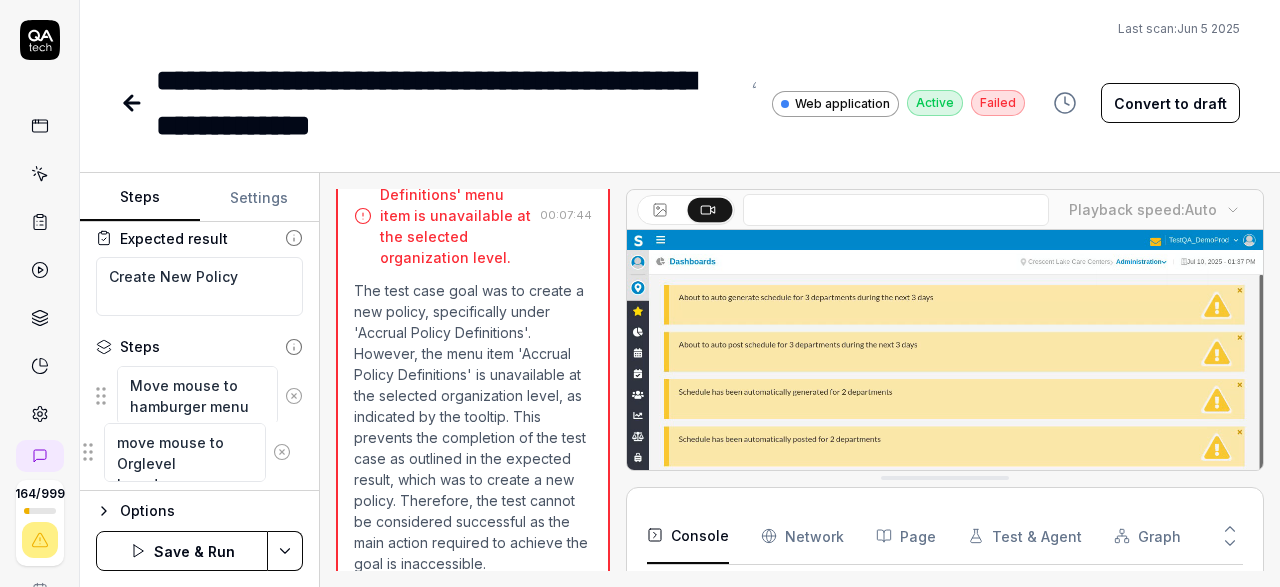 scroll, scrollTop: 153, scrollLeft: 0, axis: vertical 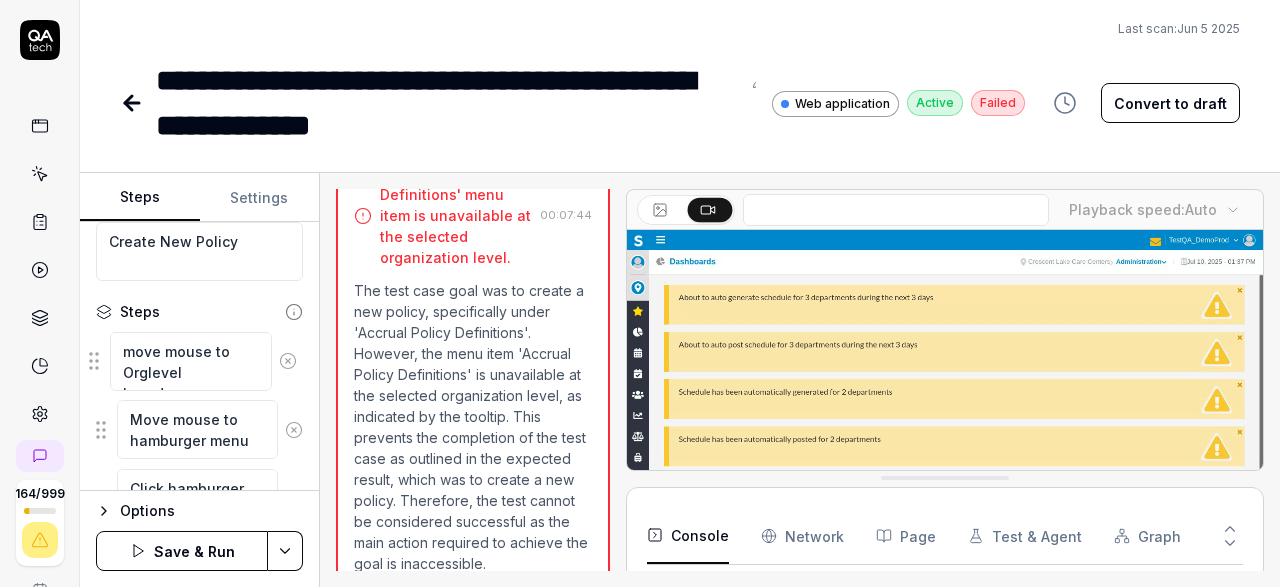 drag, startPoint x: 99, startPoint y: 473, endPoint x: 91, endPoint y: 365, distance: 108.29589 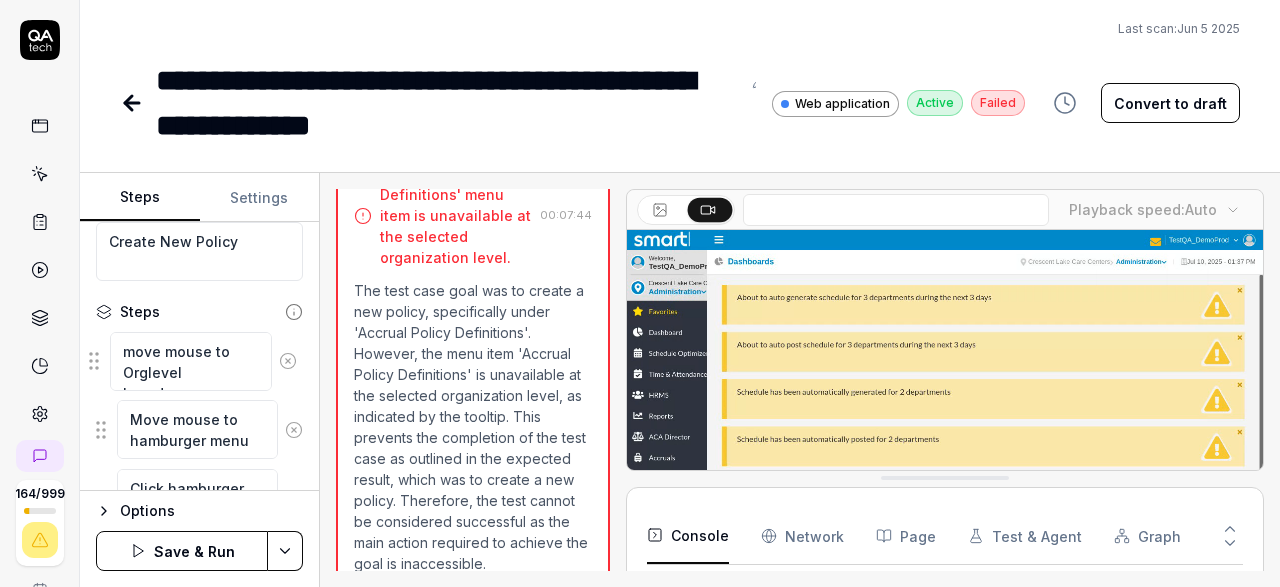 click on "move mouse to Orglevel breadcrum" at bounding box center [199, 369] 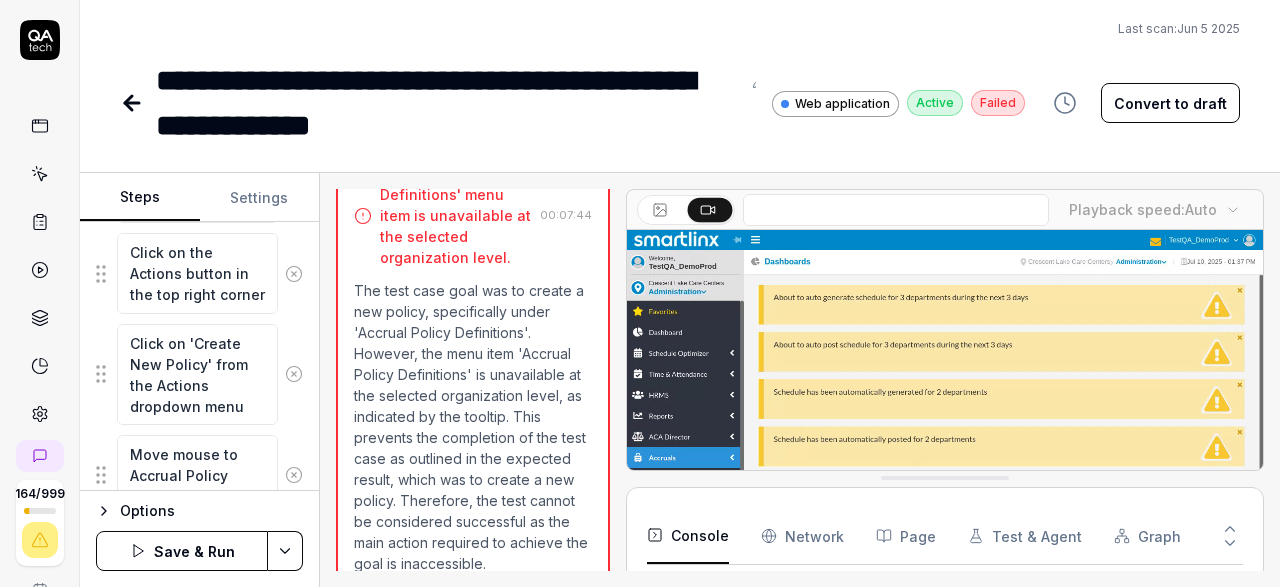 scroll, scrollTop: 1245, scrollLeft: 0, axis: vertical 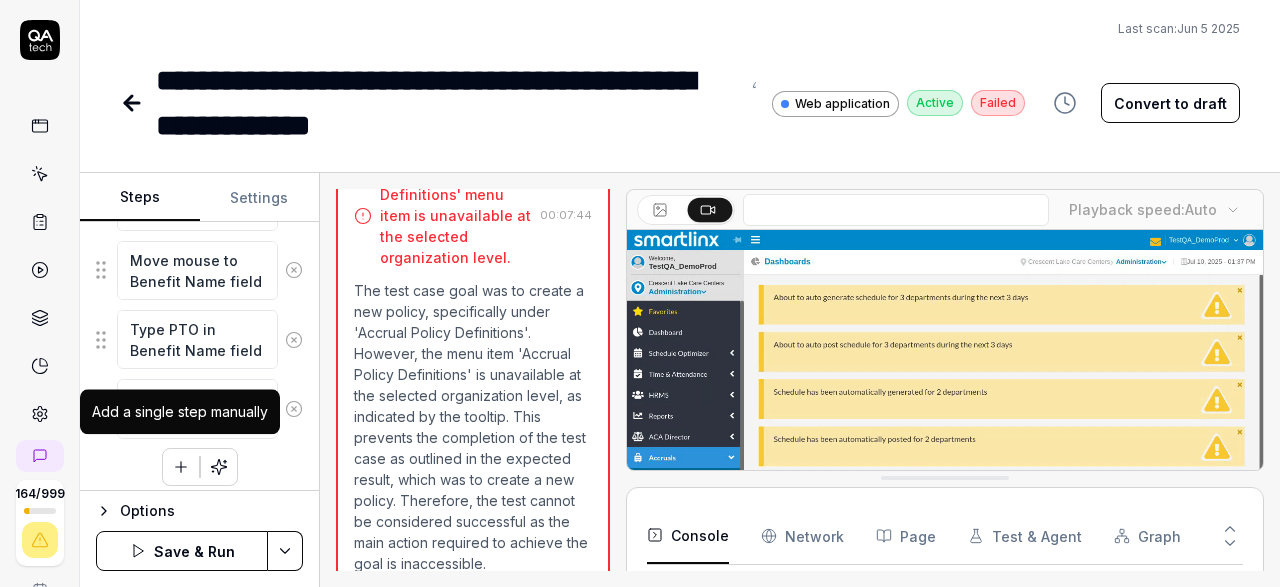 click 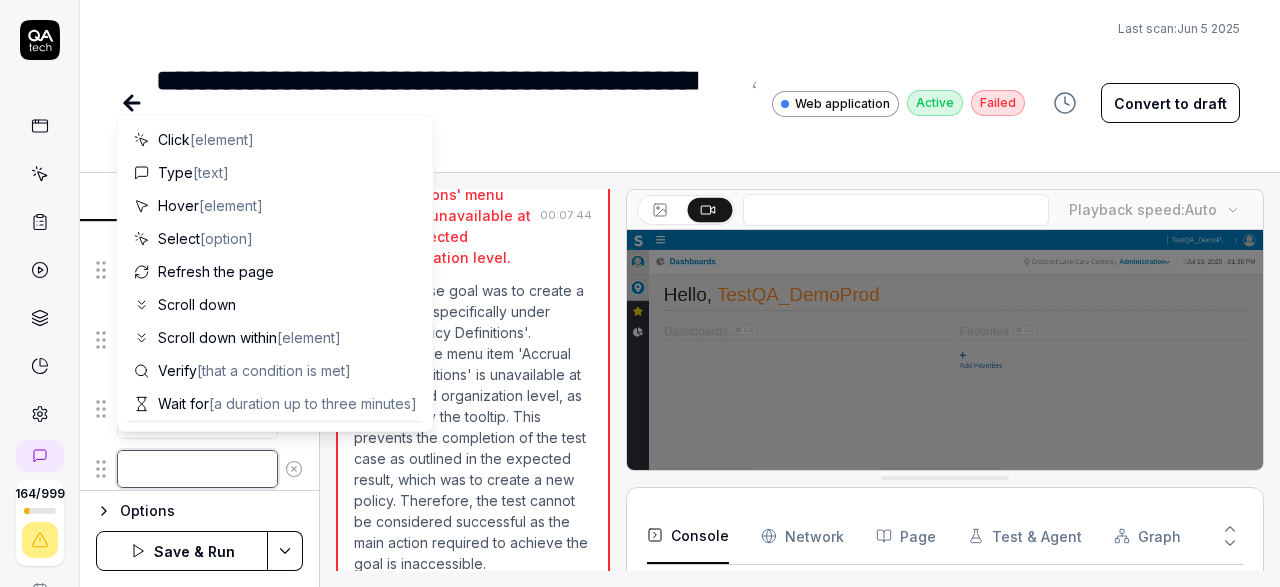 click at bounding box center (197, 469) 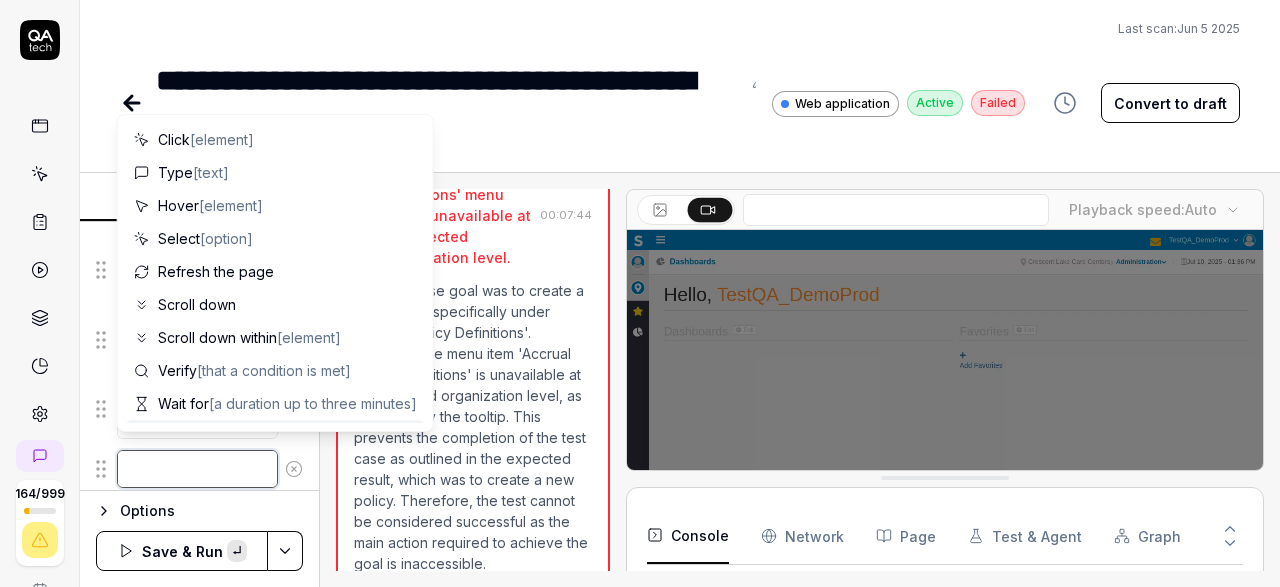 paste on "click on Orglevel breadcrum" 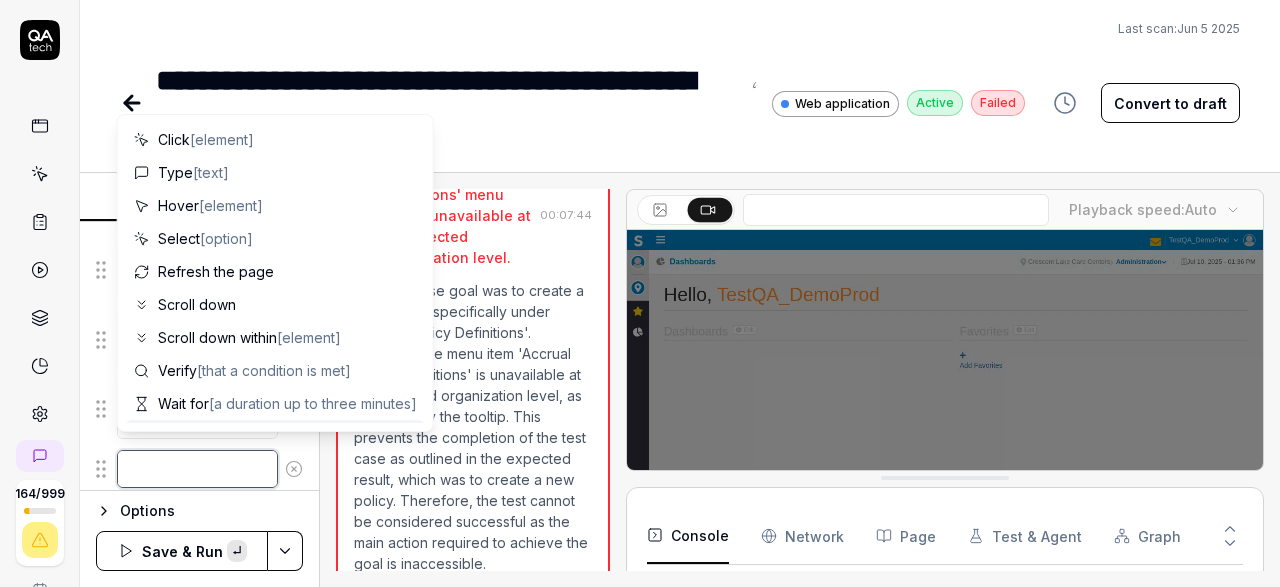 type on "*" 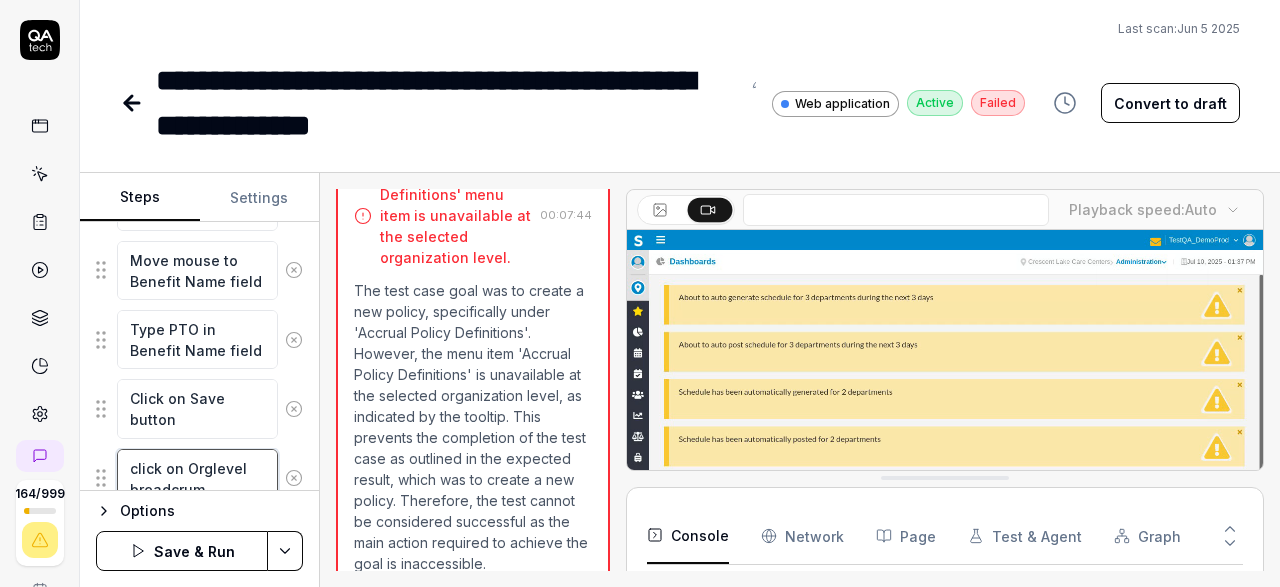 type on "click on Orglevel breadcrum" 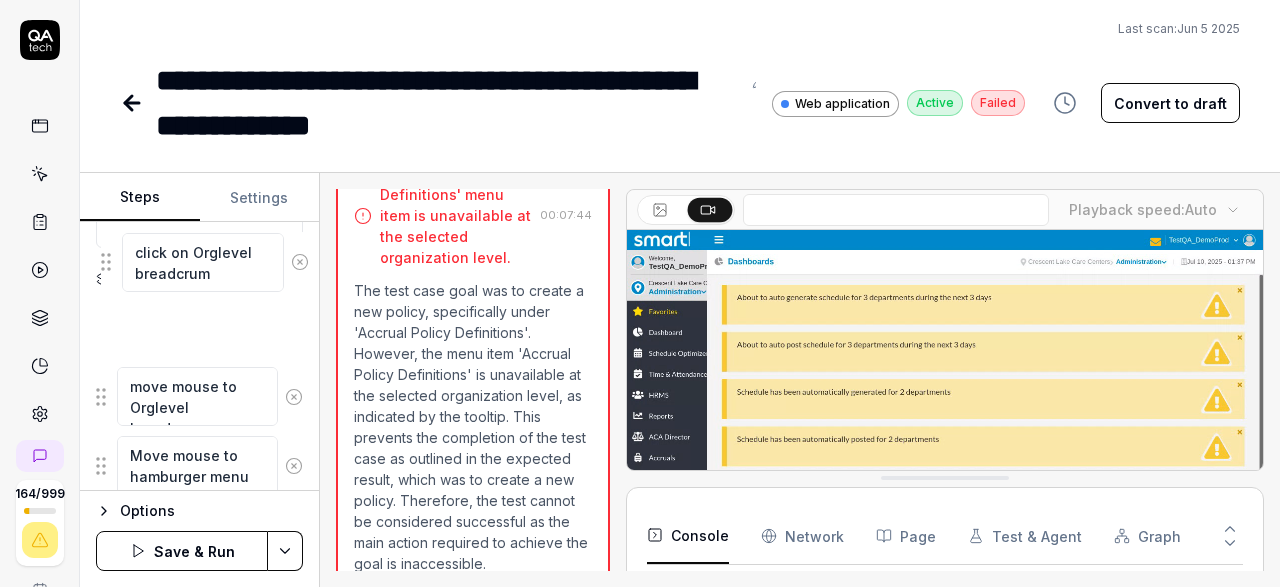 scroll, scrollTop: 181, scrollLeft: 0, axis: vertical 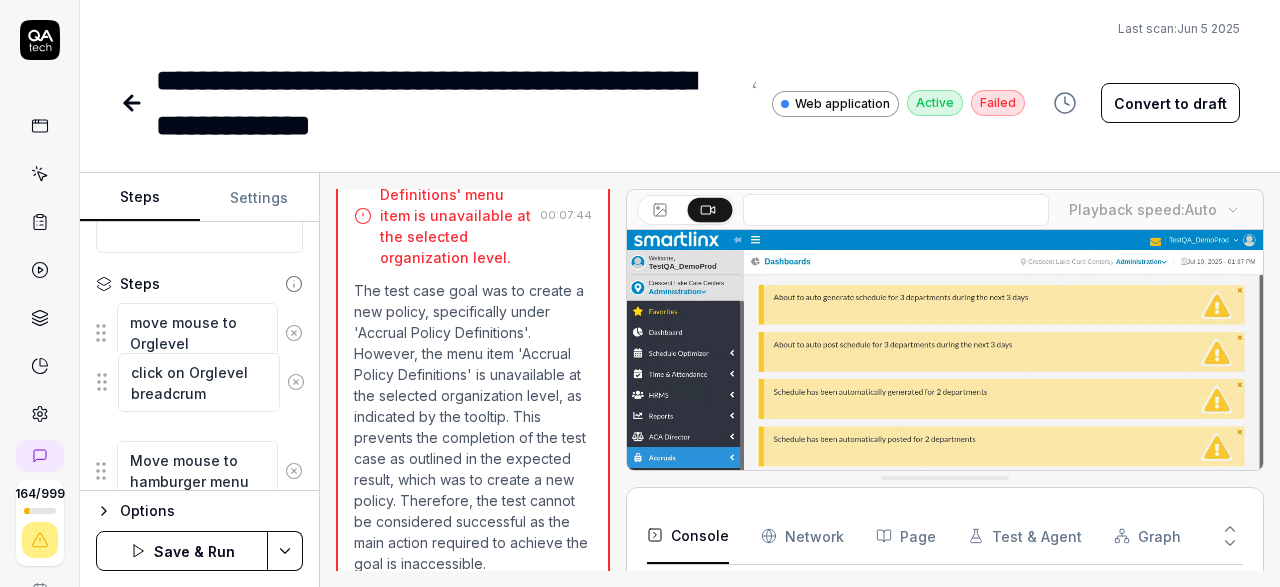 drag, startPoint x: 101, startPoint y: 468, endPoint x: 102, endPoint y: 382, distance: 86.00581 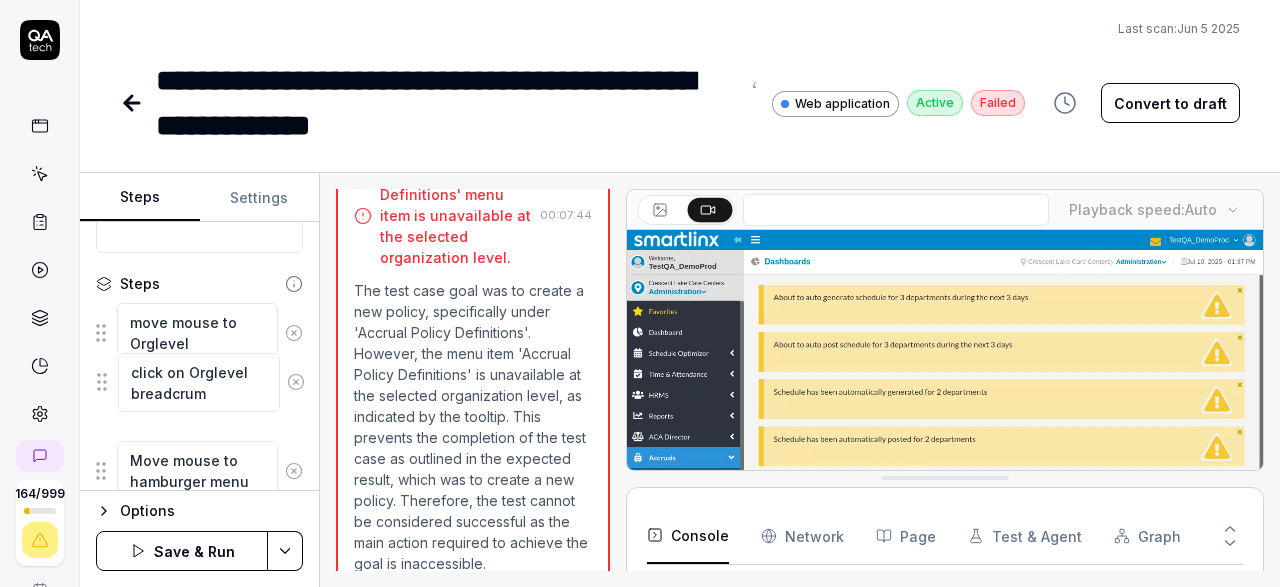 click on "click on Orglevel breadcrum" at bounding box center [199, 411] 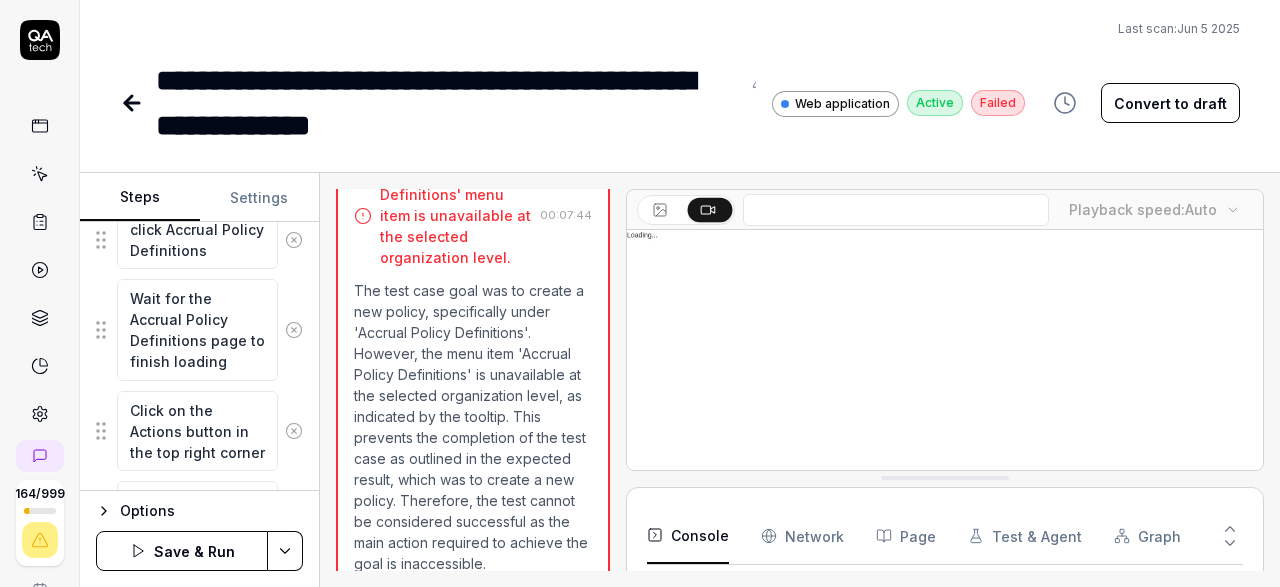 scroll, scrollTop: 1313, scrollLeft: 0, axis: vertical 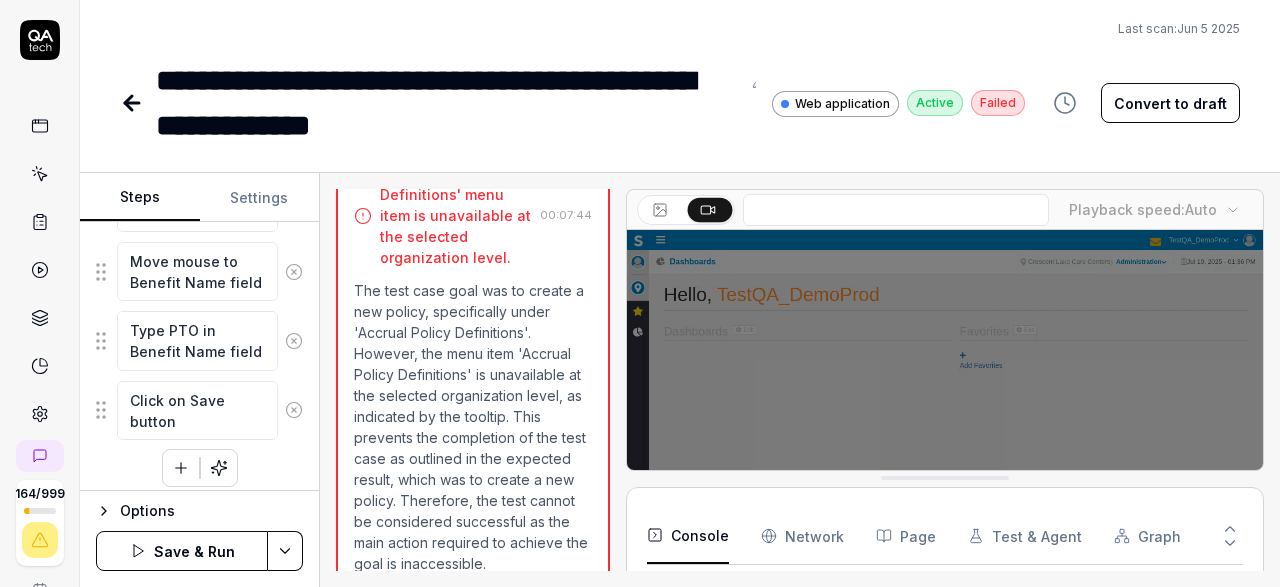 click at bounding box center [181, 468] 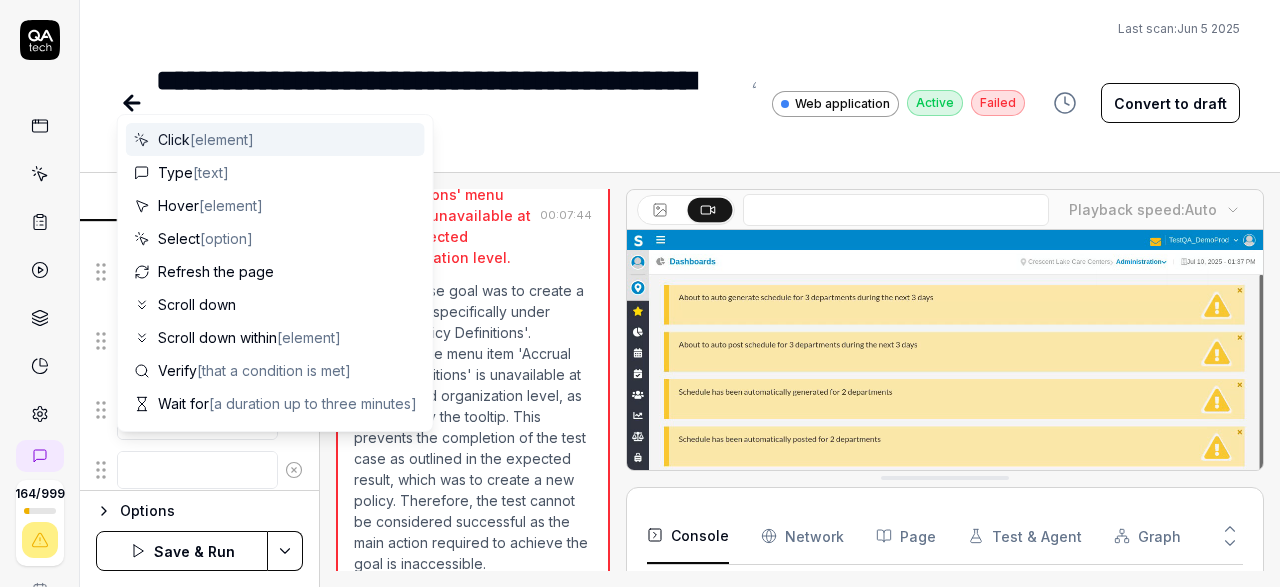 click at bounding box center [197, 470] 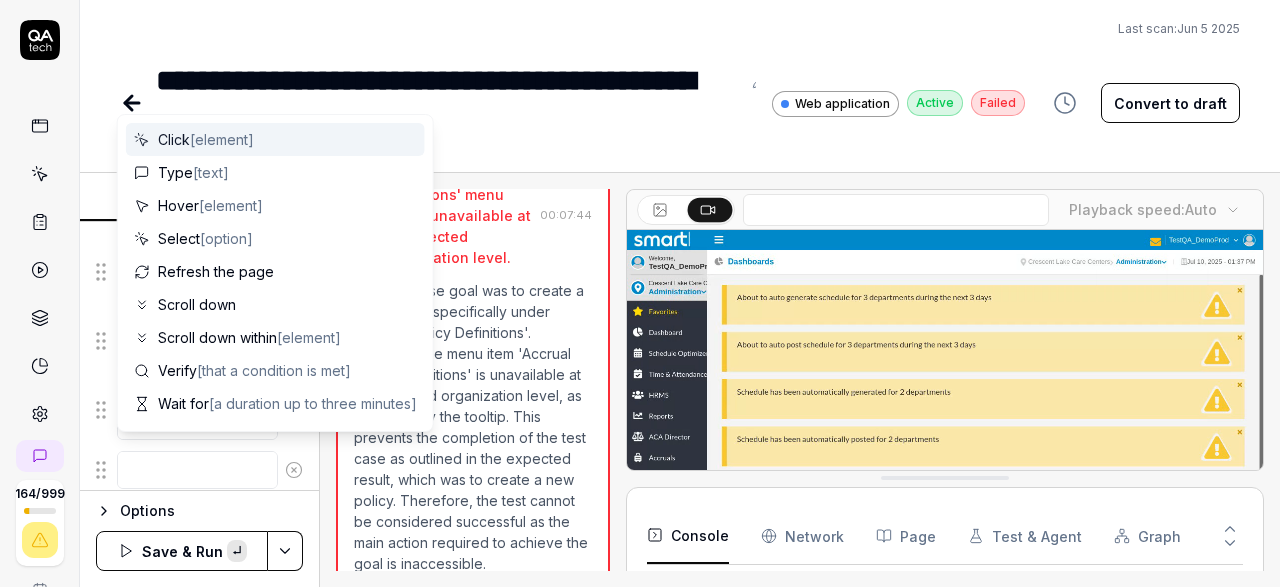 type on "*" 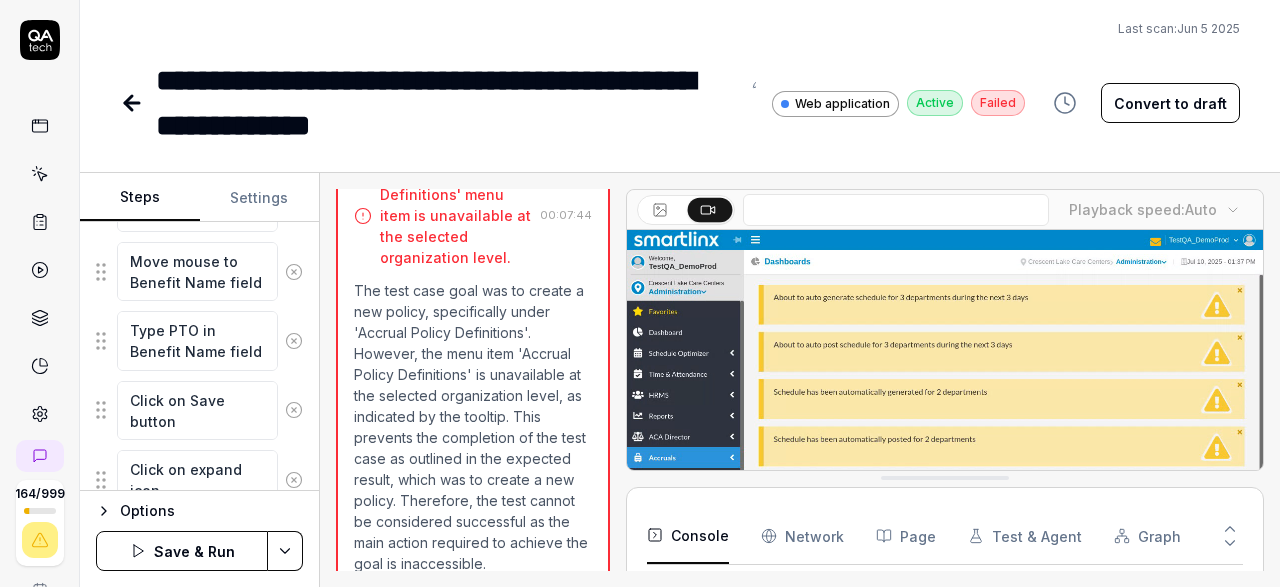 type on "Click on expand icon" 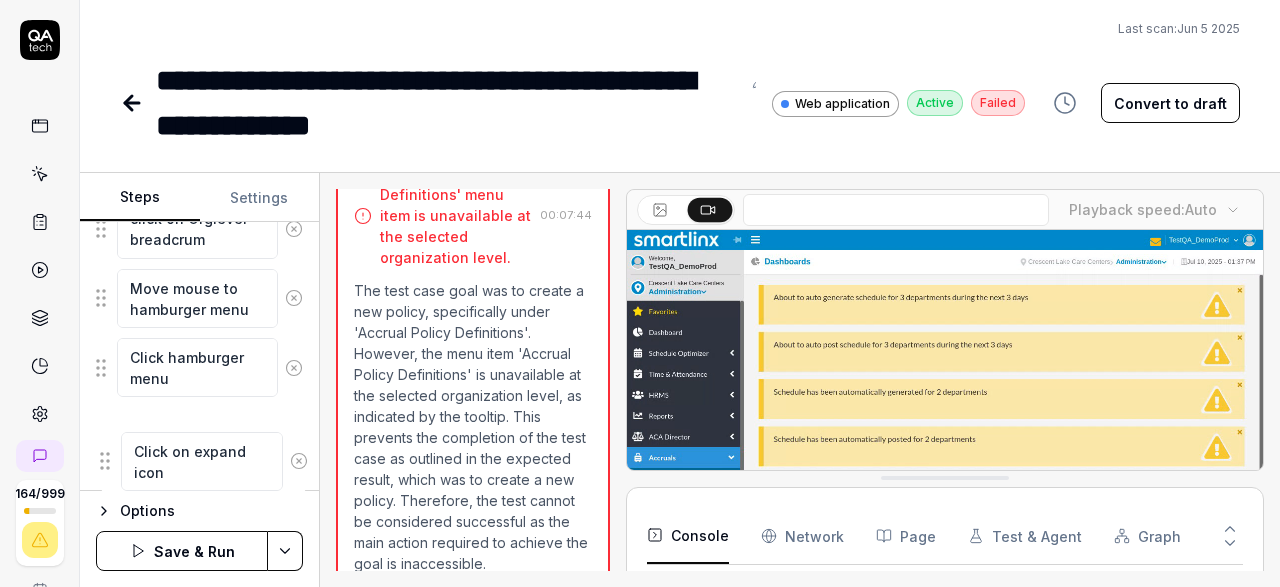 scroll, scrollTop: 418, scrollLeft: 0, axis: vertical 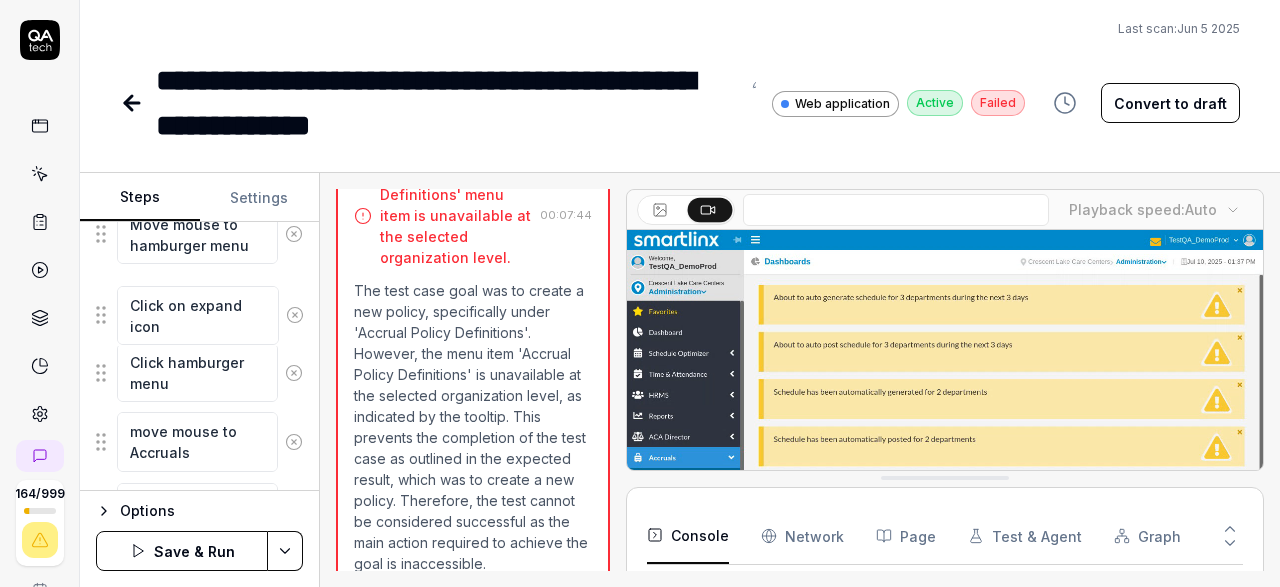 drag, startPoint x: 102, startPoint y: 476, endPoint x: 102, endPoint y: 323, distance: 153 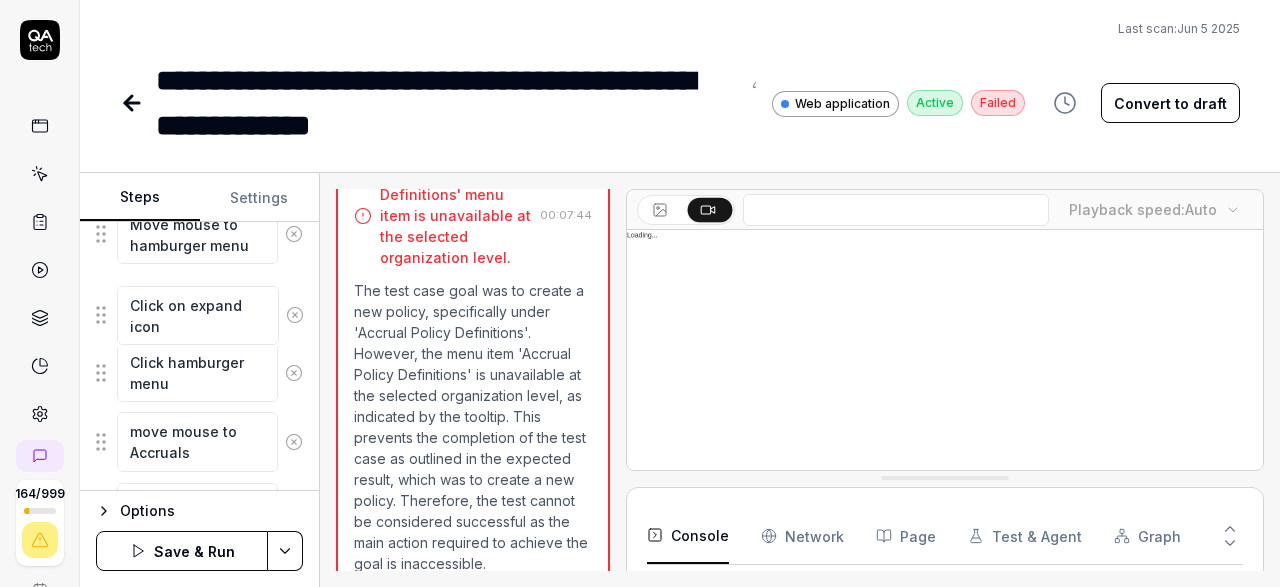 click on "Click on expand icon" at bounding box center [199, 312] 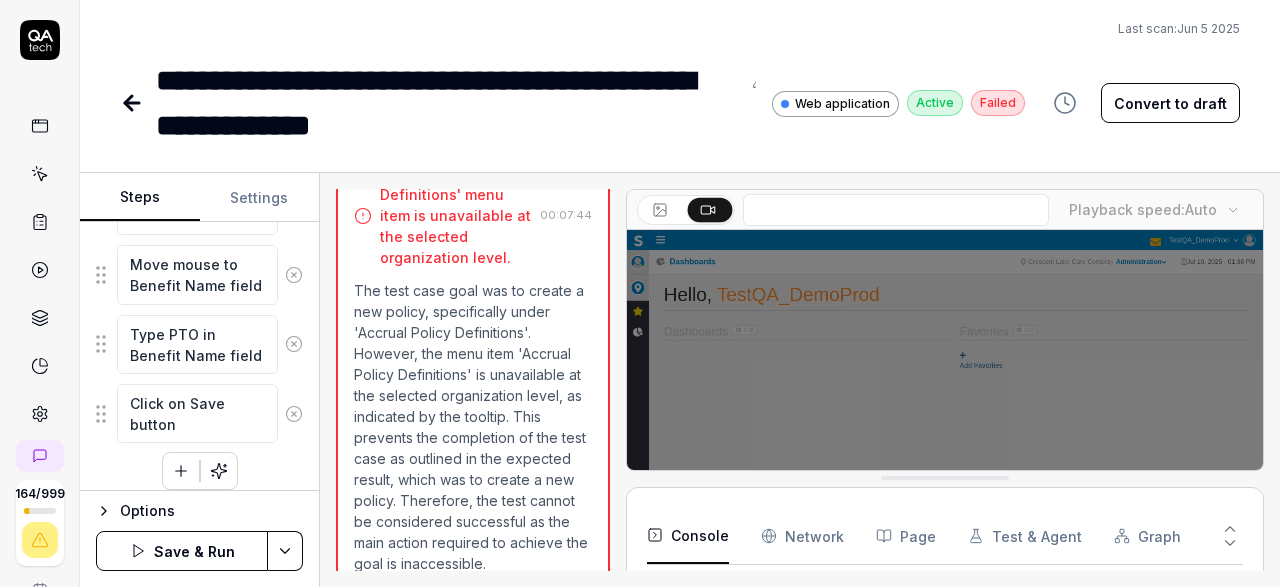 scroll, scrollTop: 1382, scrollLeft: 0, axis: vertical 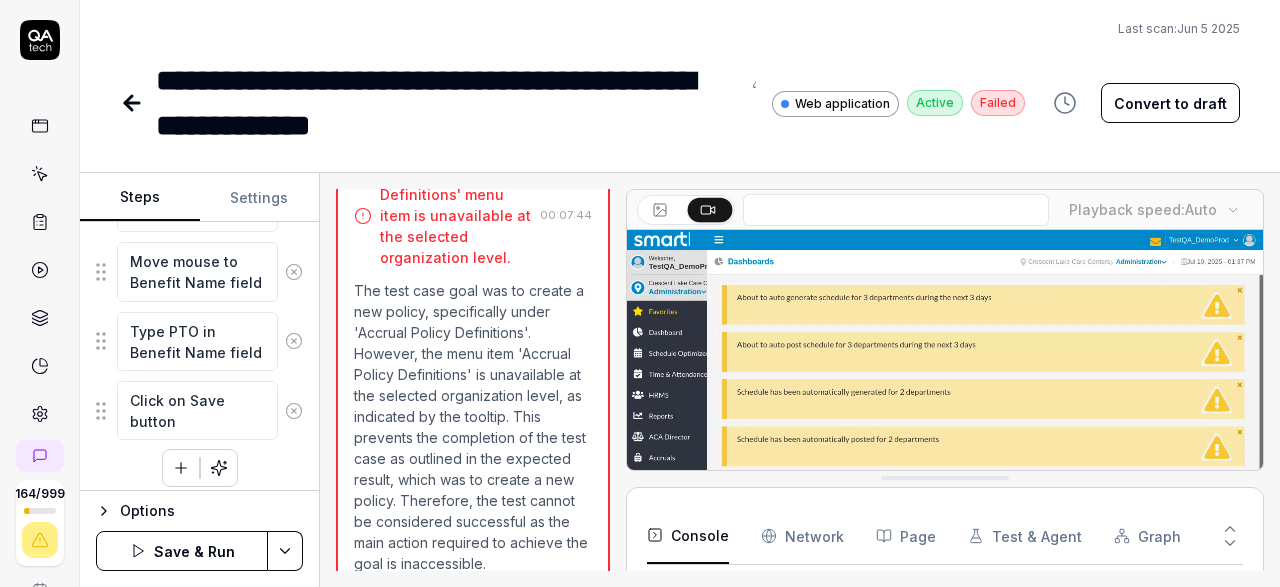 click at bounding box center [181, 468] 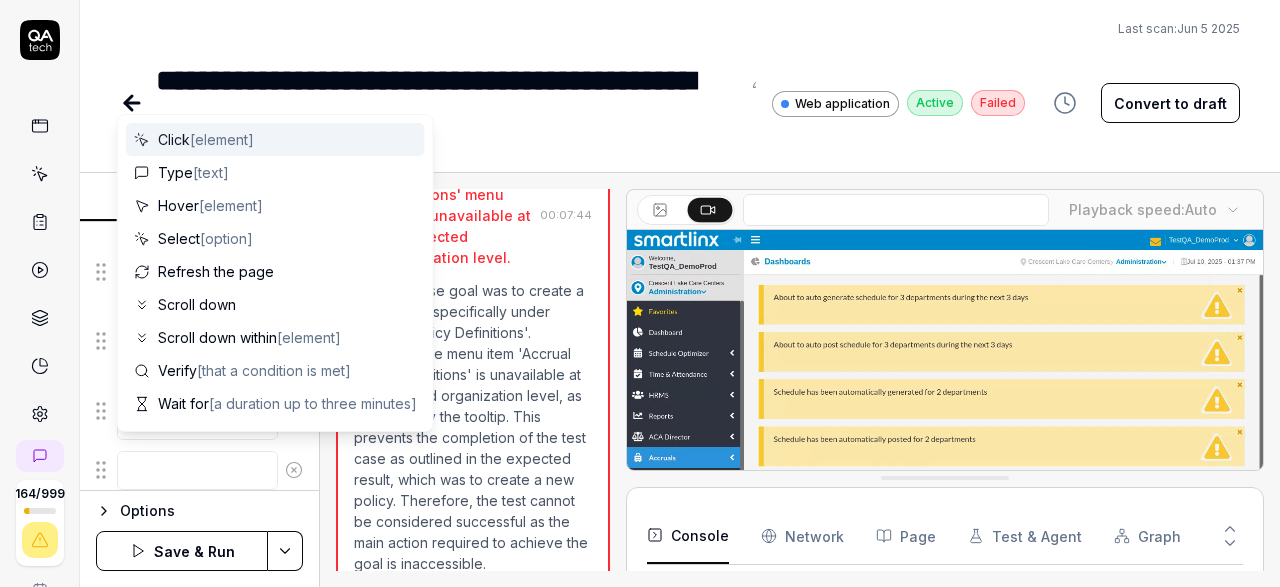 click at bounding box center (197, 470) 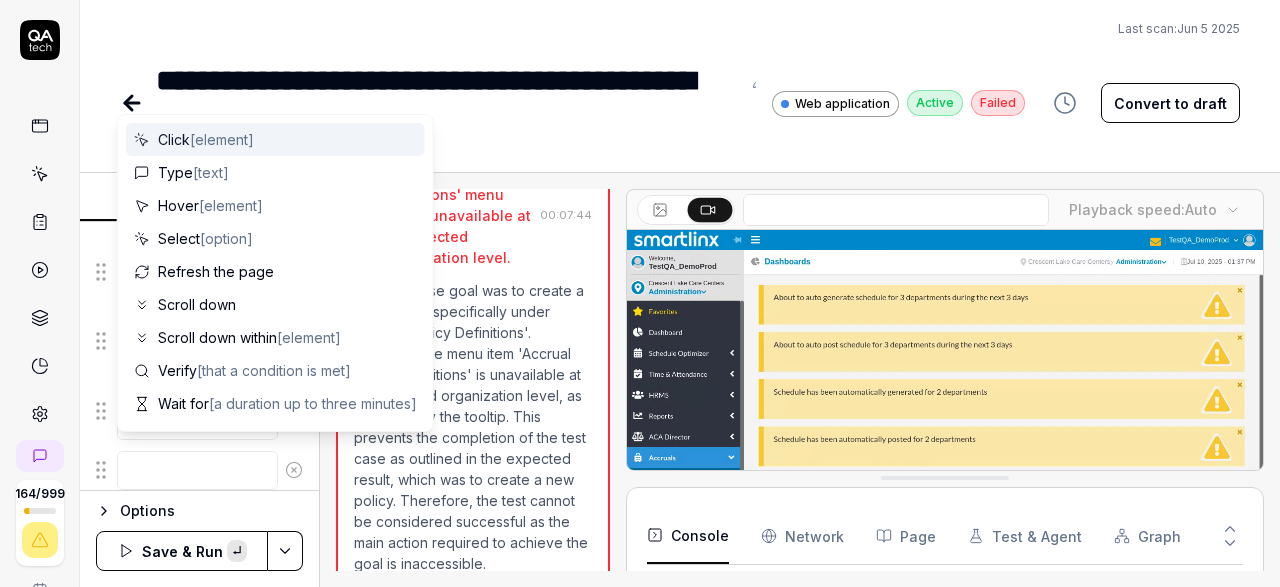 type on "*" 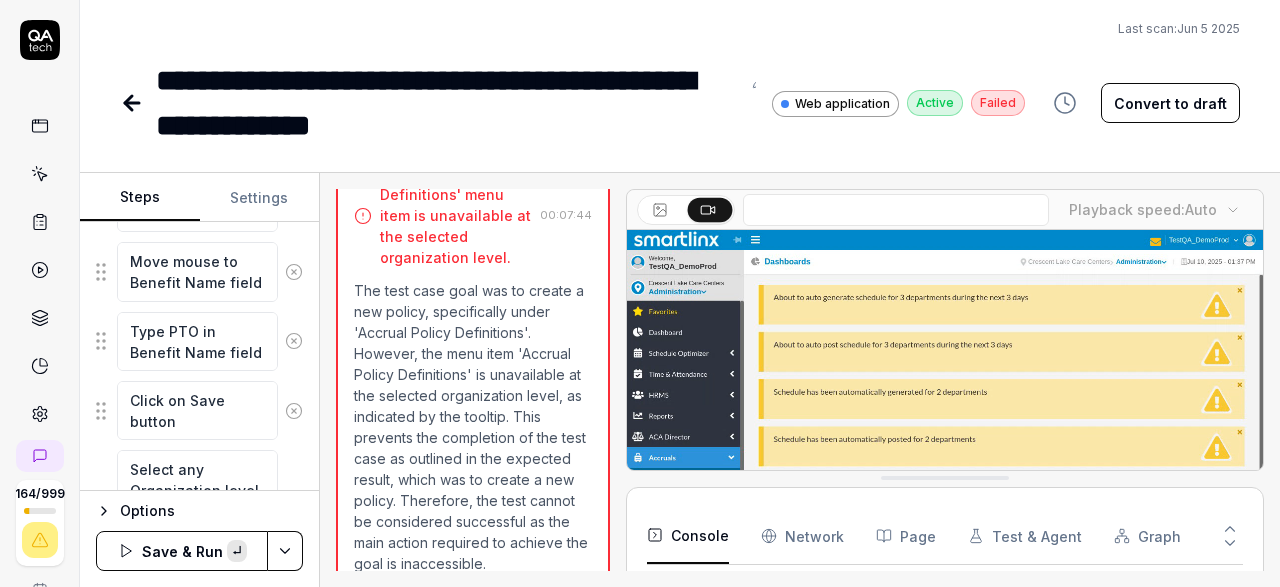 scroll, scrollTop: 1420, scrollLeft: 0, axis: vertical 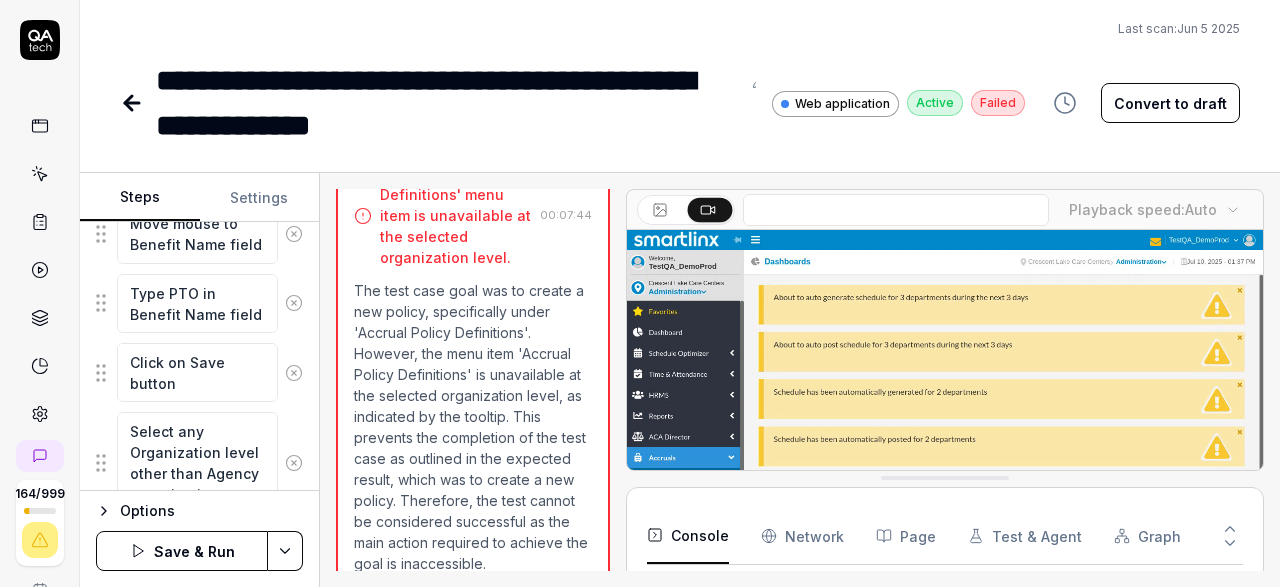 type on "Select any Organization level other than Agency organization" 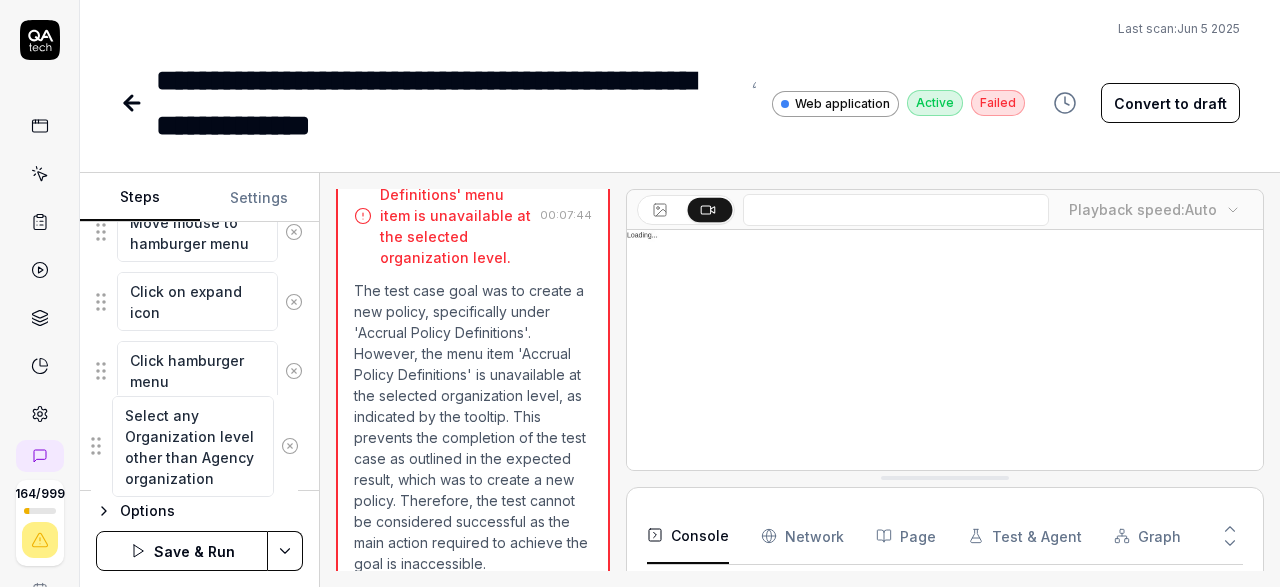 scroll, scrollTop: 424, scrollLeft: 0, axis: vertical 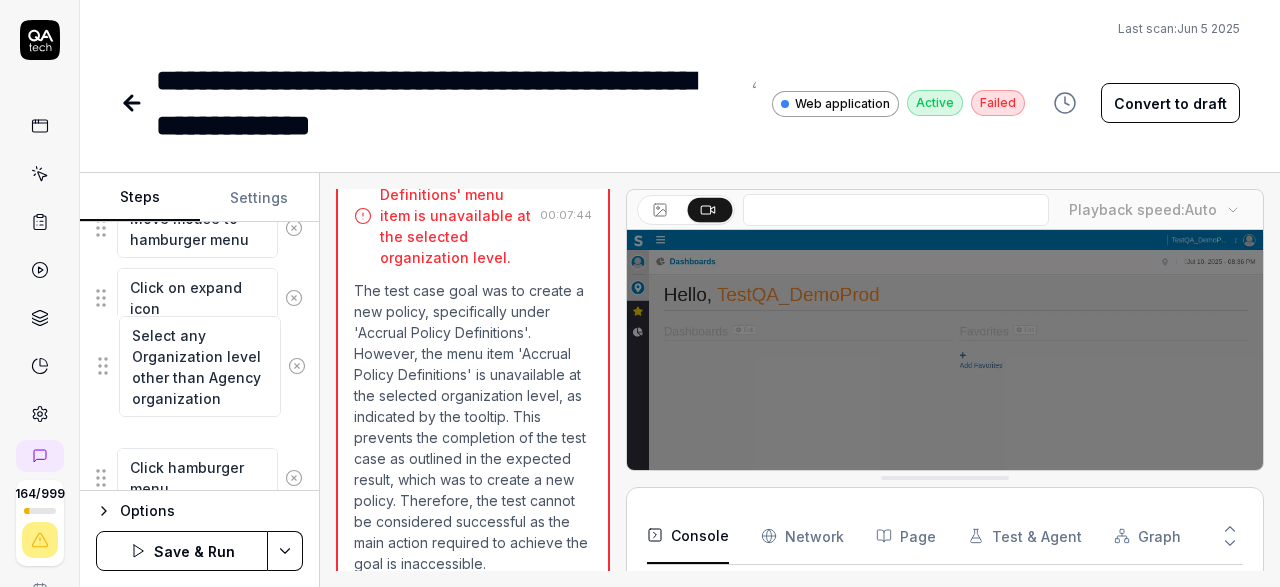 drag, startPoint x: 102, startPoint y: 455, endPoint x: 104, endPoint y: 370, distance: 85.02353 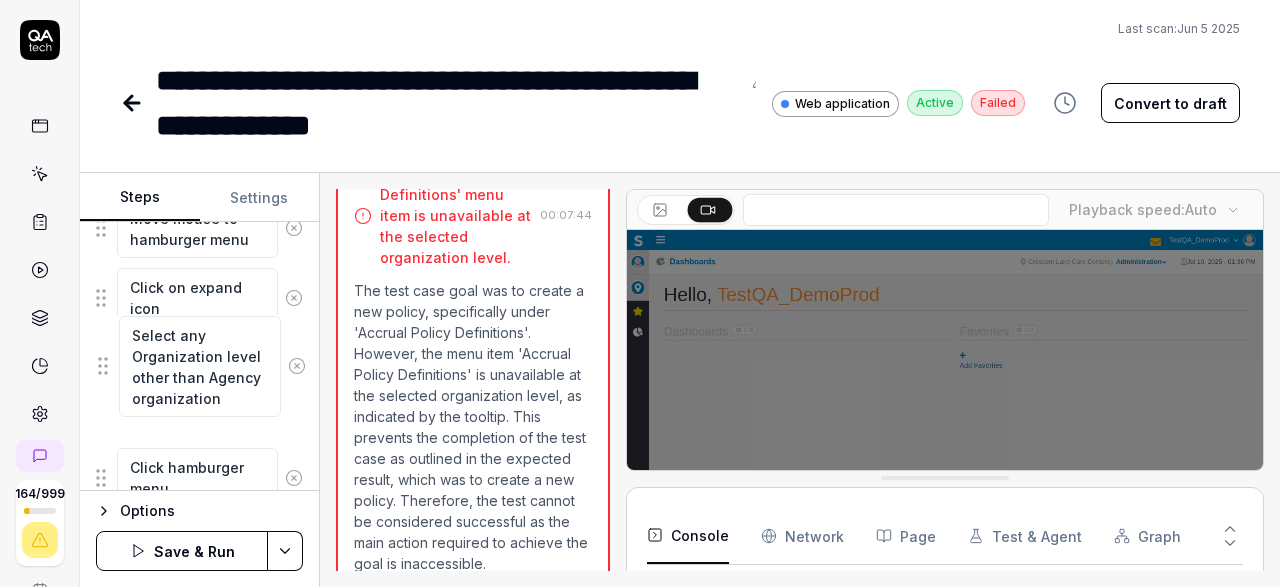 click on "Select any Organization level other than Agency organization" at bounding box center [199, 396] 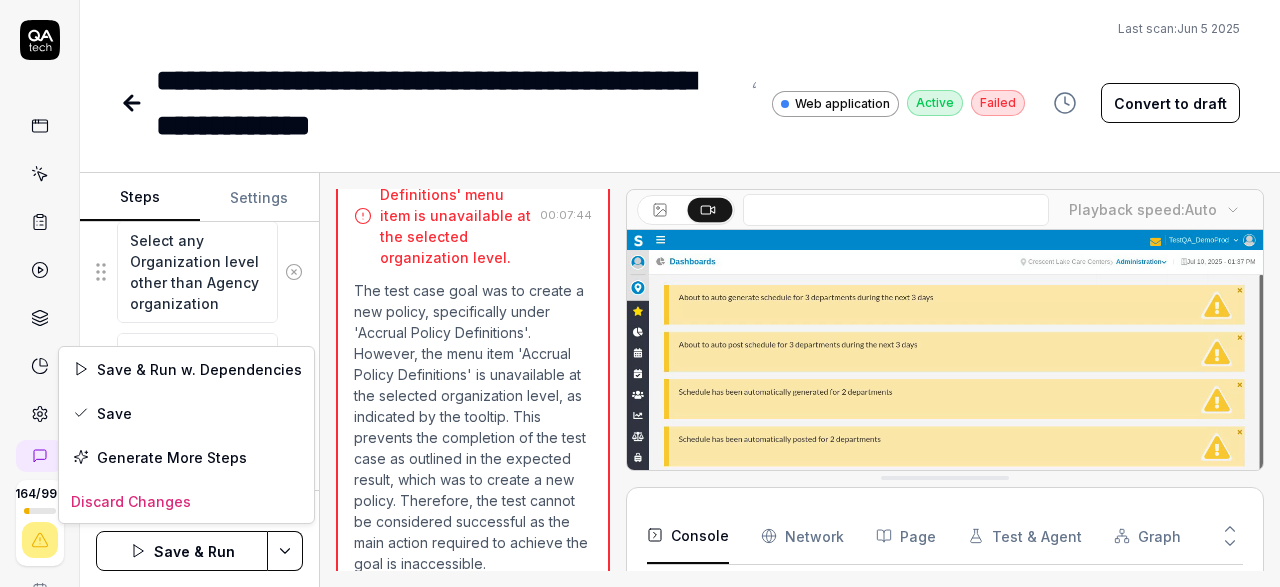 click on "**********" at bounding box center (640, 293) 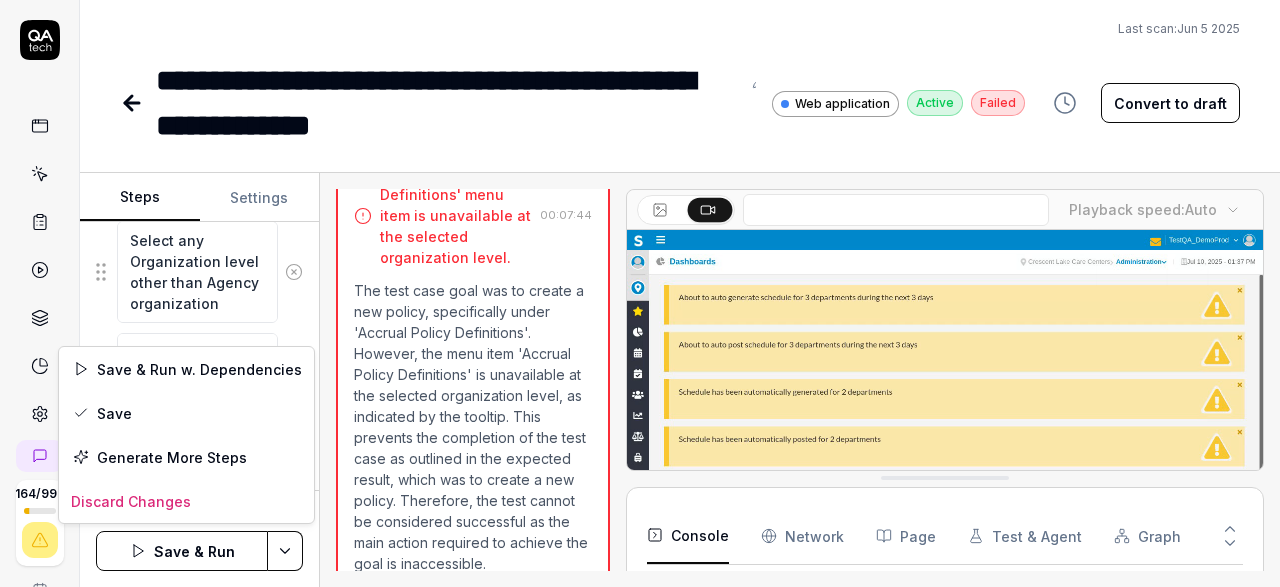 scroll, scrollTop: 540, scrollLeft: 0, axis: vertical 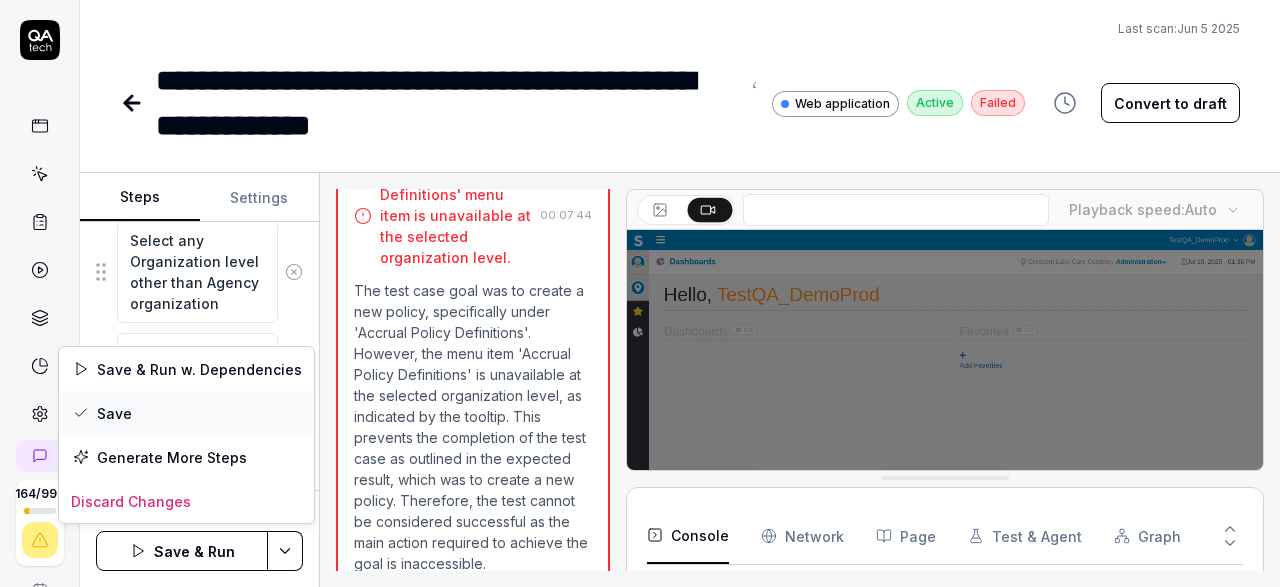 click on "Save" at bounding box center [186, 413] 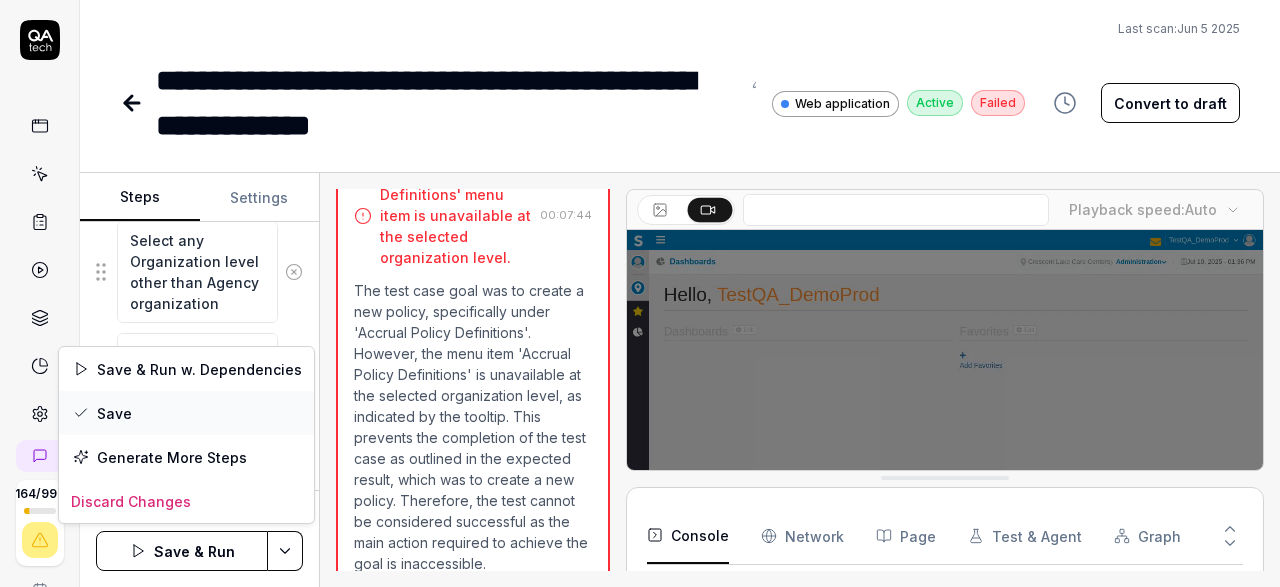 scroll, scrollTop: 540, scrollLeft: 0, axis: vertical 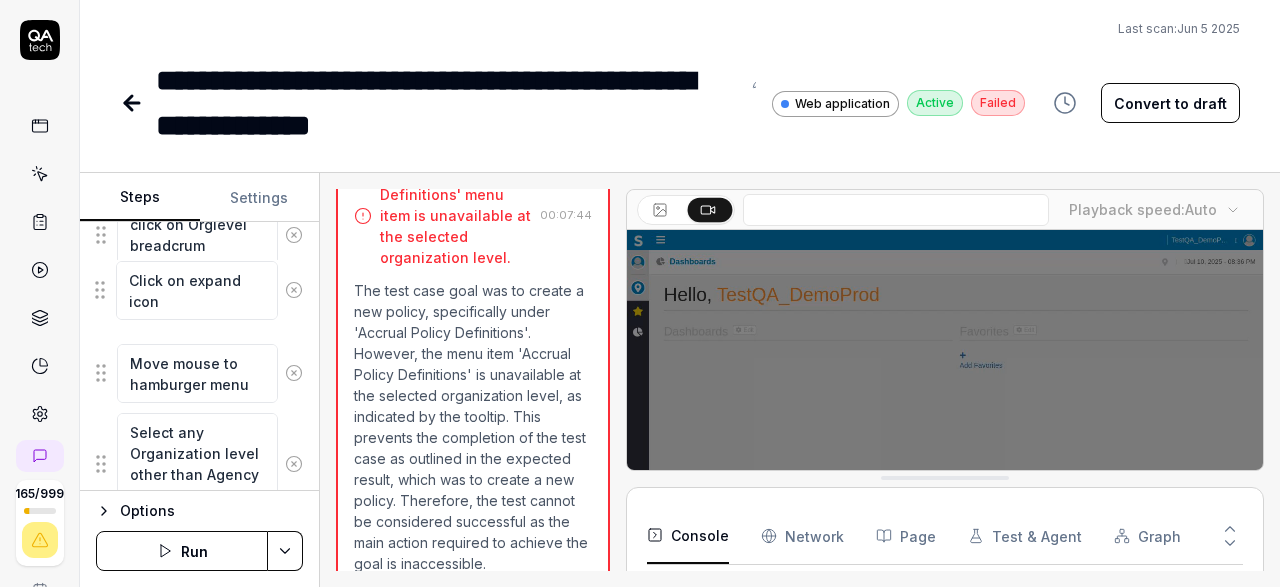 drag, startPoint x: 97, startPoint y: 372, endPoint x: 96, endPoint y: 291, distance: 81.00617 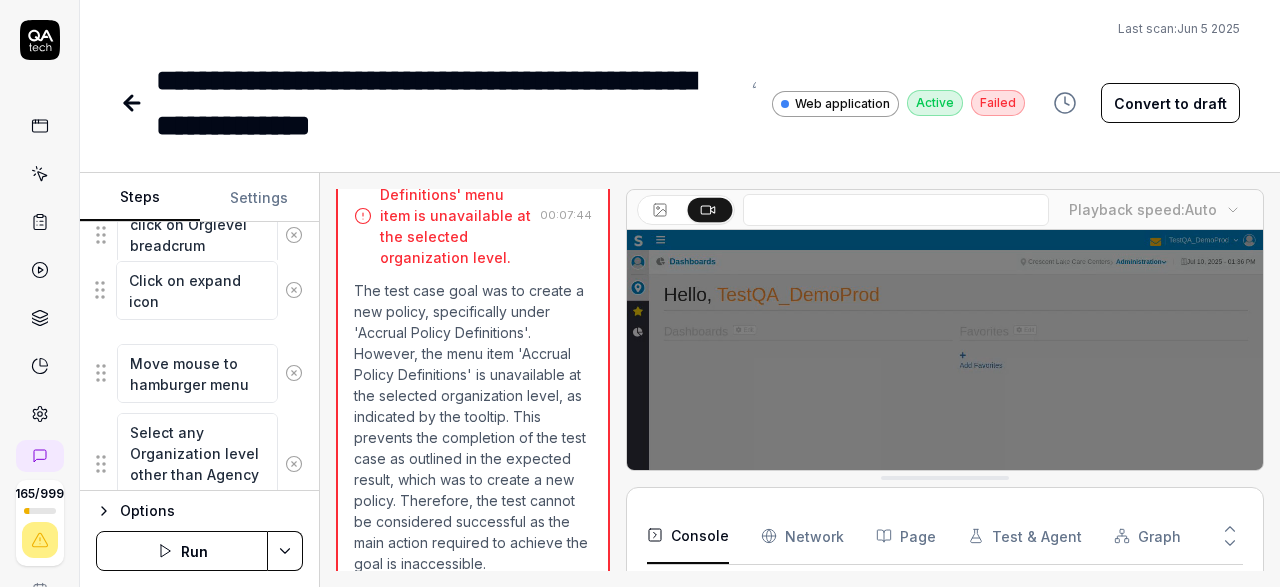 click on "move mouse to Orglevel breadcrum click on Orglevel breadcrum Move mouse to hamburger menu Click on expand icon Select any Organization level other than Agency organization Click hamburger menu move mouse to Accruals Click on Accruals move mouse to Accrual Policy Definitions click Accrual Policy Definitions Wait for the Accrual Policy Definitions page to finish loading Click on the Actions button in the top right corner Click on 'Create New Policy' from the Actions dropdown menu Move mouse to Accrual Policy Name field Enter name in Accrual Policy Name input text field Move mouse to Benefit Name field Type PTO in Benefit Name field Click on Save button Click on expand icon
To pick up a draggable item, press the space bar.
While dragging, use the arrow keys to move the item.
Press space again to drop the item in its new position, or press escape to cancel.
Draggable item 51a1183c-c650-46fc-8d11-26339818a8af was moved over droppable area dd8ae8ce-50e1-47ea-b16a-2addf59d74fe." at bounding box center (199, 861) 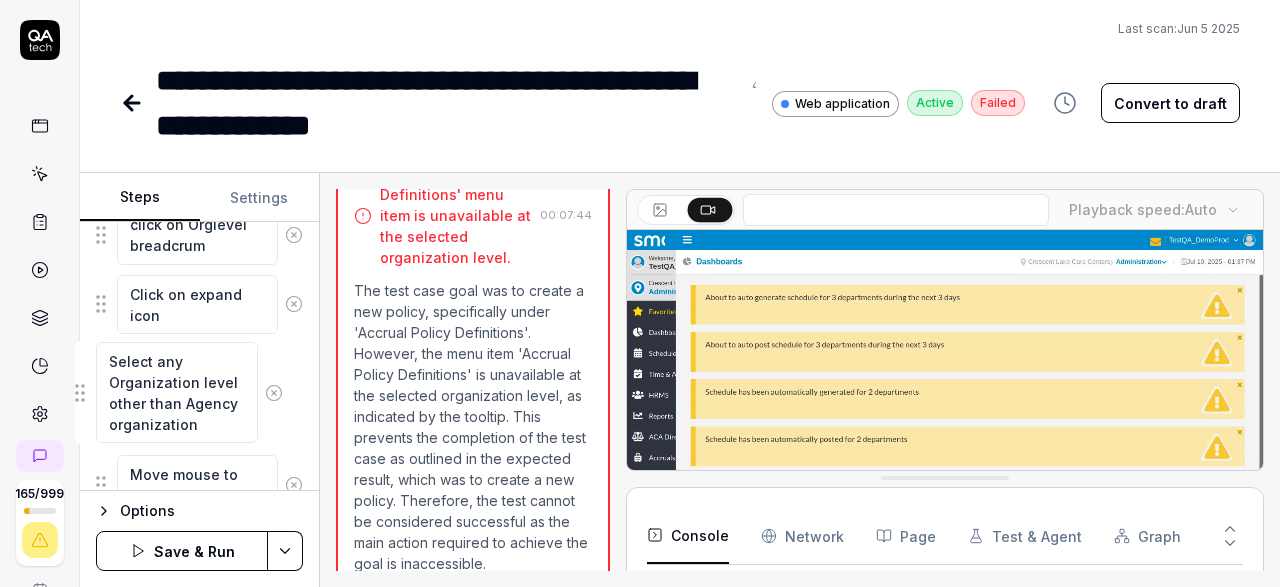 drag, startPoint x: 105, startPoint y: 467, endPoint x: 84, endPoint y: 399, distance: 71.168816 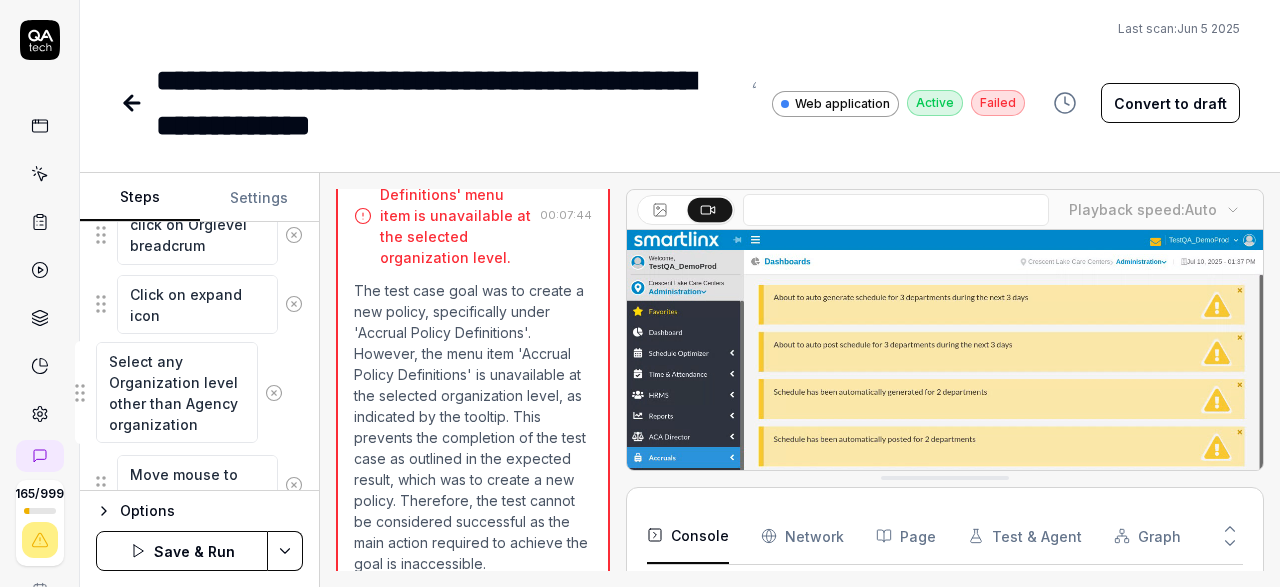 click on "move mouse to Orglevel breadcrum click on Orglevel breadcrum Click on expand icon Move mouse to hamburger menu Select any Organization level other than Agency organization Click hamburger menu move mouse to Accruals Click on Accruals move mouse to Accrual Policy Definitions click Accrual Policy Definitions Wait for the Accrual Policy Definitions page to finish loading Click on the Actions button in the top right corner Click on 'Create New Policy' from the Actions dropdown menu Move mouse to Accrual Policy Name field Enter name in Accrual Policy Name input text field Move mouse to Benefit Name field Type PTO in Benefit Name field Click on Save button Select any Organization level other than Agency organization
To pick up a draggable item, press the space bar.
While dragging, use the arrow keys to move the item.
Press space again to drop the item in its new position, or press escape to cancel." at bounding box center [199, 861] 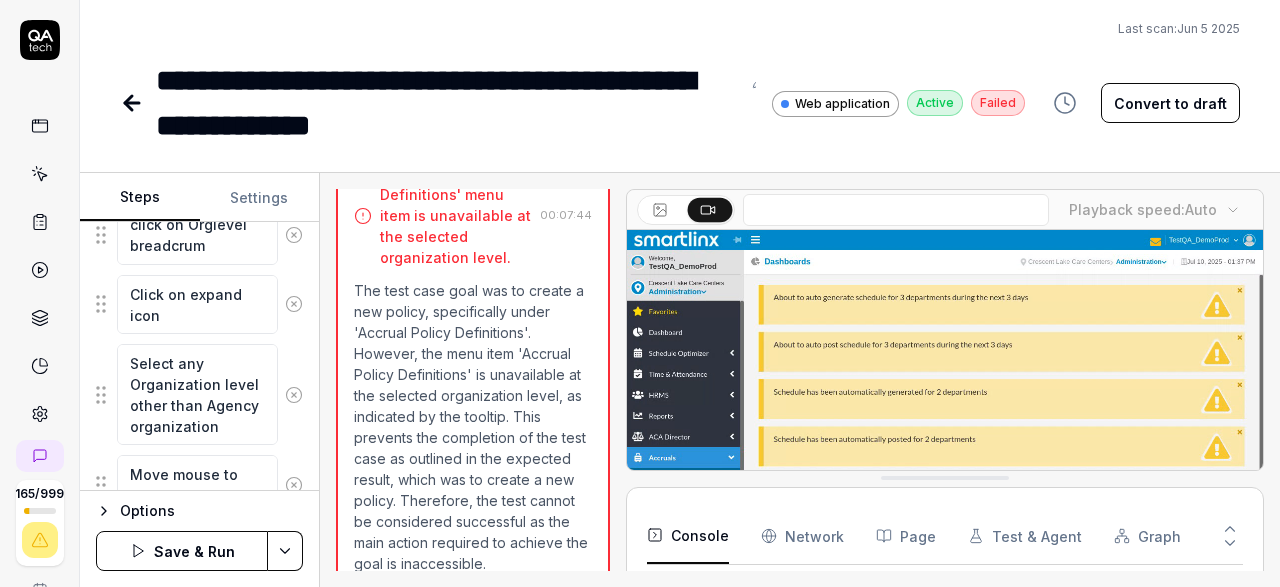 scroll, scrollTop: 464, scrollLeft: 0, axis: vertical 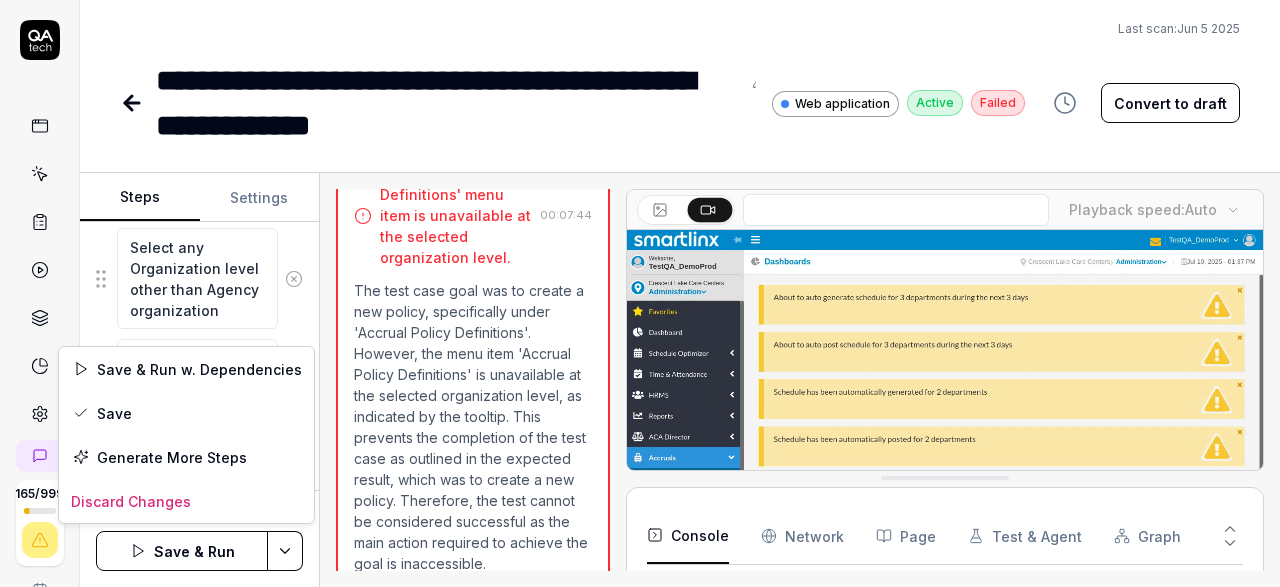click on "**********" at bounding box center (640, 293) 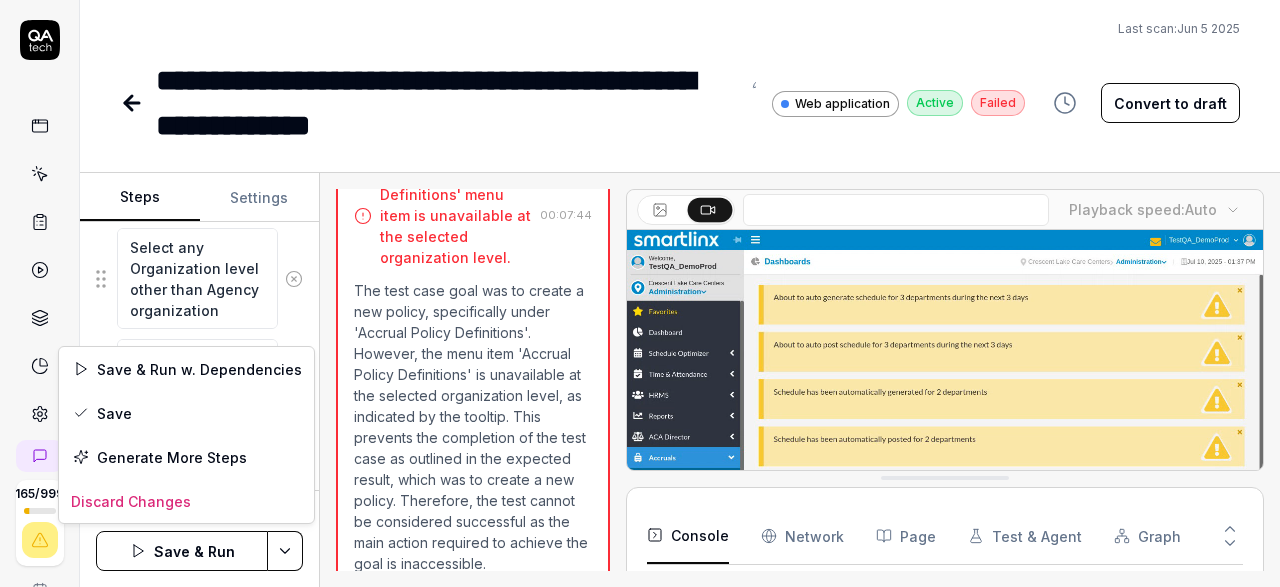 scroll, scrollTop: 464, scrollLeft: 0, axis: vertical 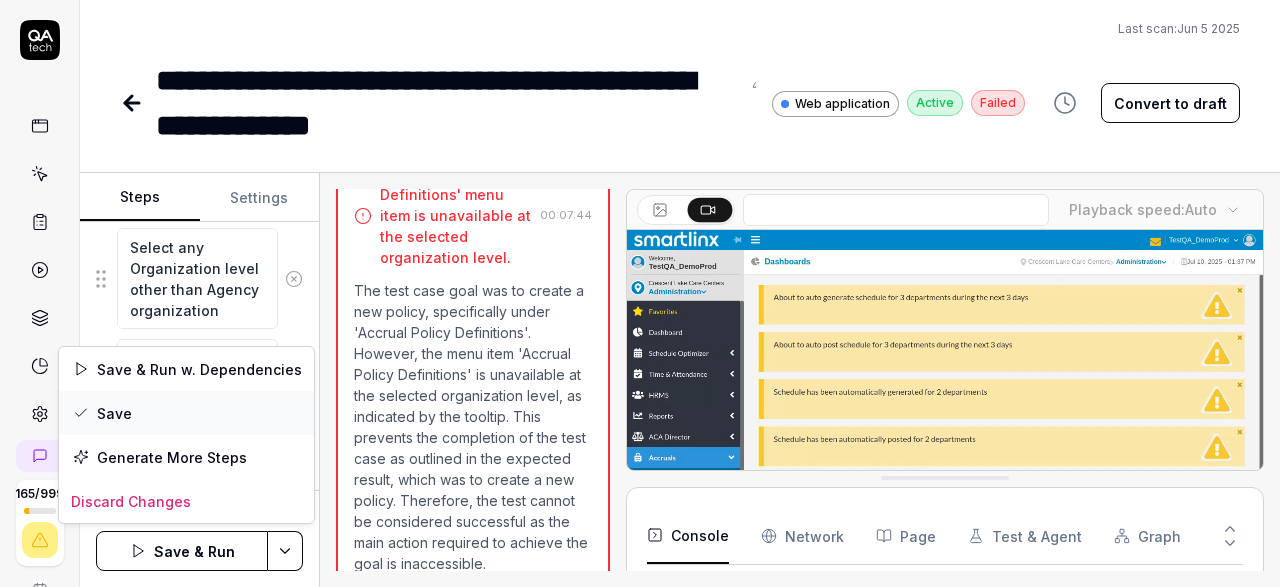 click on "Save" at bounding box center [186, 413] 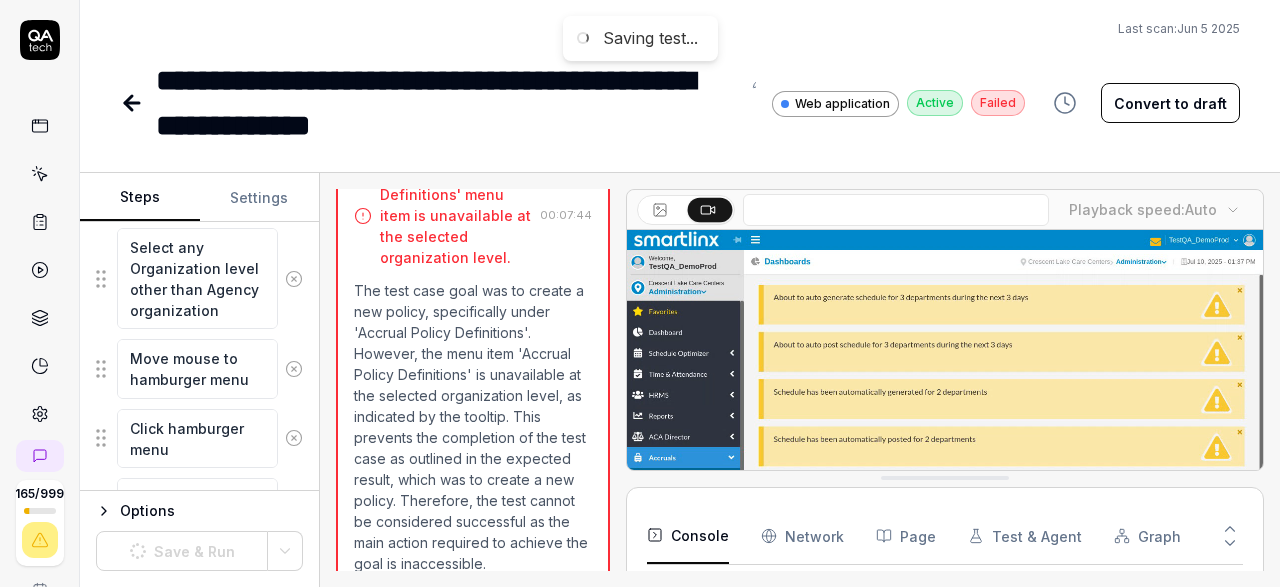 scroll, scrollTop: 464, scrollLeft: 0, axis: vertical 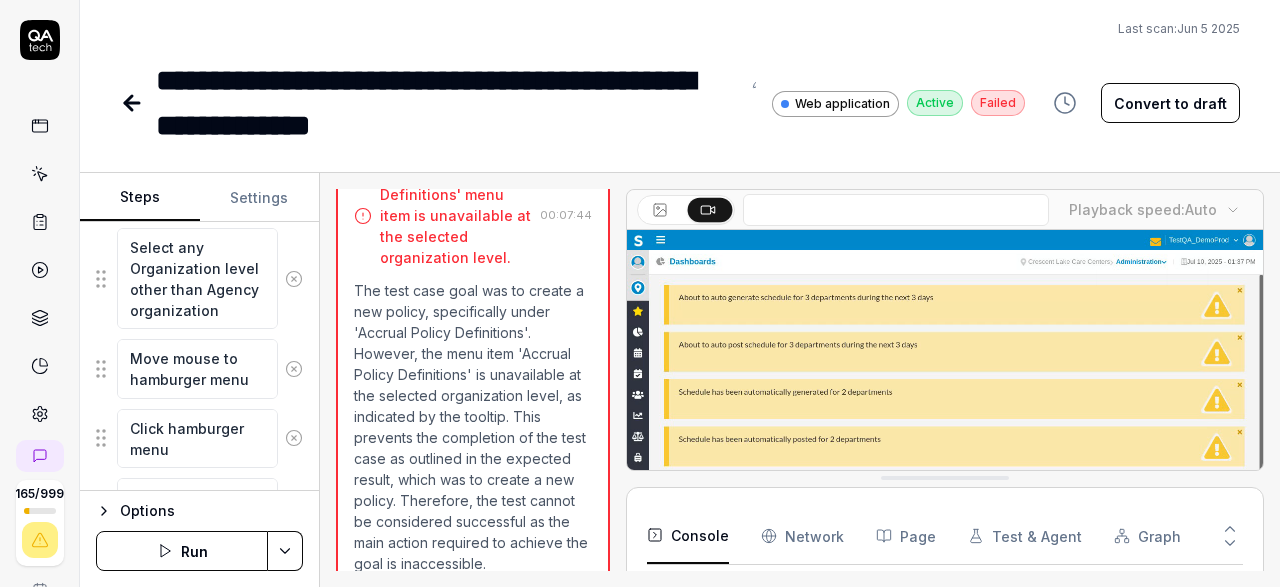 click on "Run" at bounding box center [182, 551] 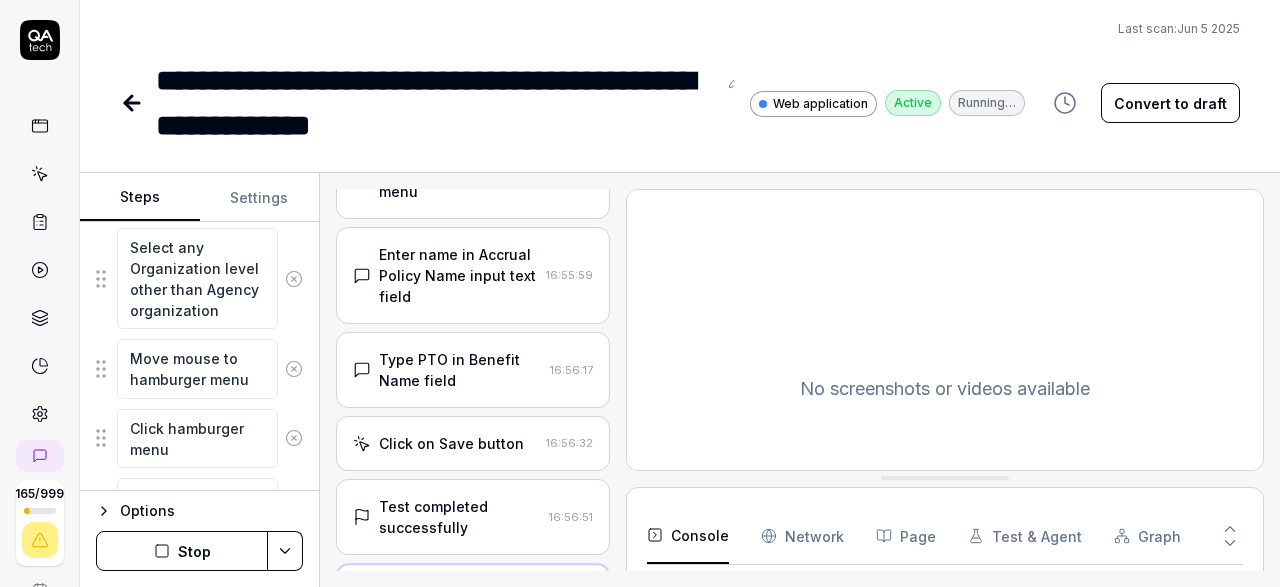 scroll, scrollTop: 785, scrollLeft: 0, axis: vertical 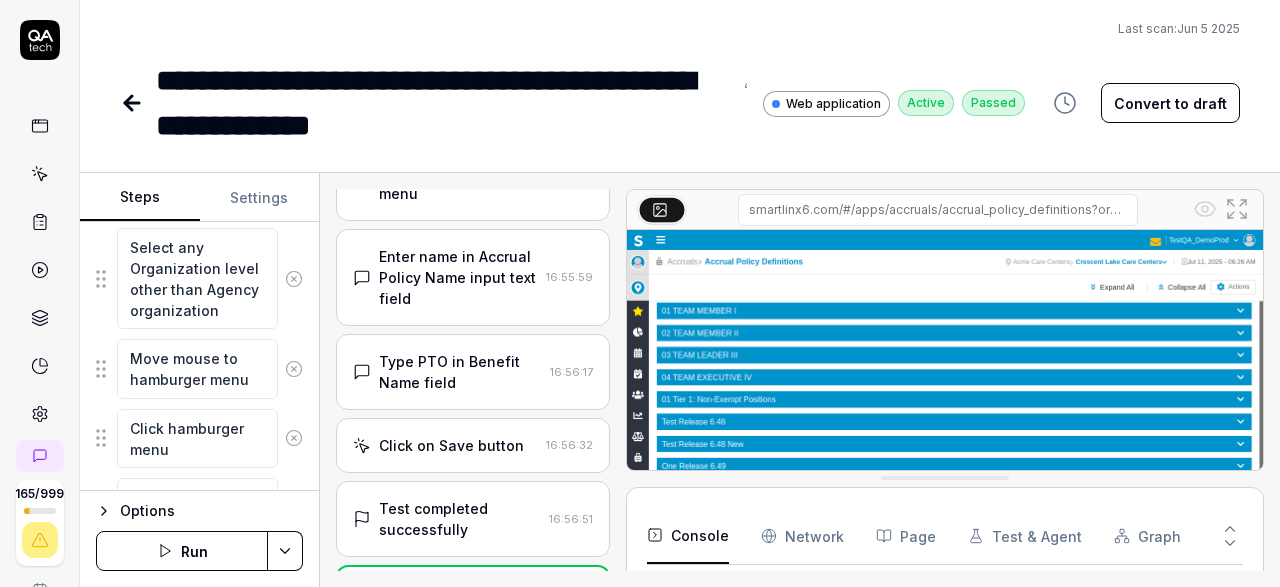 type on "*" 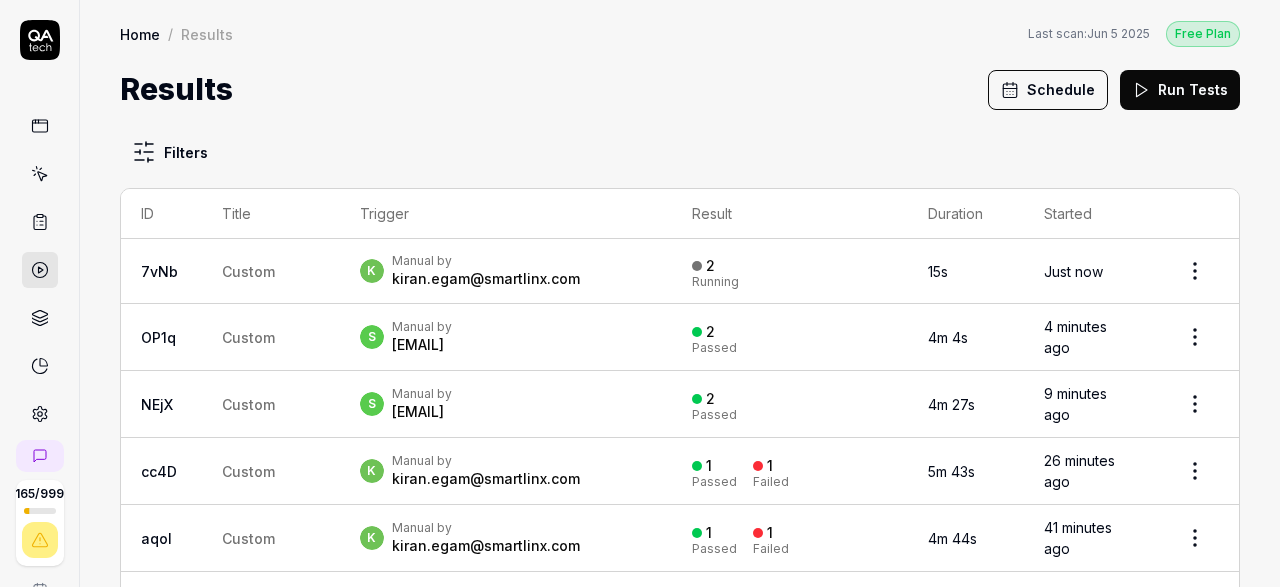 scroll, scrollTop: 0, scrollLeft: 0, axis: both 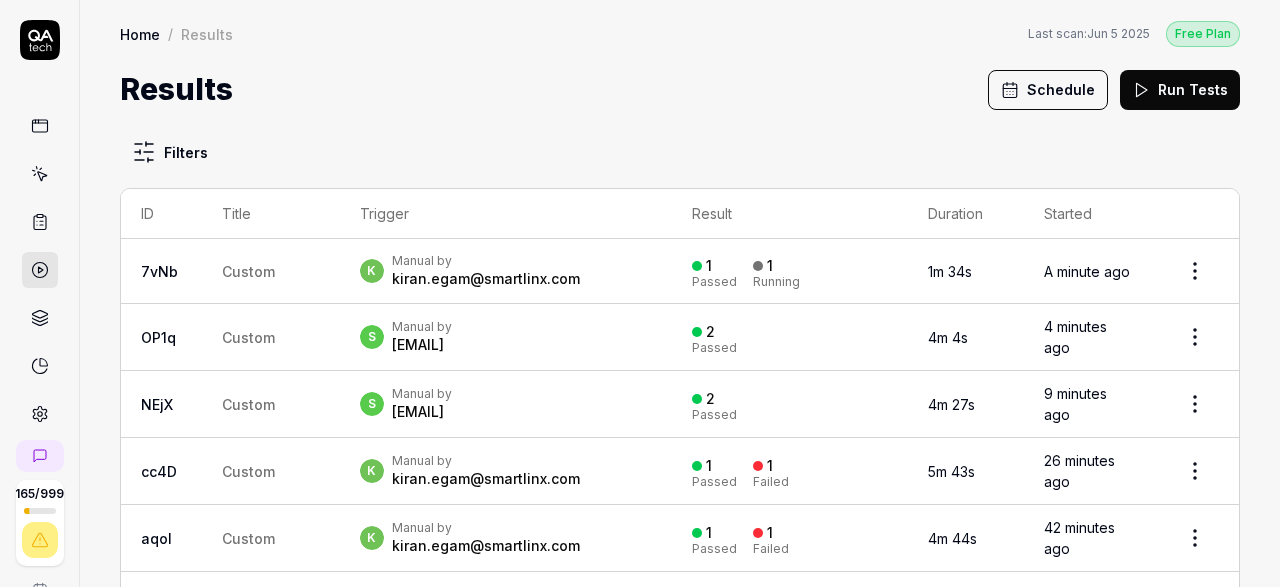 type 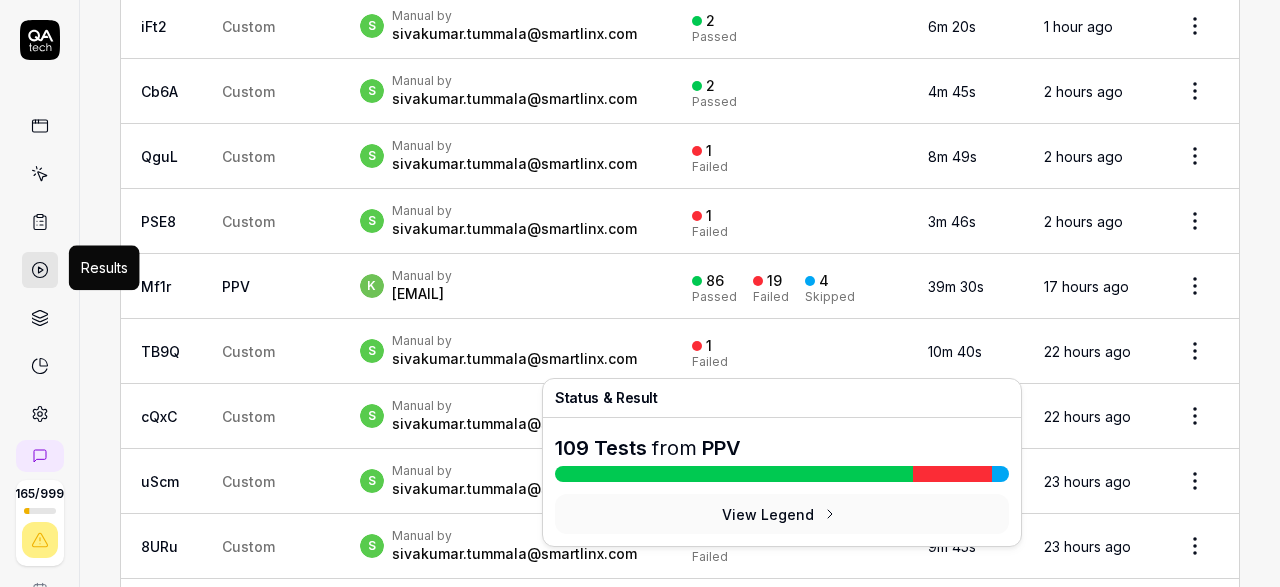 scroll, scrollTop: 812, scrollLeft: 0, axis: vertical 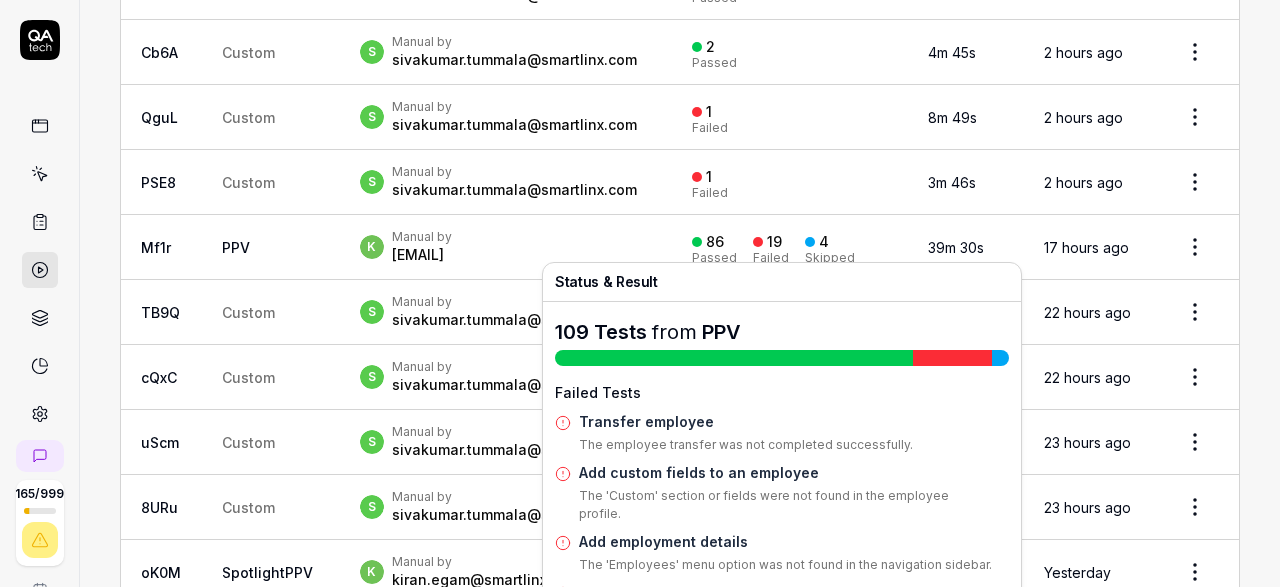 click on "Failed" at bounding box center (771, 258) 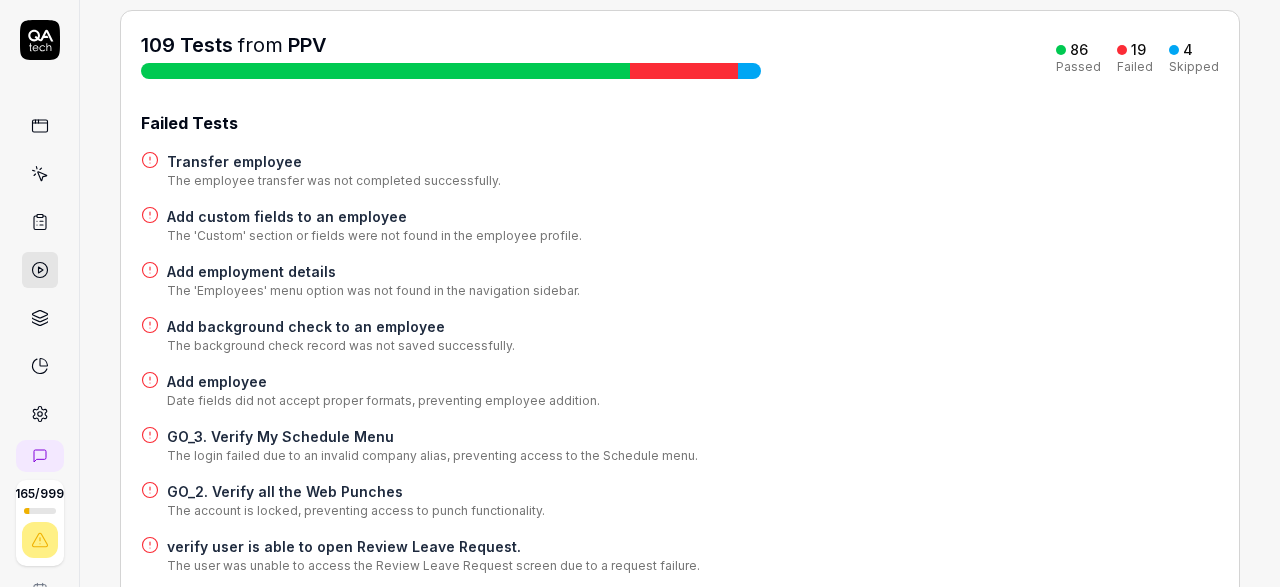 scroll, scrollTop: 0, scrollLeft: 0, axis: both 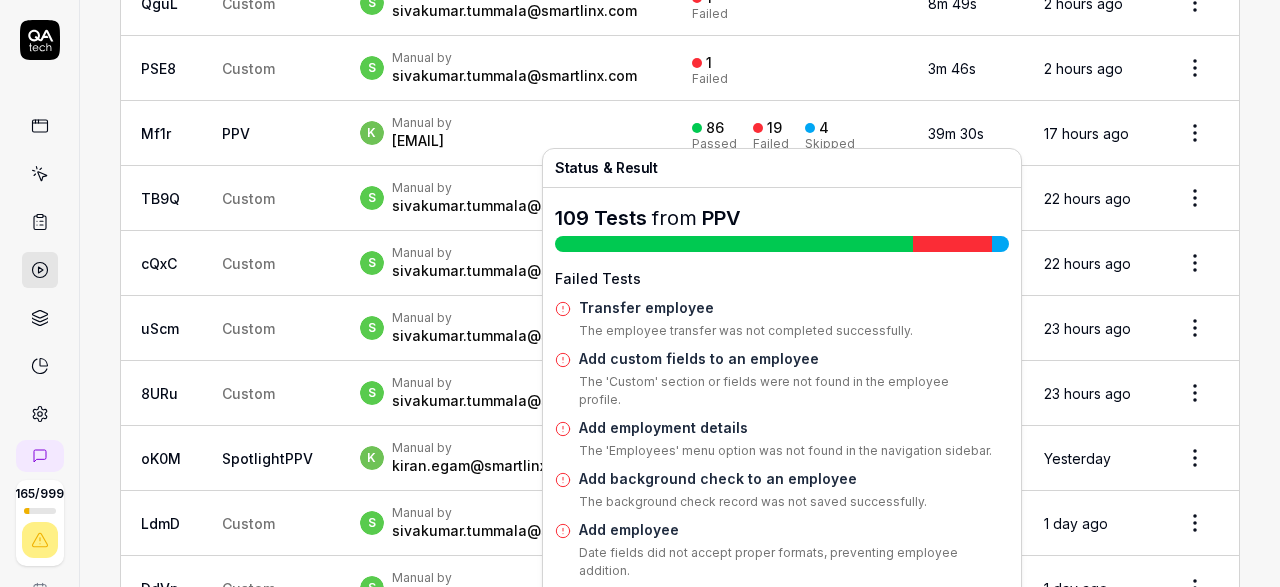 click on "Skipped" at bounding box center [830, 144] 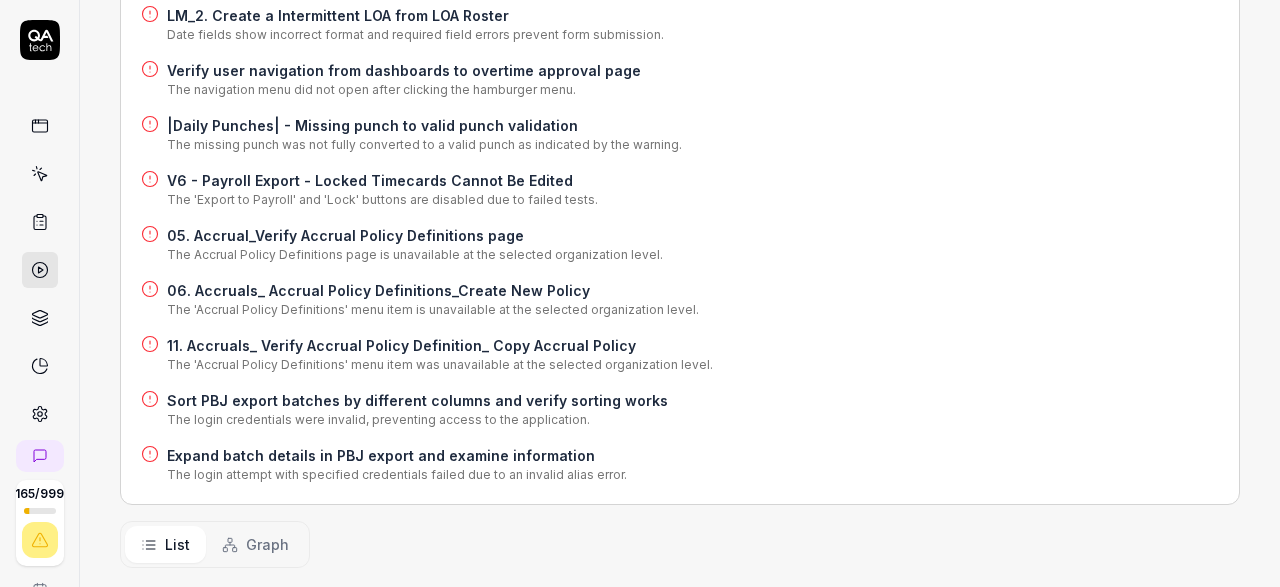 scroll, scrollTop: 0, scrollLeft: 0, axis: both 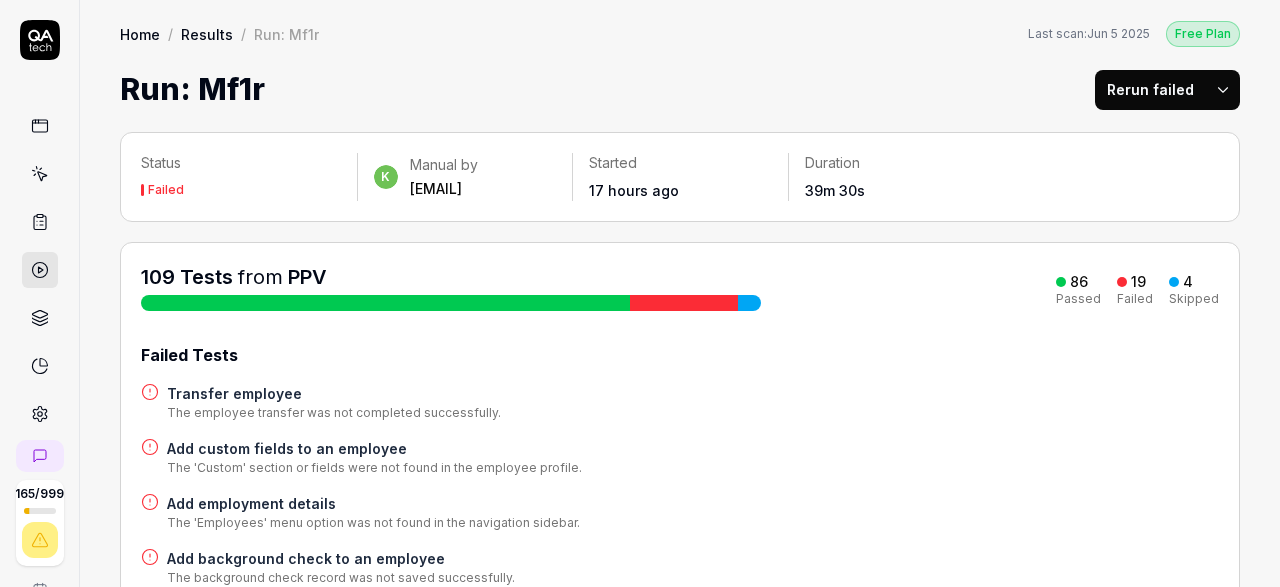 click on "Skipped" at bounding box center (1194, 299) 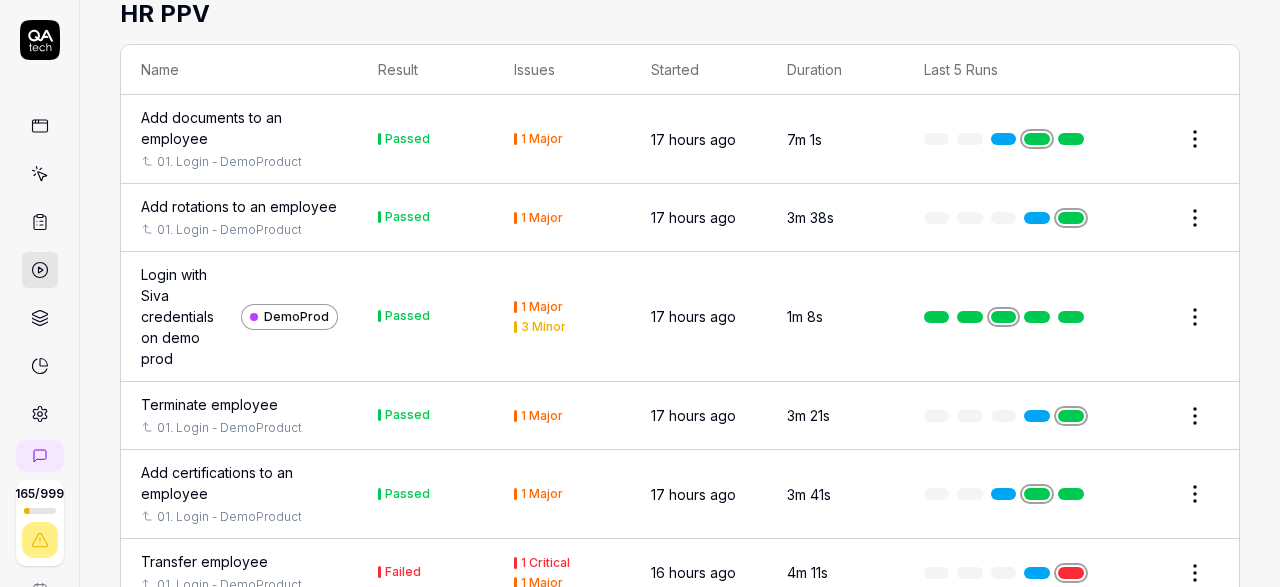 scroll, scrollTop: 1284, scrollLeft: 0, axis: vertical 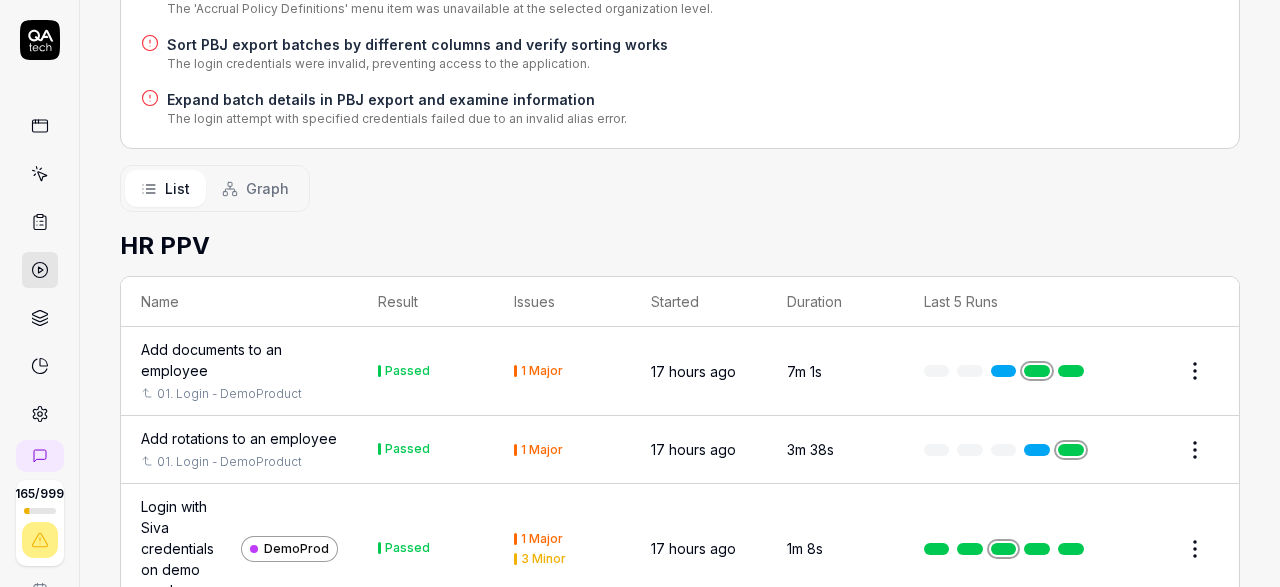 click on "List" at bounding box center (177, 188) 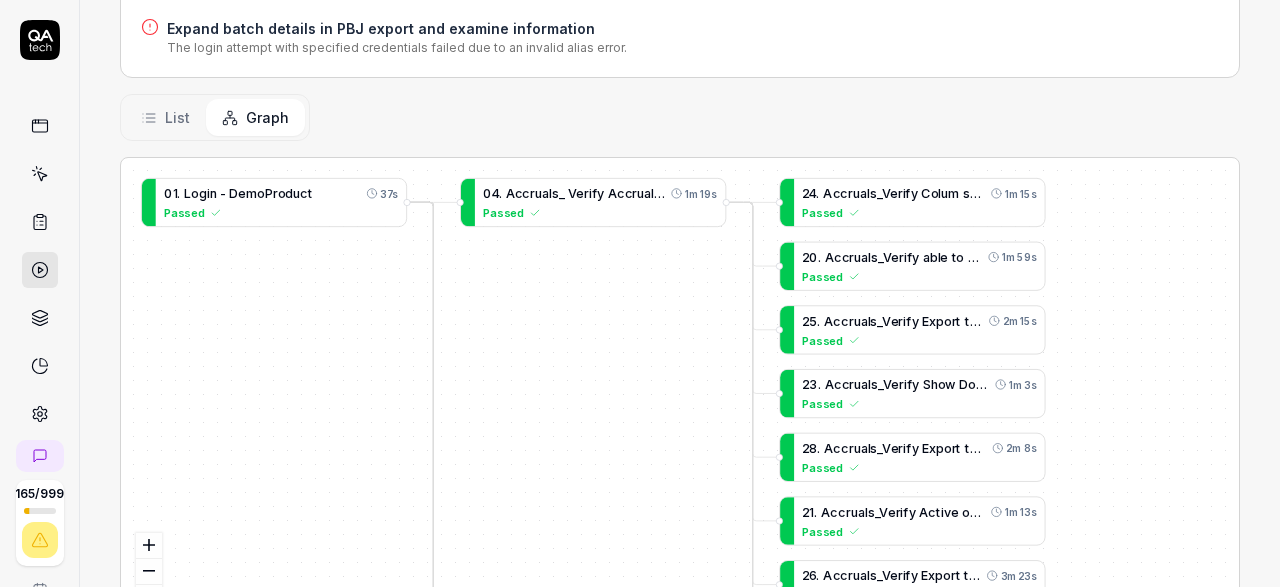scroll, scrollTop: 1431, scrollLeft: 0, axis: vertical 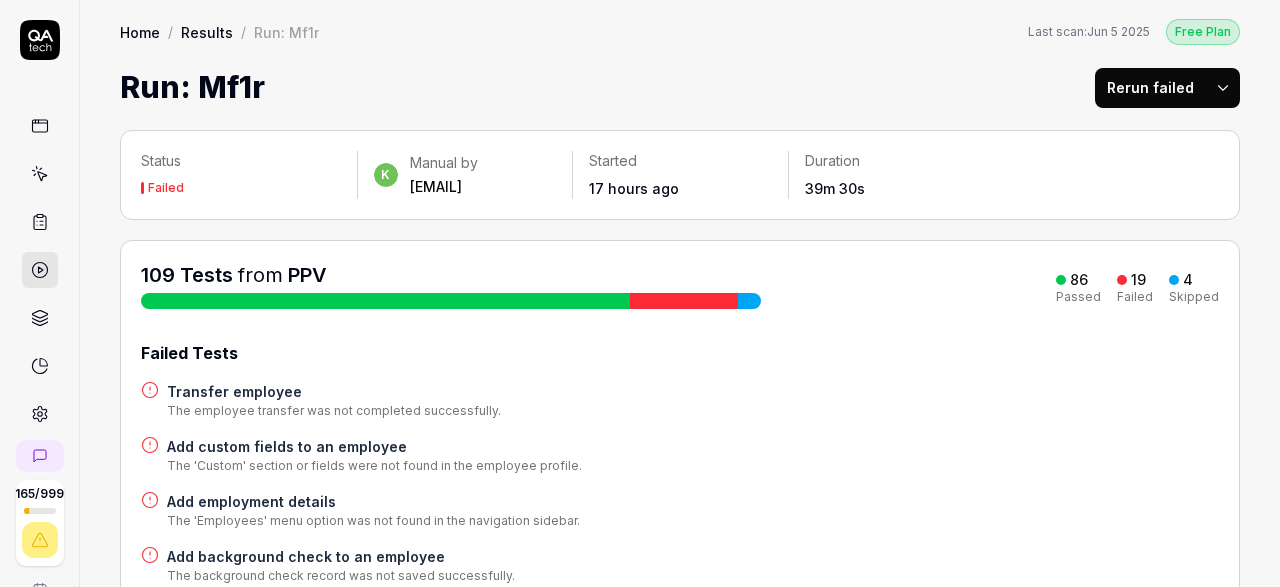 click at bounding box center [385, 301] 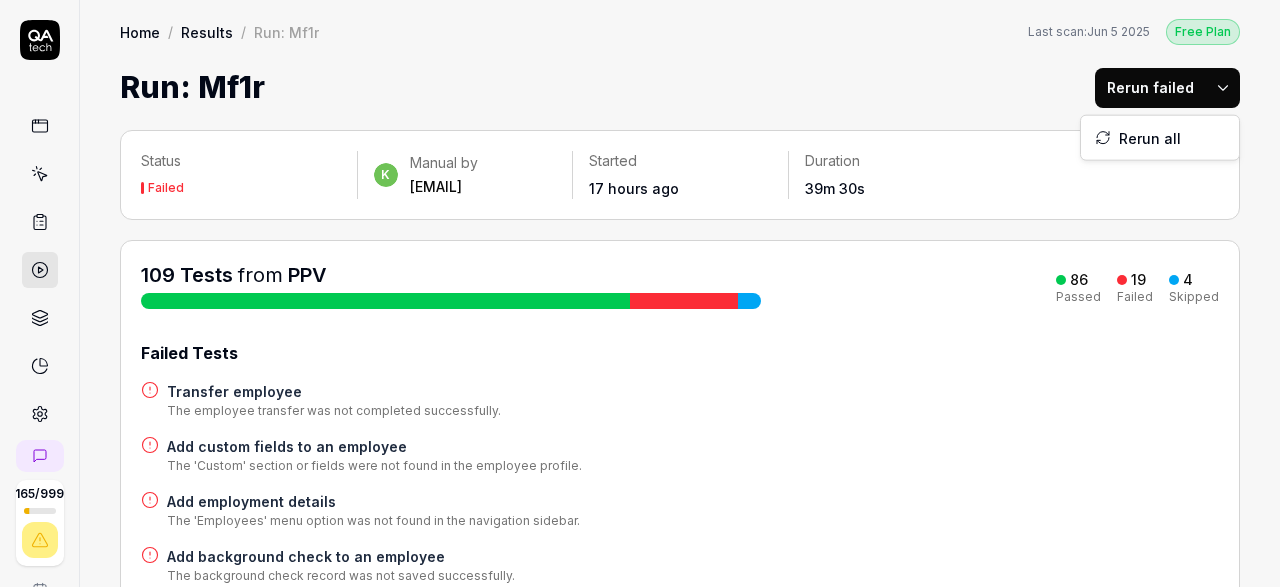 scroll, scrollTop: 2, scrollLeft: 0, axis: vertical 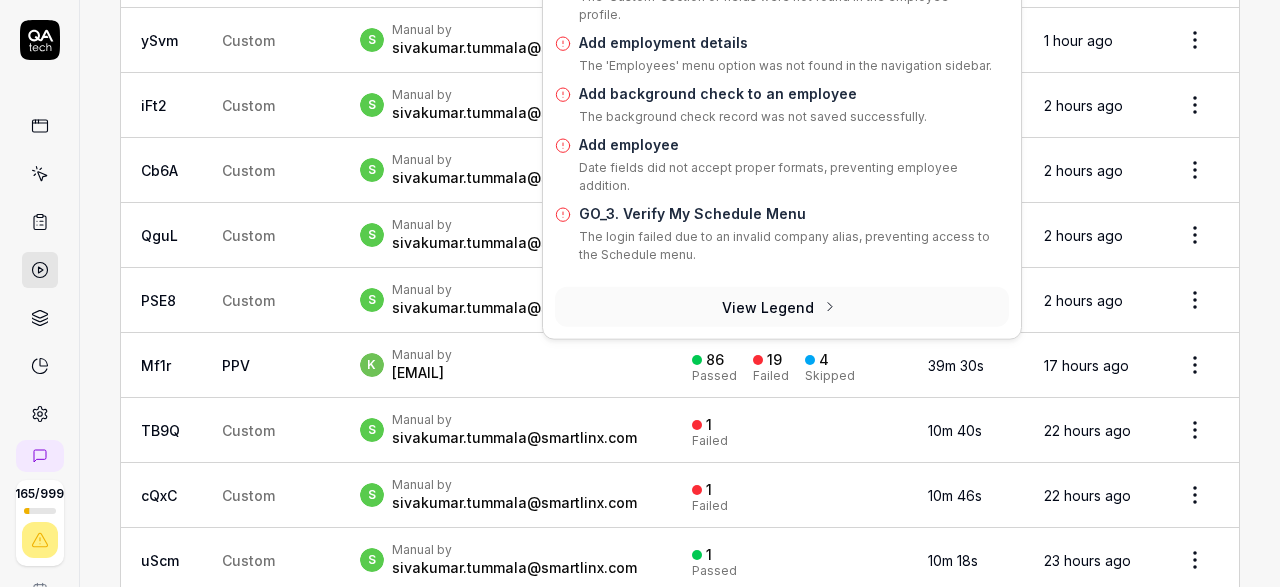 click on "86 Passed 19 Failed 4 Skipped" at bounding box center [790, 365] 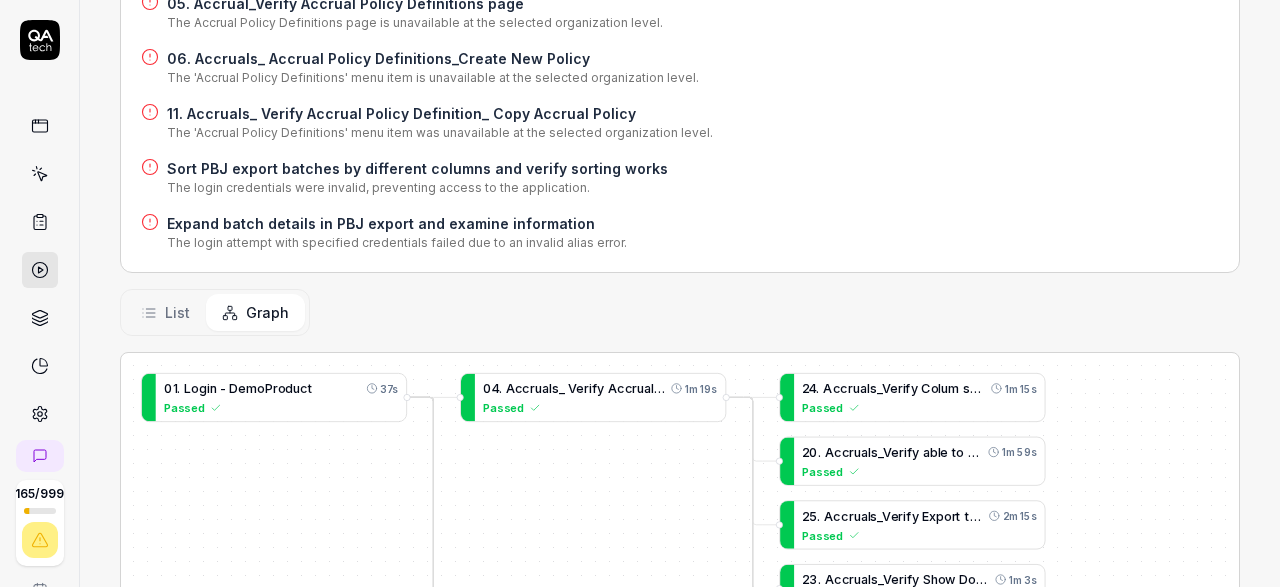 scroll, scrollTop: 1316, scrollLeft: 0, axis: vertical 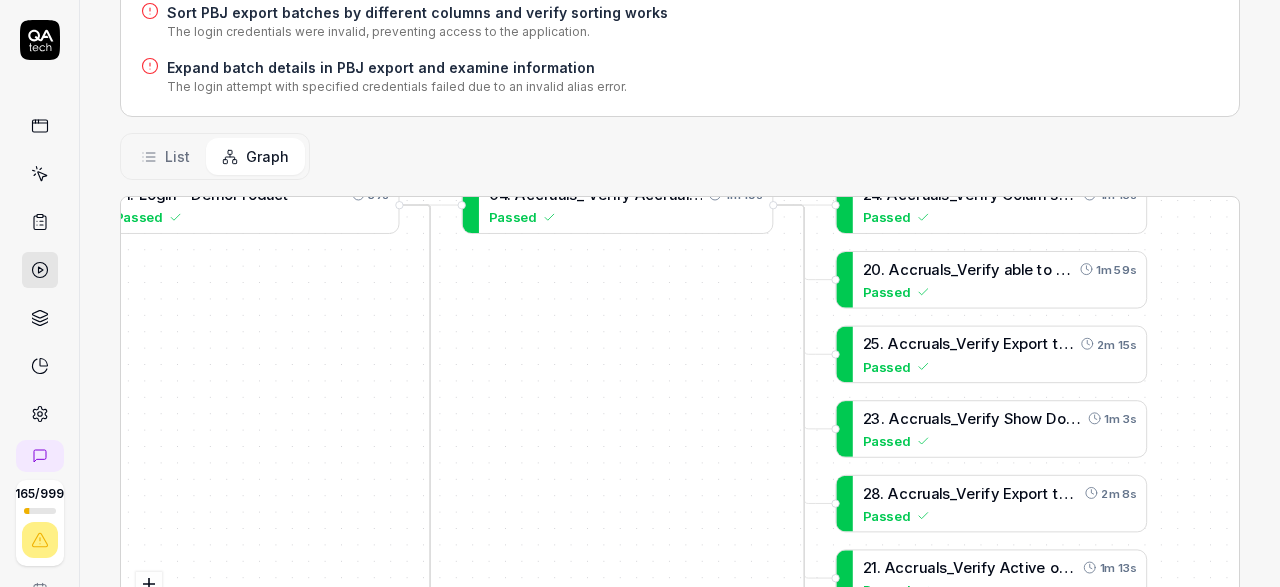 click on "List" at bounding box center [177, 156] 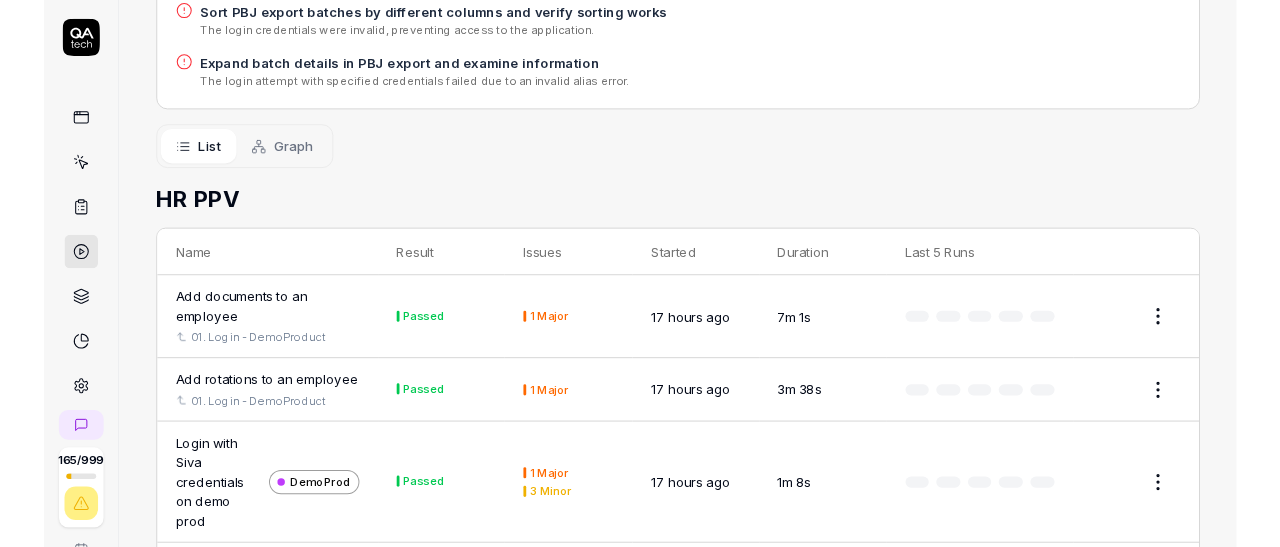 scroll, scrollTop: 1315, scrollLeft: 0, axis: vertical 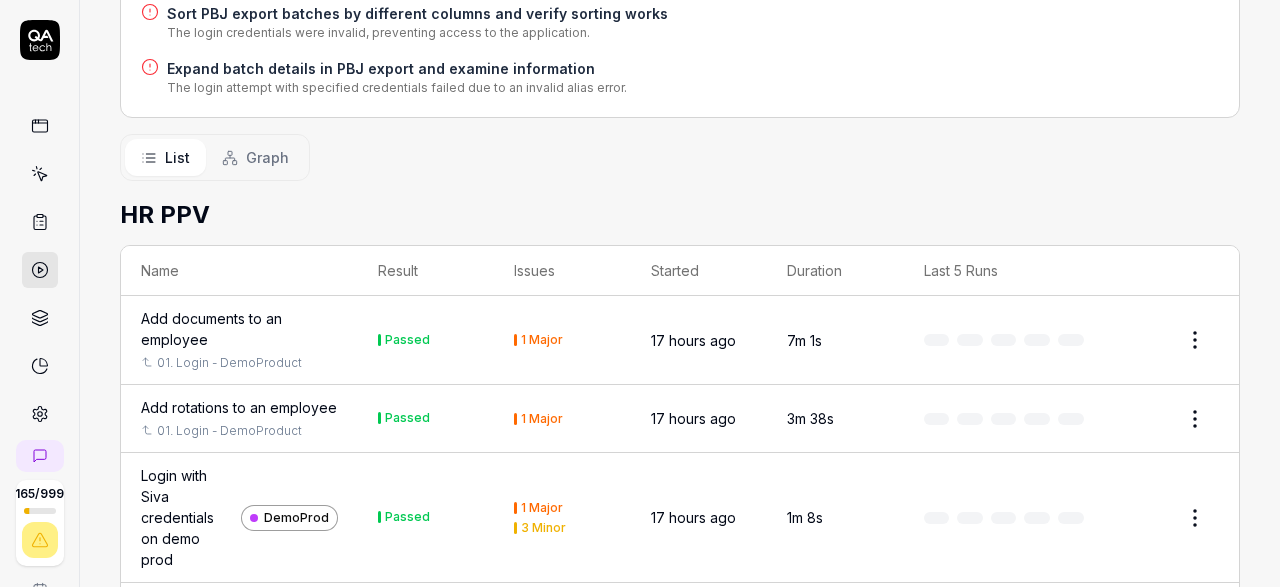 type 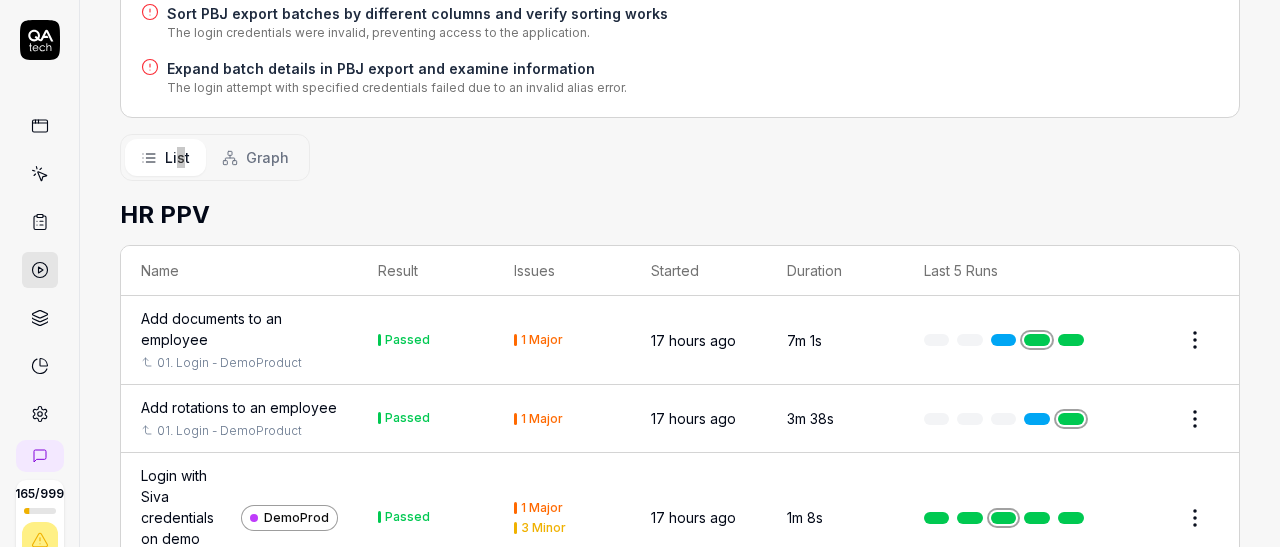 scroll, scrollTop: 13419, scrollLeft: 0, axis: vertical 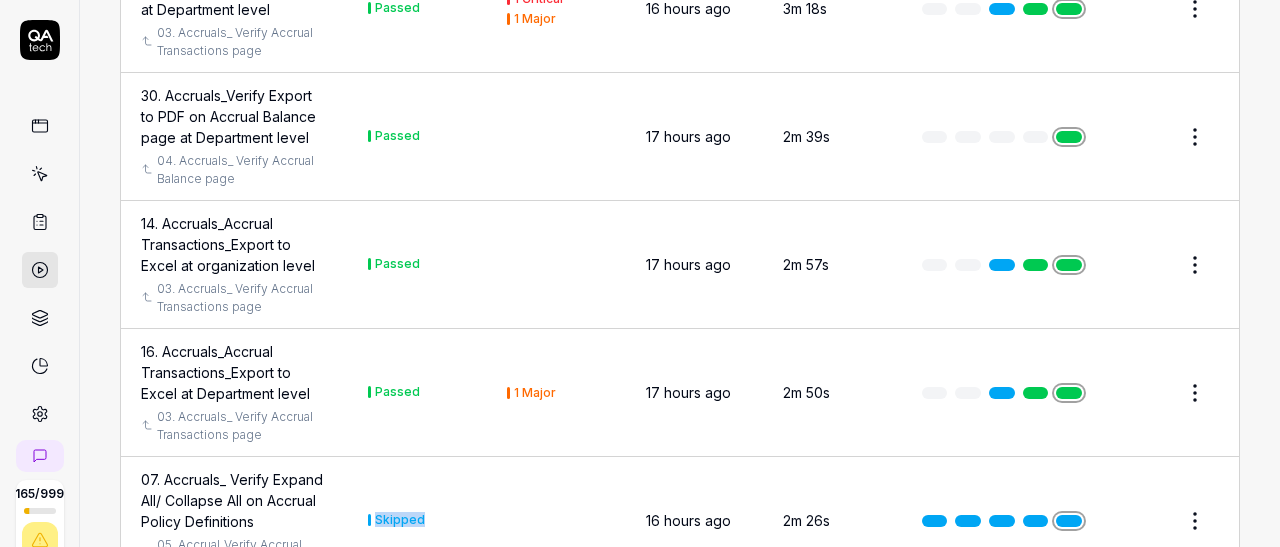 click on "Skipped" at bounding box center [417, 521] 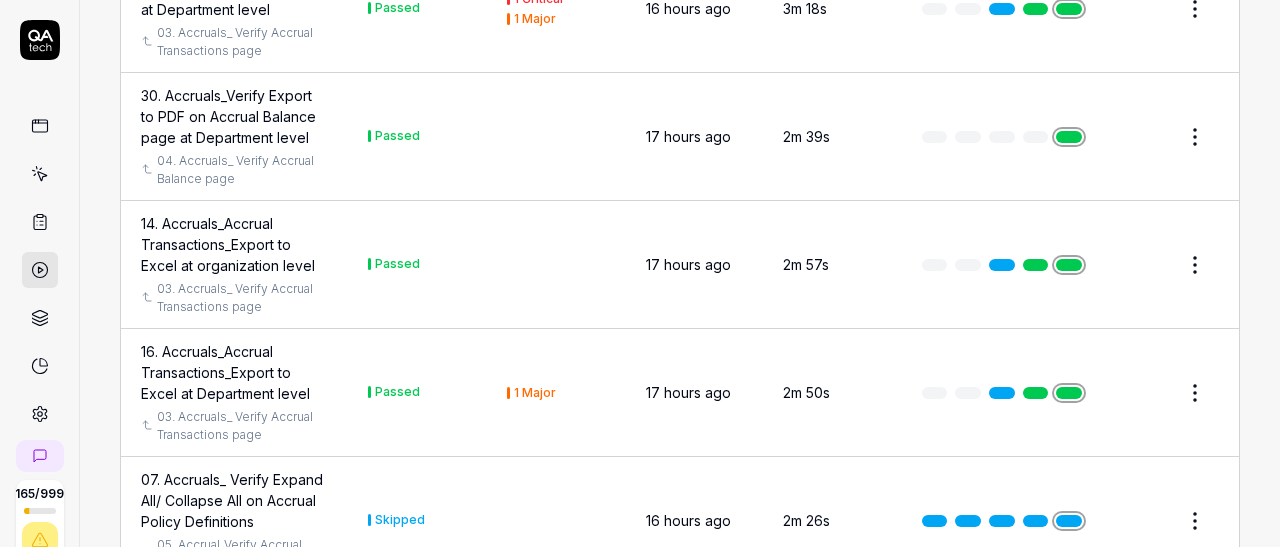 click on "165  /  999 s S Home / Results / Run: Mf1r Free Plan Home / Results / Run: Mf1r Last scan:  Jun 5 2025 Free Plan Run: Mf1r Rerun failed Status Failed k Manual by kevin.opolin@smartlinx.com Started 17 hours ago Duration 39m 30s 109 Tests   from   PPV   86 Passed 19 Failed 4 Skipped Failed Tests Transfer employee The employee transfer was not completed successfully. Add custom fields to an employee The 'Custom' section or fields were not found in the employee profile. Add employment details The 'Employees' menu option was not found in the navigation sidebar. Add background check to an employee The background check record was not saved successfully. Add employee Date fields did not accept proper formats, preventing employee addition. GO_3. Verify My Schedule Menu The login failed due to an invalid company alias, preventing access to the Schedule menu. GO_2. Verify all the Web Punches The account is locked, preventing access to punch functionality. verify user is able to open Review Leave Request. List Graph Name" at bounding box center [640, 273] 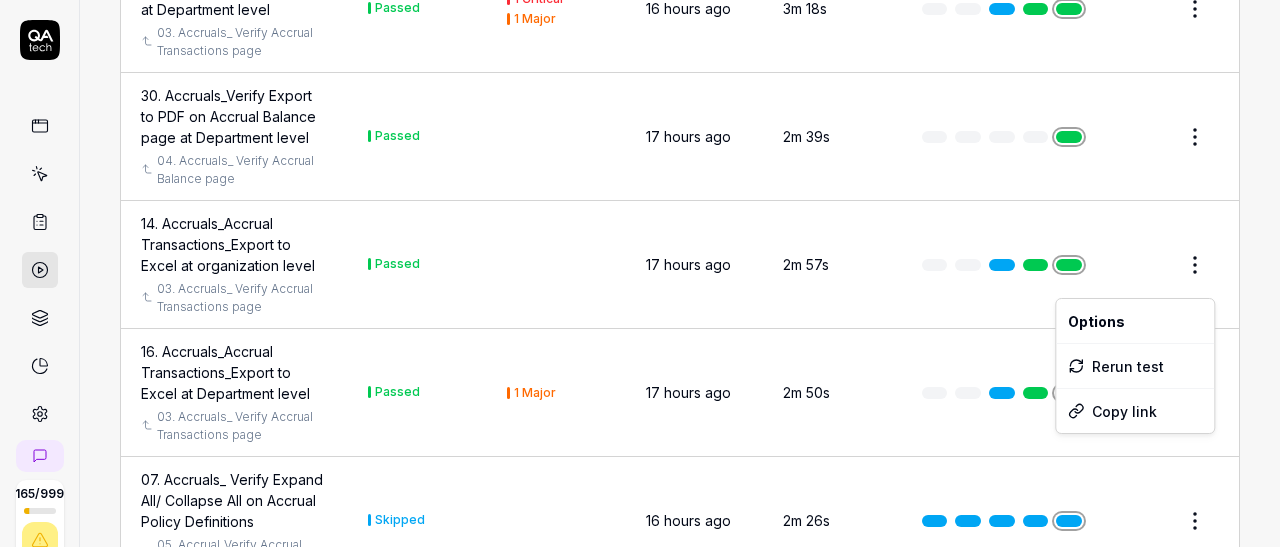 scroll, scrollTop: 13419, scrollLeft: 0, axis: vertical 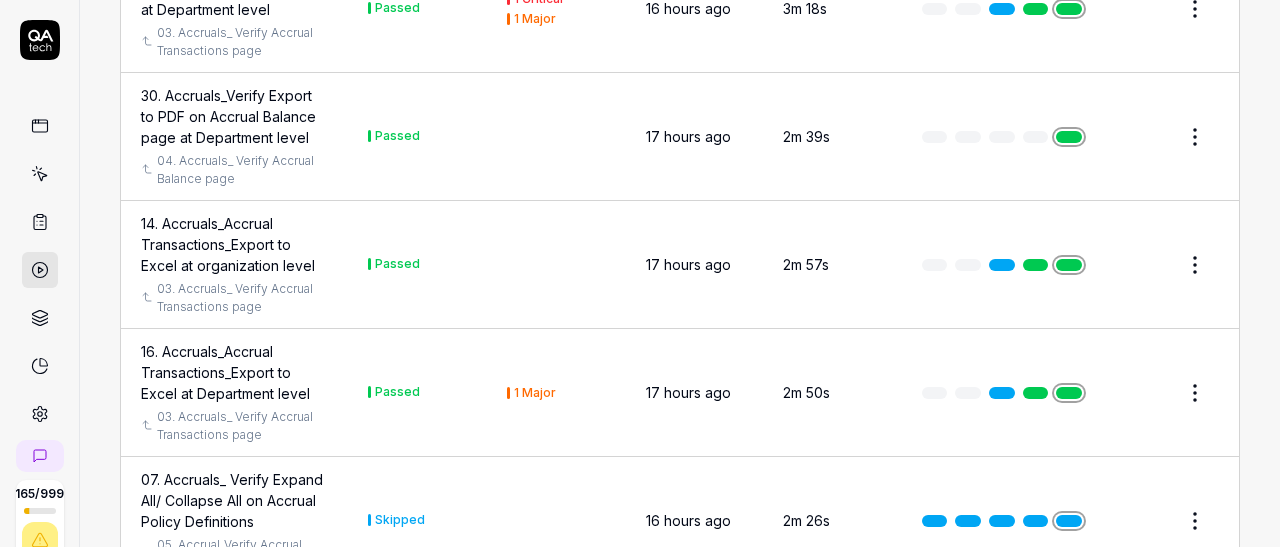 click on "07. Accruals_ Verify Expand All/ Collapse All on Accrual Policy Definitions" at bounding box center (234, 500) 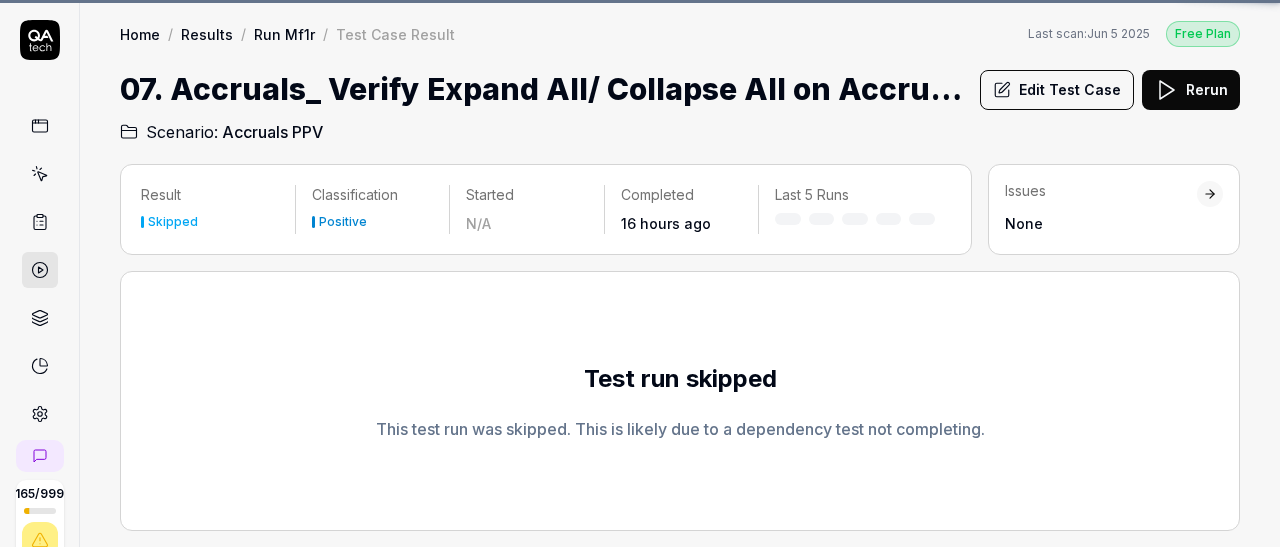 scroll, scrollTop: 0, scrollLeft: 0, axis: both 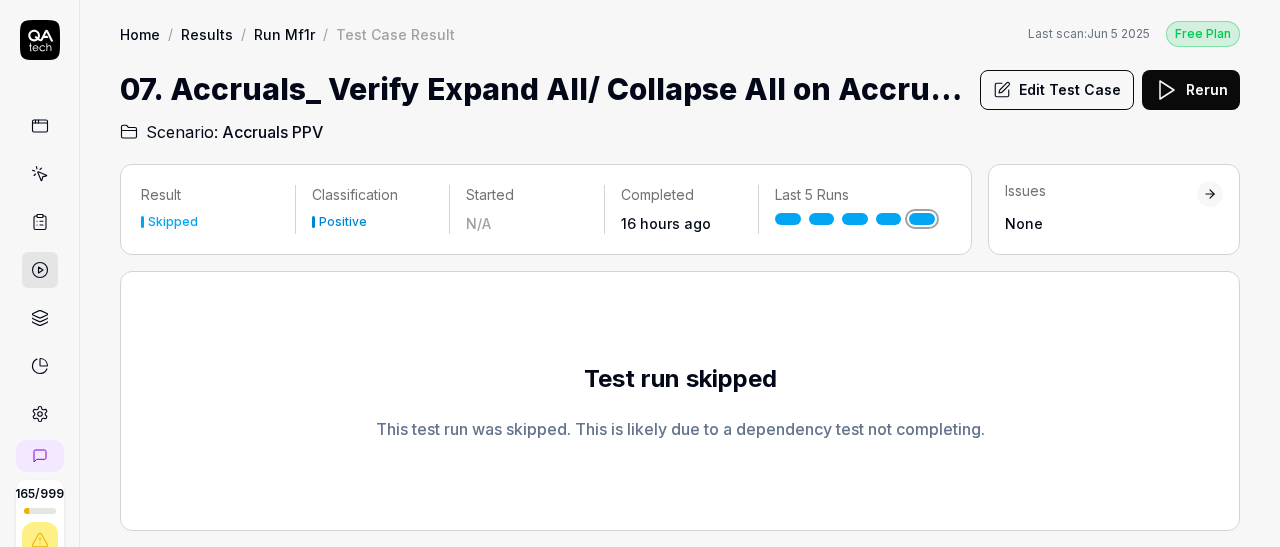 click on "Edit Test Case" at bounding box center [1057, 90] 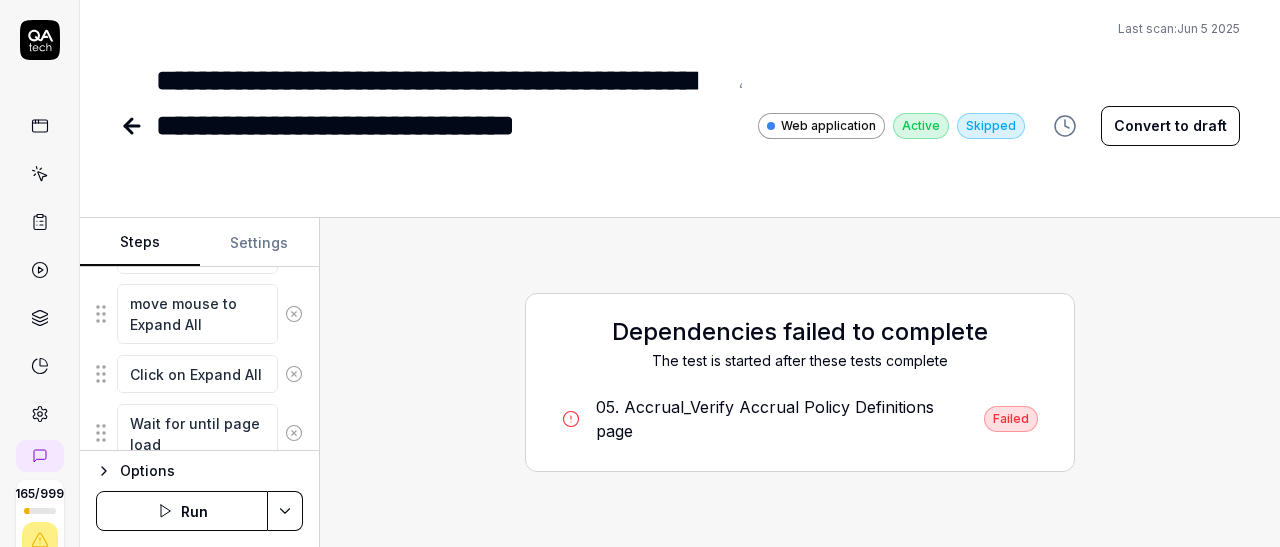 scroll, scrollTop: 348, scrollLeft: 0, axis: vertical 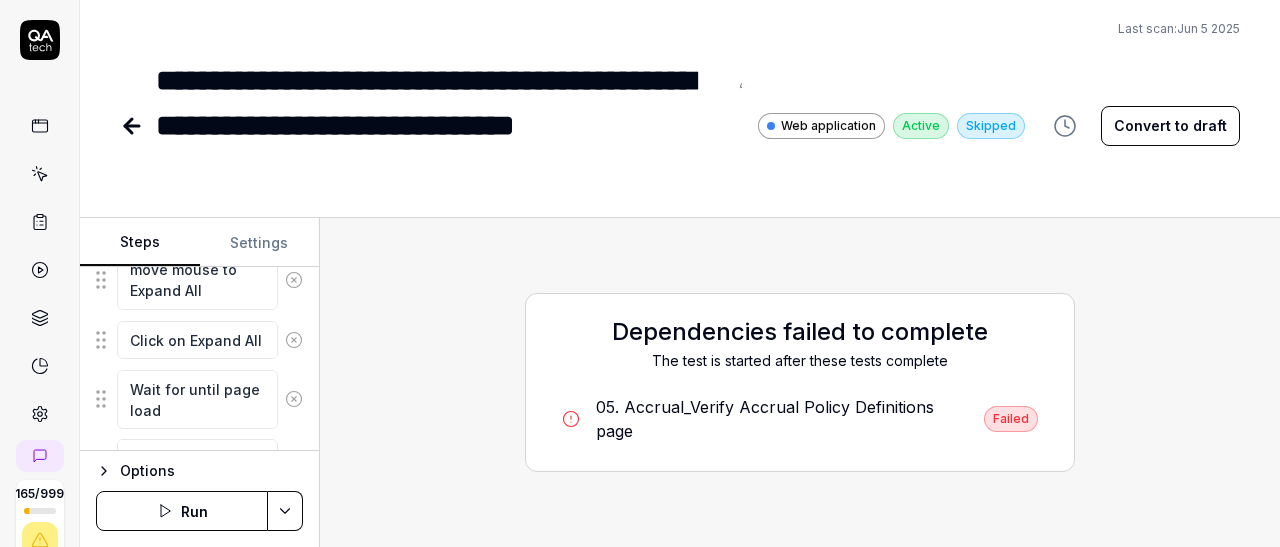 type on "*" 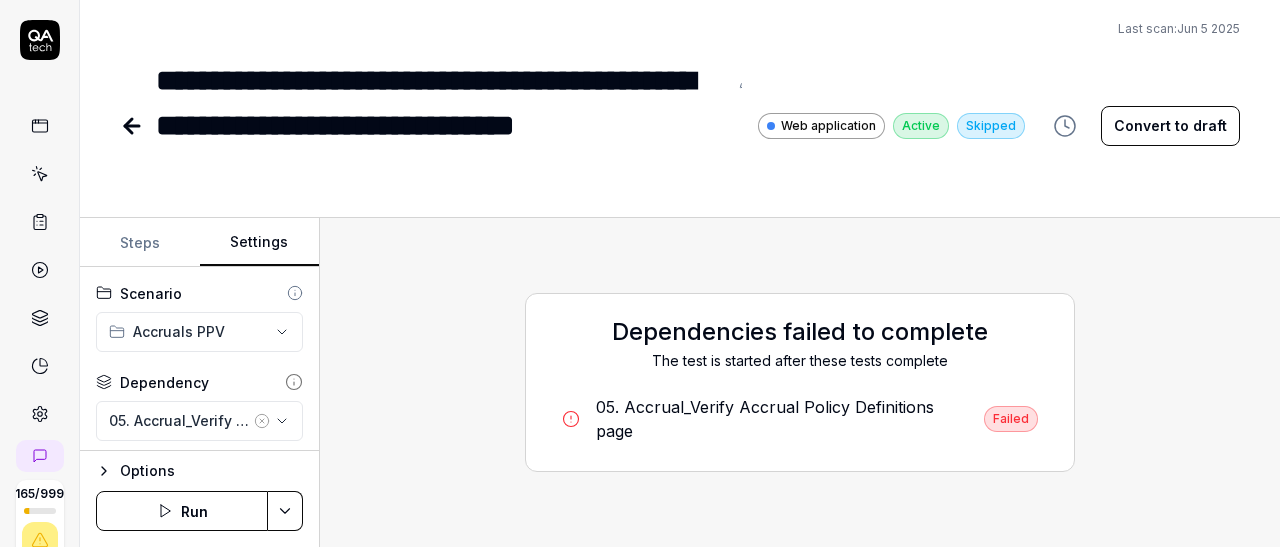 click on "Settings" at bounding box center [260, 243] 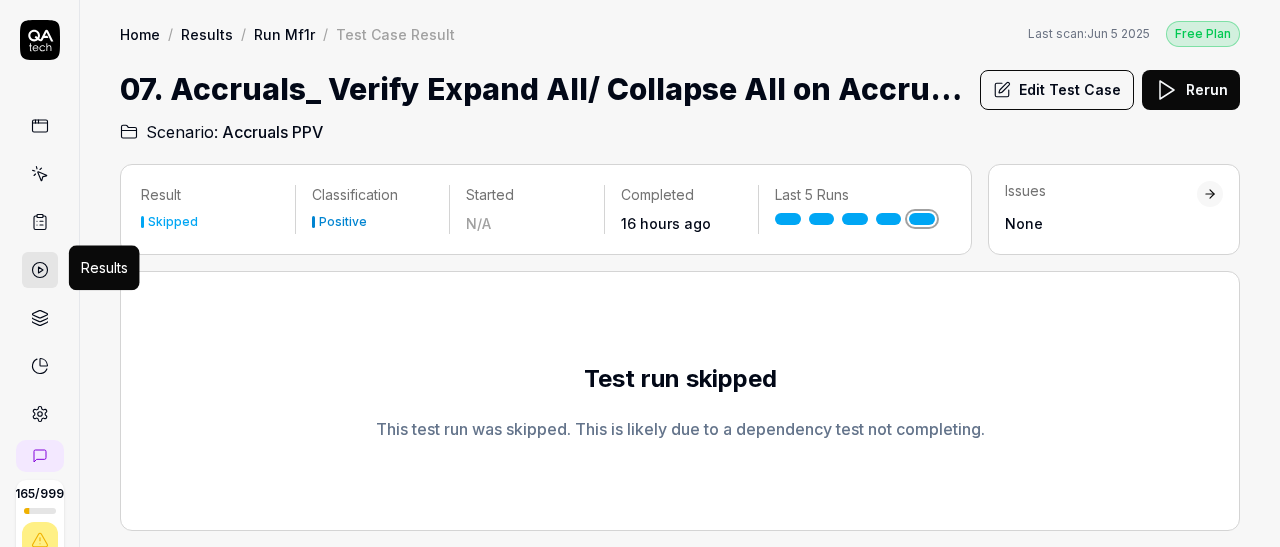 click 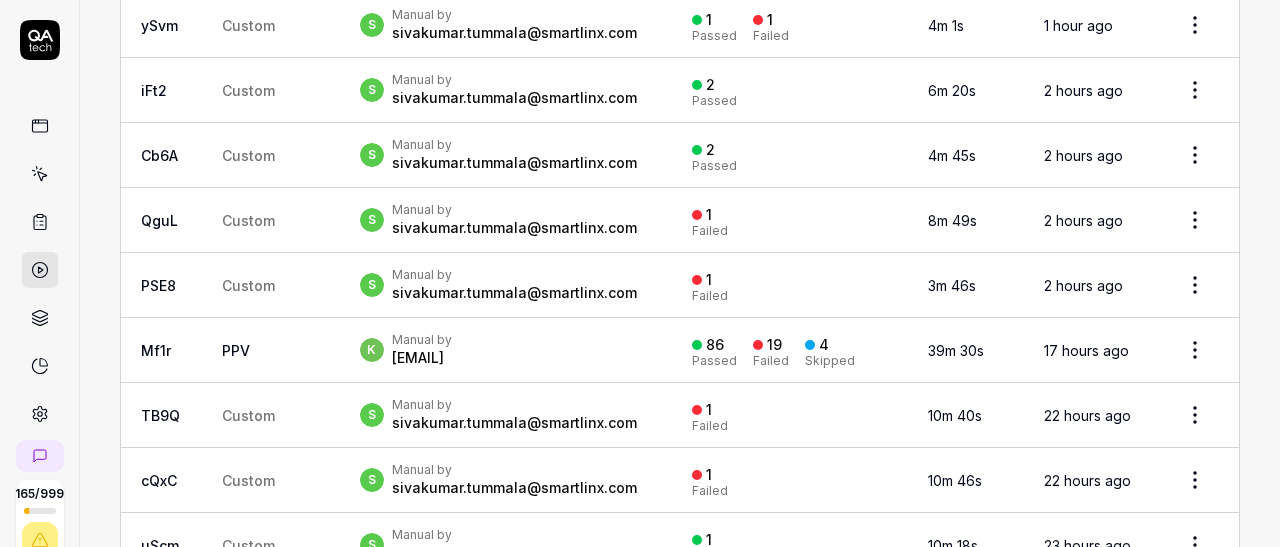 scroll, scrollTop: 812, scrollLeft: 0, axis: vertical 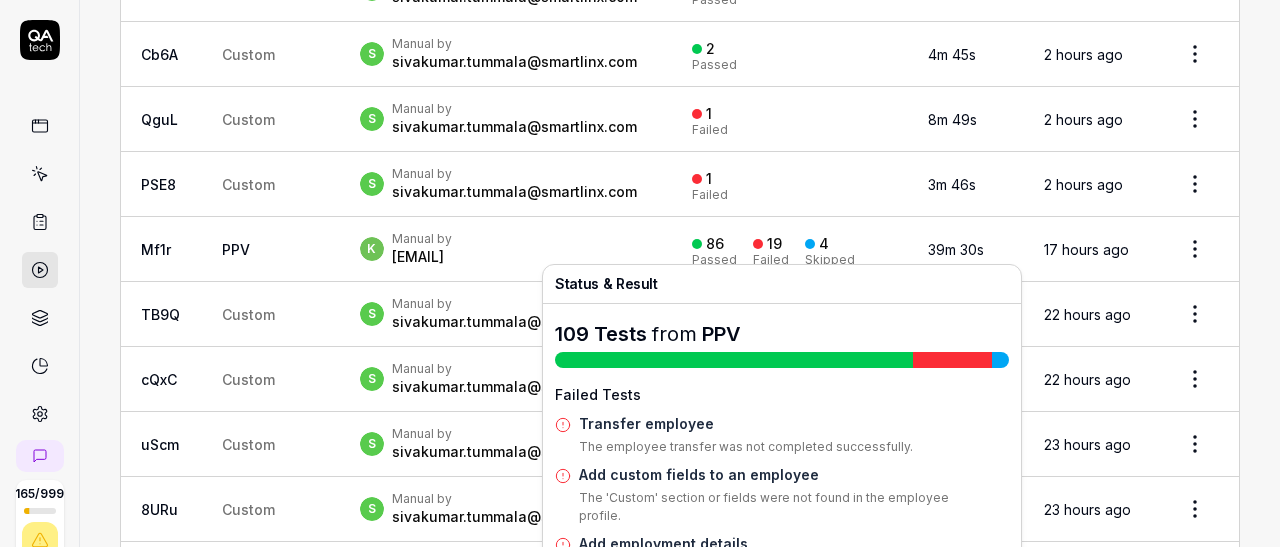 click on "Failed" at bounding box center [771, 260] 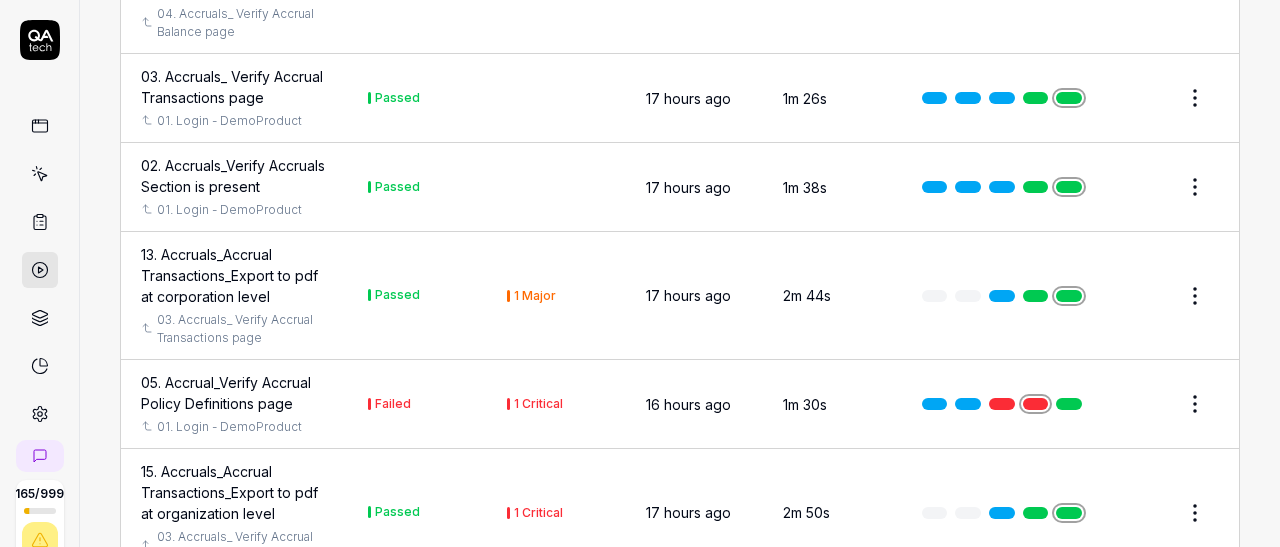 scroll, scrollTop: 12415, scrollLeft: 0, axis: vertical 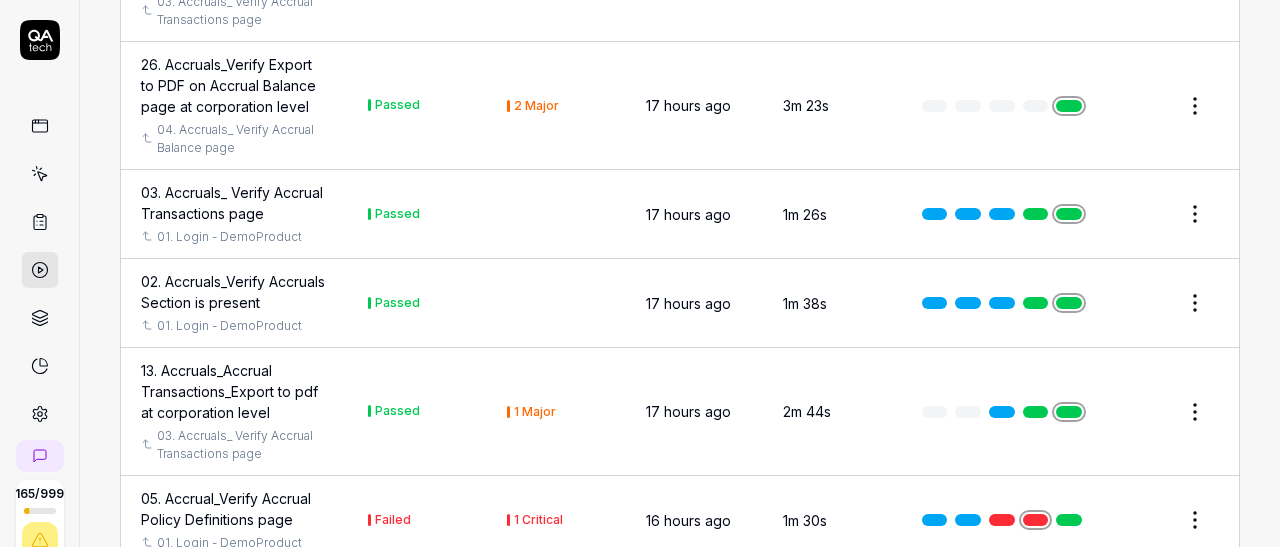 click on "165  /  999 s S Home / Results / Run: Mf1r Free Plan Home / Results / Run: Mf1r Last scan:  Jun 5 2025 Free Plan Run: Mf1r Rerun failed Status Failed k Manual by kevin.opolin@smartlinx.com Started 17 hours ago Duration 39m 30s 109 Tests   from   PPV   86 Passed 19 Failed 4 Skipped Failed Tests Transfer employee The employee transfer was not completed successfully. Add custom fields to an employee The 'Custom' section or fields were not found in the employee profile. Add employment details The 'Employees' menu option was not found in the navigation sidebar. Add background check to an employee The background check record was not saved successfully. Add employee Date fields did not accept proper formats, preventing employee addition. GO_3. Verify My Schedule Menu The login failed due to an invalid company alias, preventing access to the Schedule menu. GO_2. Verify all the Web Punches The account is locked, preventing access to punch functionality. verify user is able to open Review Leave Request. List Graph Name" at bounding box center (640, 273) 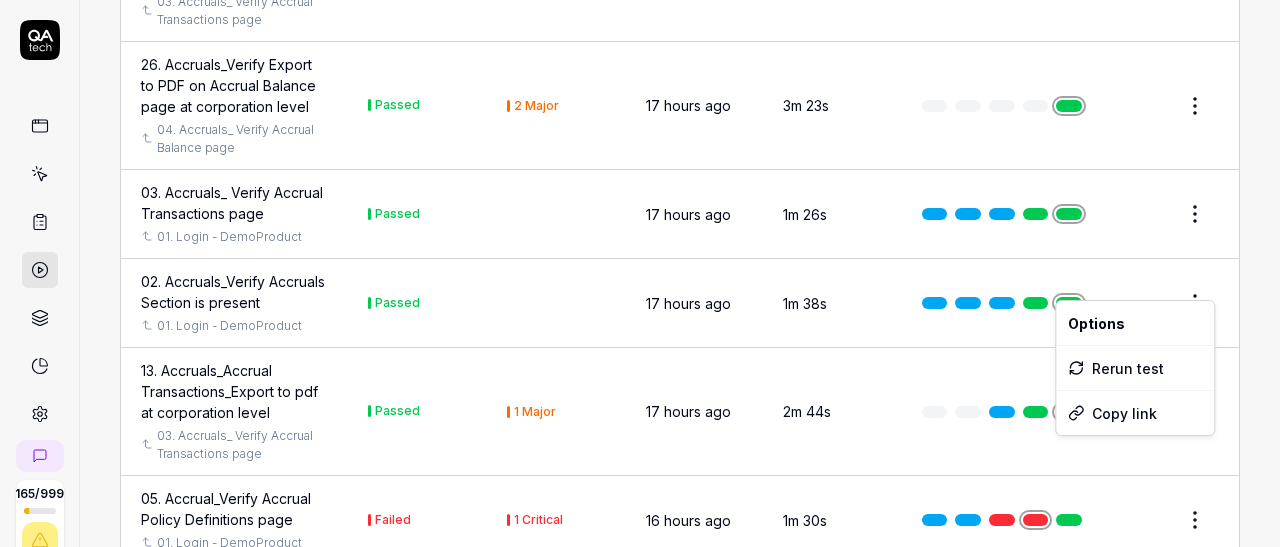 scroll, scrollTop: 12415, scrollLeft: 0, axis: vertical 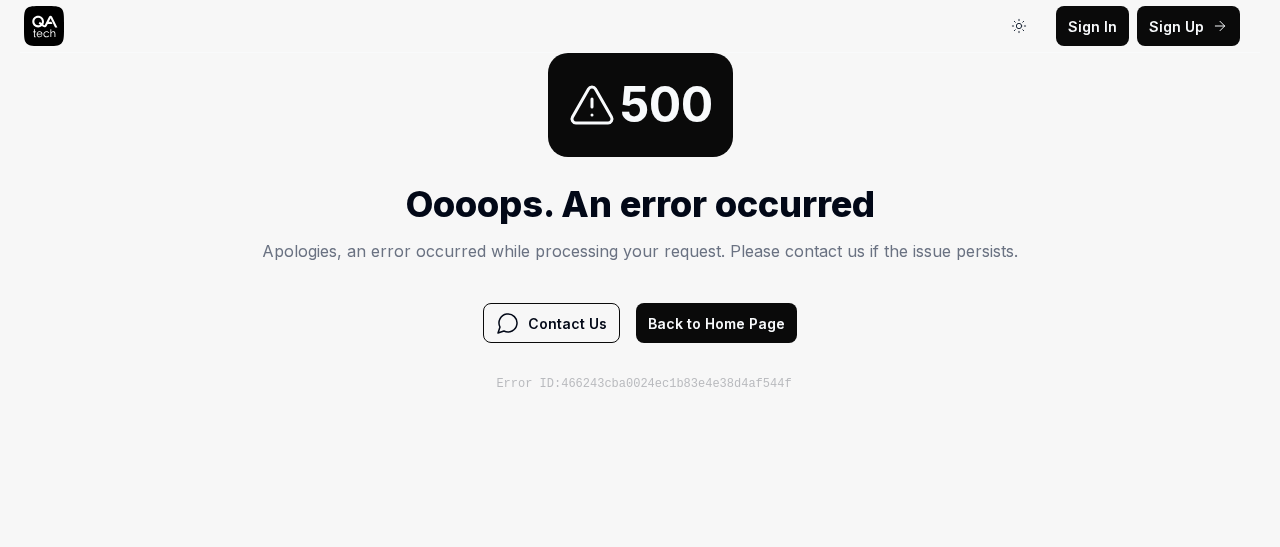 click on "Back to Home Page" at bounding box center (716, 323) 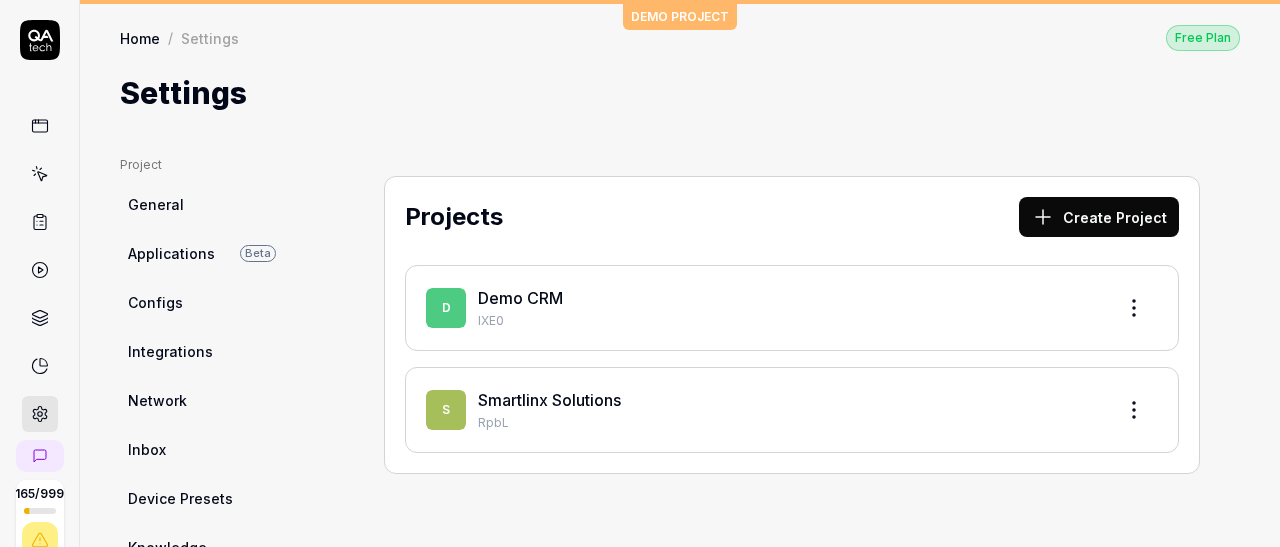 click on "Settings" at bounding box center (680, 93) 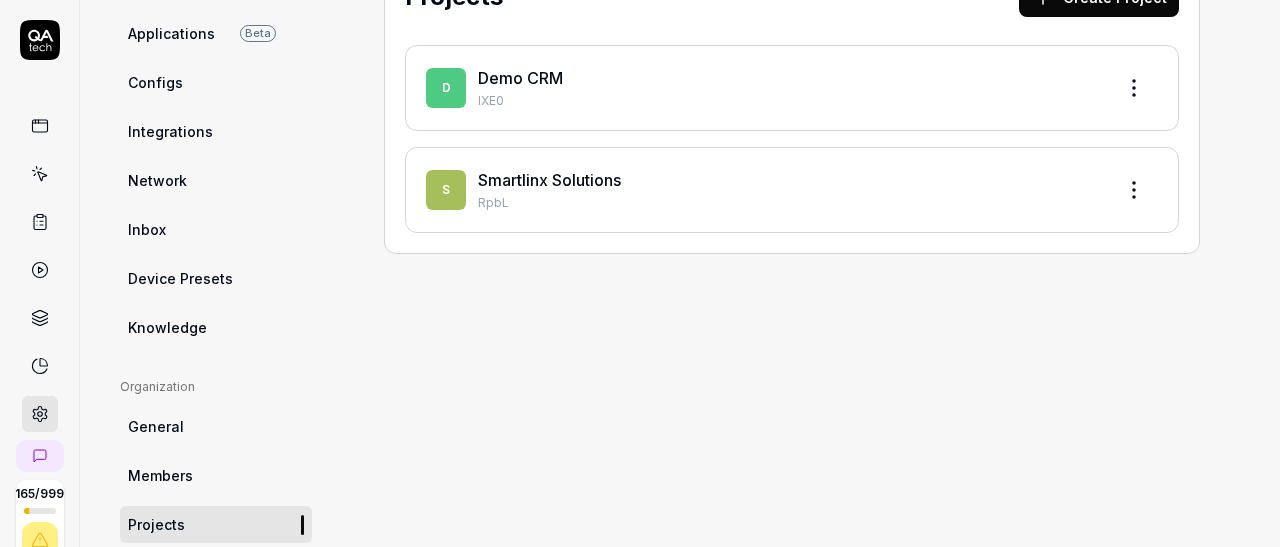 scroll, scrollTop: 232, scrollLeft: 0, axis: vertical 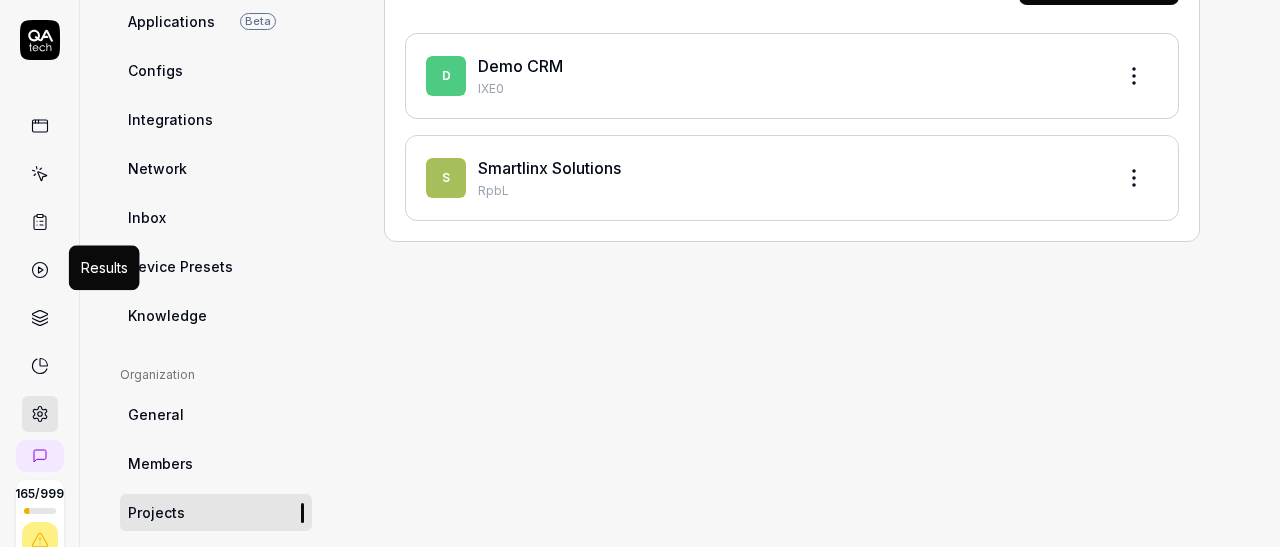 click 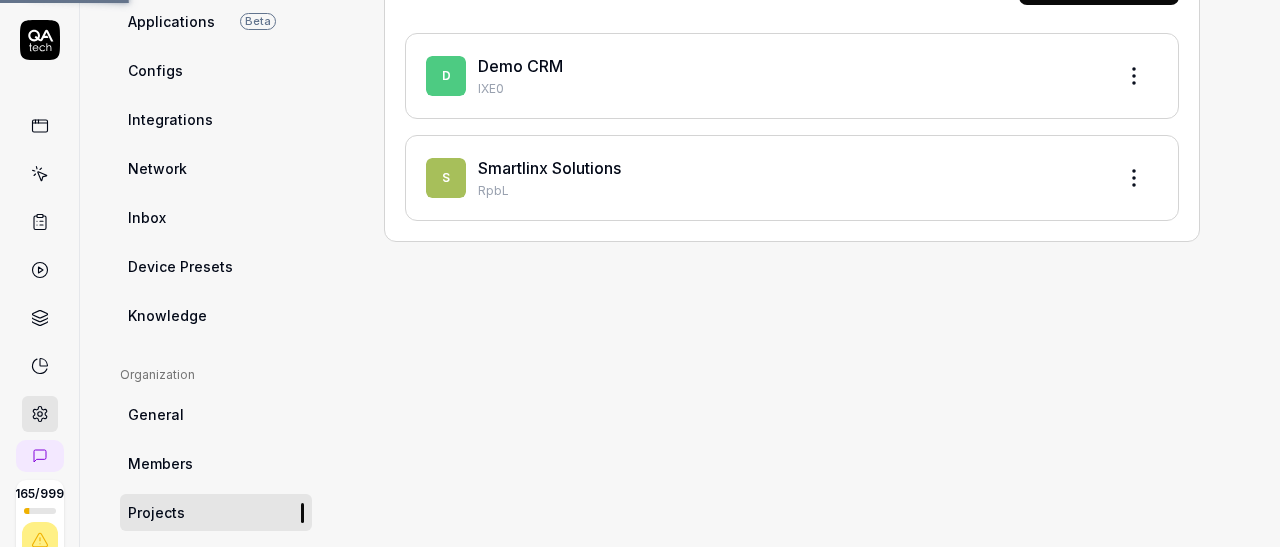 scroll, scrollTop: 0, scrollLeft: 0, axis: both 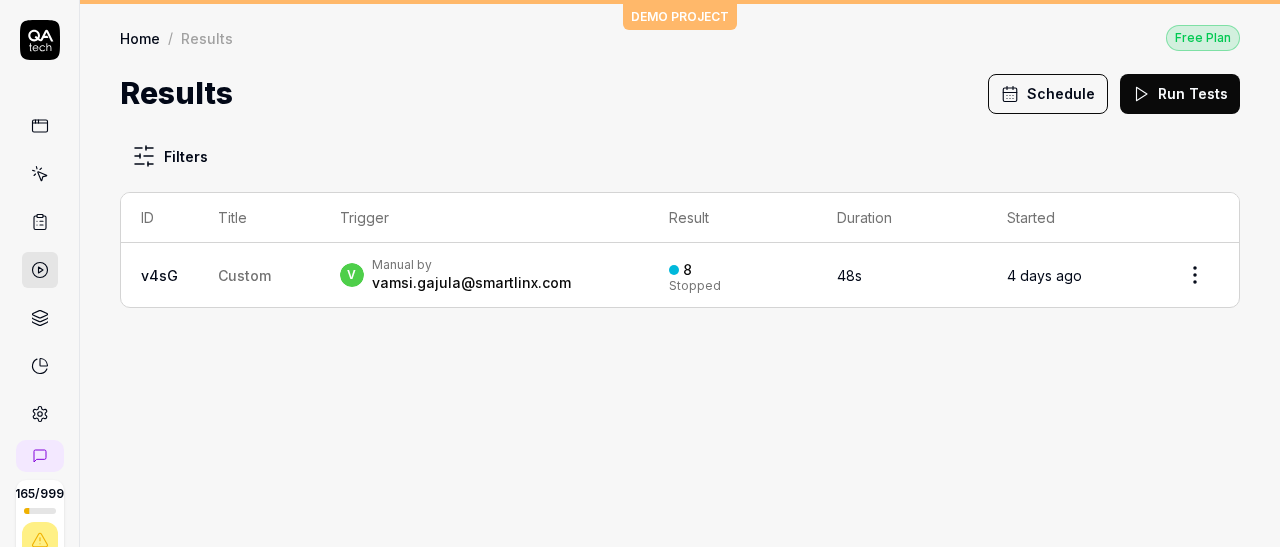 click on "Home" at bounding box center (140, 38) 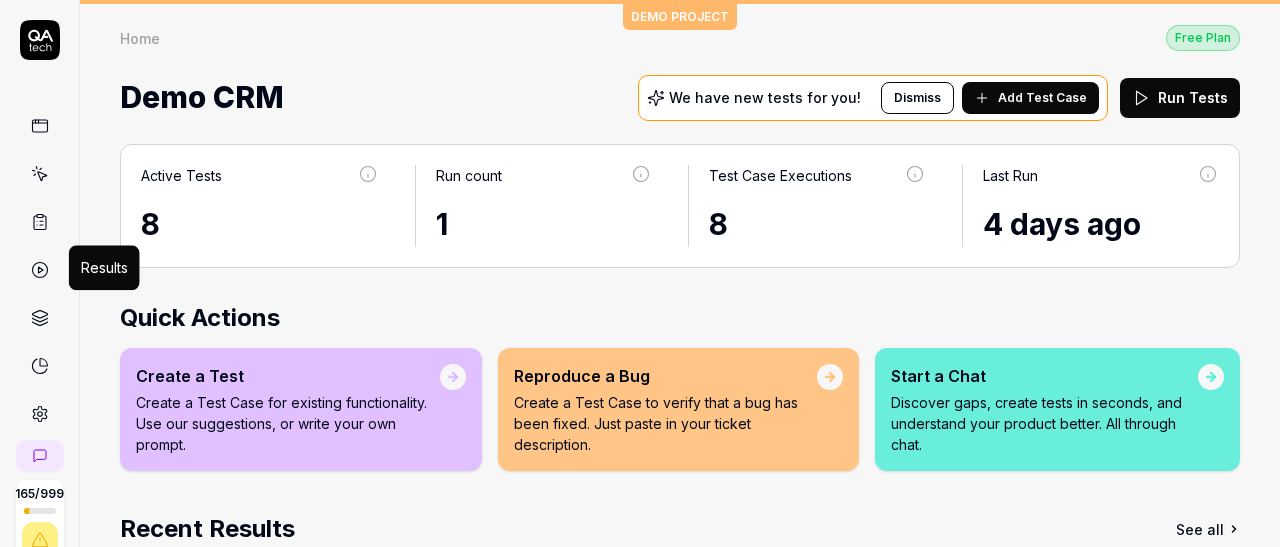 click 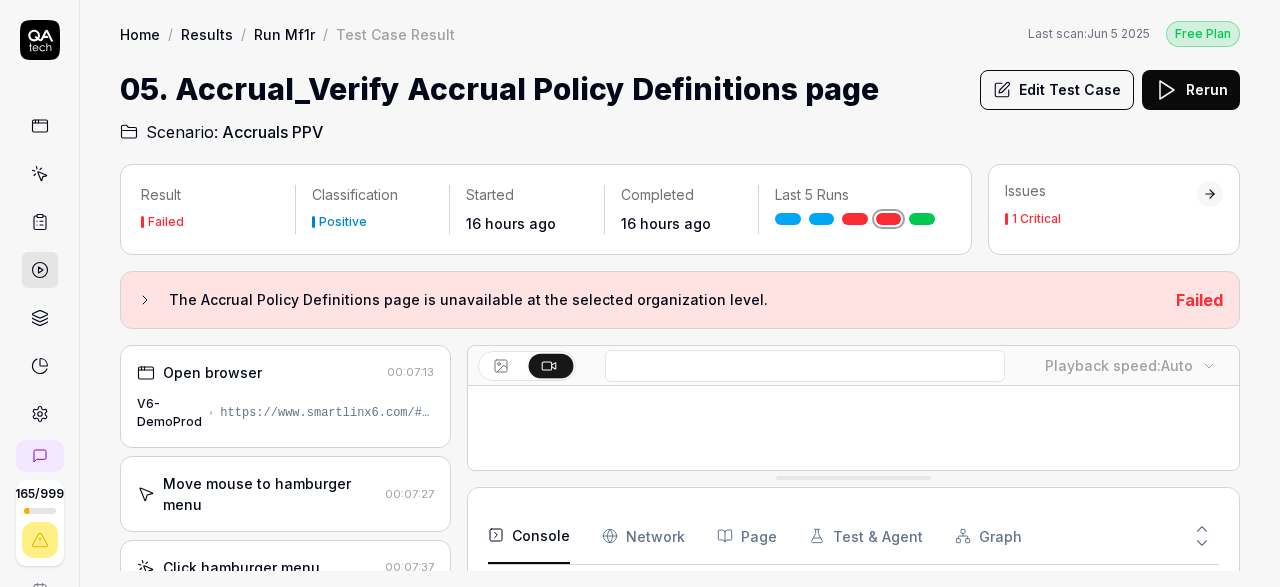 scroll, scrollTop: 0, scrollLeft: 0, axis: both 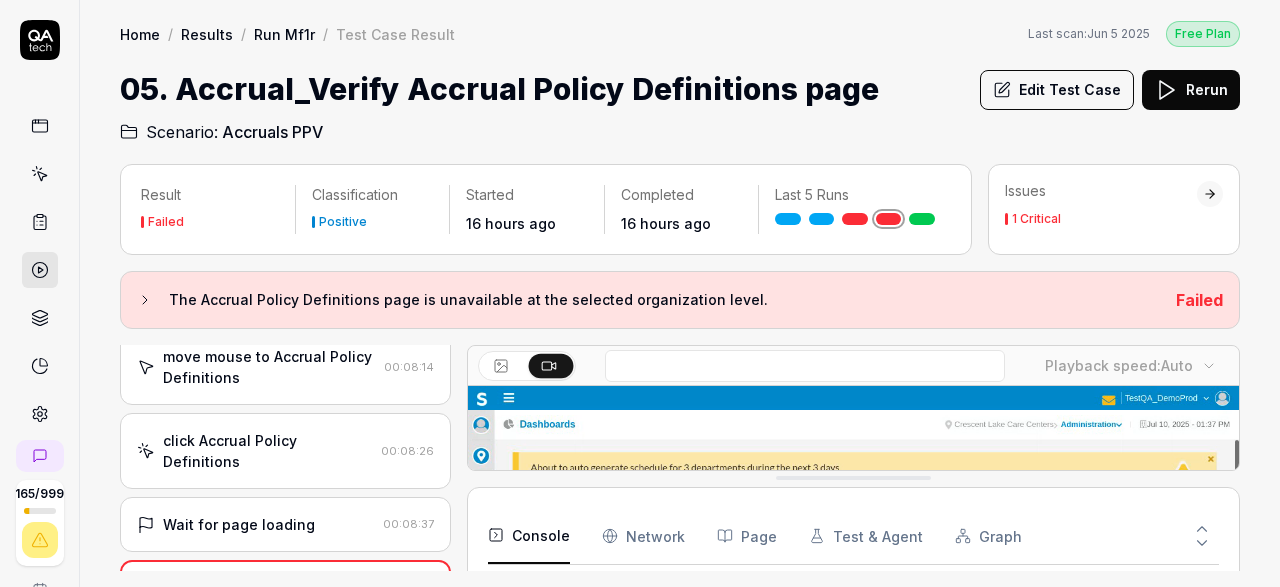 click on "Rerun" at bounding box center [1191, 90] 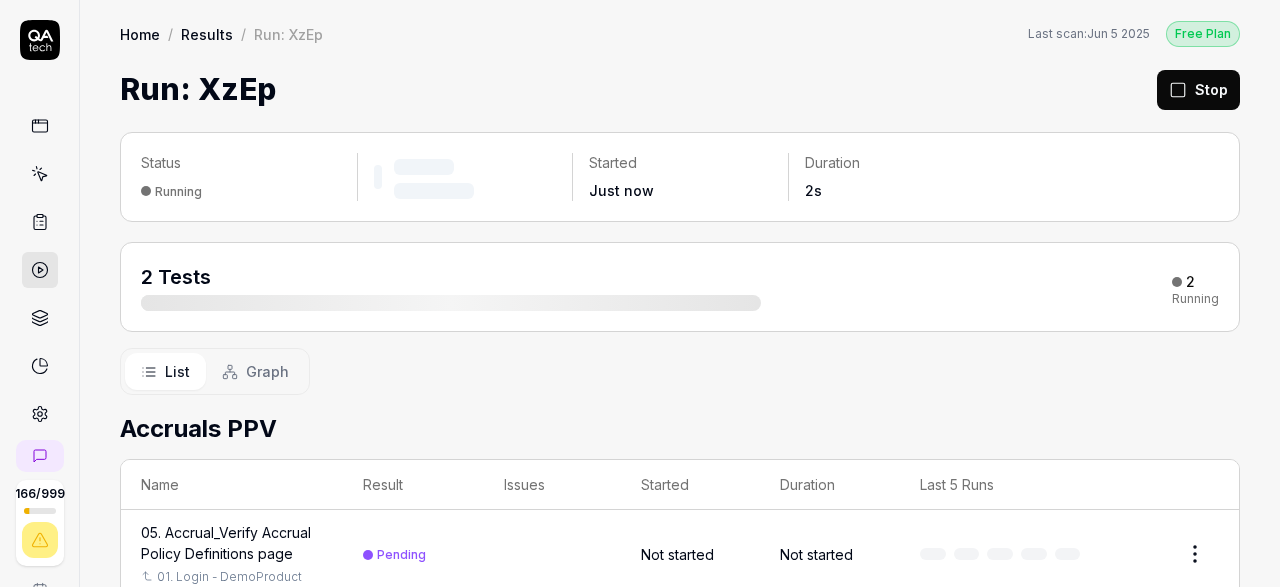 scroll, scrollTop: 113, scrollLeft: 0, axis: vertical 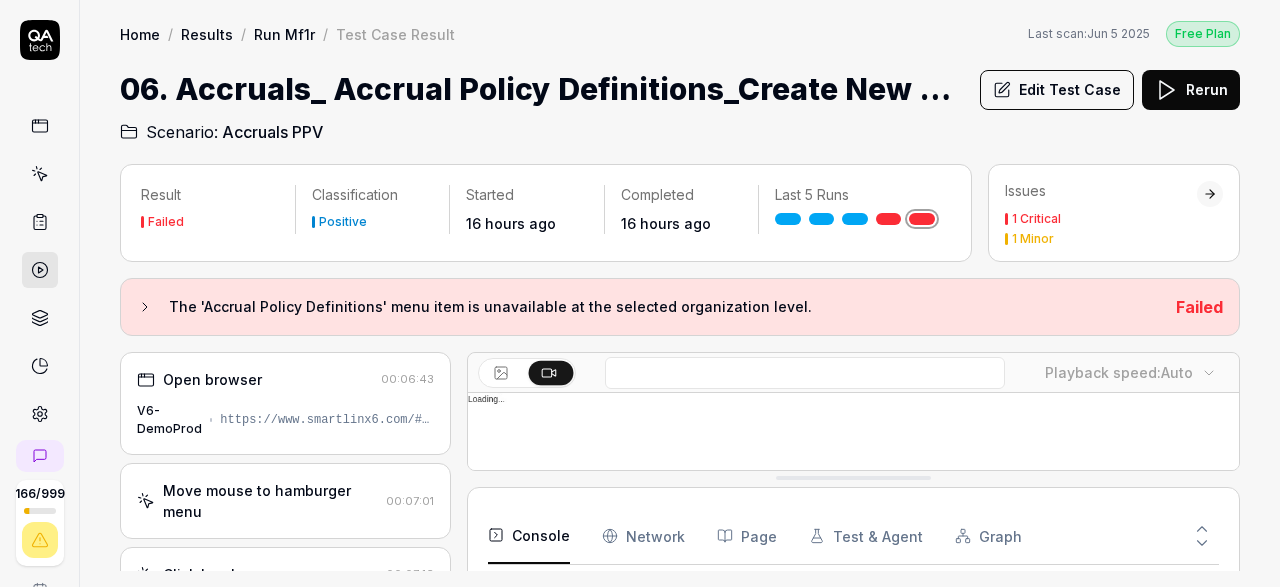 click on "Rerun" at bounding box center (1191, 90) 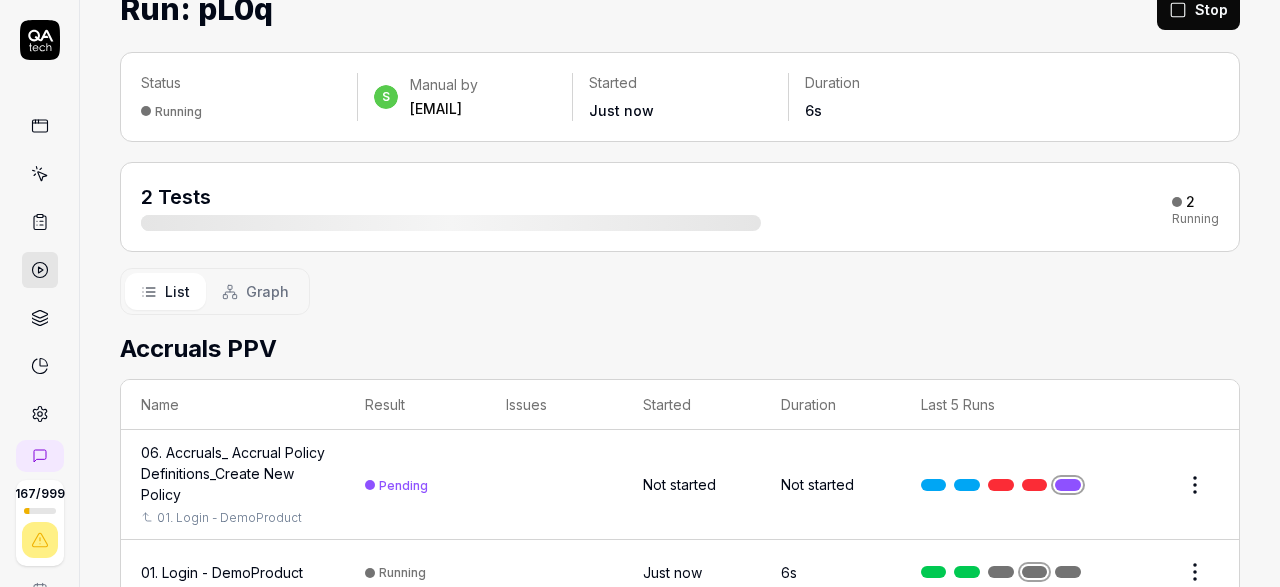 scroll, scrollTop: 116, scrollLeft: 0, axis: vertical 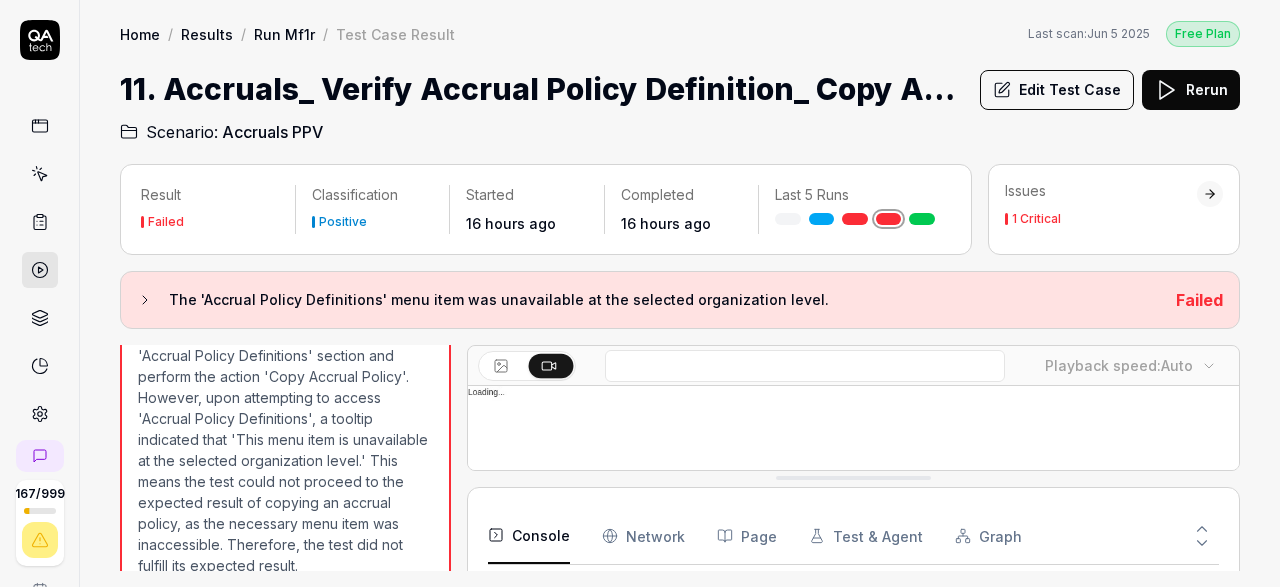 click on "Rerun" at bounding box center [1191, 90] 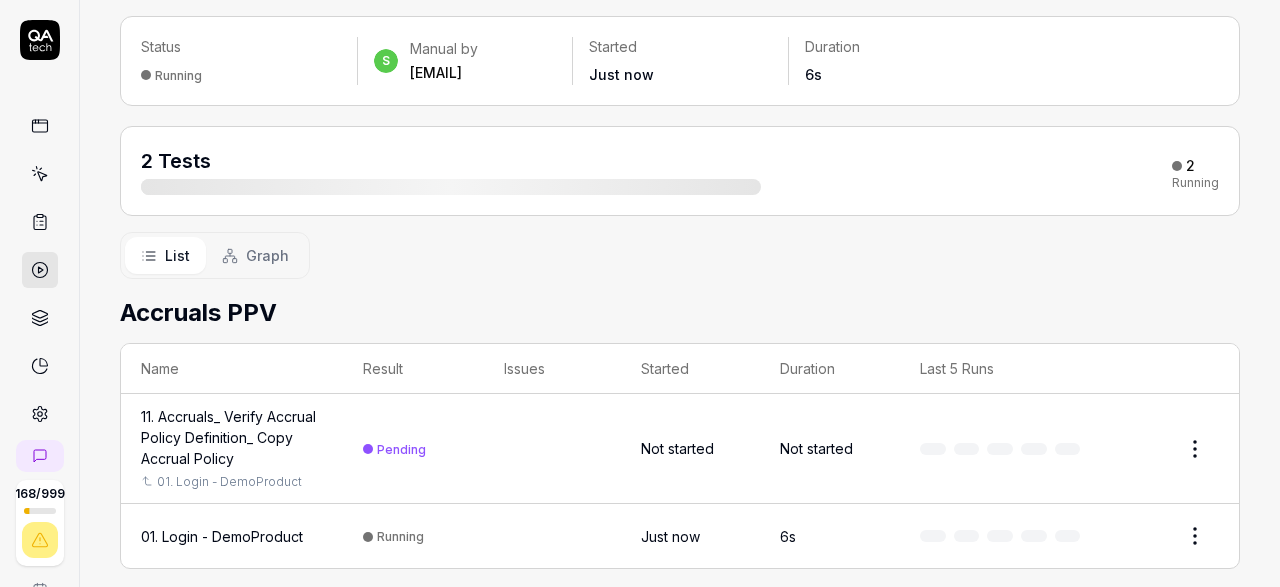 scroll, scrollTop: 133, scrollLeft: 0, axis: vertical 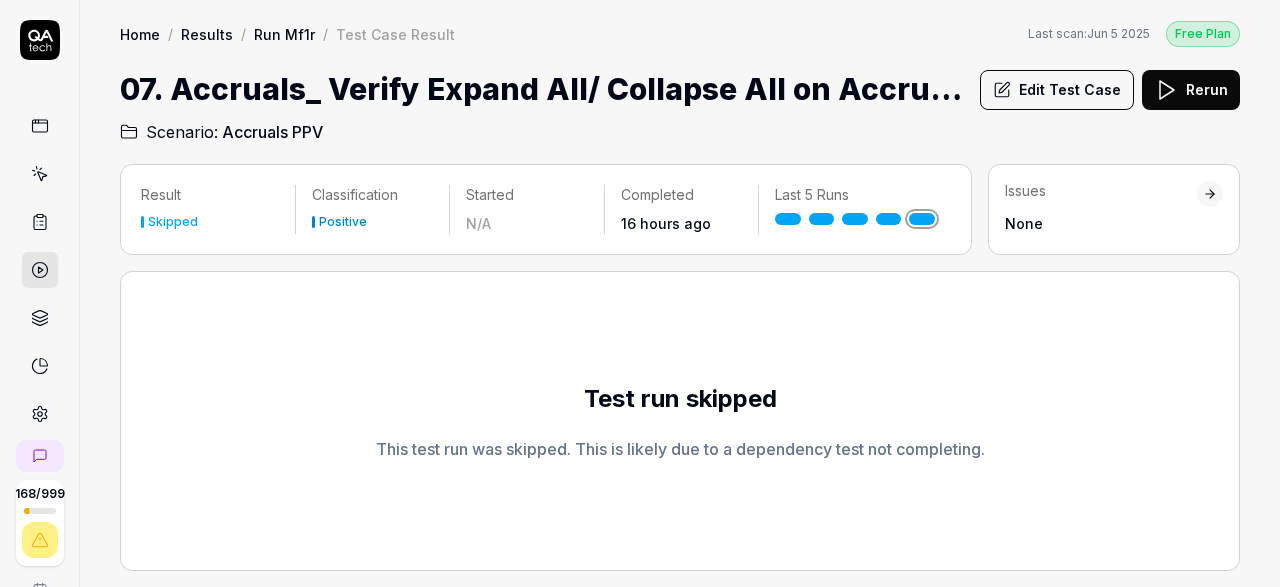 click on "Rerun" at bounding box center [1191, 90] 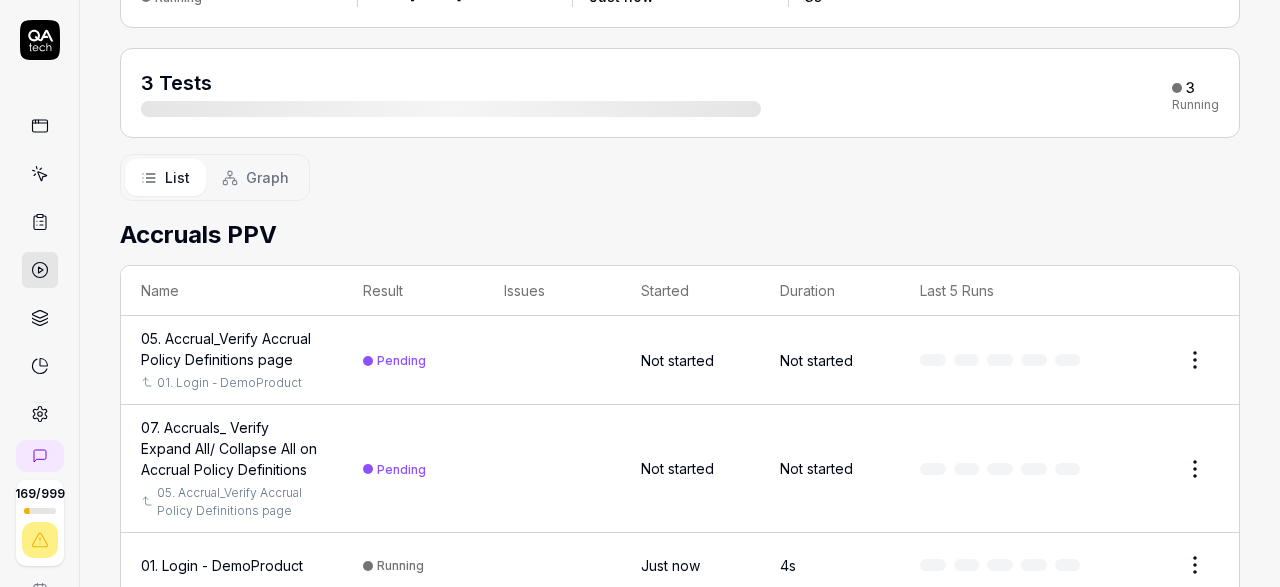 scroll, scrollTop: 232, scrollLeft: 0, axis: vertical 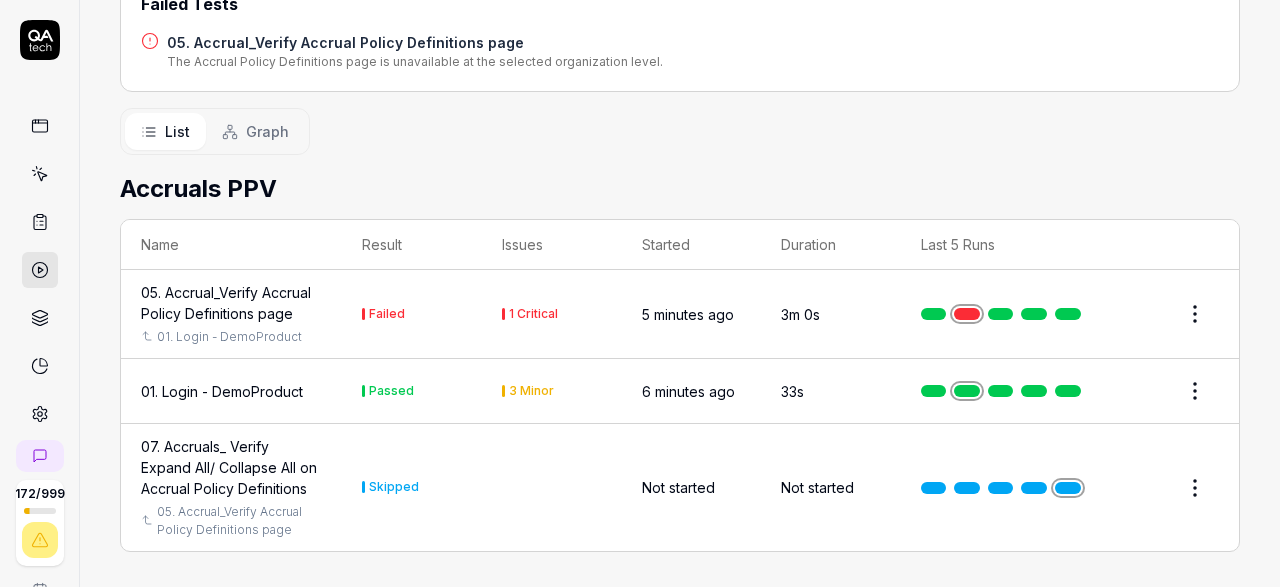 click on "05. Accrual_Verify Accrual Policy Definitions page" at bounding box center [231, 303] 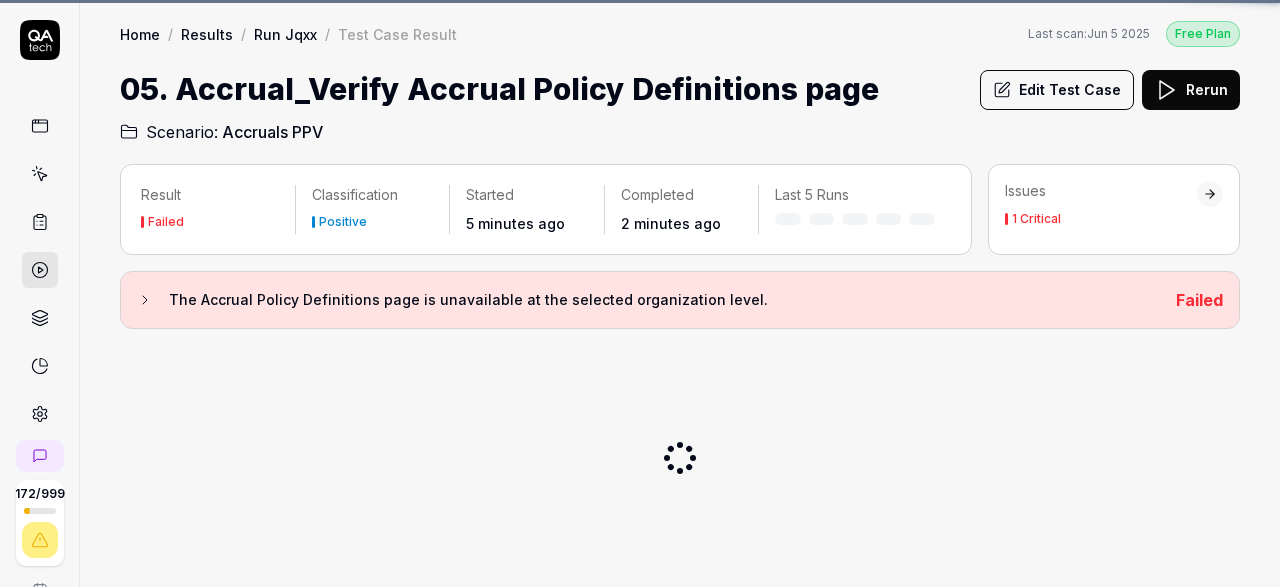 scroll, scrollTop: 0, scrollLeft: 0, axis: both 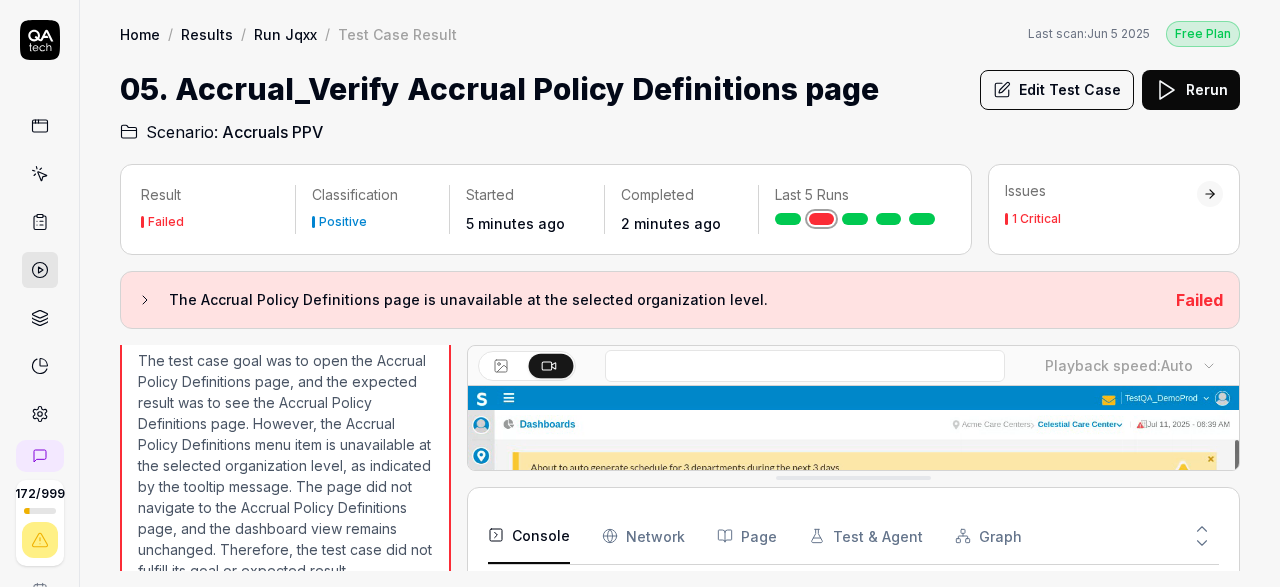 click on "Edit Test Case" at bounding box center (1057, 90) 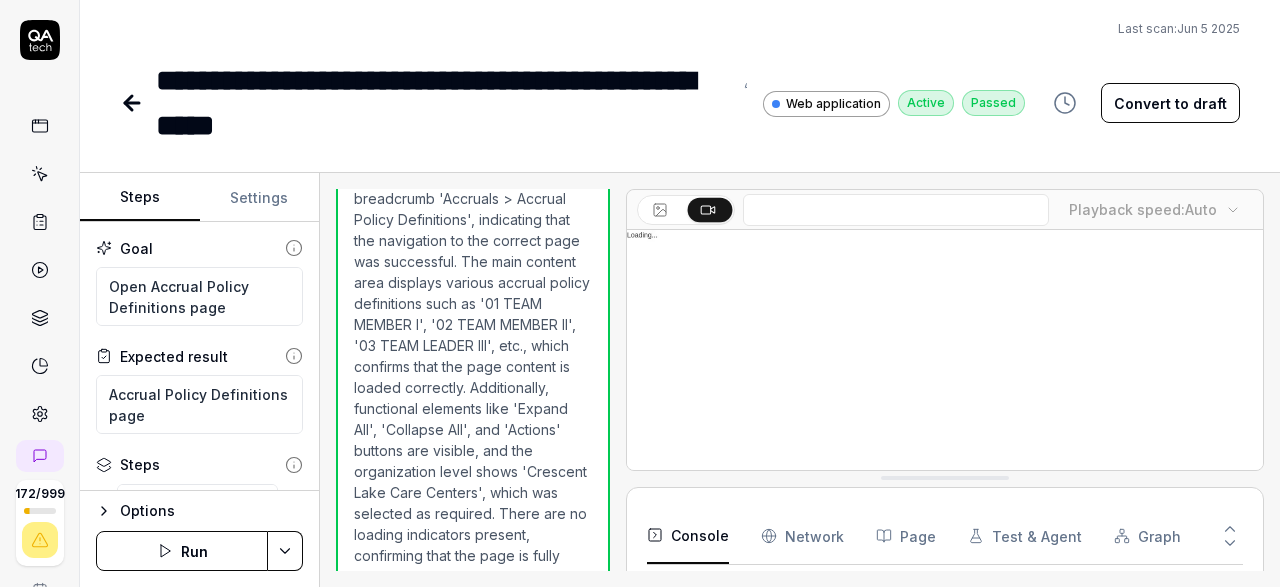 type on "*" 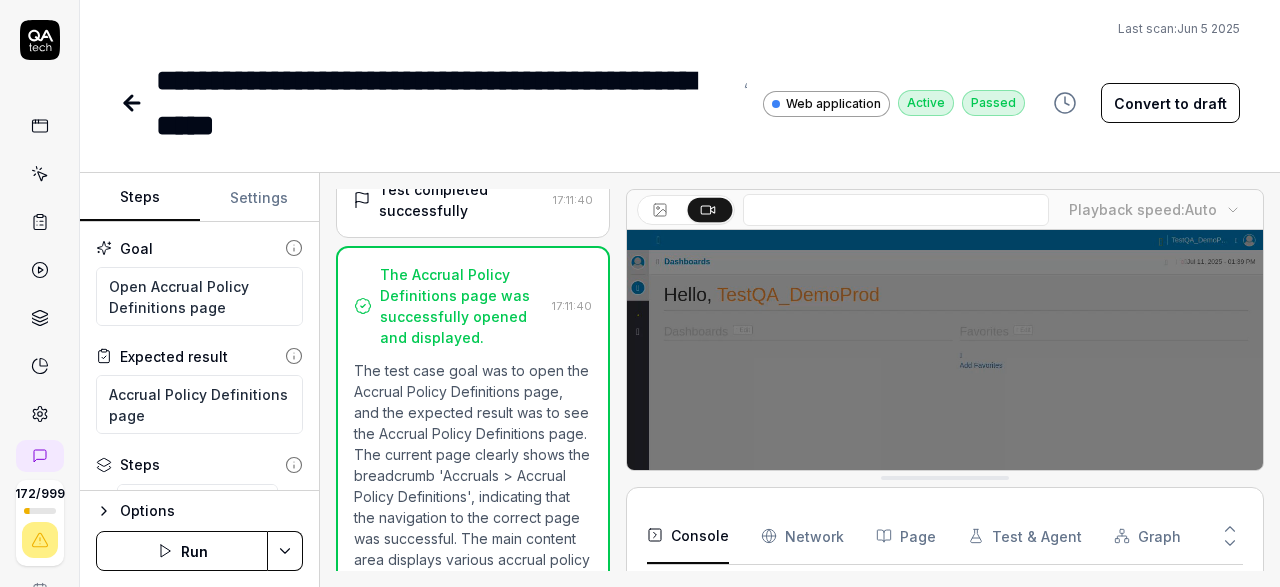 scroll, scrollTop: 874, scrollLeft: 0, axis: vertical 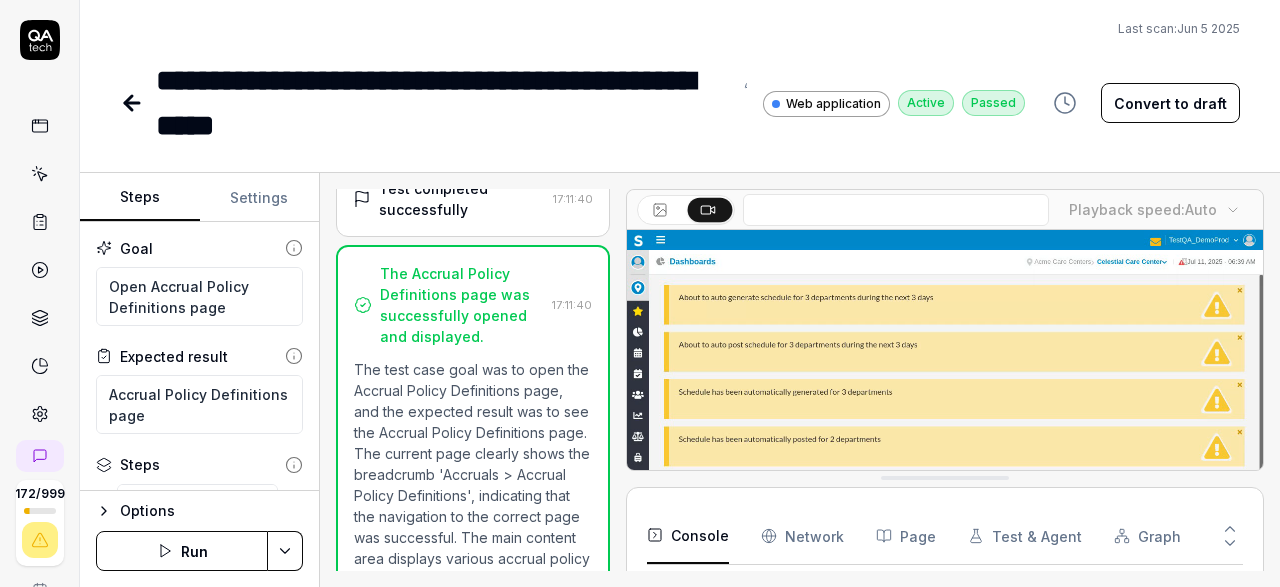 click 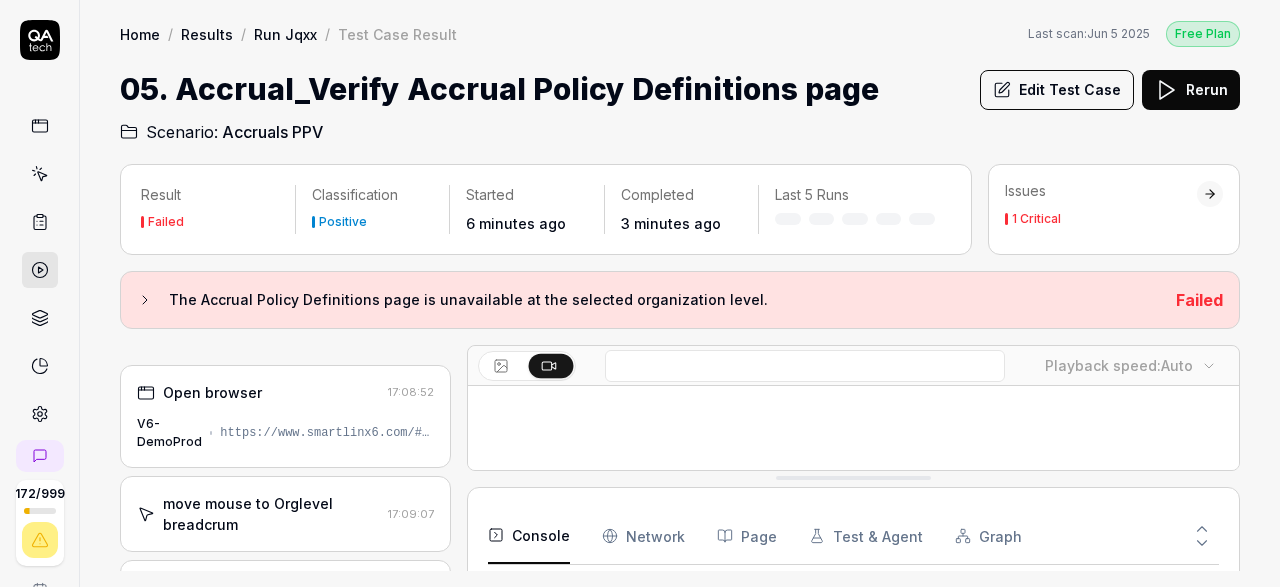 scroll, scrollTop: 113, scrollLeft: 0, axis: vertical 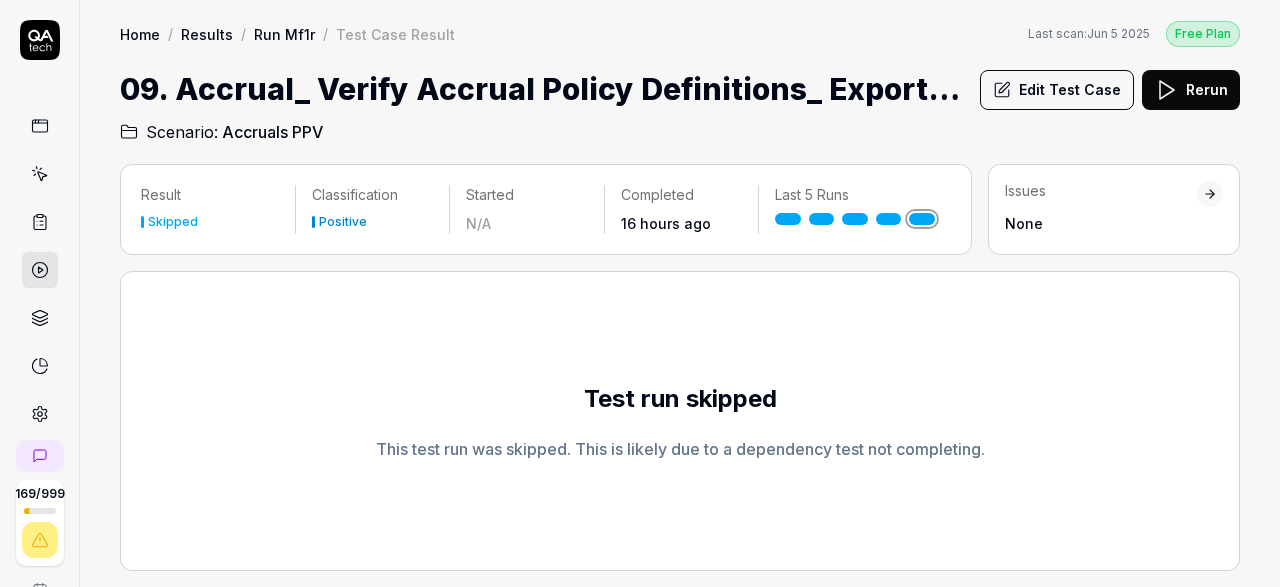 click on "Rerun" at bounding box center (1191, 90) 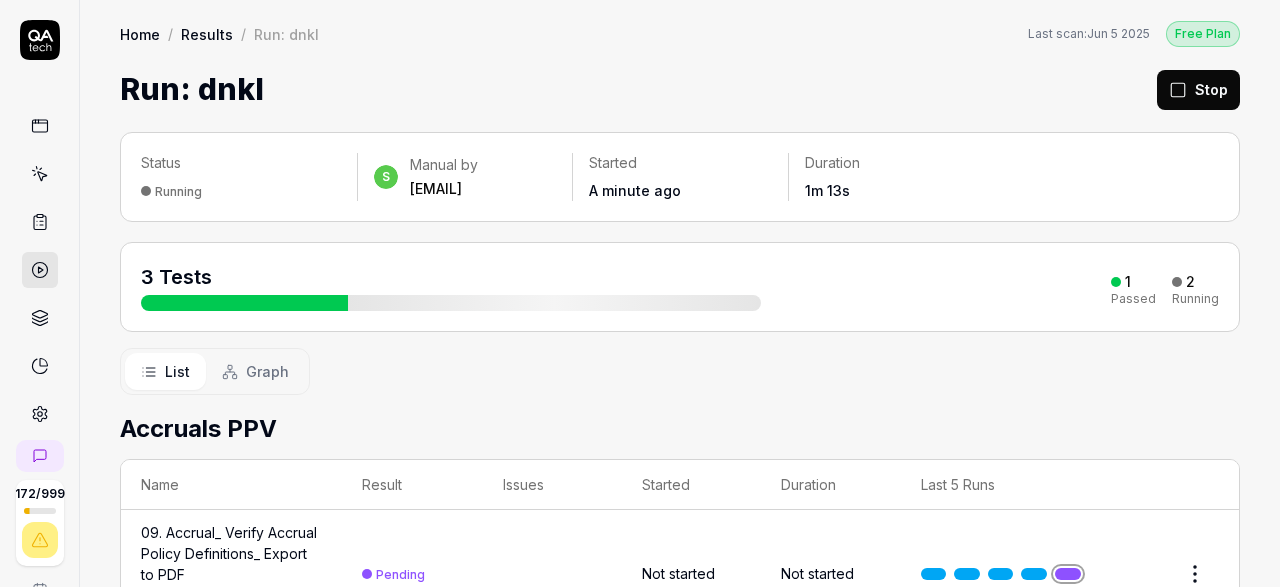 scroll, scrollTop: 240, scrollLeft: 0, axis: vertical 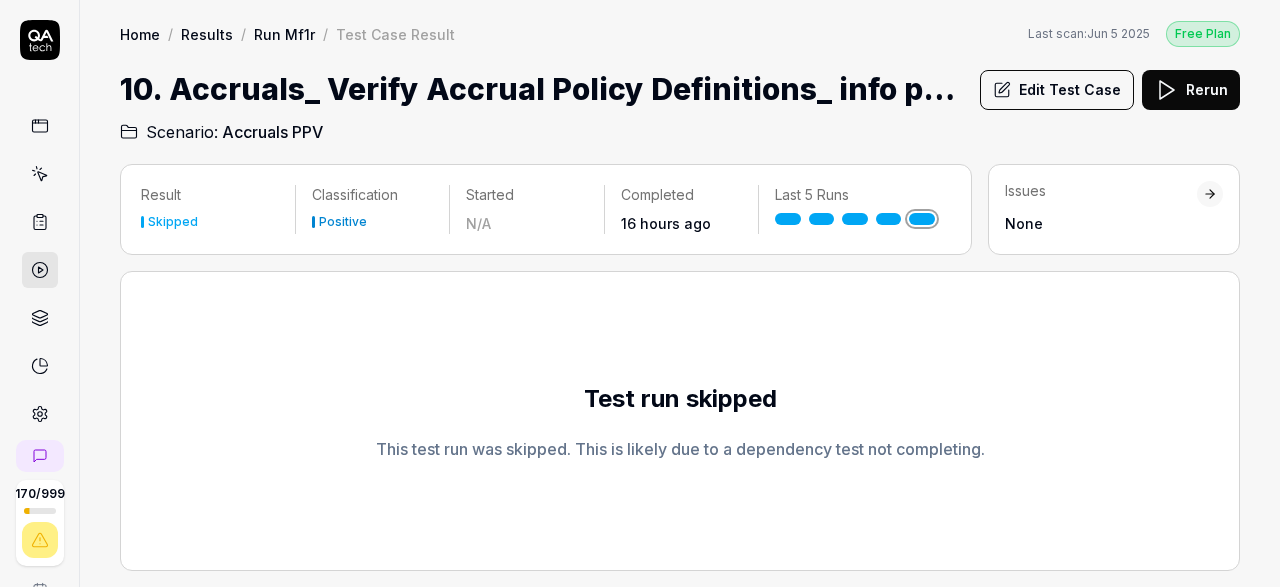 click on "Rerun" at bounding box center (1191, 90) 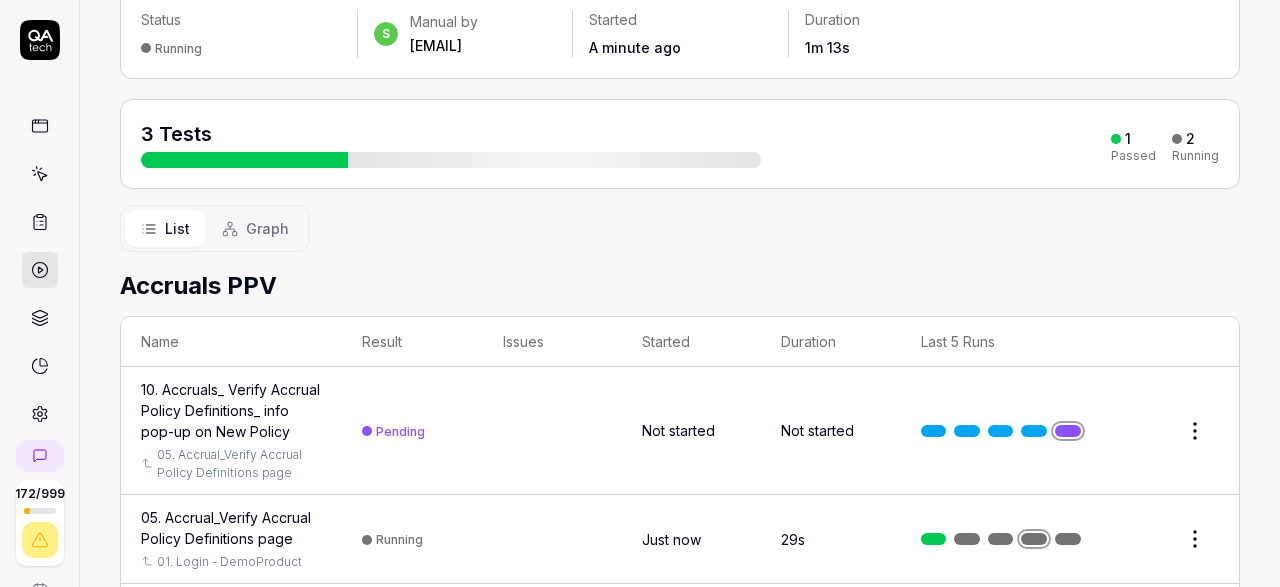 scroll, scrollTop: 232, scrollLeft: 0, axis: vertical 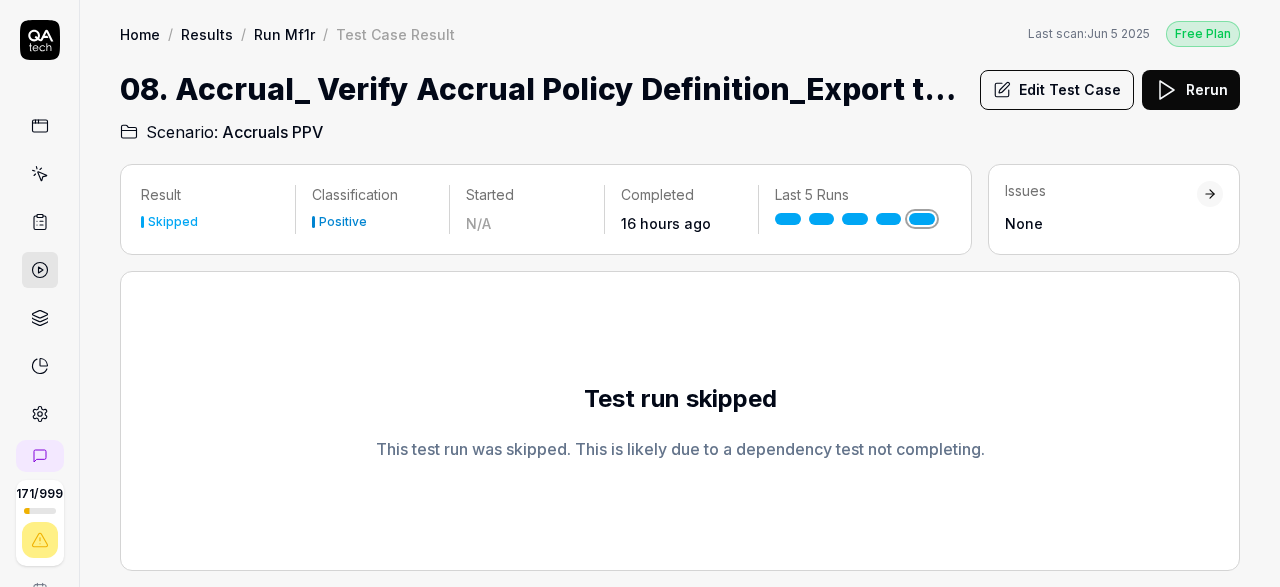 click on "Rerun" at bounding box center (1191, 90) 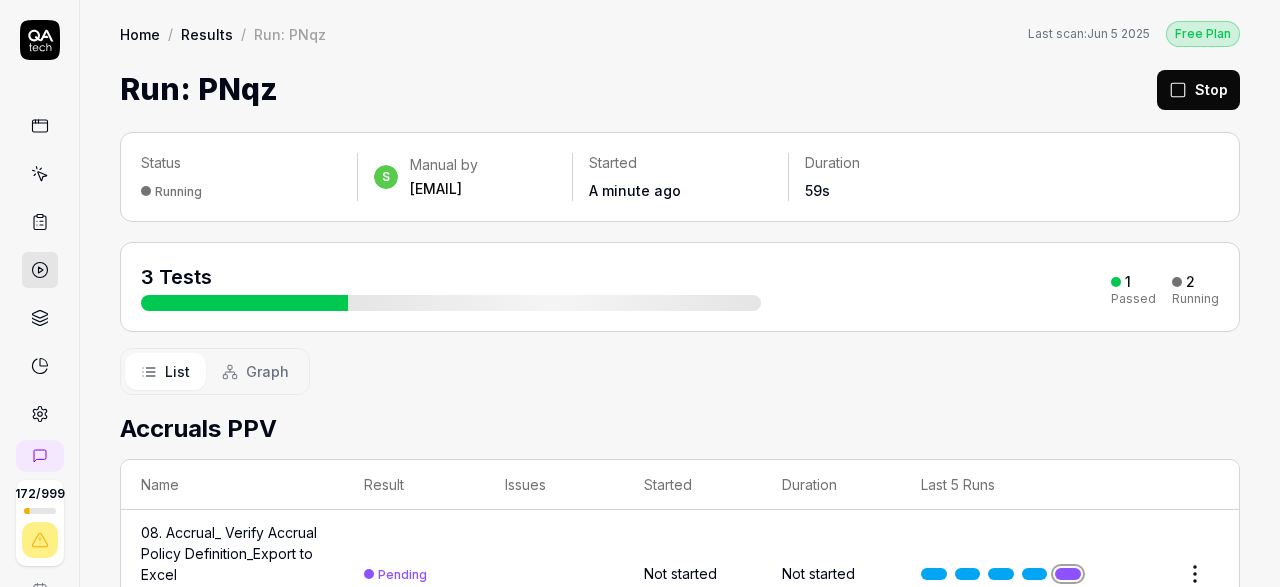 scroll, scrollTop: 240, scrollLeft: 0, axis: vertical 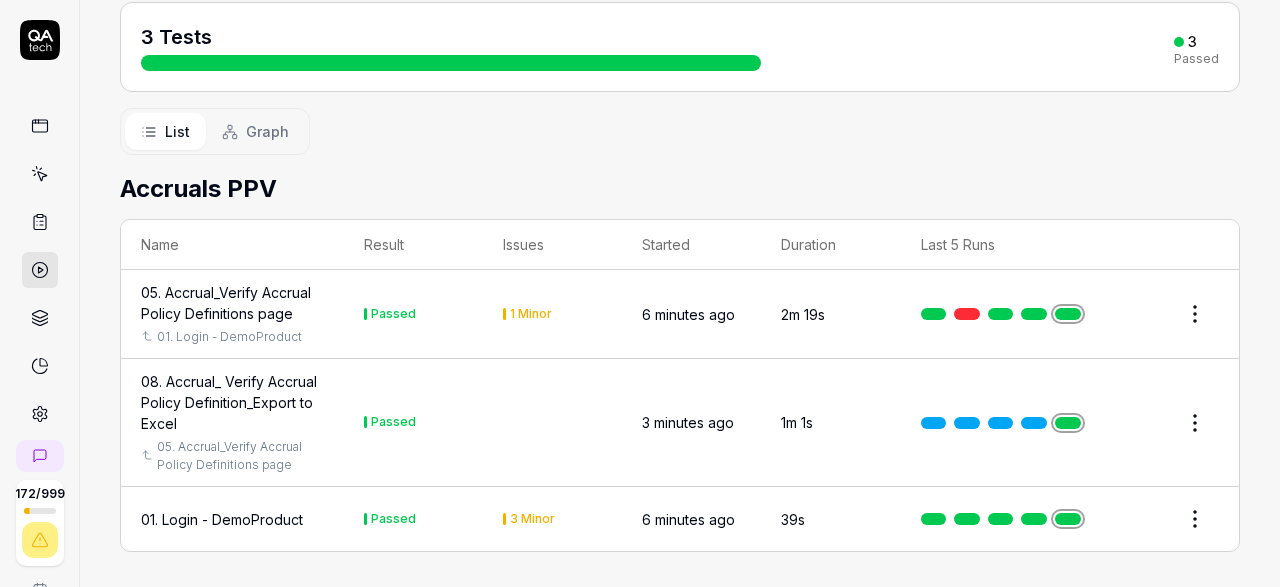 click on "05. Accrual_Verify Accrual Policy Definitions page" at bounding box center (232, 303) 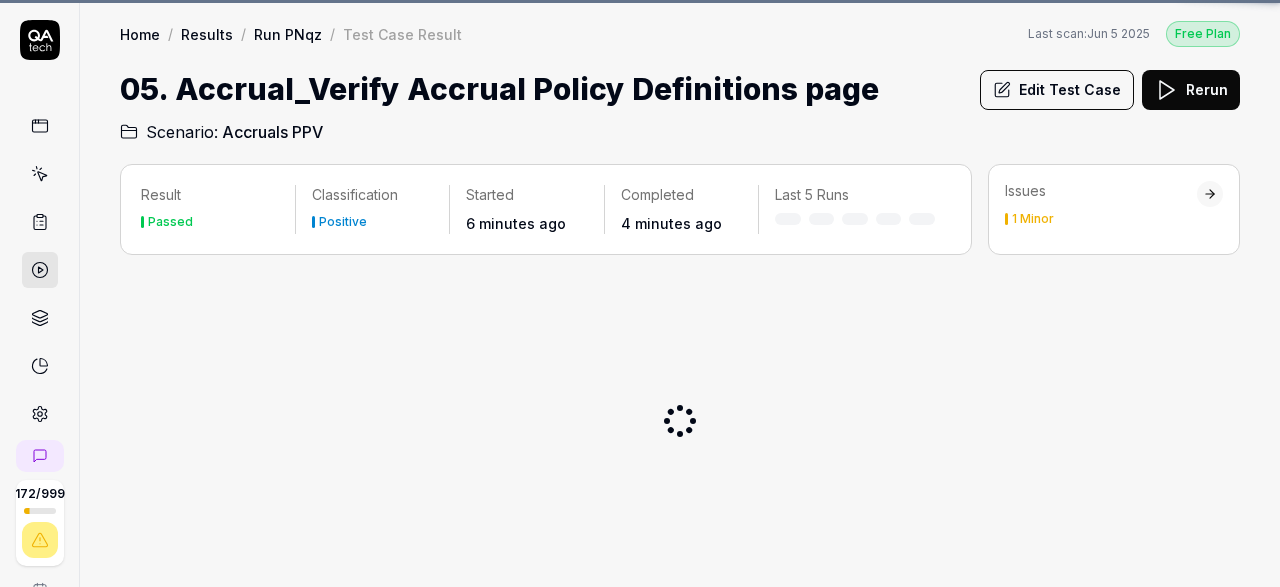 scroll, scrollTop: 0, scrollLeft: 0, axis: both 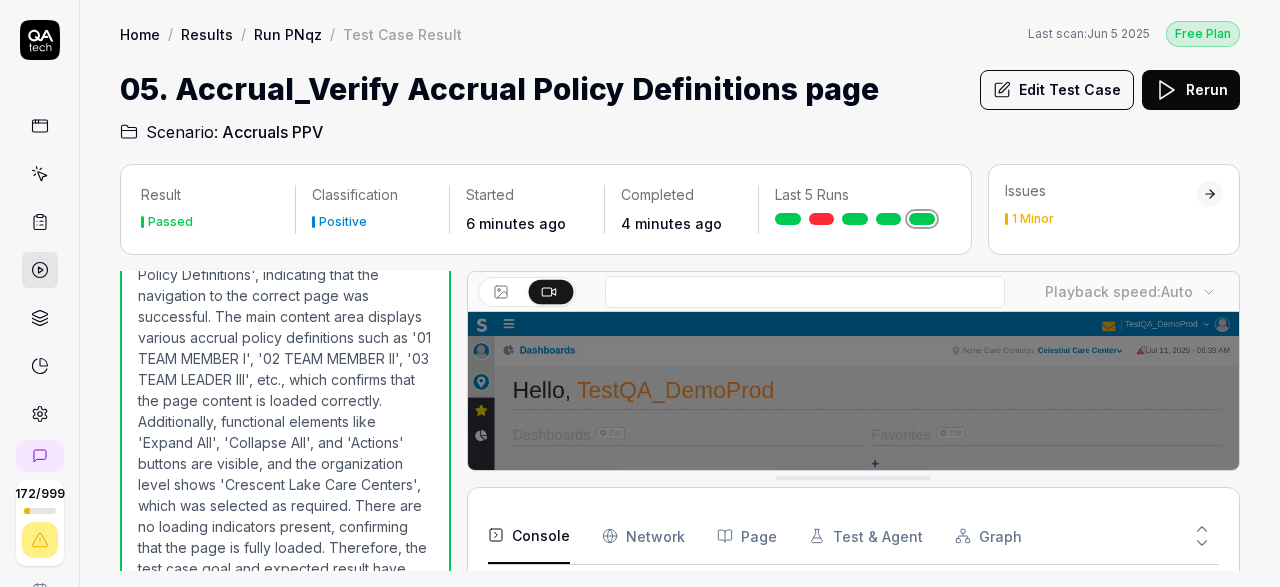 click on "Edit Test Case" at bounding box center (1057, 90) 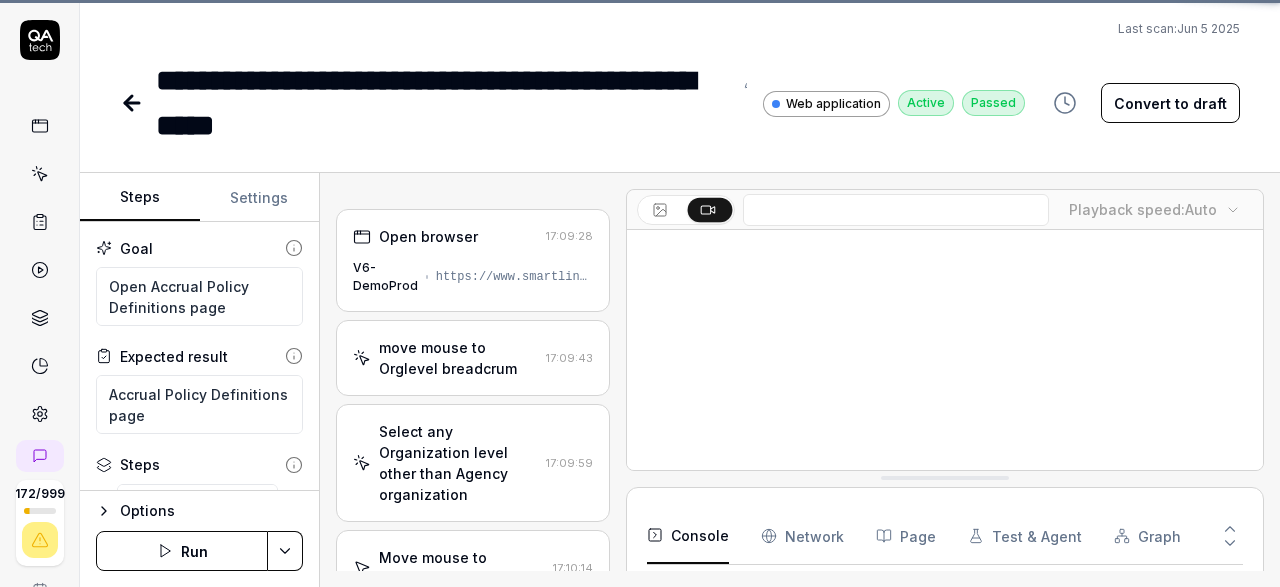 scroll, scrollTop: 16, scrollLeft: 0, axis: vertical 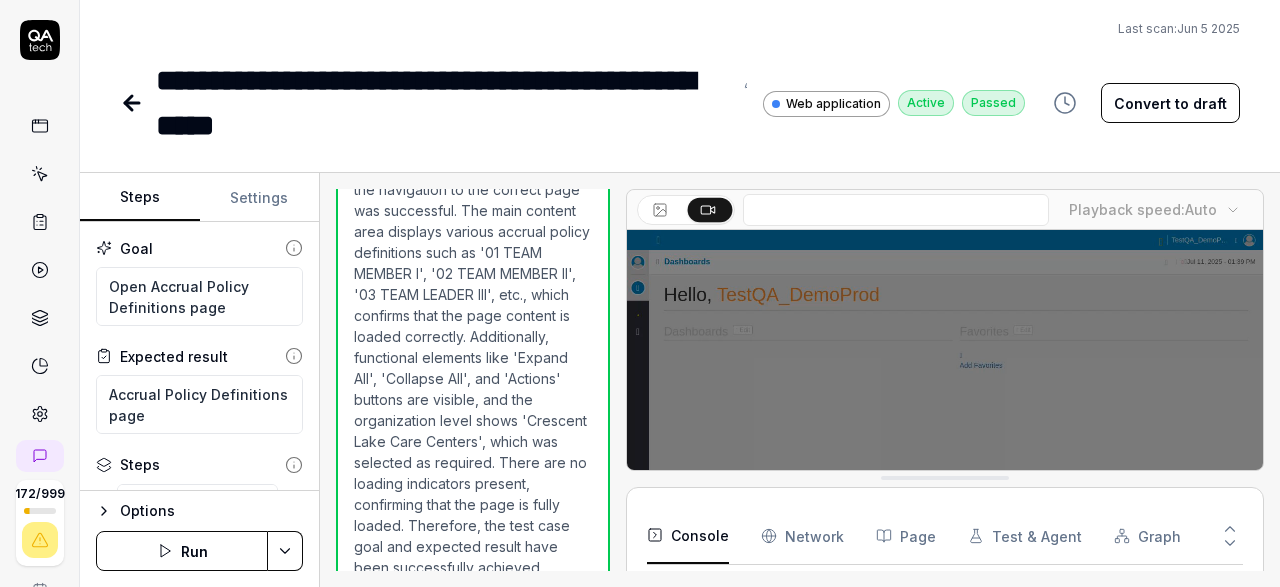 type on "*" 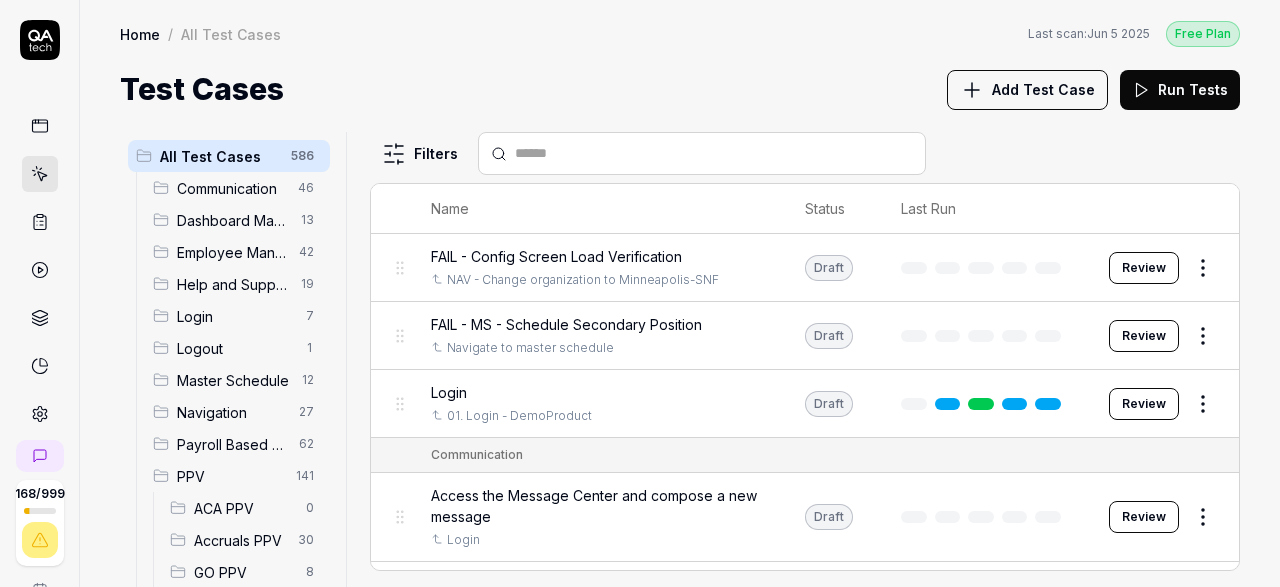scroll, scrollTop: 0, scrollLeft: 0, axis: both 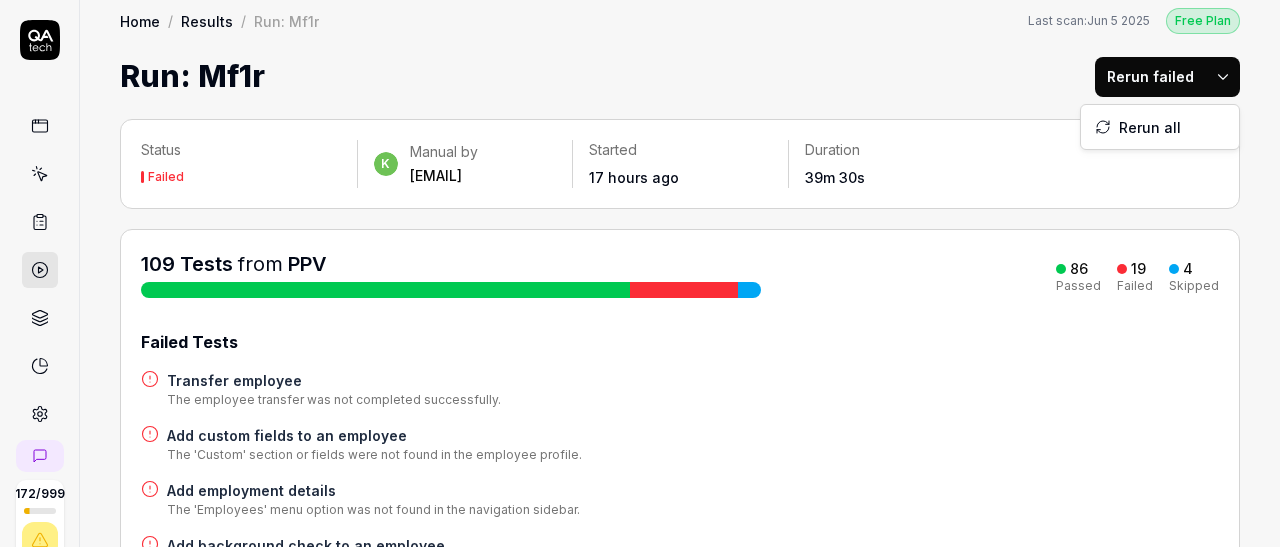 click on "172  /  999 s S Home / Results / Run: Mf1r Free Plan Home / Results / Run: Mf1r Last scan:  Jun 5 2025 Free Plan Run: Mf1r Rerun failed Status Failed k Manual by kevin.opolin@smartlinx.com Started 17 hours ago Duration 39m 30s 109 Tests   from   PPV   86 Passed 19 Failed 4 Skipped Failed Tests Transfer employee The employee transfer was not completed successfully. Add custom fields to an employee The 'Custom' section or fields were not found in the employee profile. Add employment details The 'Employees' menu option was not found in the navigation sidebar. Add background check to an employee The background check record was not saved successfully. Add employee Date fields did not accept proper formats, preventing employee addition. GO_3. Verify My Schedule Menu The login failed due to an invalid company alias, preventing access to the Schedule menu. GO_2. Verify all the Web Punches The account is locked, preventing access to punch functionality. verify user is able to open Review Leave Request. List Graph Name" at bounding box center [640, 273] 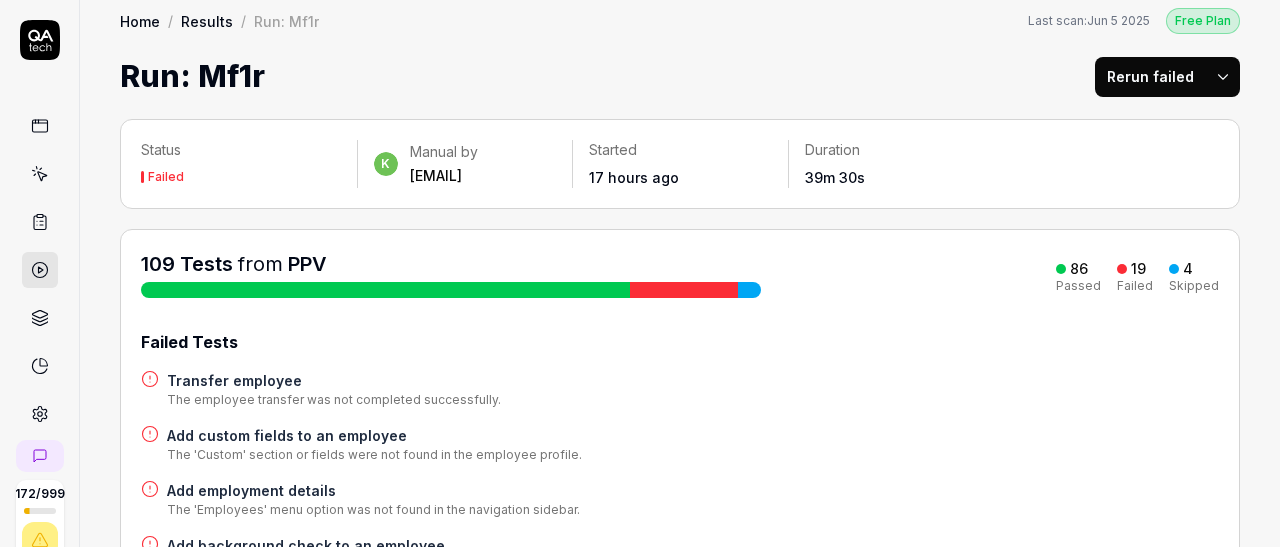 click on "172  /  999 s S Home / Results / Run: Mf1r Free Plan Home / Results / Run: Mf1r Last scan:  Jun 5 2025 Free Plan Run: Mf1r Rerun failed Status Failed k Manual by kevin.opolin@smartlinx.com Started 17 hours ago Duration 39m 30s 109 Tests   from   PPV   86 Passed 19 Failed 4 Skipped Failed Tests Transfer employee The employee transfer was not completed successfully. Add custom fields to an employee The 'Custom' section or fields were not found in the employee profile. Add employment details The 'Employees' menu option was not found in the navigation sidebar. Add background check to an employee The background check record was not saved successfully. Add employee Date fields did not accept proper formats, preventing employee addition. GO_3. Verify My Schedule Menu The login failed due to an invalid company alias, preventing access to the Schedule menu. GO_2. Verify all the Web Punches The account is locked, preventing access to punch functionality. verify user is able to open Review Leave Request. List Graph Name" at bounding box center [640, 273] 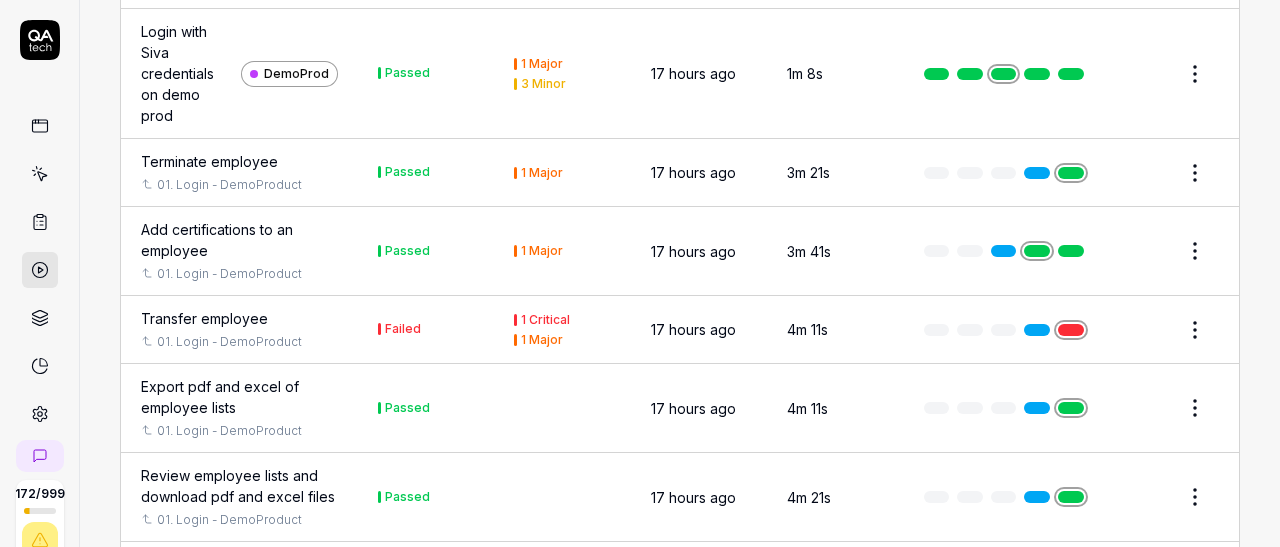 scroll, scrollTop: 1773, scrollLeft: 0, axis: vertical 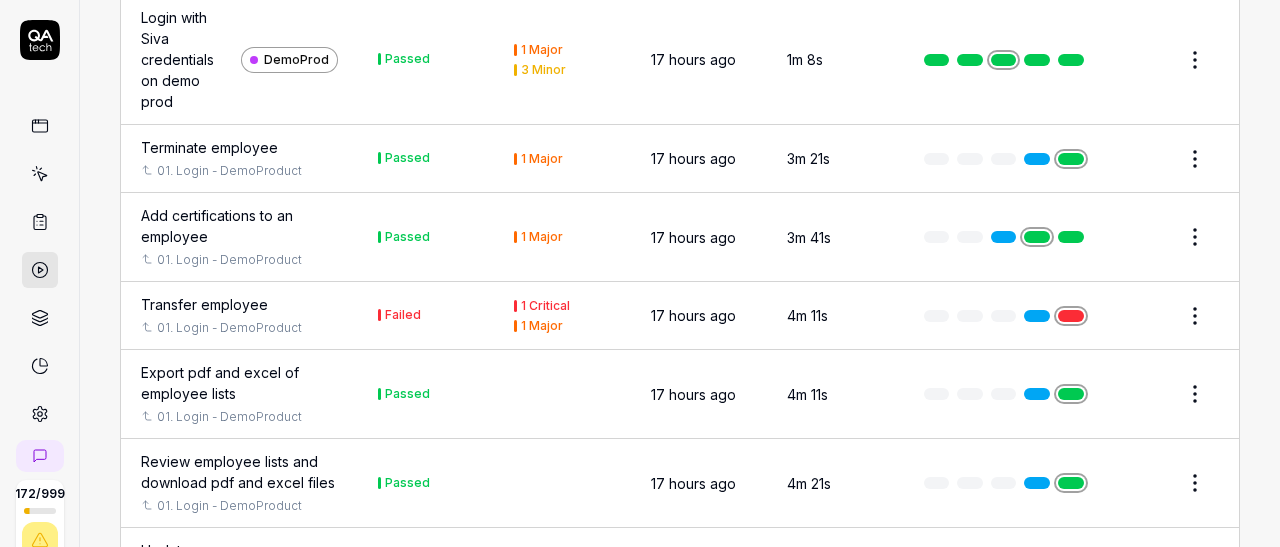 type 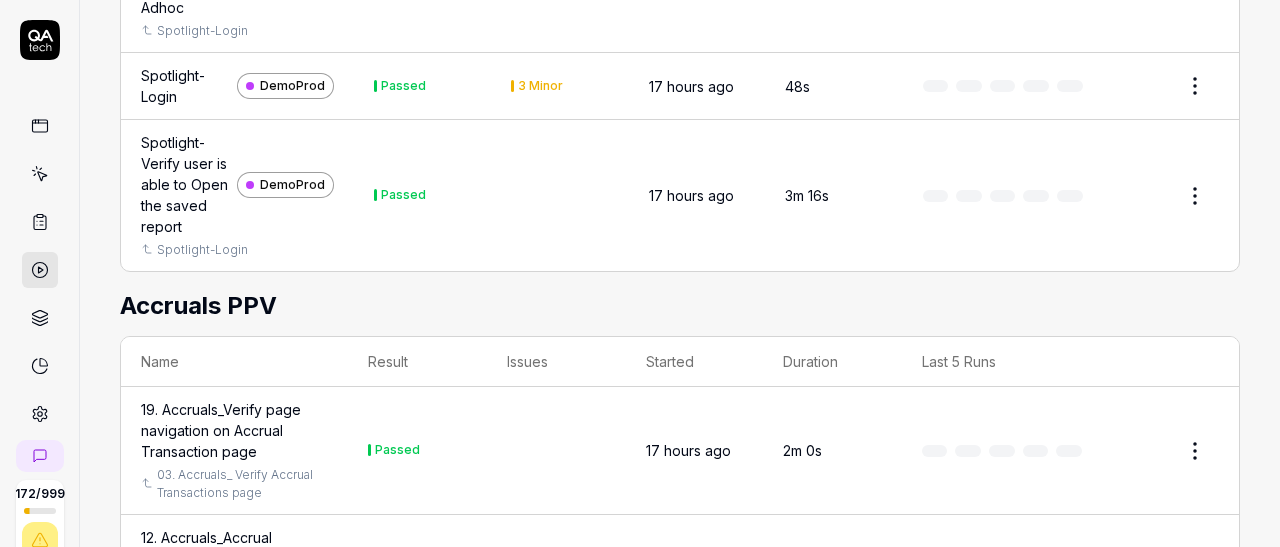 scroll, scrollTop: 10765, scrollLeft: 0, axis: vertical 